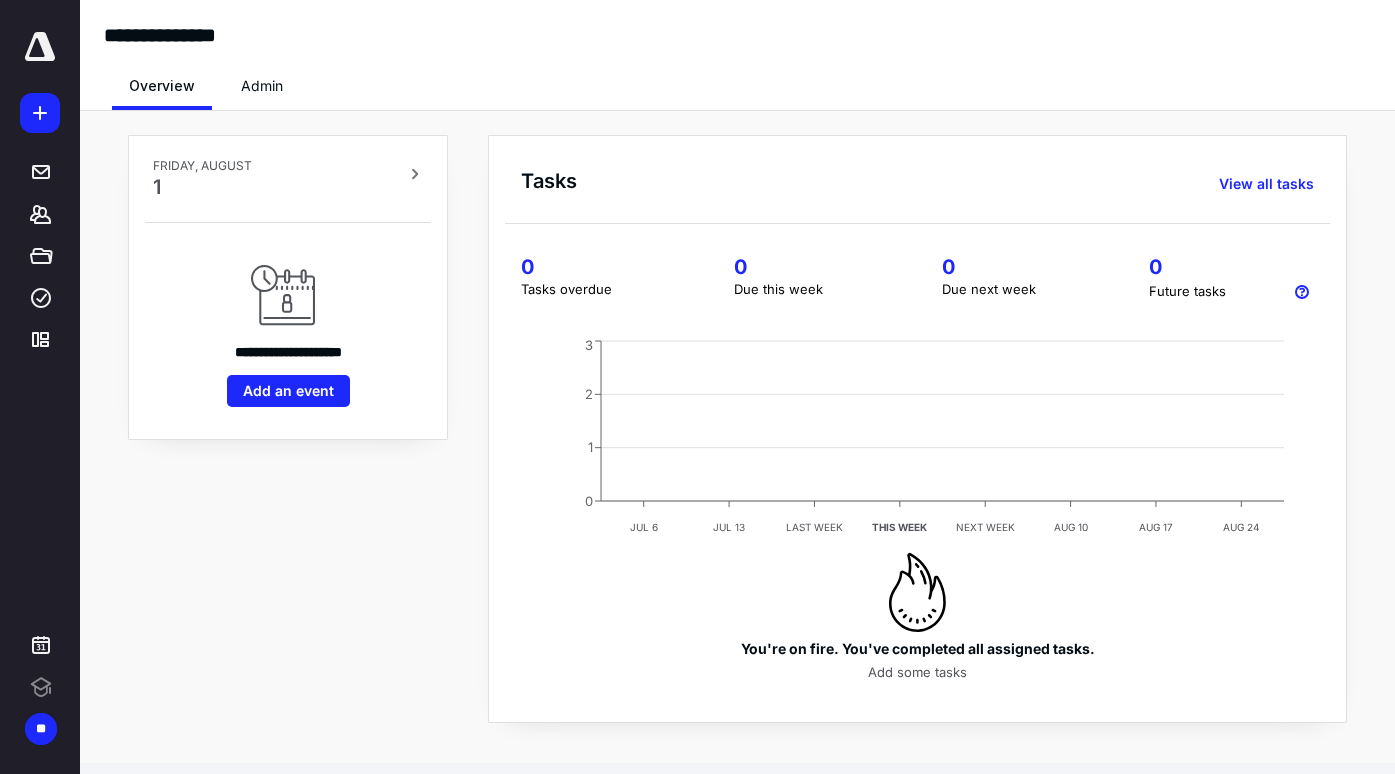 scroll, scrollTop: 0, scrollLeft: 0, axis: both 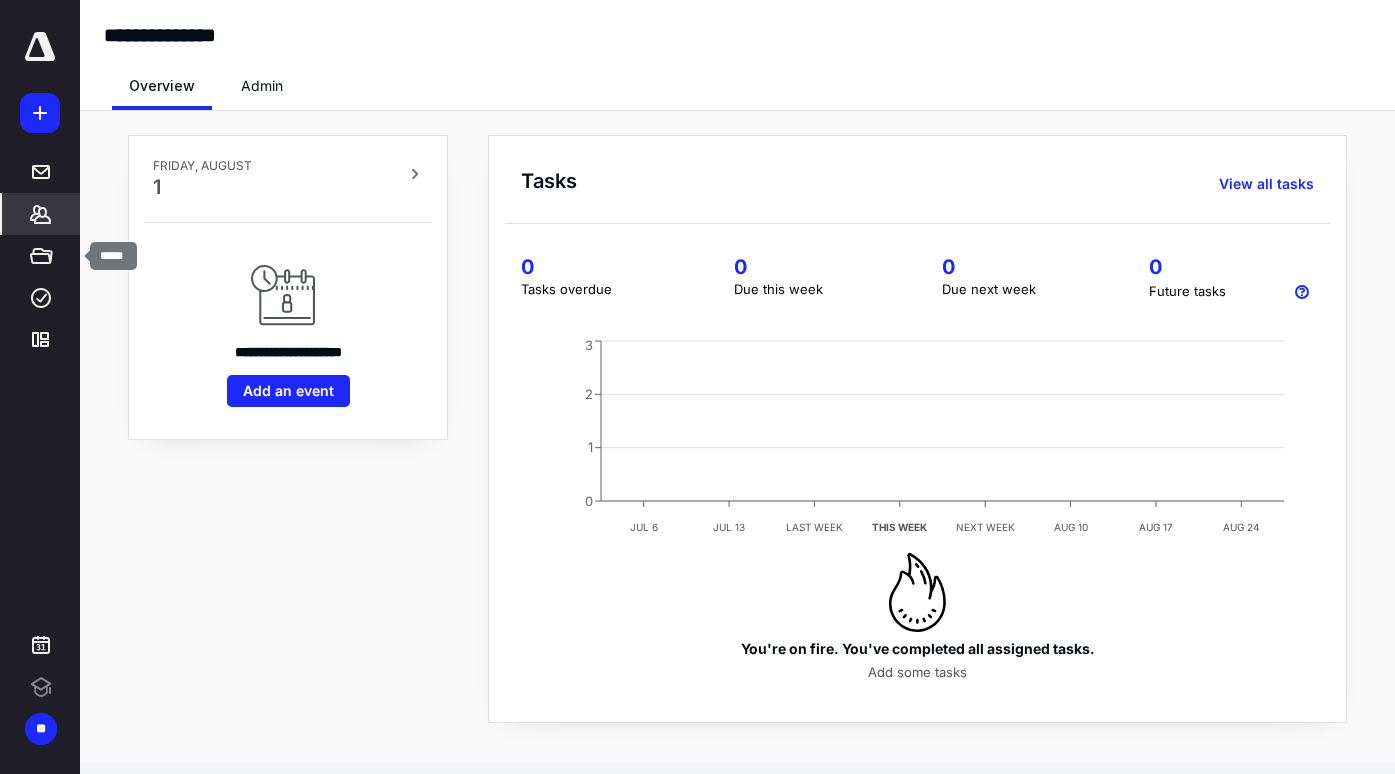click on "*******" at bounding box center [41, 214] 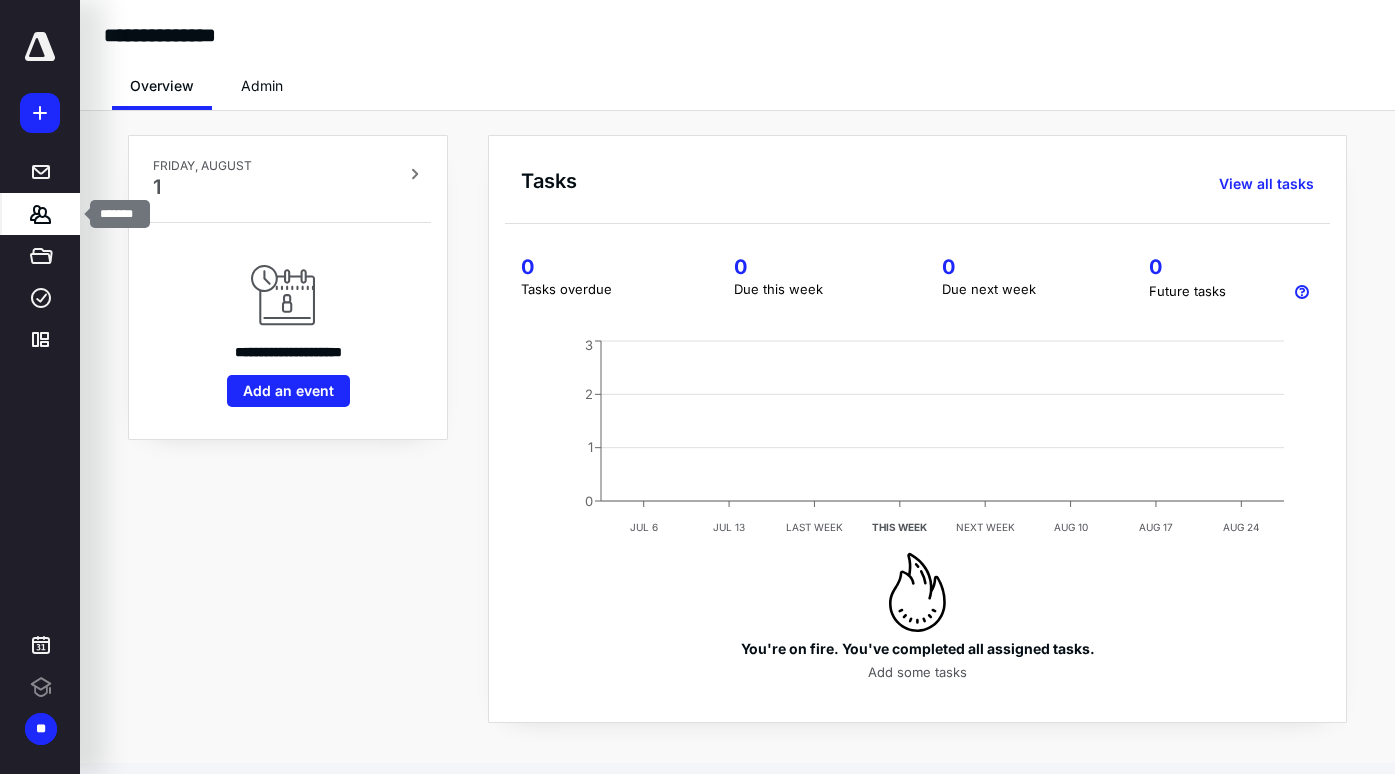 scroll, scrollTop: 0, scrollLeft: 0, axis: both 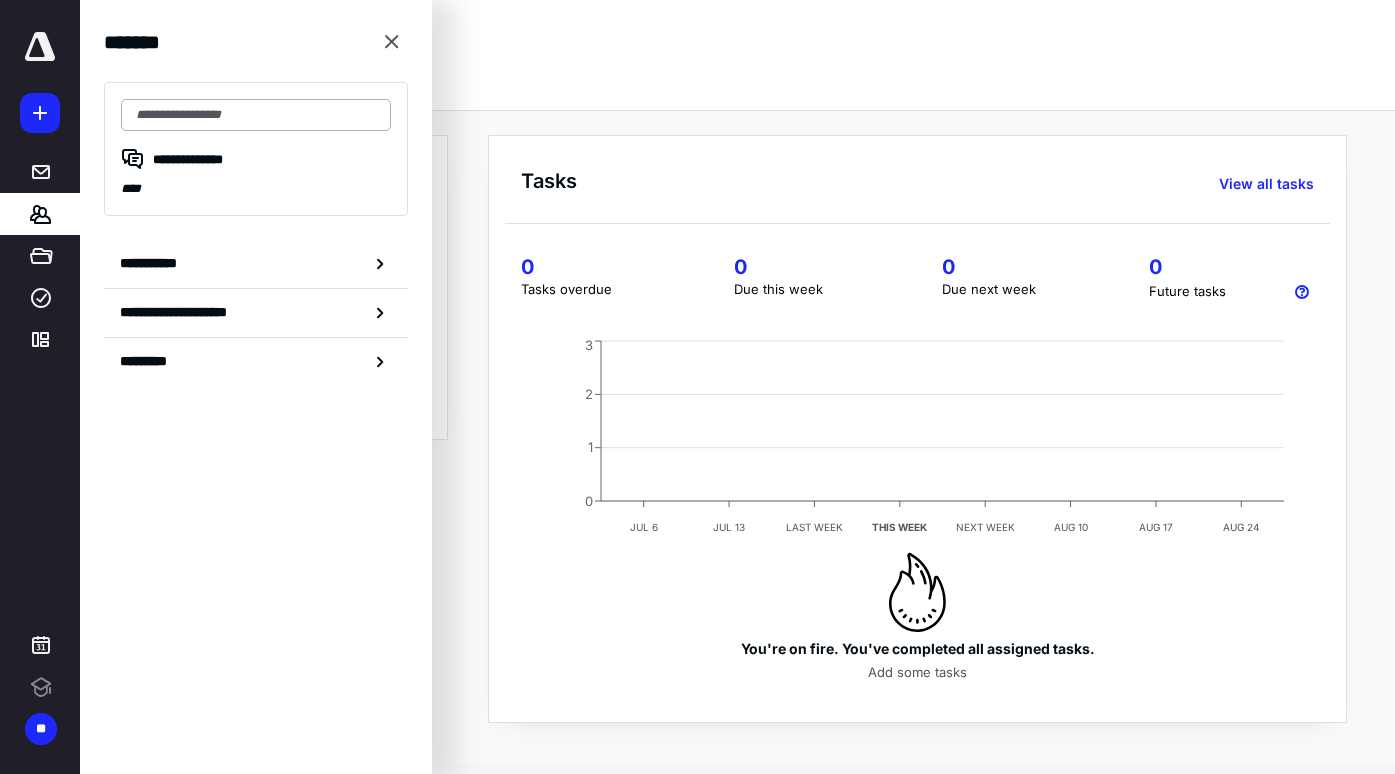 click at bounding box center (256, 115) 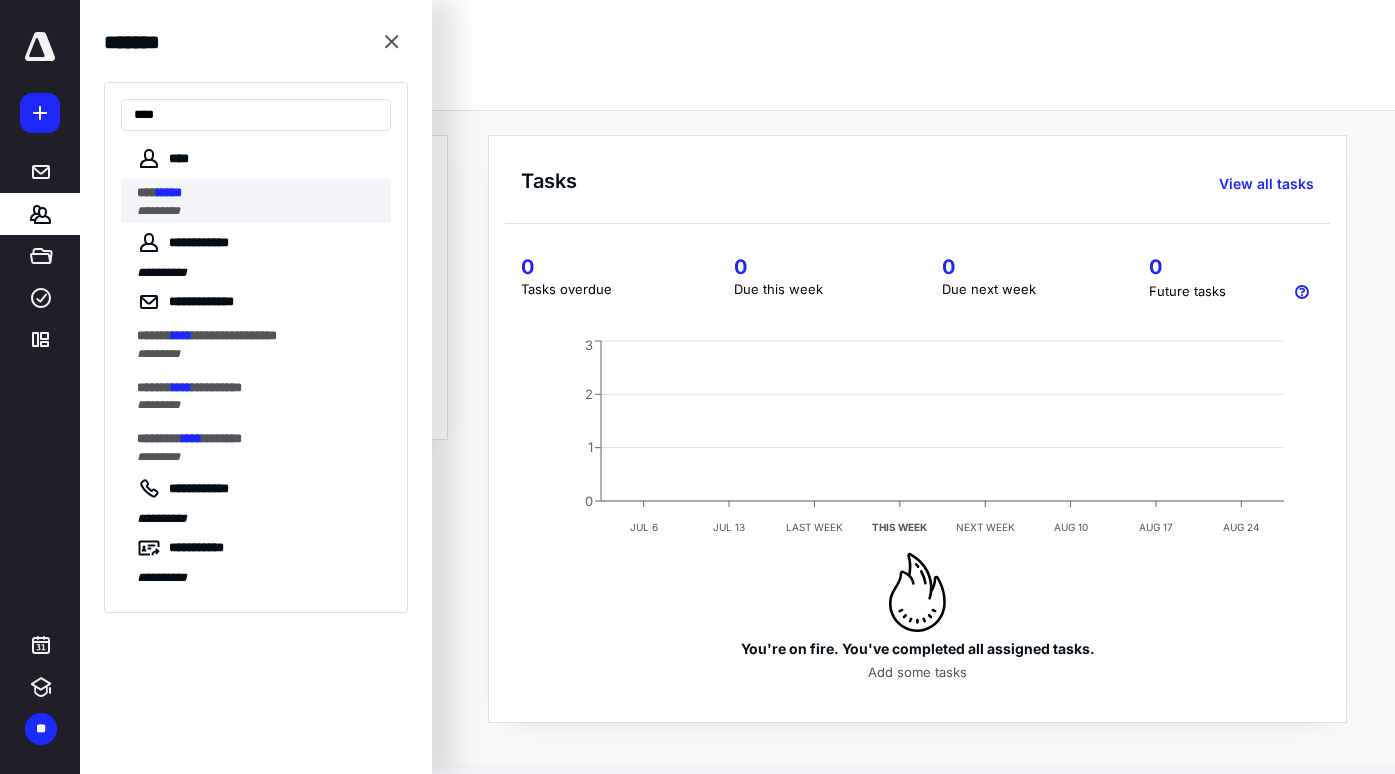 type on "****" 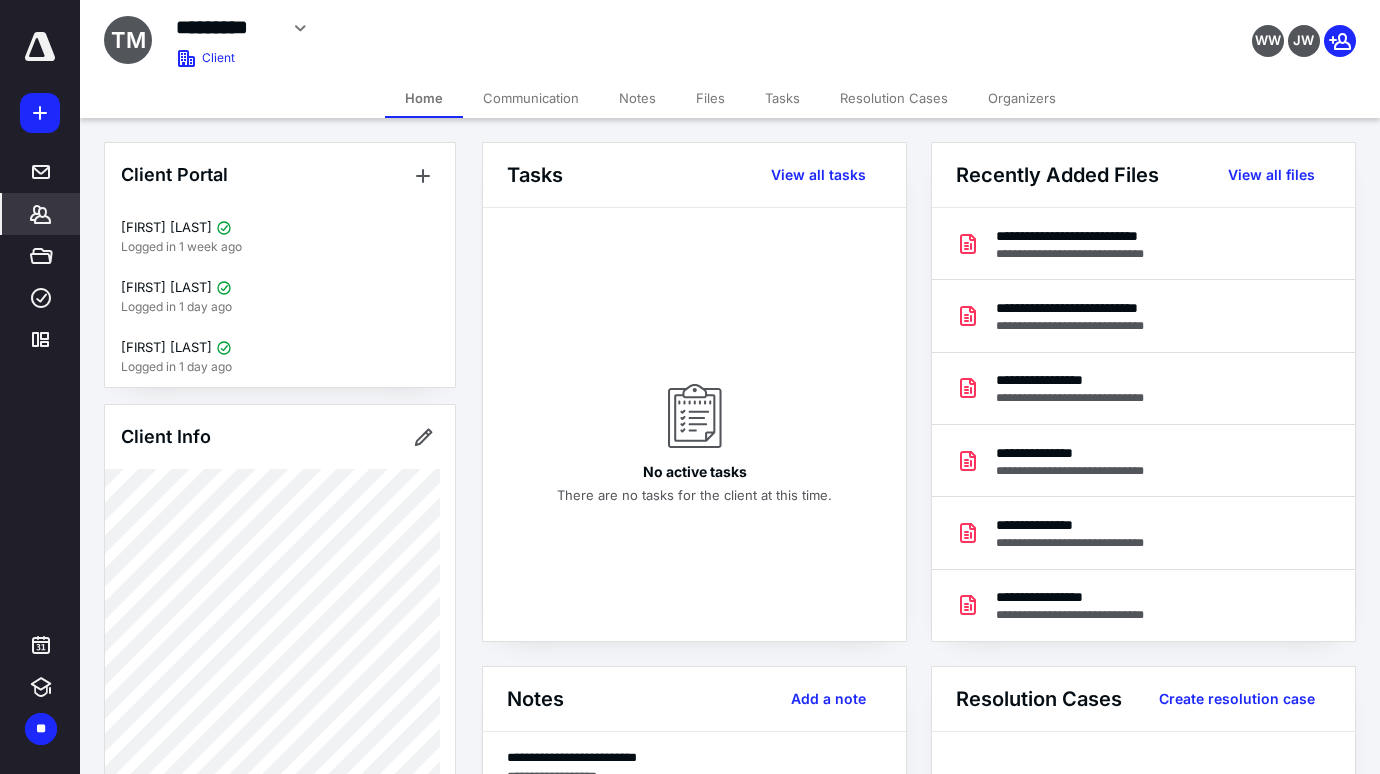 click on "Files" at bounding box center (710, 98) 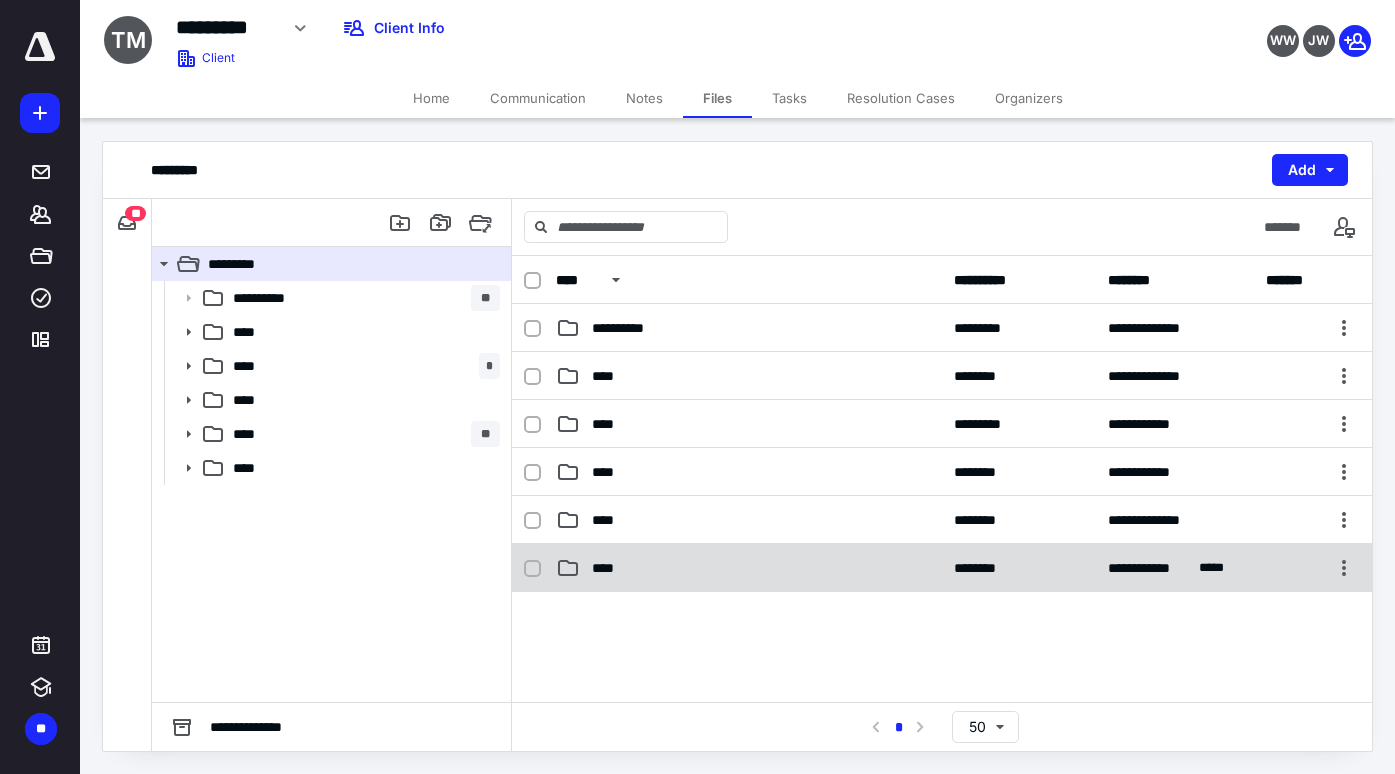 click on "****" at bounding box center [749, 568] 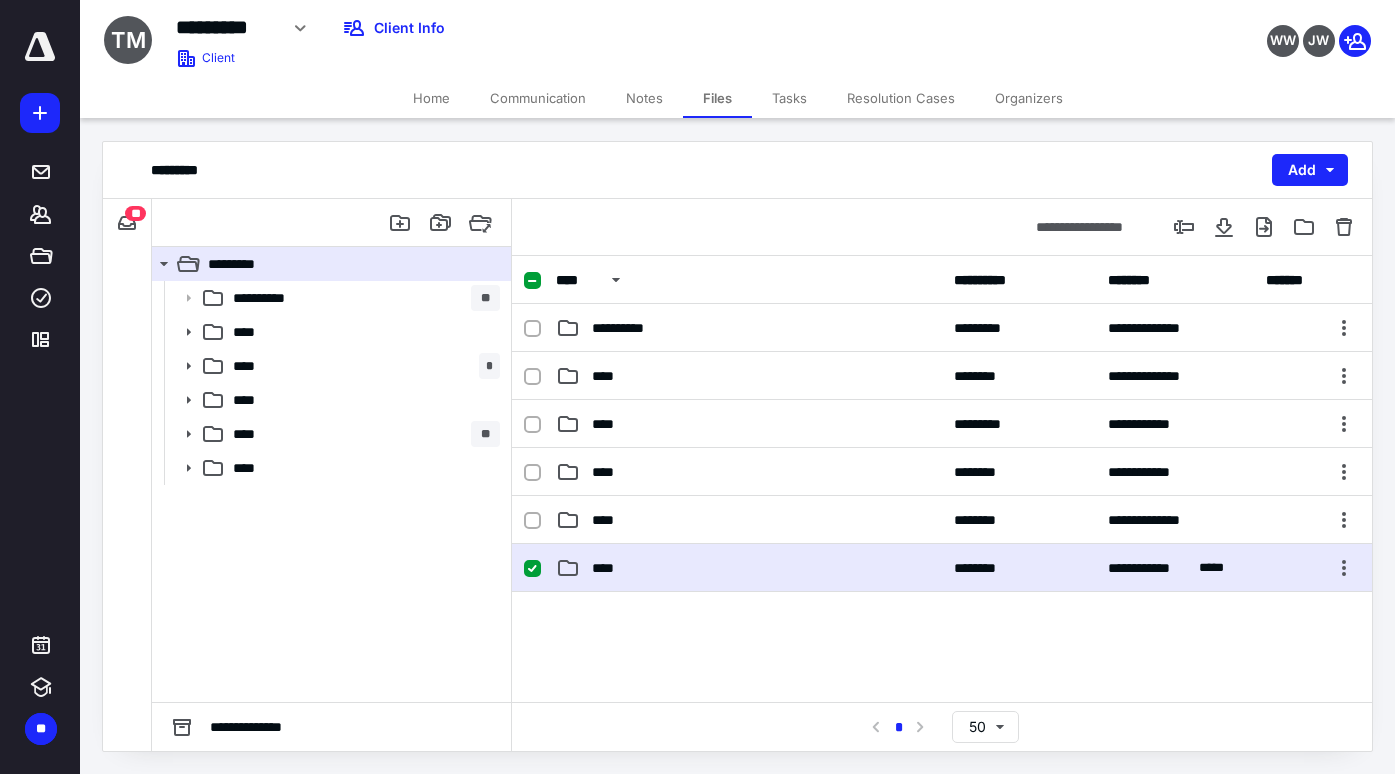 click on "****" at bounding box center (749, 568) 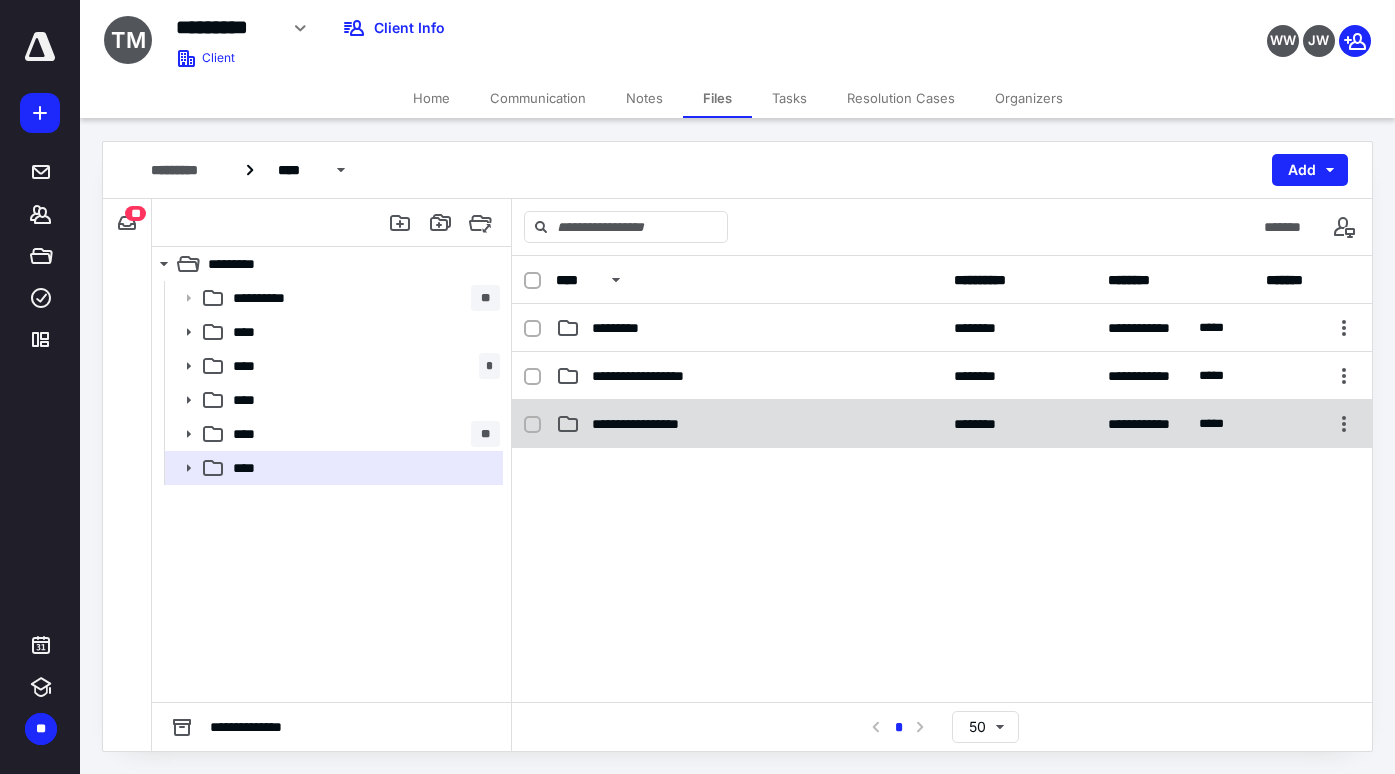click on "**********" at bounding box center [749, 424] 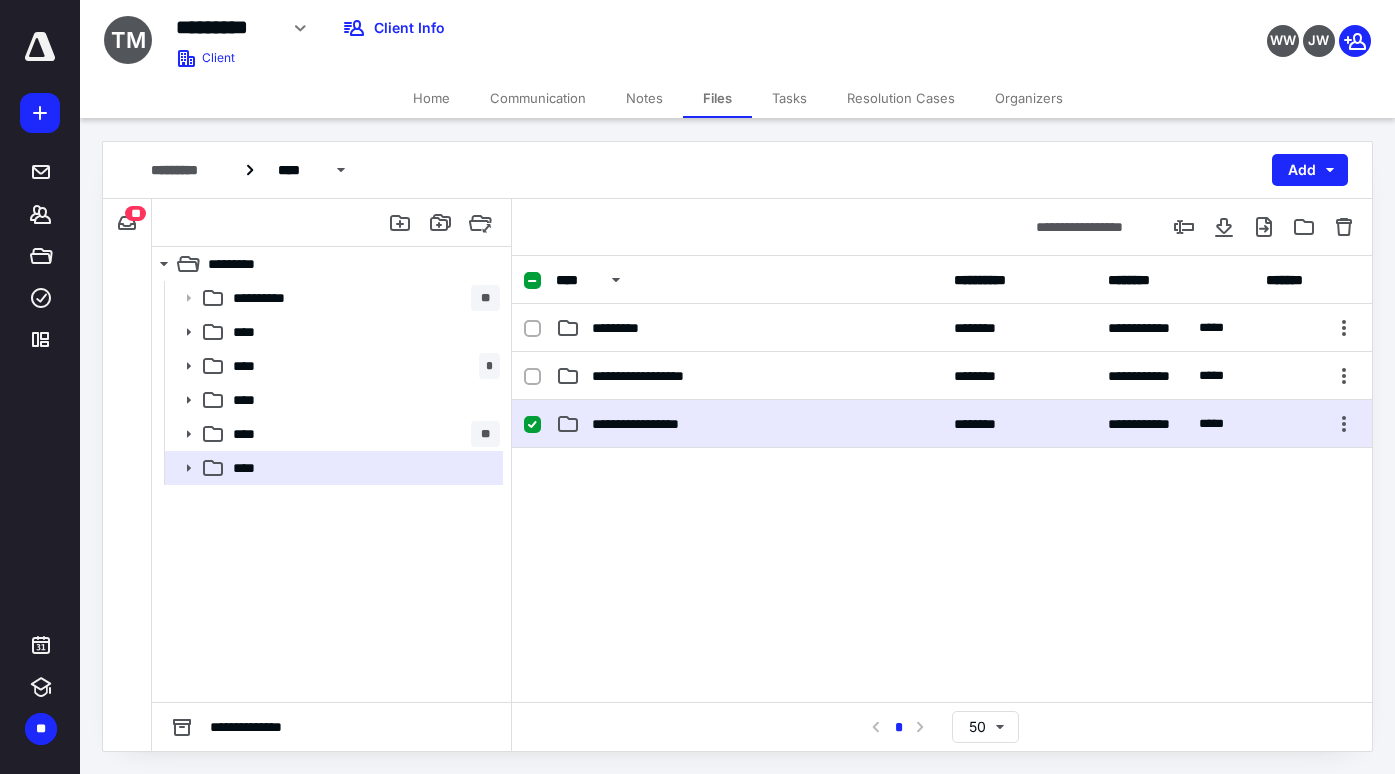 click on "**********" at bounding box center [749, 424] 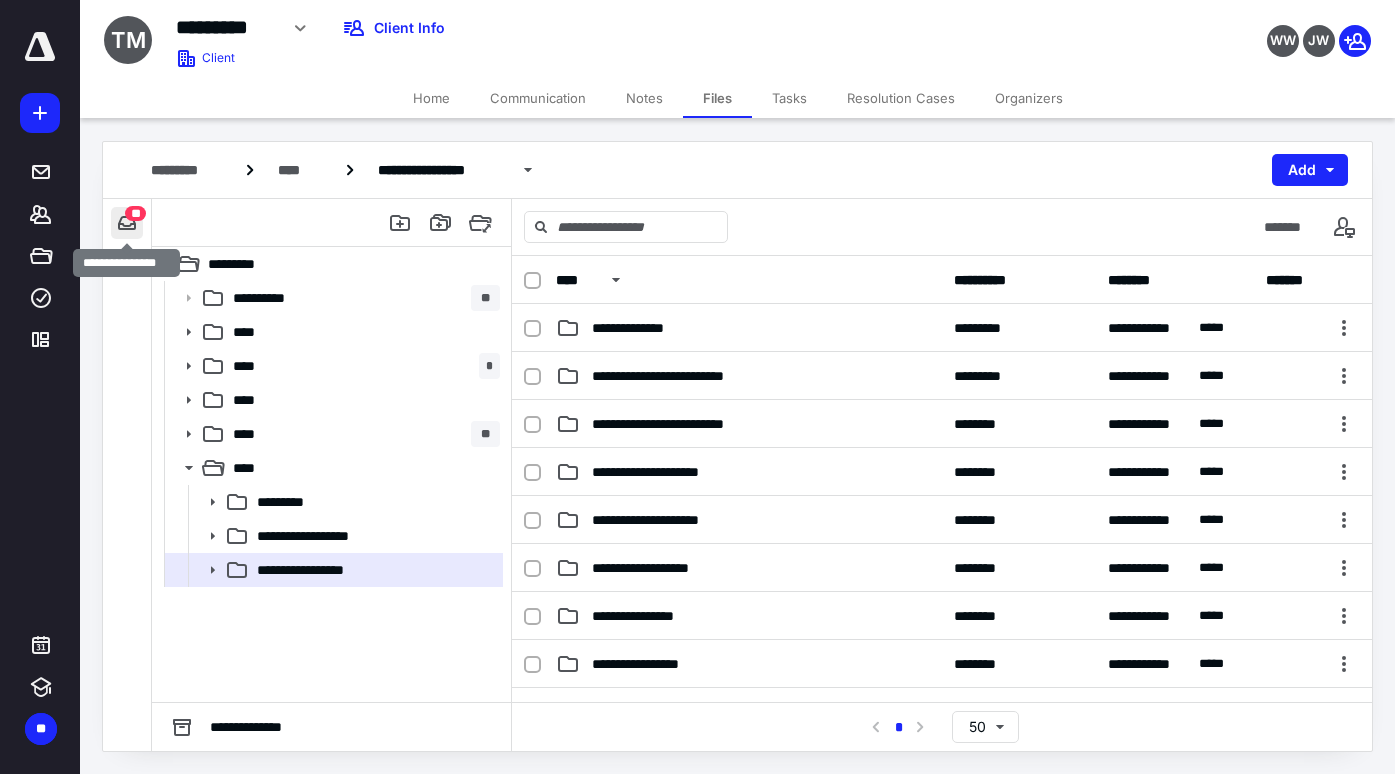 click at bounding box center [127, 223] 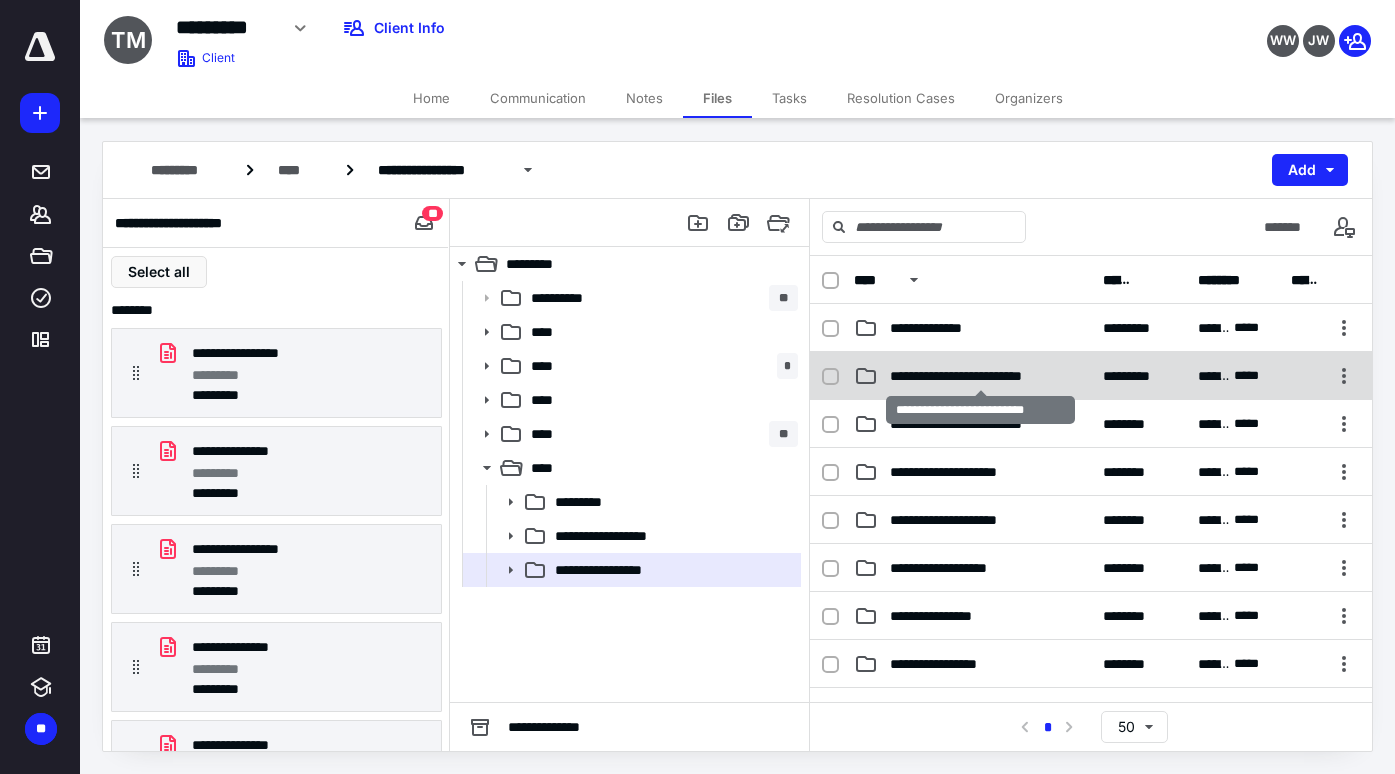 click on "**********" at bounding box center (981, 376) 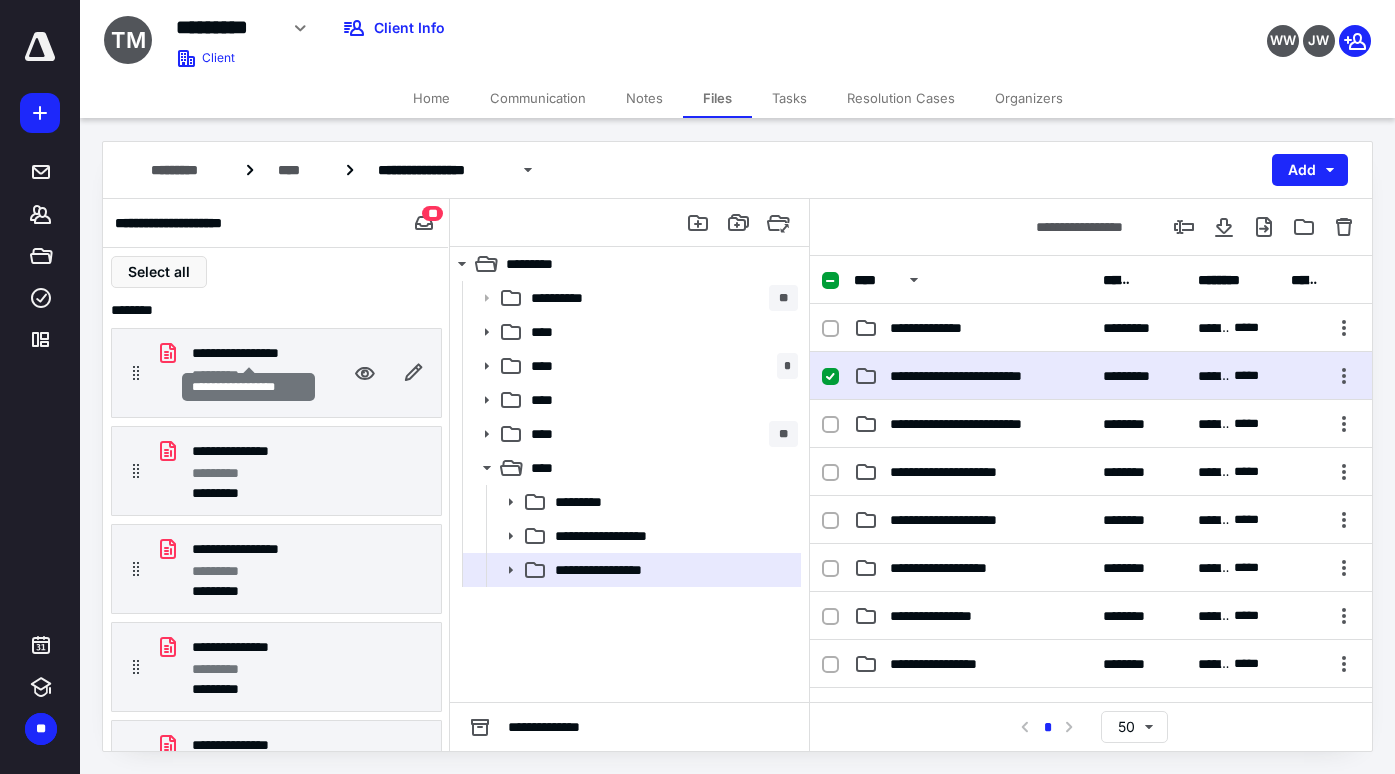 click on "**********" at bounding box center (248, 353) 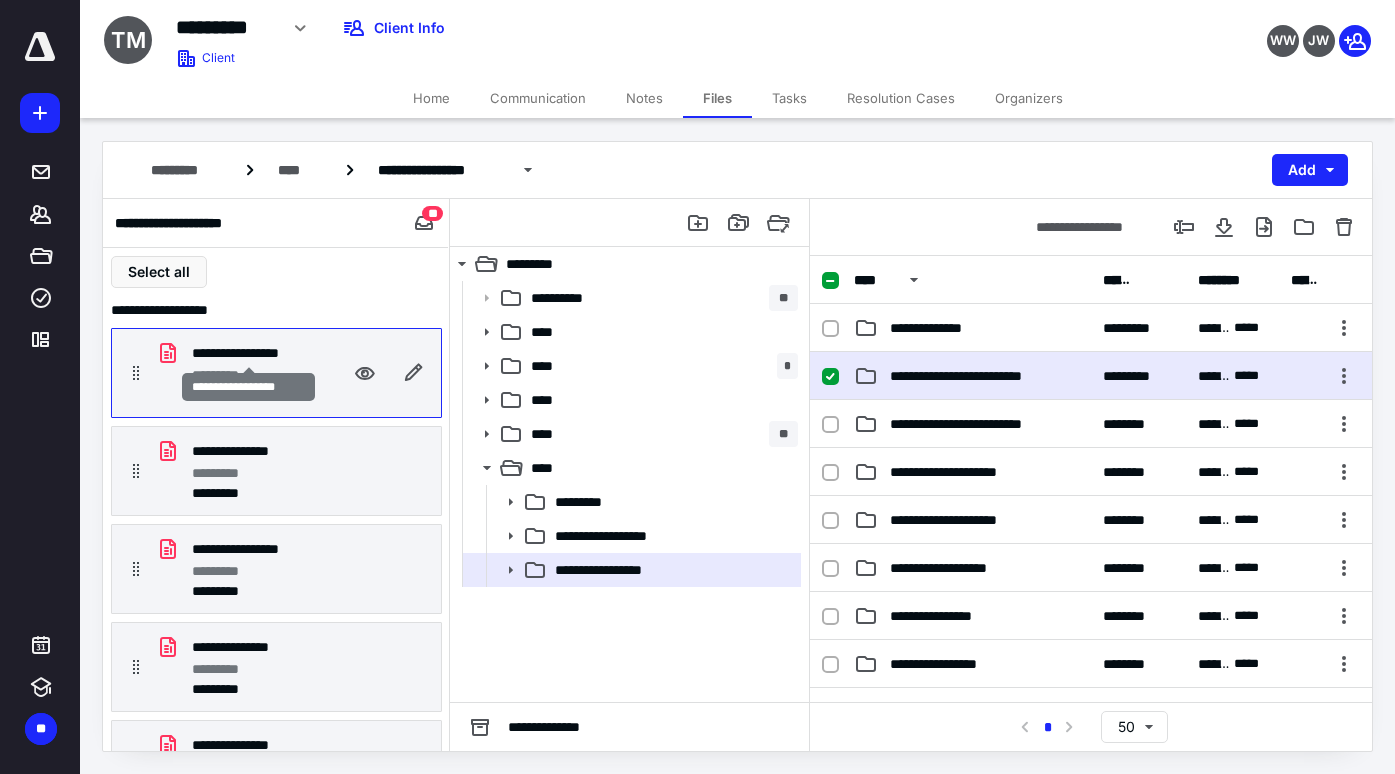 click on "**********" at bounding box center [248, 353] 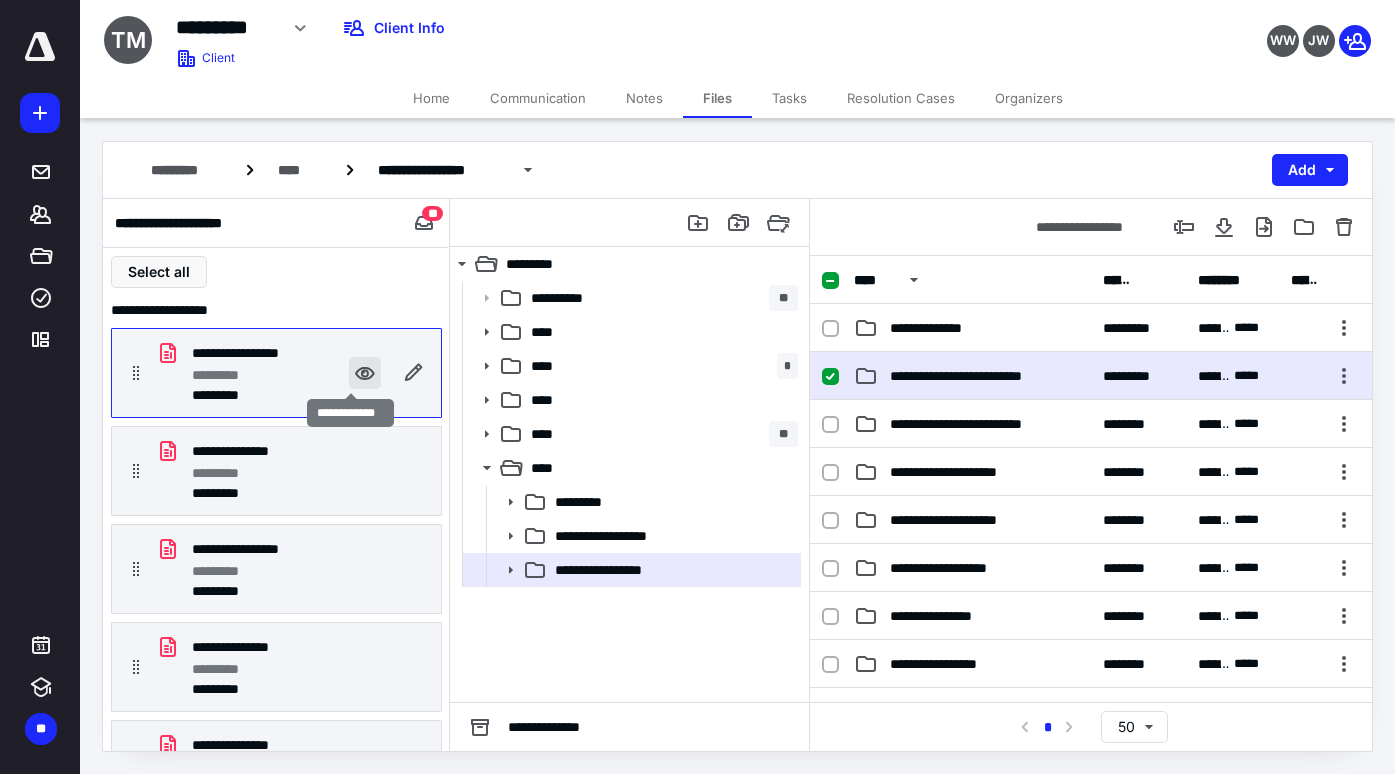 click at bounding box center (365, 373) 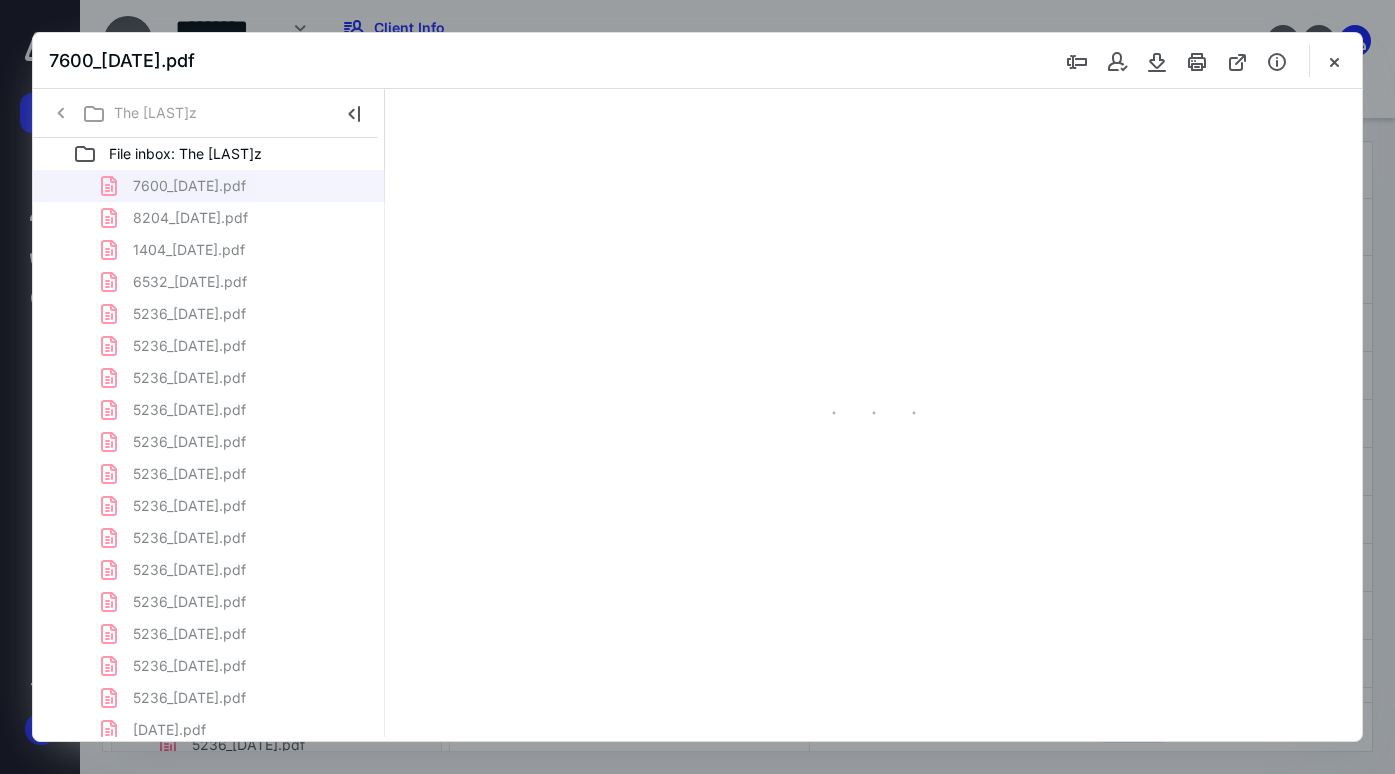 scroll, scrollTop: 0, scrollLeft: 0, axis: both 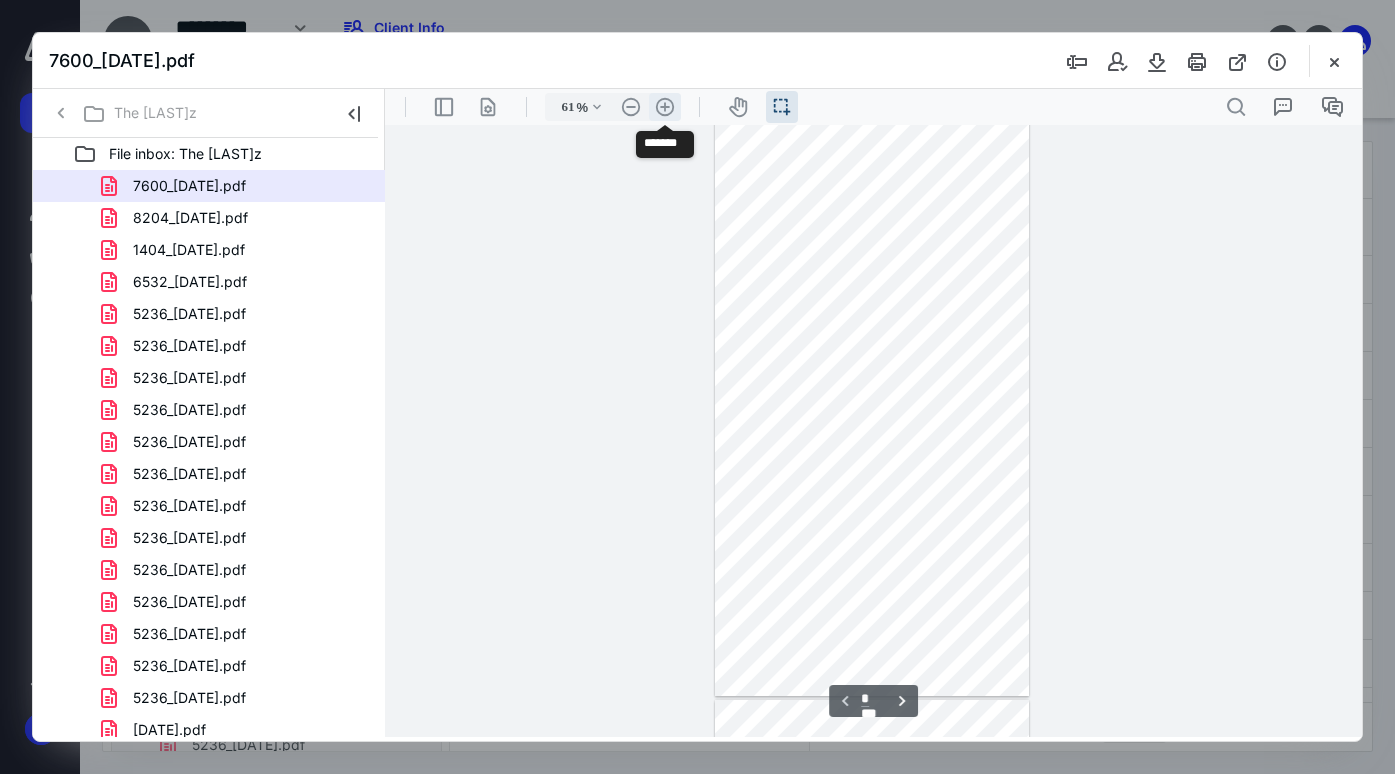 click on ".cls-1{fill:#abb0c4;} icon - header - zoom - in - line" at bounding box center [665, 107] 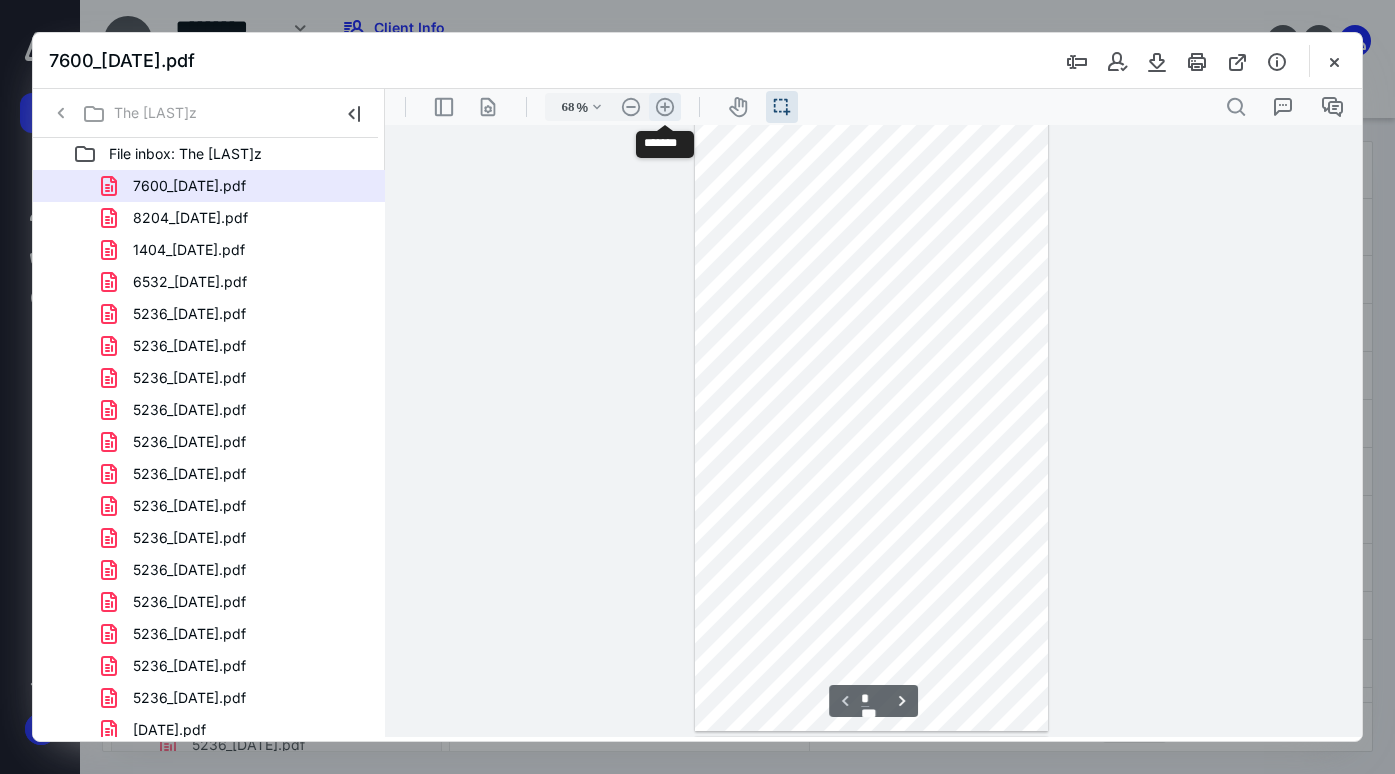 click on ".cls-1{fill:#abb0c4;} icon - header - zoom - in - line" at bounding box center (665, 107) 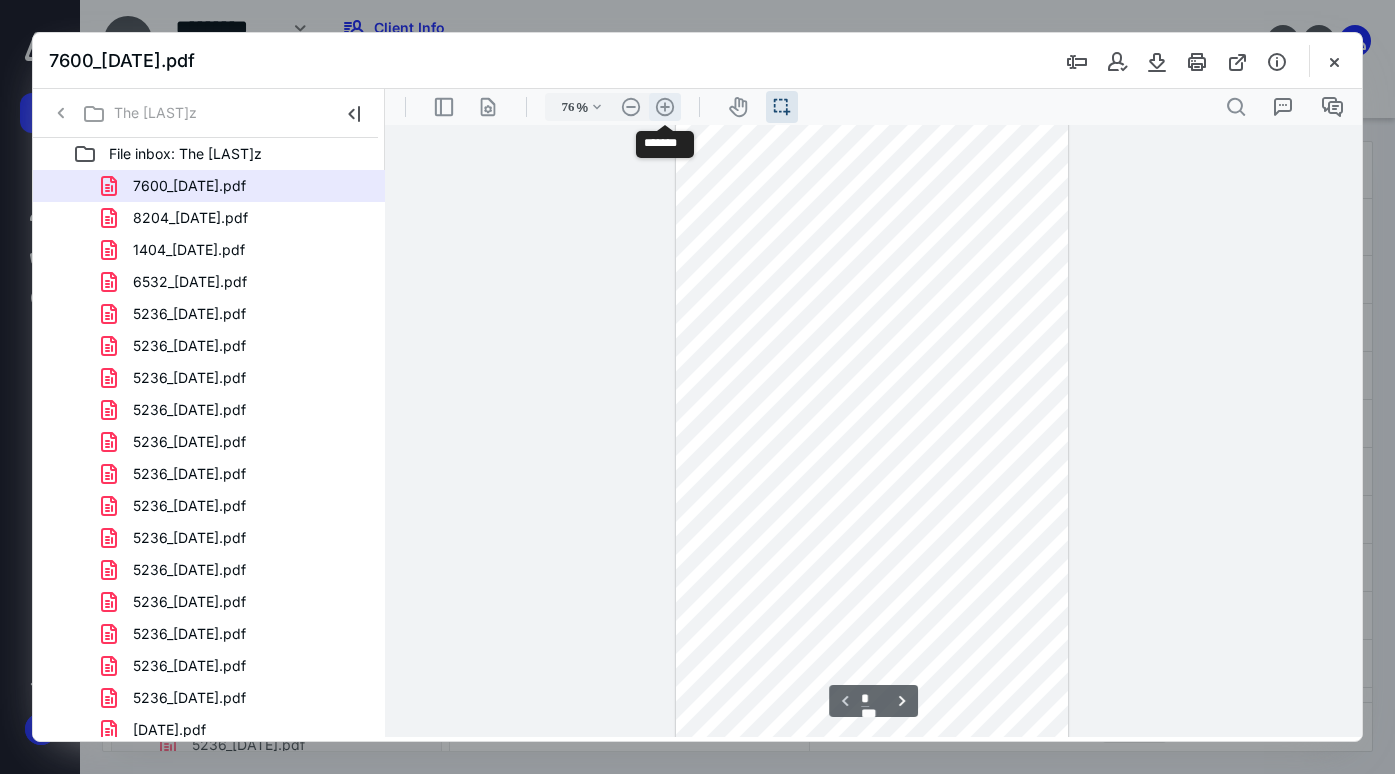 click on ".cls-1{fill:#abb0c4;} icon - header - zoom - in - line" at bounding box center (665, 107) 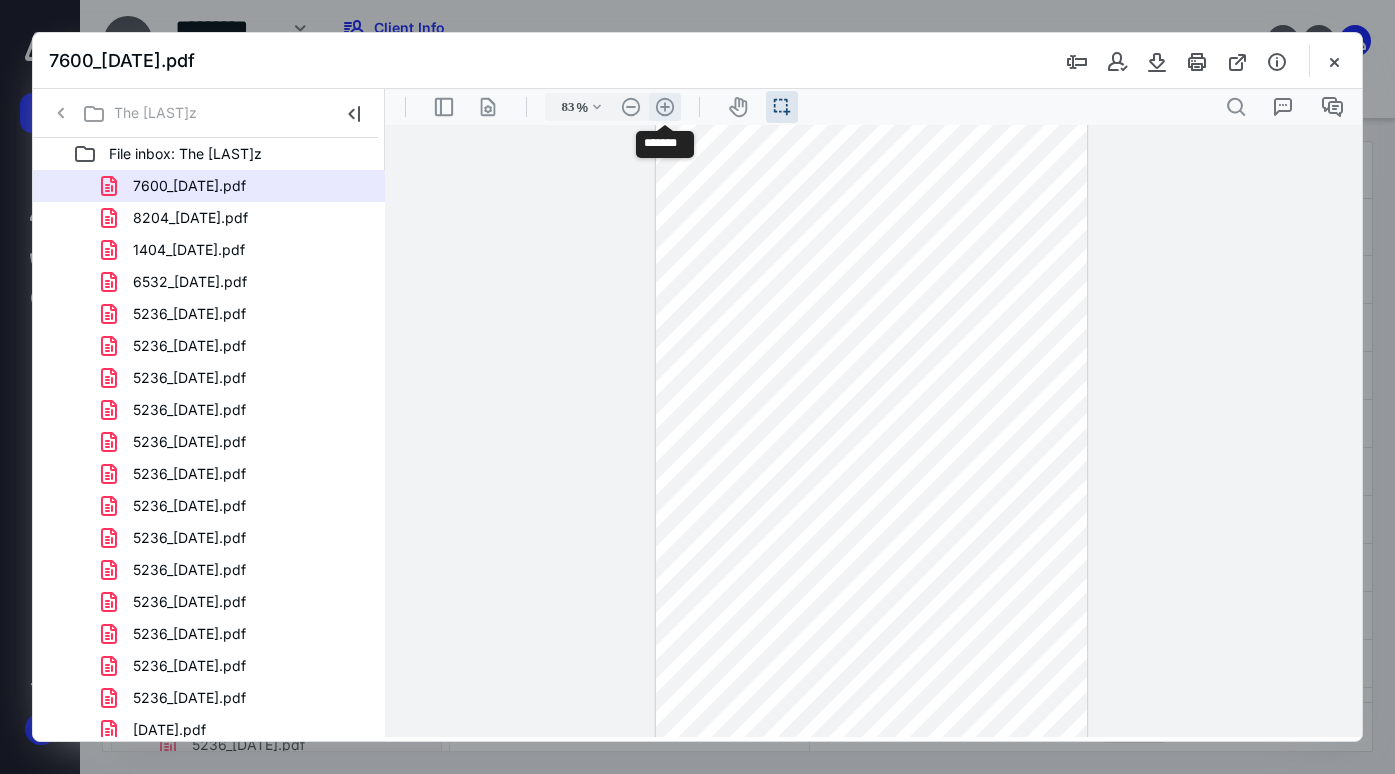 click on ".cls-1{fill:#abb0c4;} icon - header - zoom - in - line" at bounding box center [665, 107] 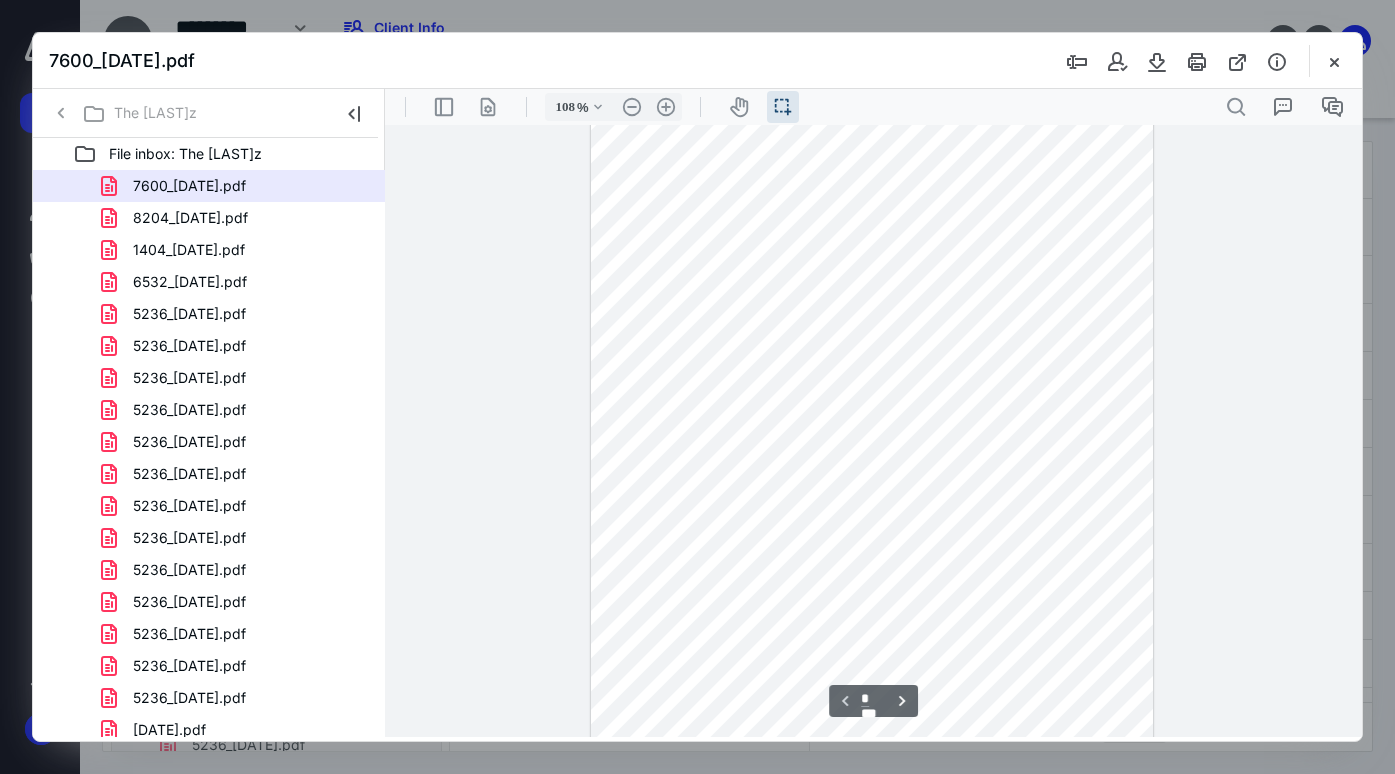 scroll, scrollTop: 318, scrollLeft: 0, axis: vertical 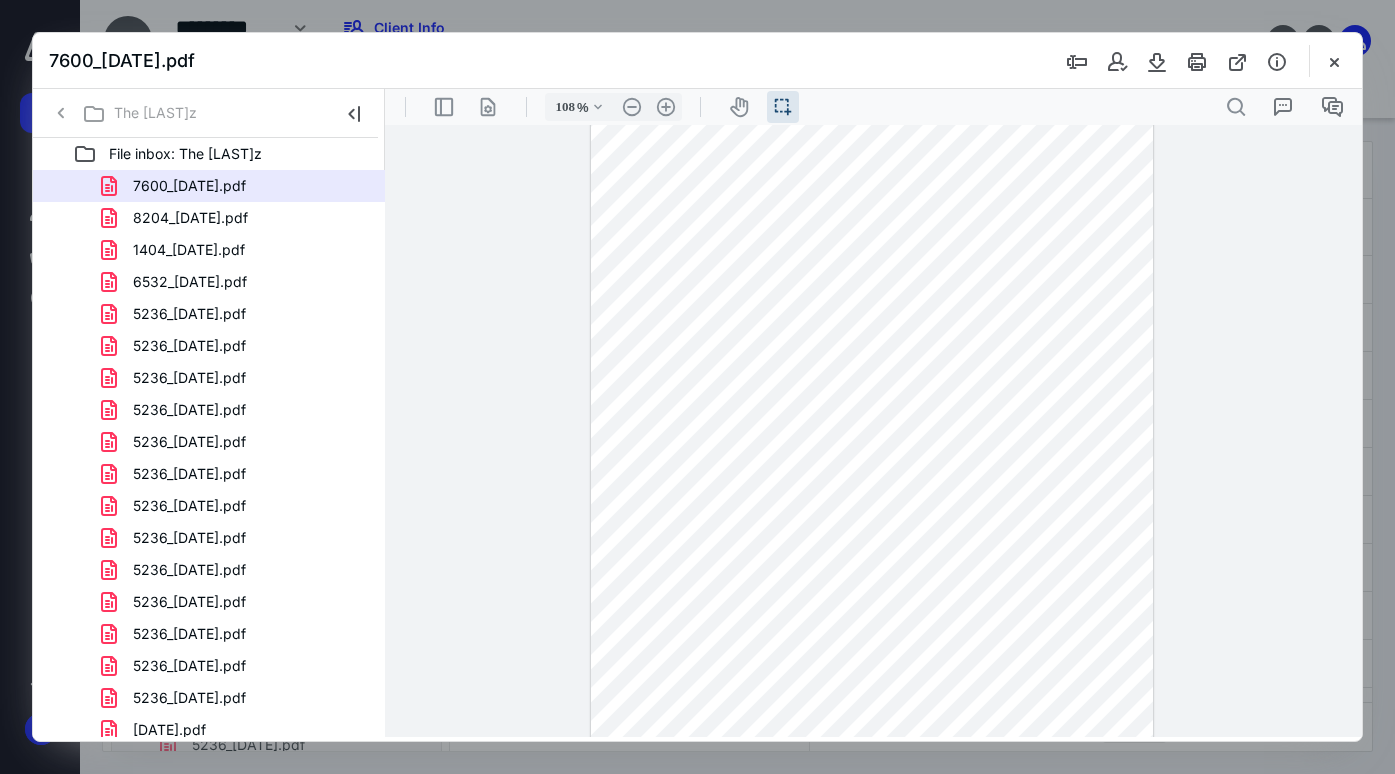 click 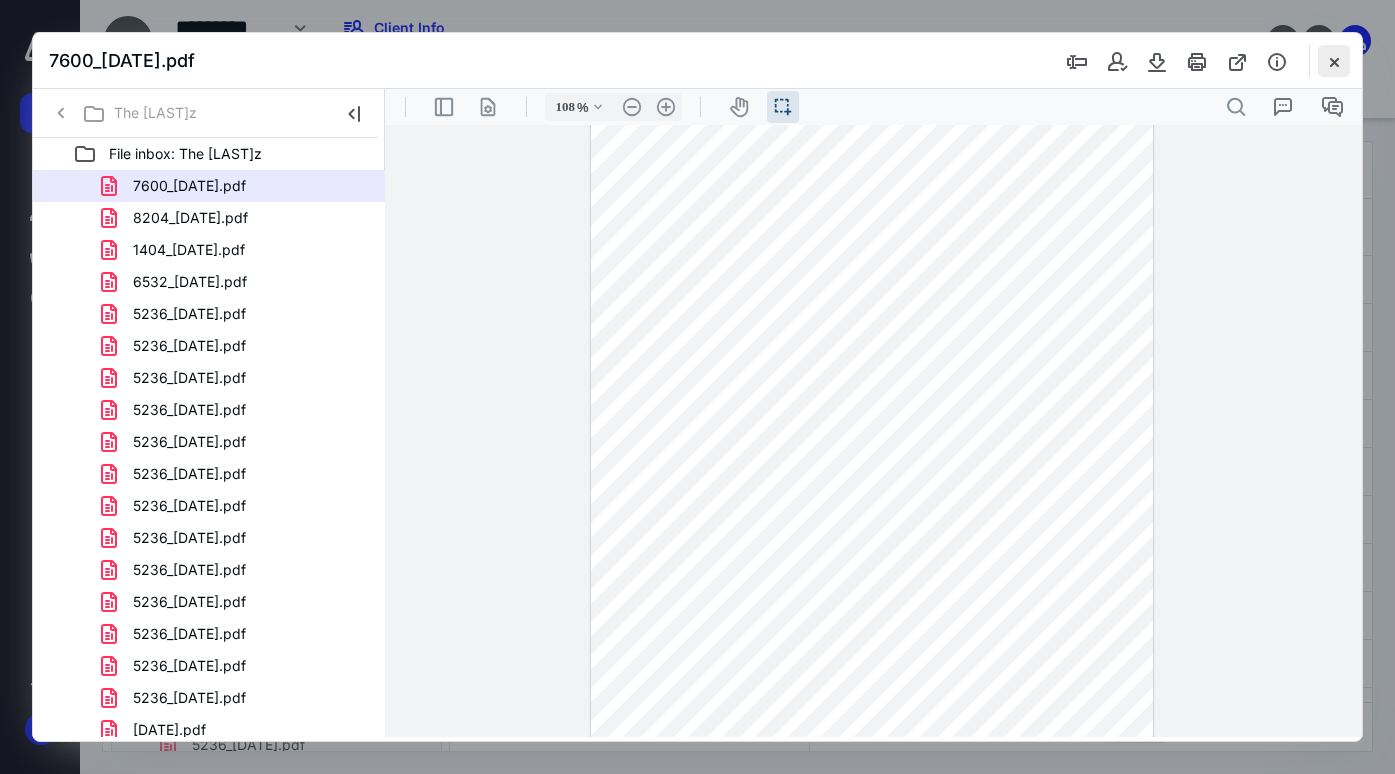click at bounding box center [1334, 61] 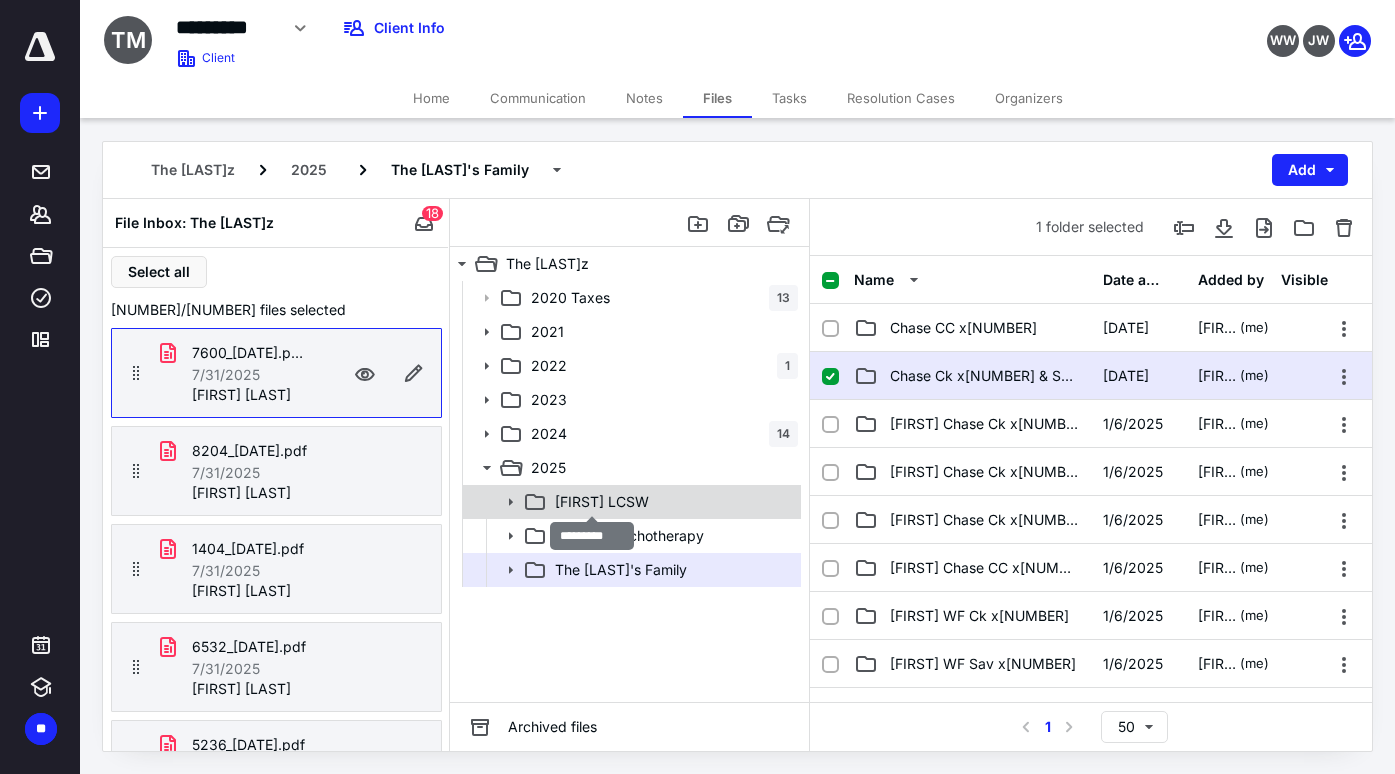 click on "[FIRST] LCSW" at bounding box center [602, 502] 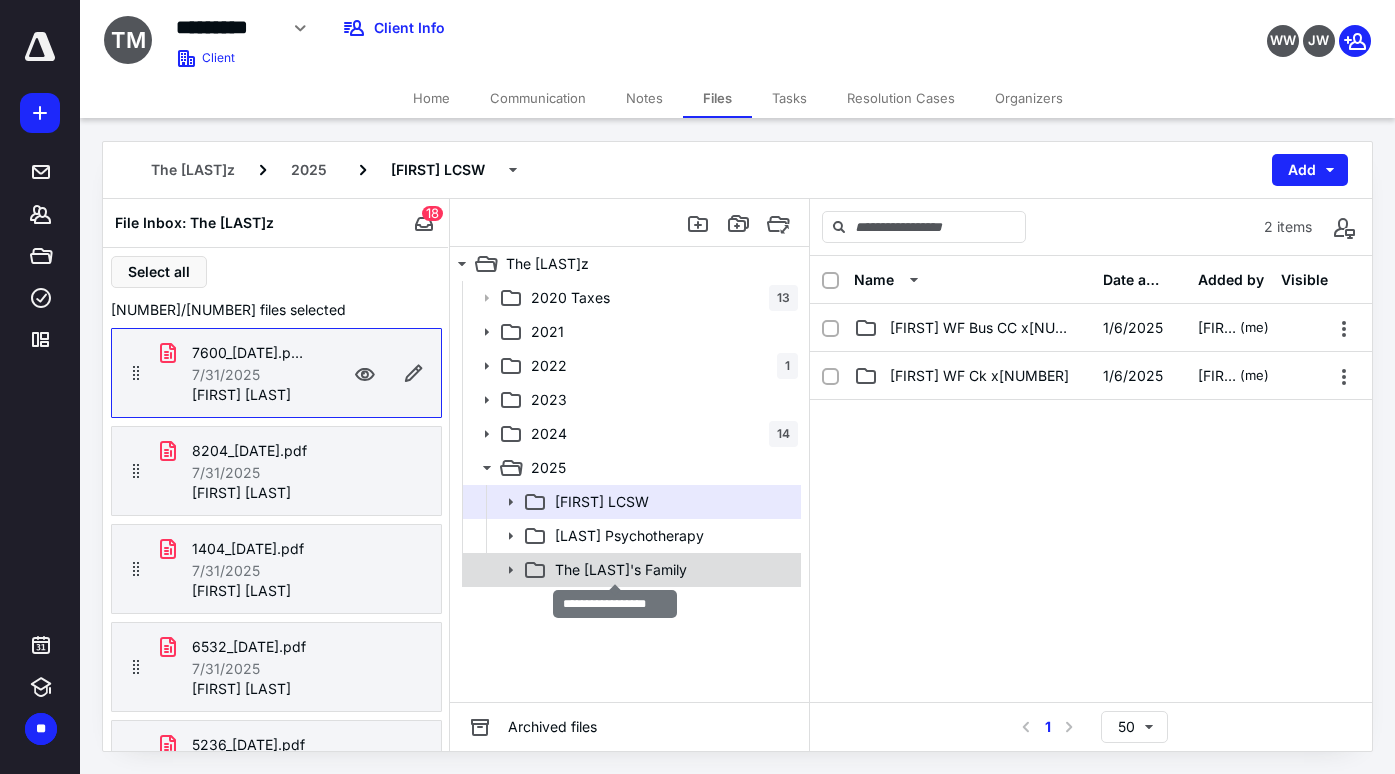 click on "The [LAST]'s Family" at bounding box center (621, 570) 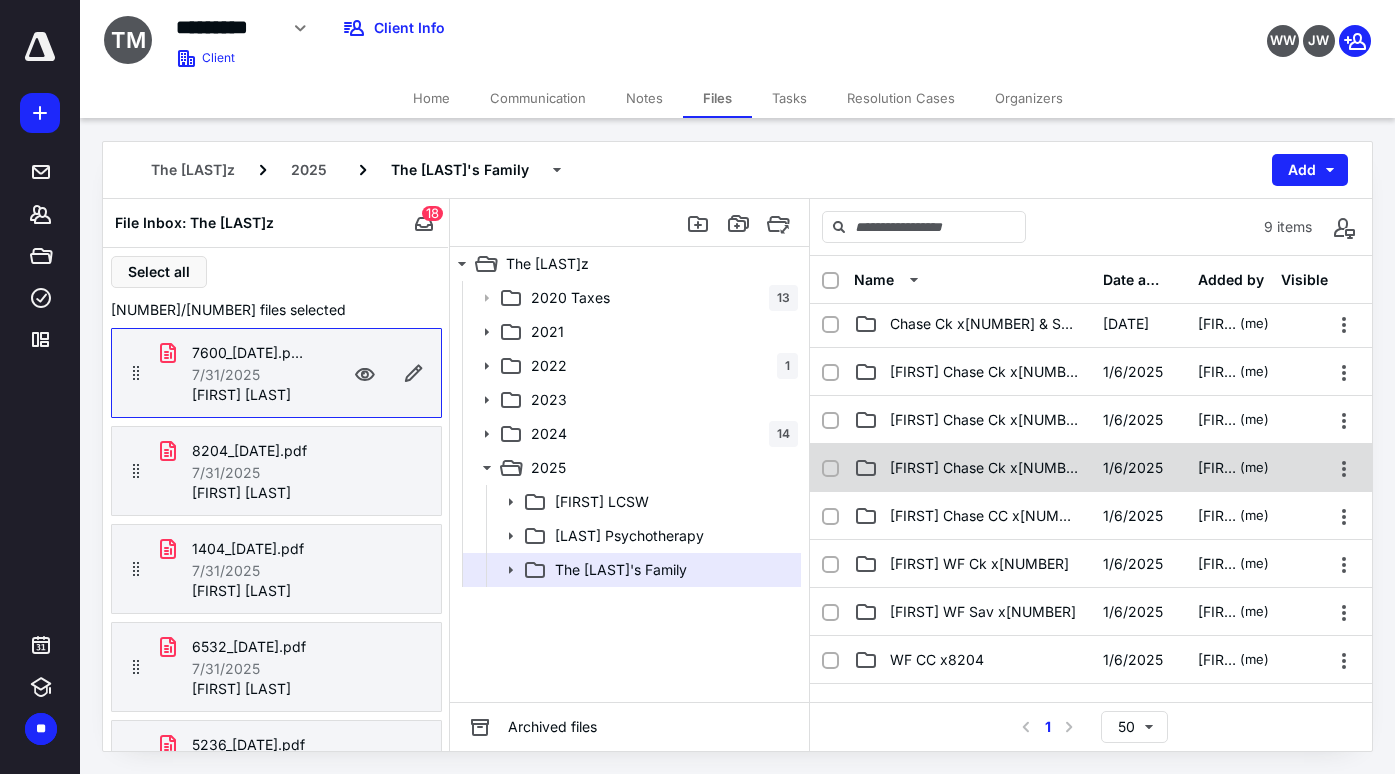 scroll, scrollTop: 0, scrollLeft: 0, axis: both 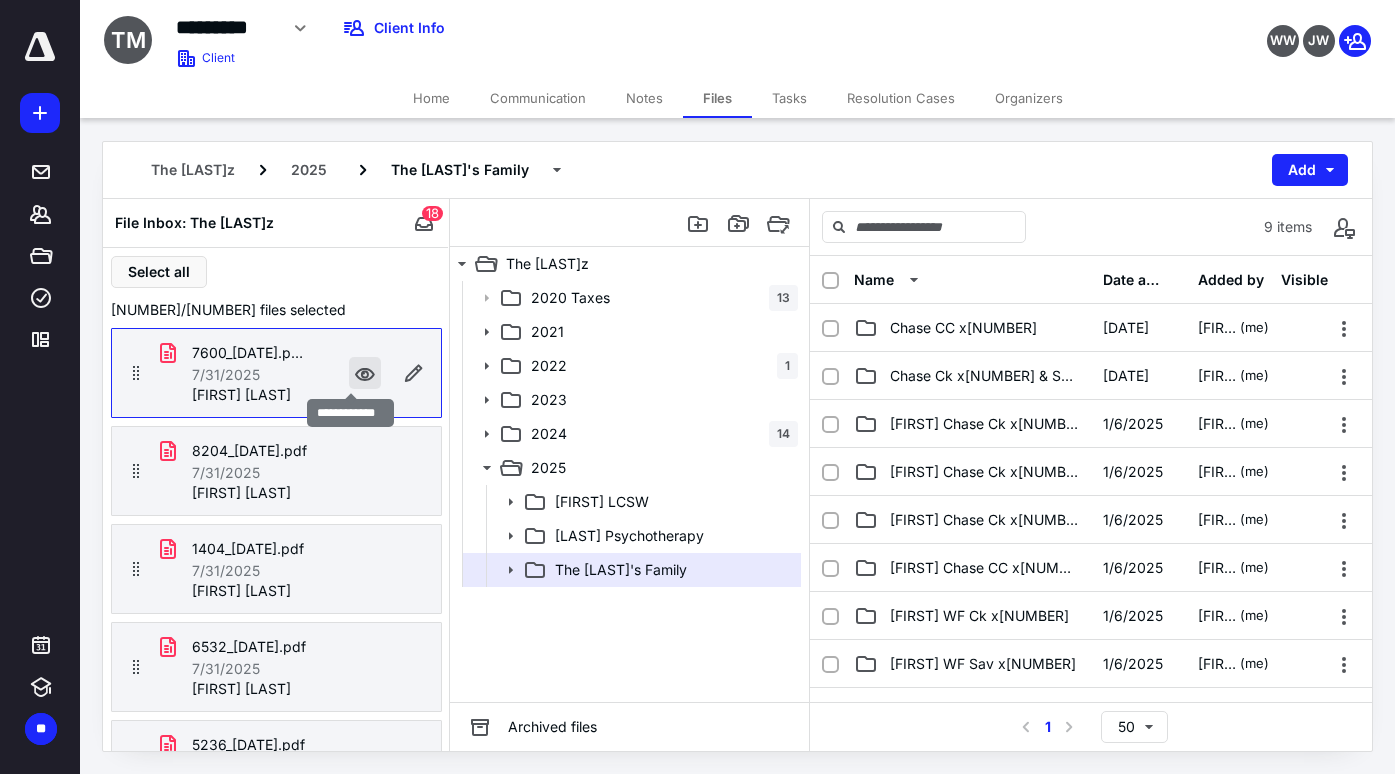 click at bounding box center [365, 373] 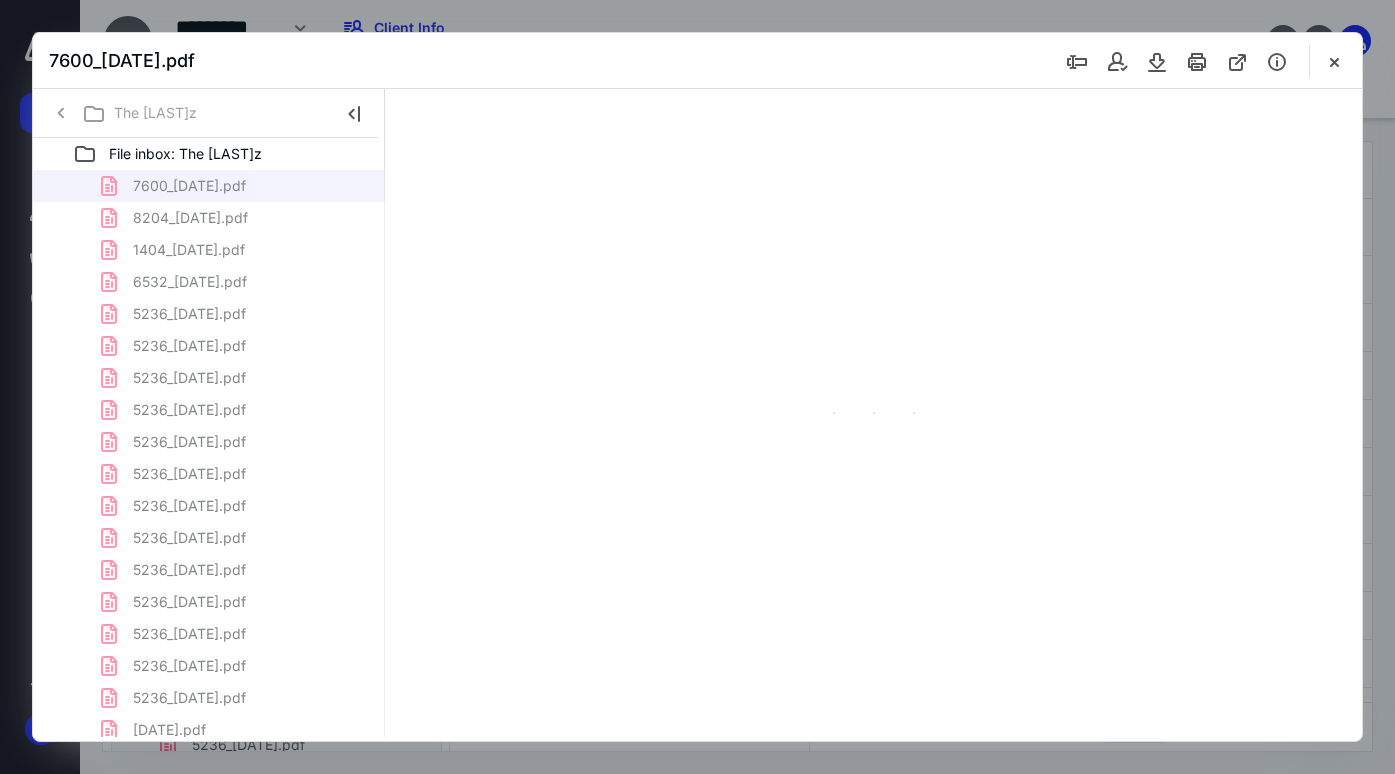 scroll, scrollTop: 0, scrollLeft: 0, axis: both 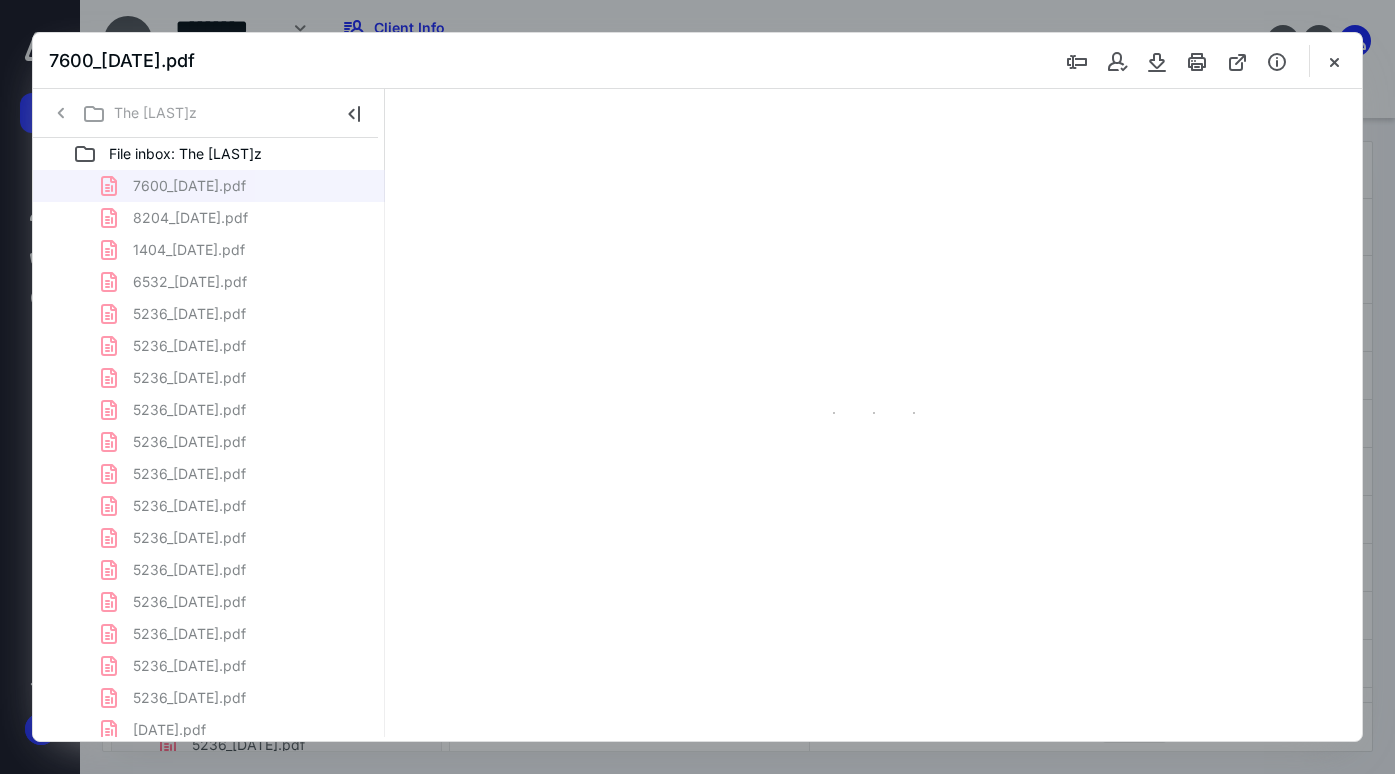 type on "61" 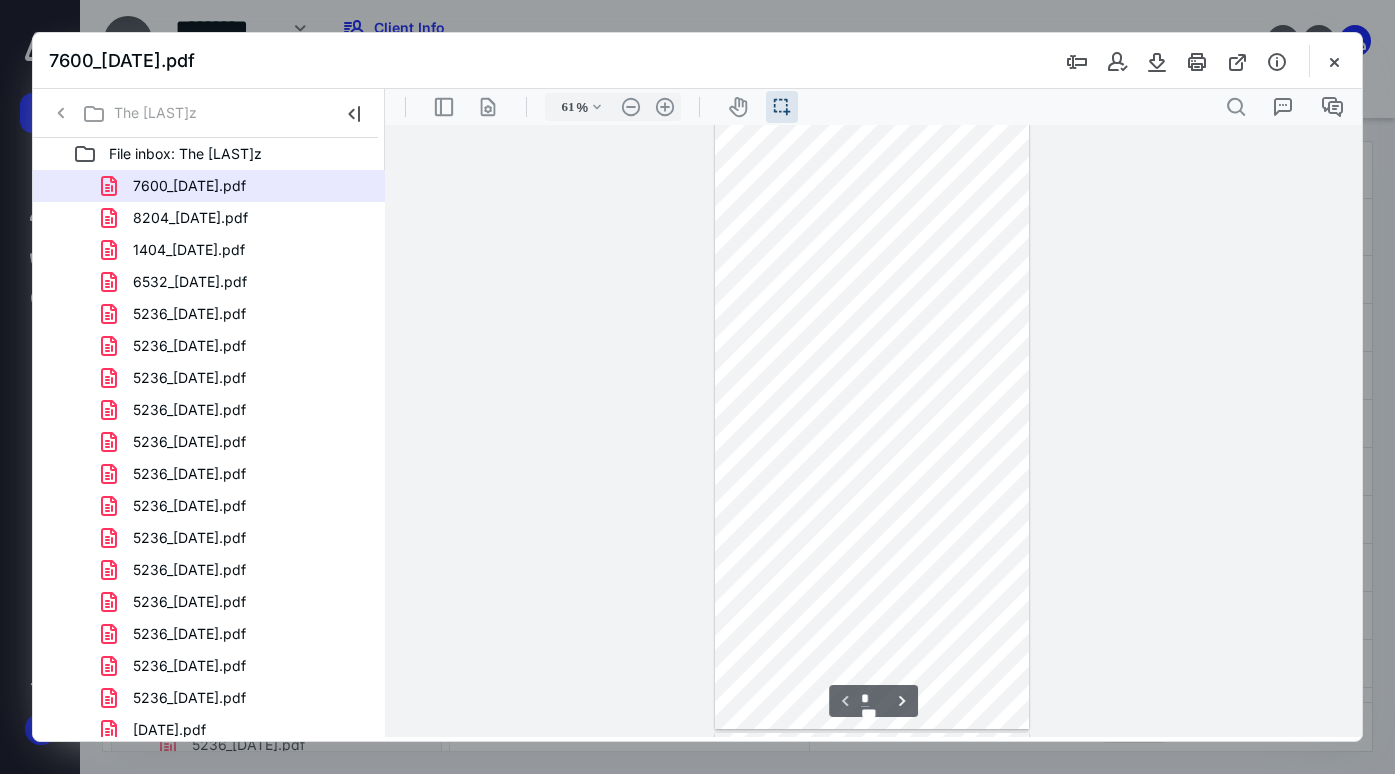 scroll, scrollTop: 0, scrollLeft: 0, axis: both 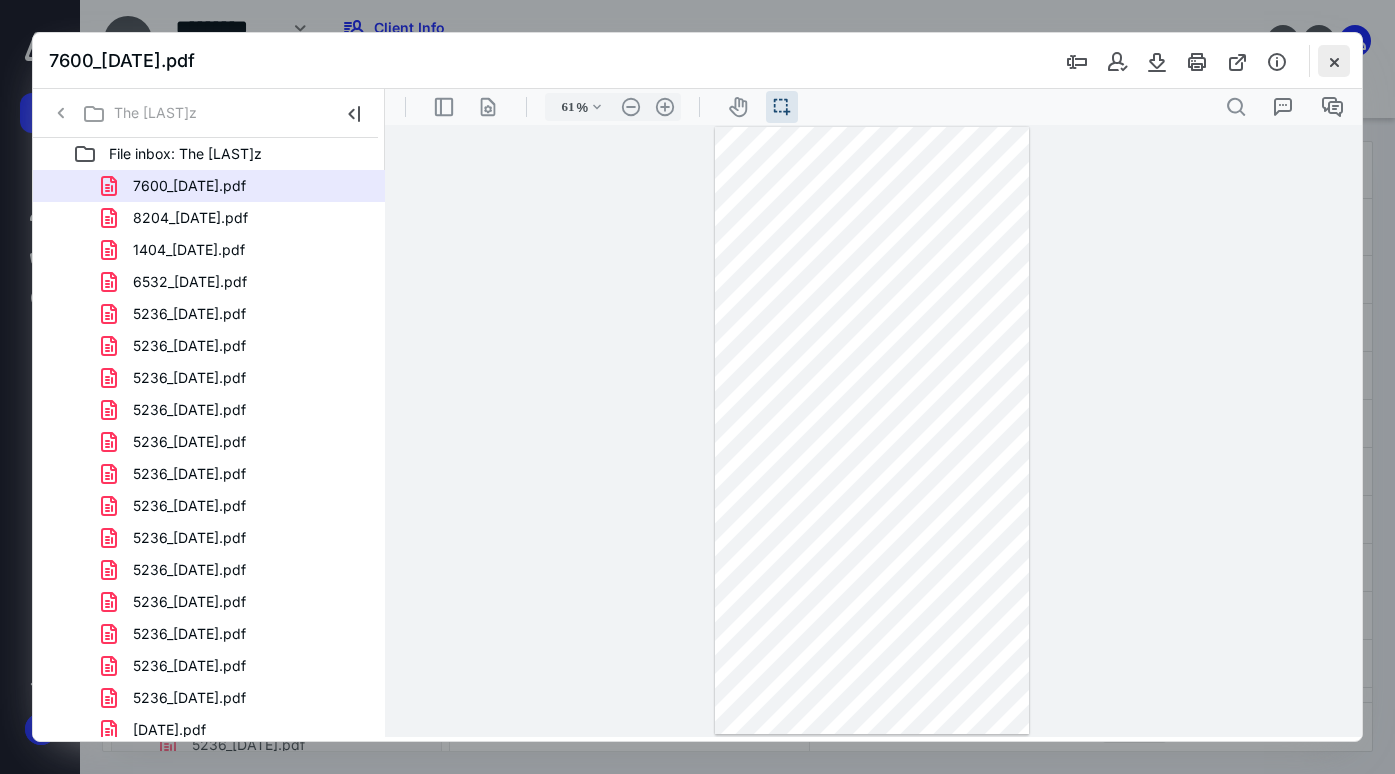 click at bounding box center [1334, 61] 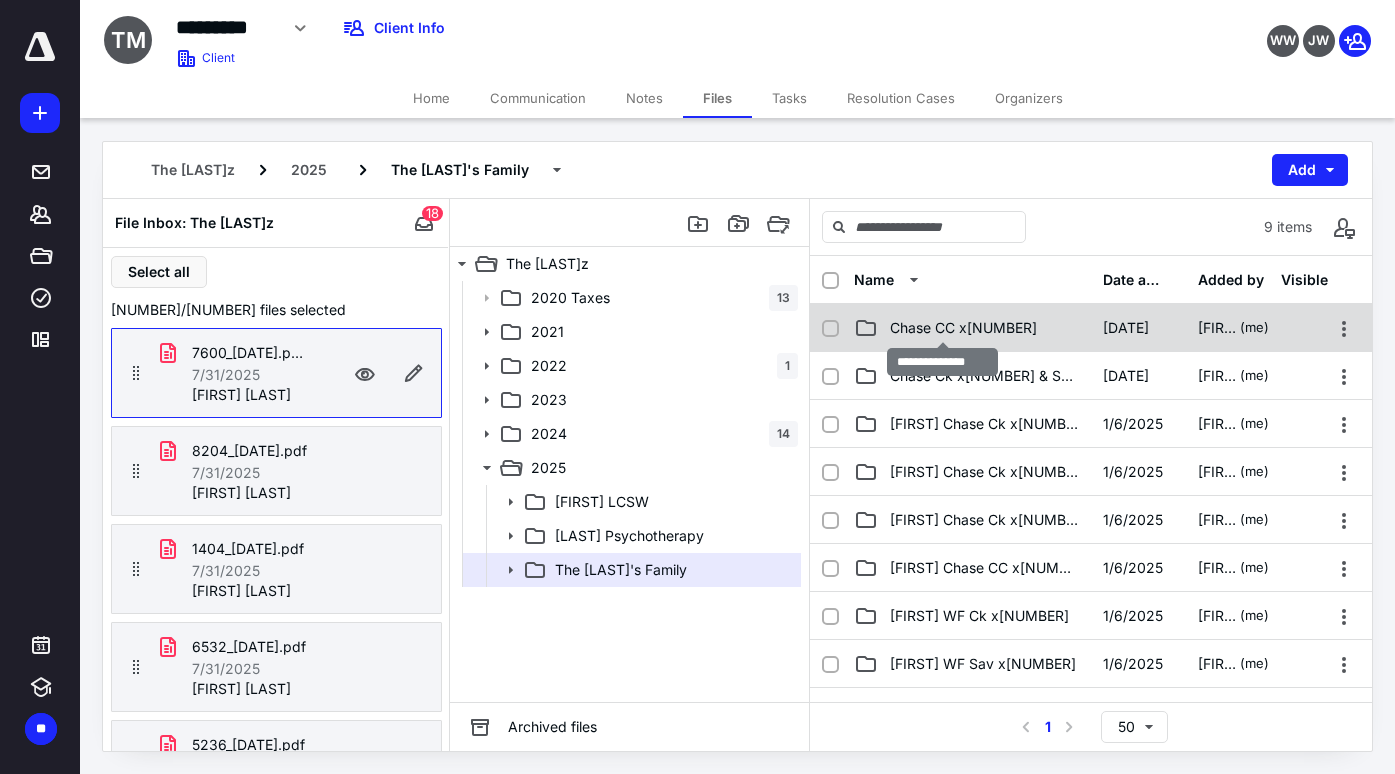 click on "Chase CC x1172" at bounding box center (963, 328) 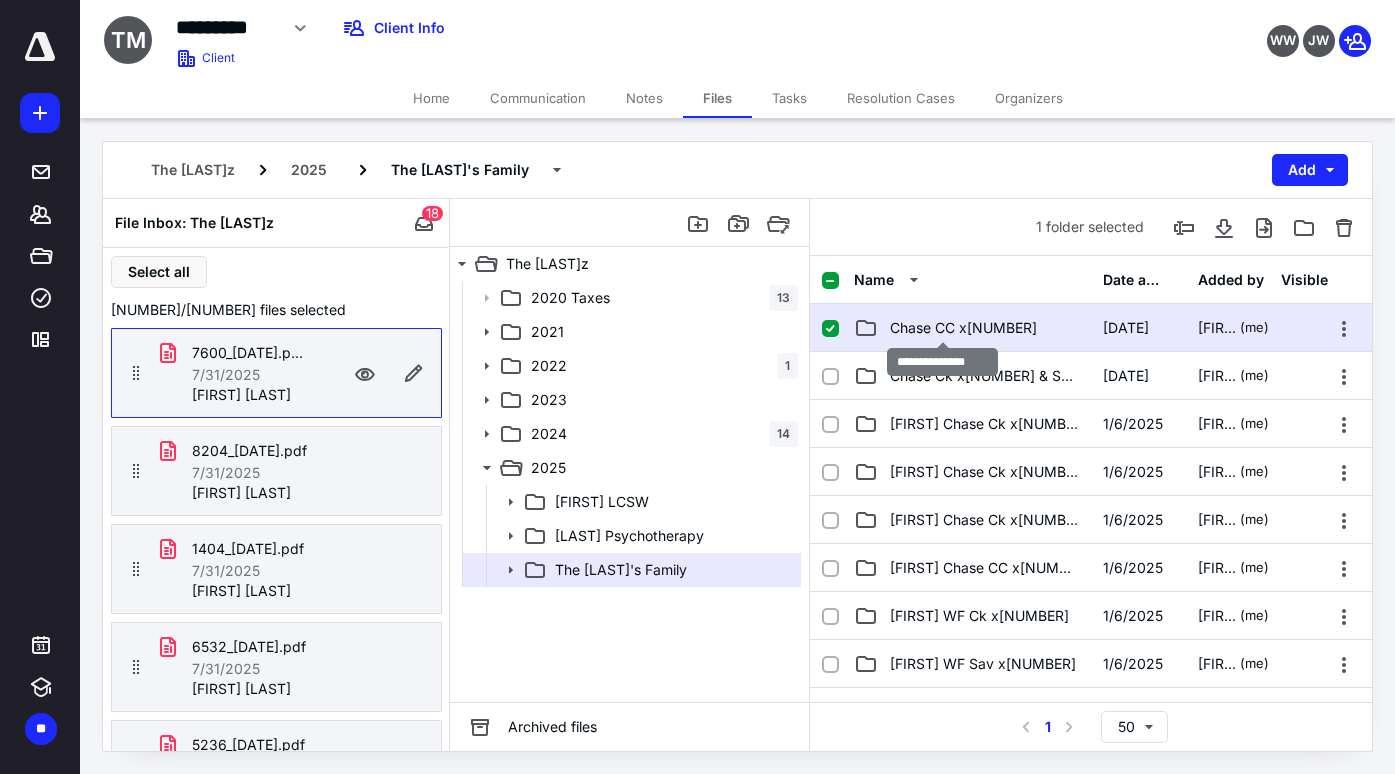 click on "Chase CC x1172" at bounding box center [963, 328] 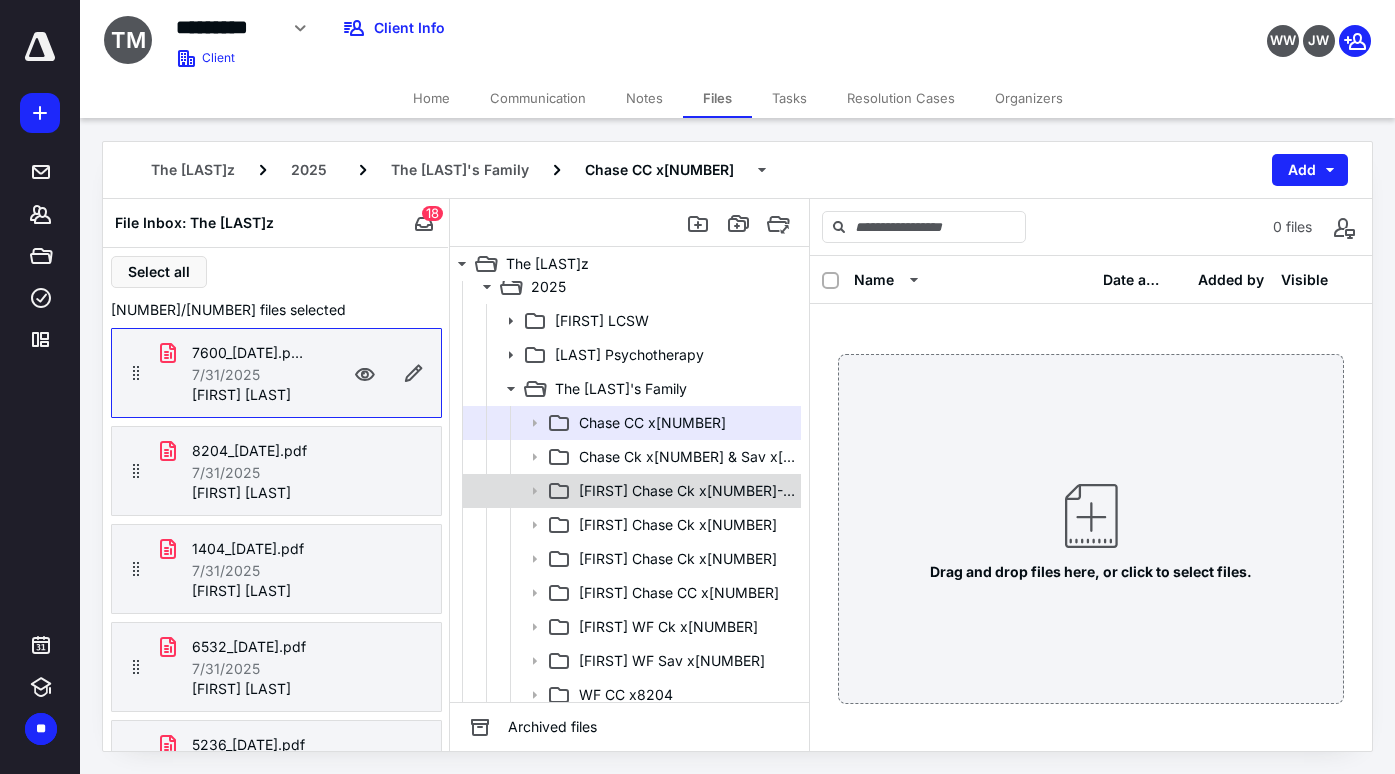scroll, scrollTop: 110, scrollLeft: 0, axis: vertical 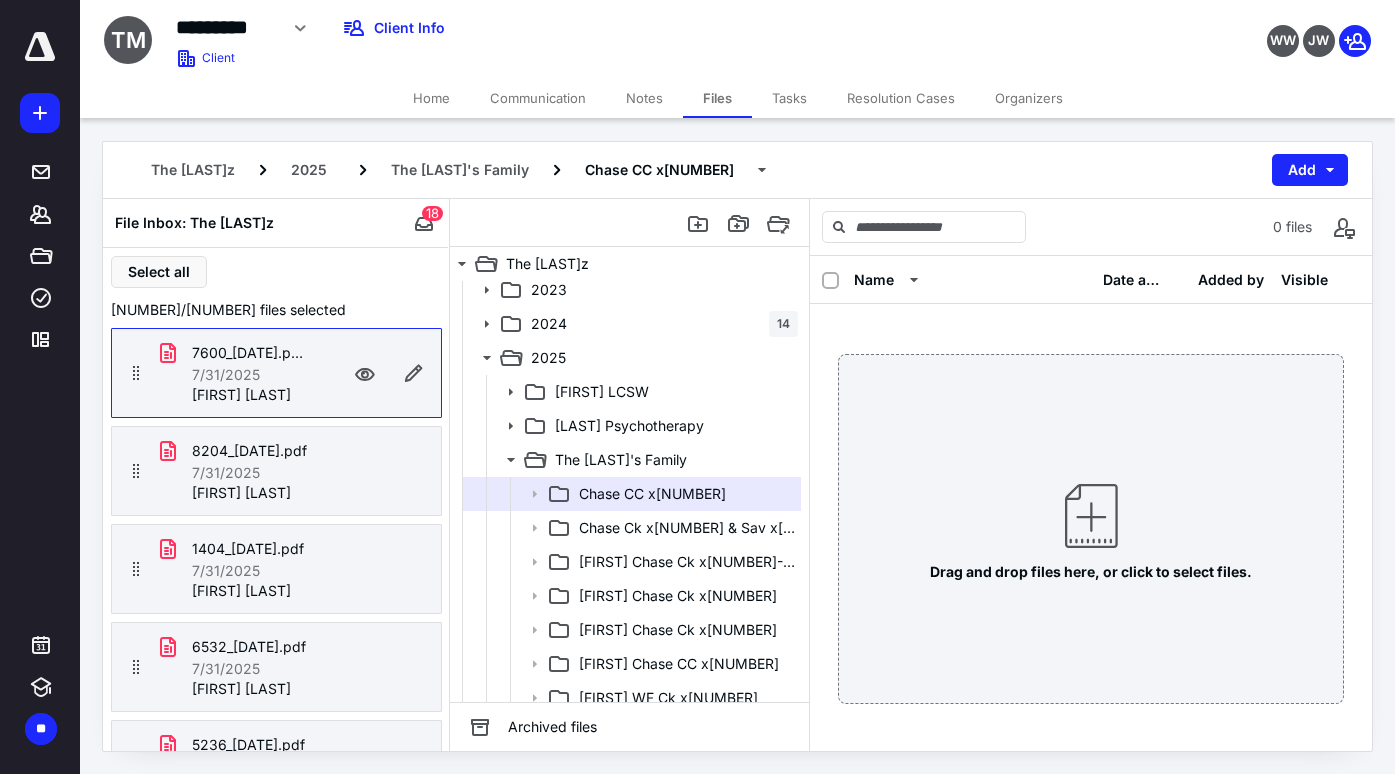 click on "[FIRST] [LAST]" at bounding box center (248, 395) 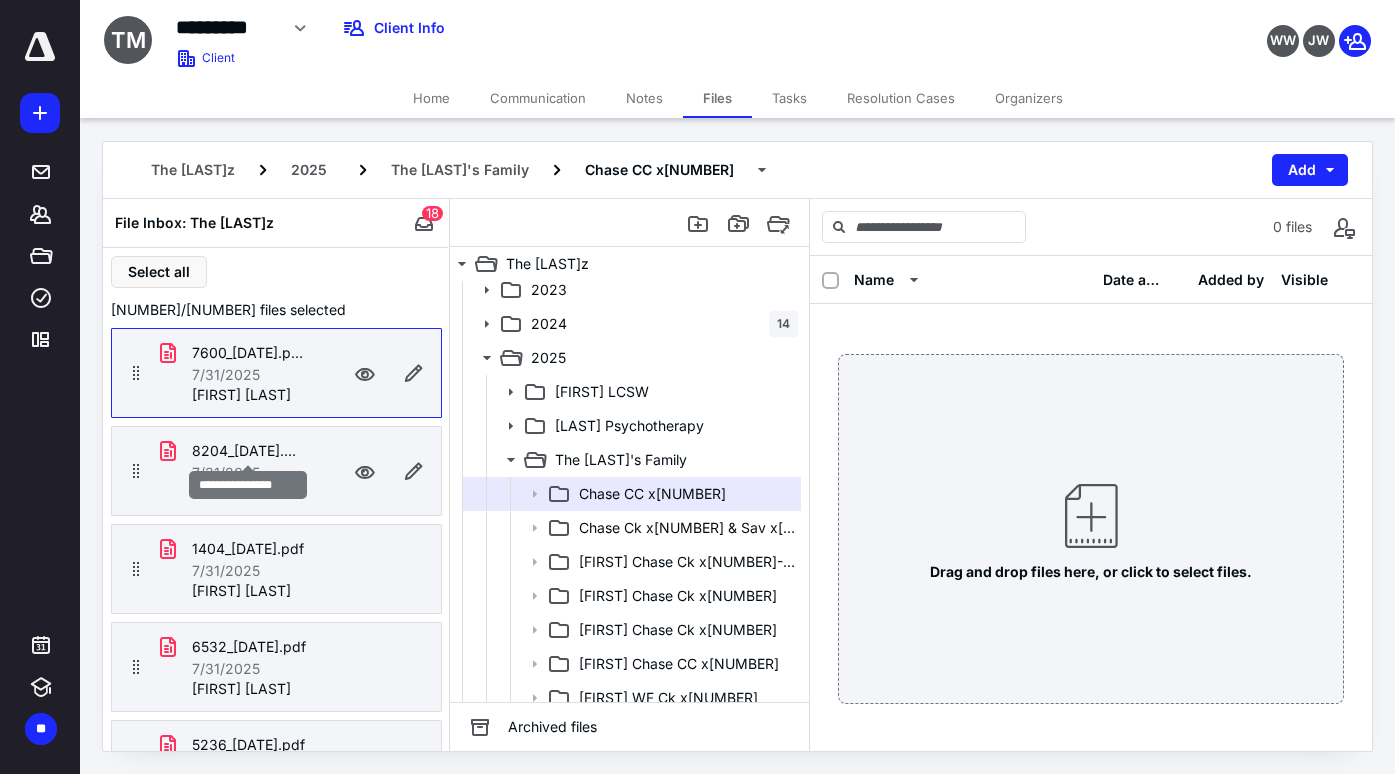 click on "8204_011325.pdf" at bounding box center [248, 451] 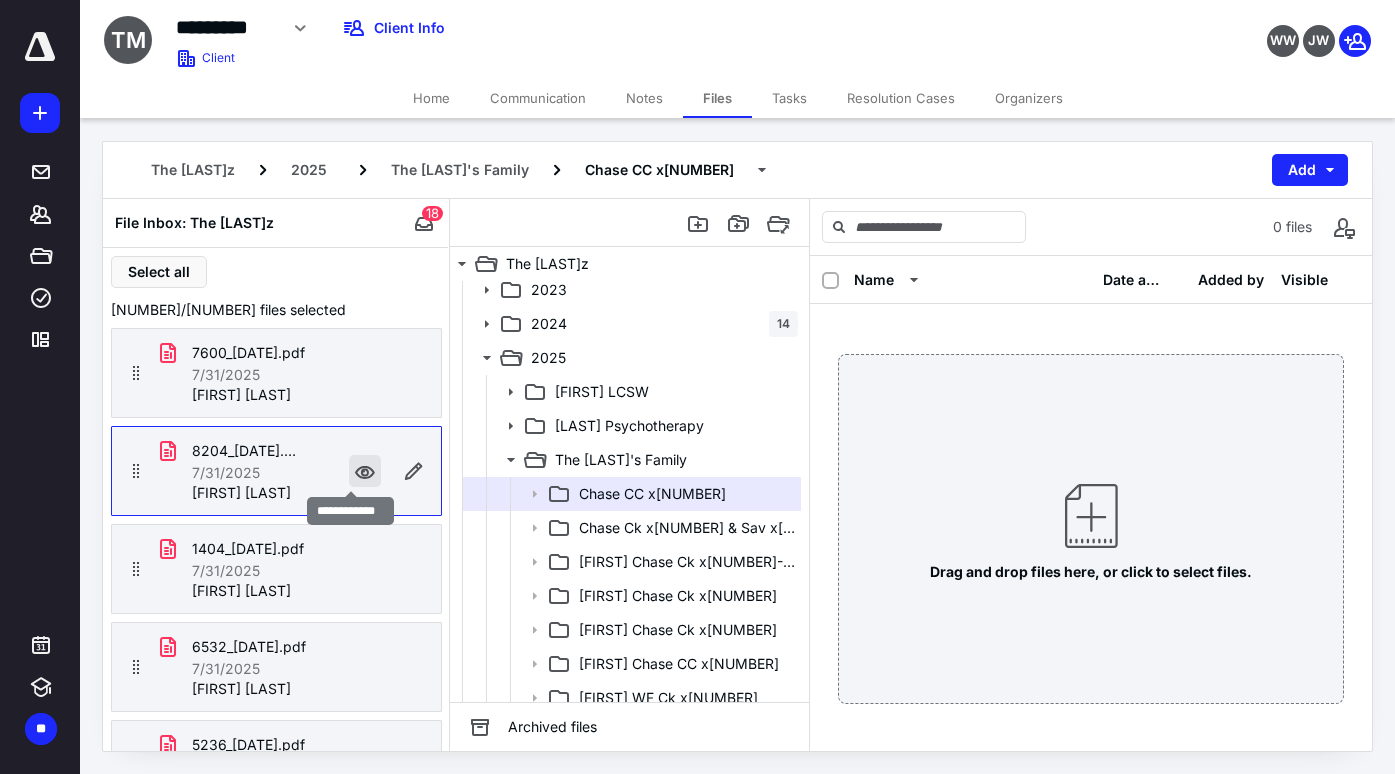click at bounding box center (365, 471) 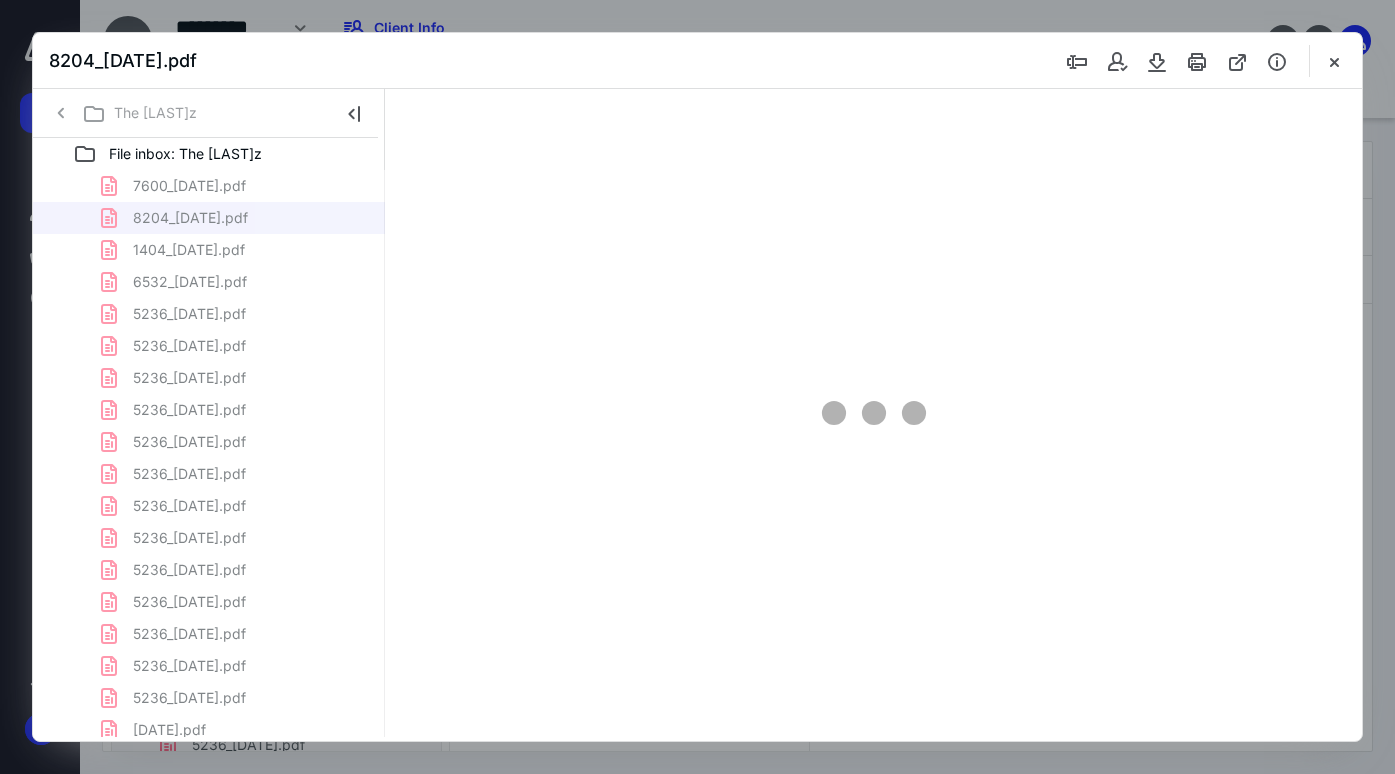 scroll, scrollTop: 0, scrollLeft: 0, axis: both 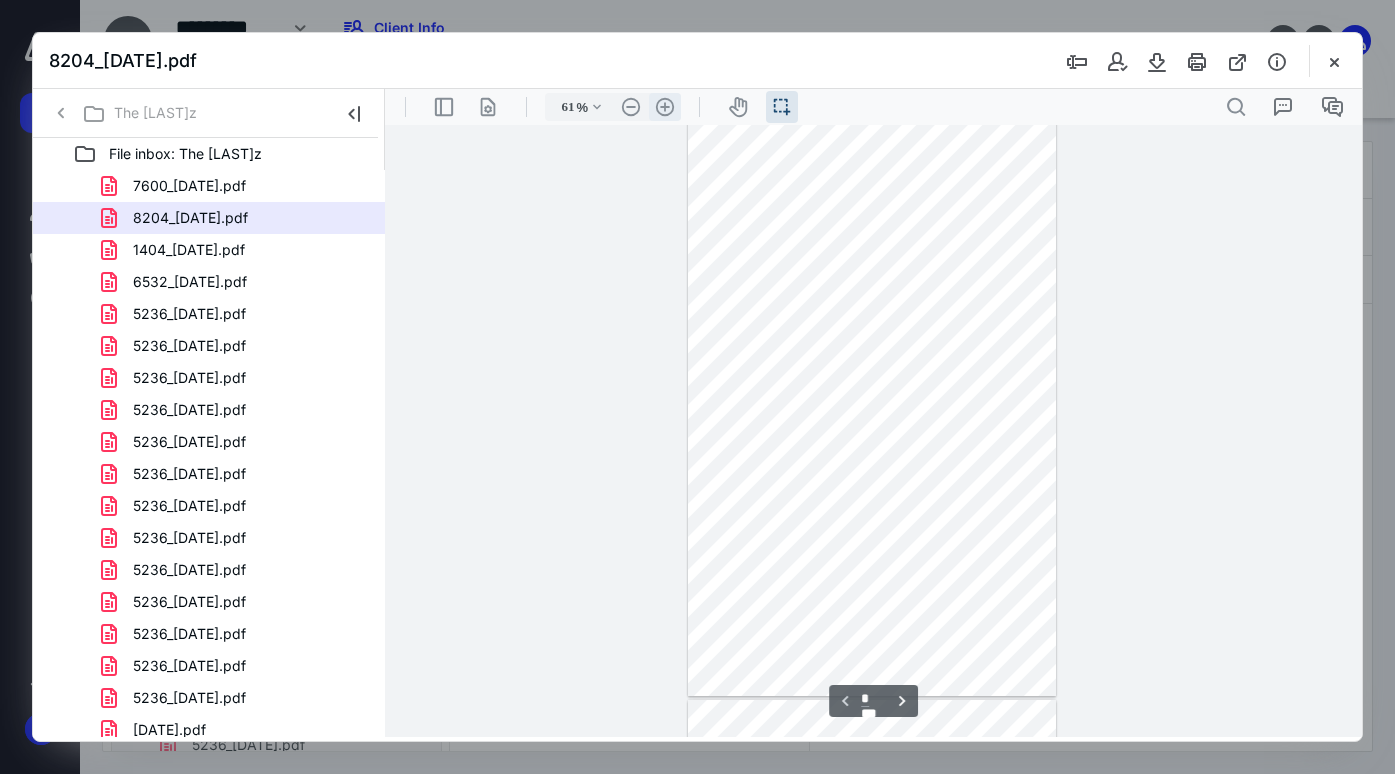 click on ".cls-1{fill:#abb0c4;} icon - header - zoom - in - line" at bounding box center (665, 107) 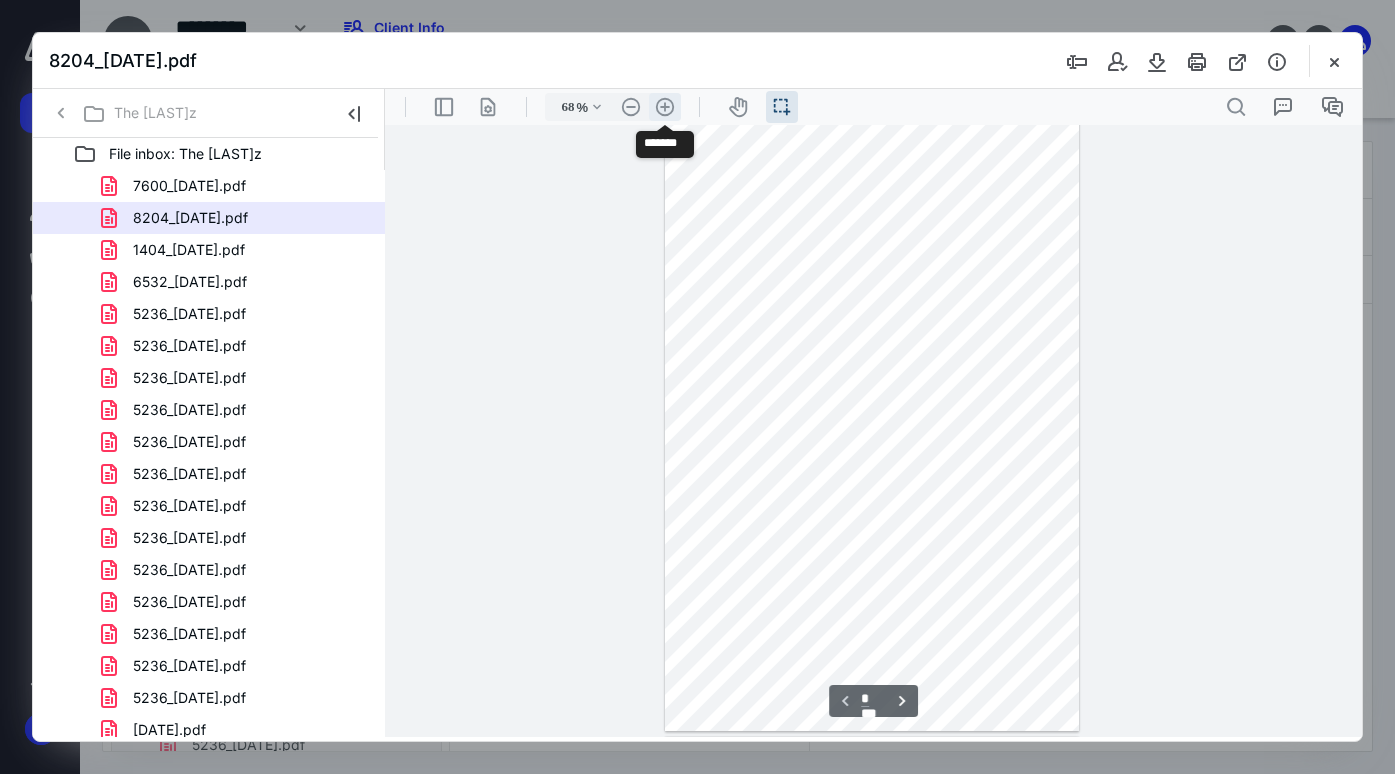 click on ".cls-1{fill:#abb0c4;} icon - header - zoom - in - line" at bounding box center [665, 107] 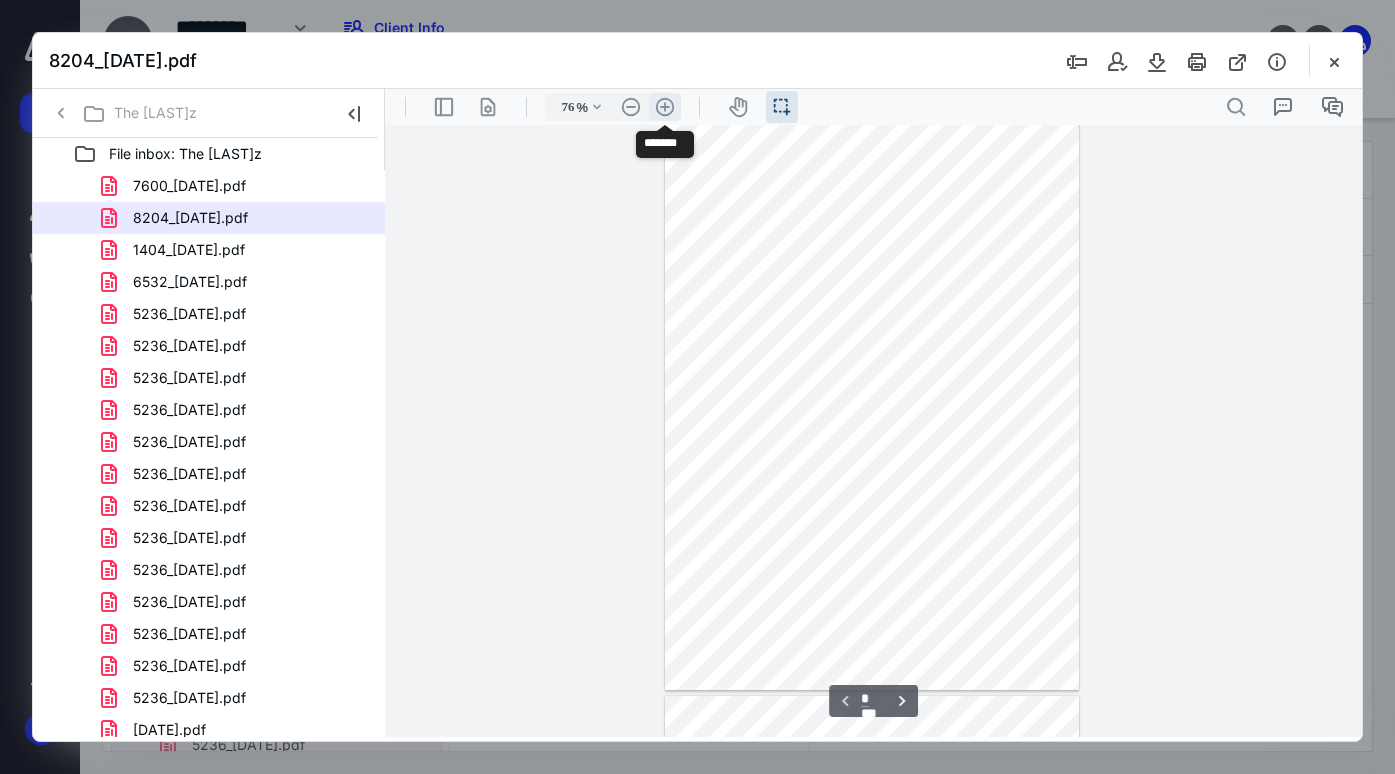 click on ".cls-1{fill:#abb0c4;} icon - header - zoom - in - line" at bounding box center [665, 107] 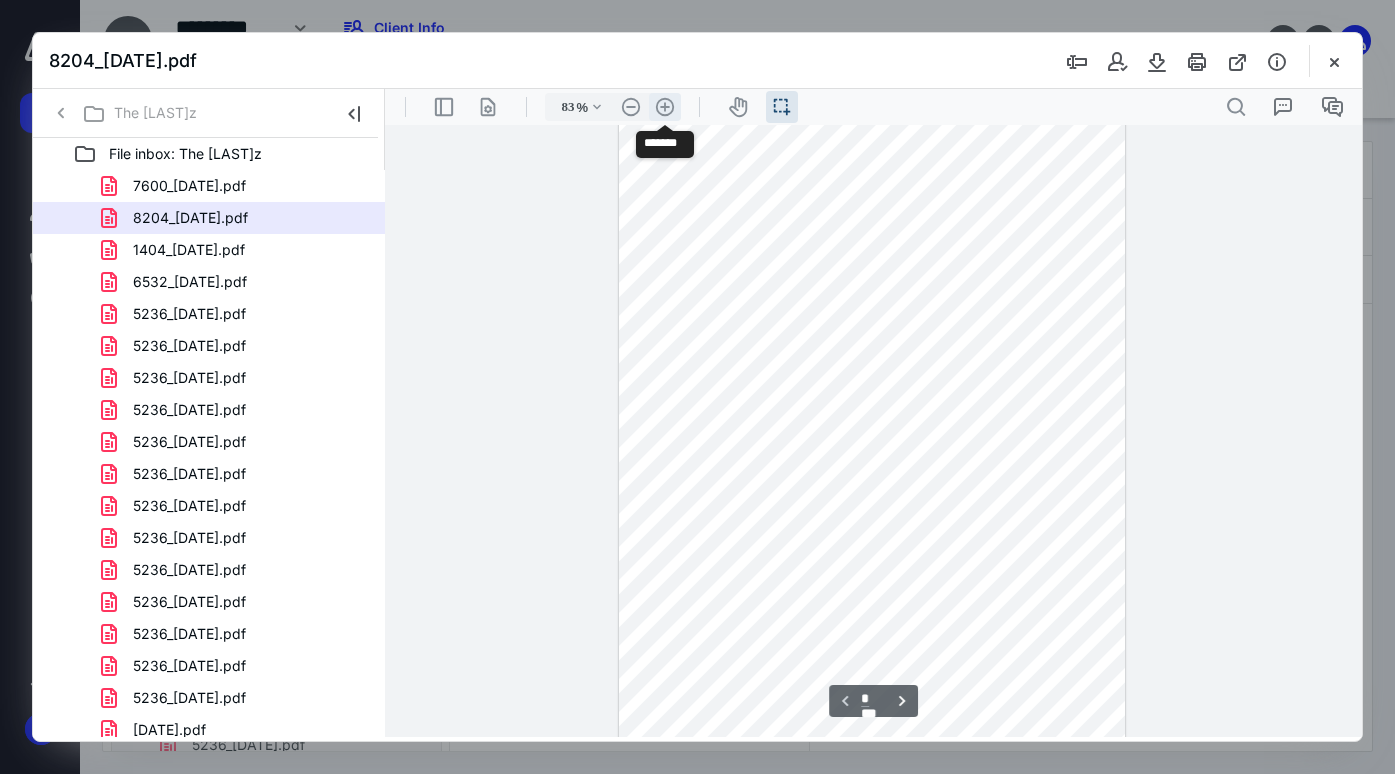 click on ".cls-1{fill:#abb0c4;} icon - header - zoom - in - line" at bounding box center (665, 107) 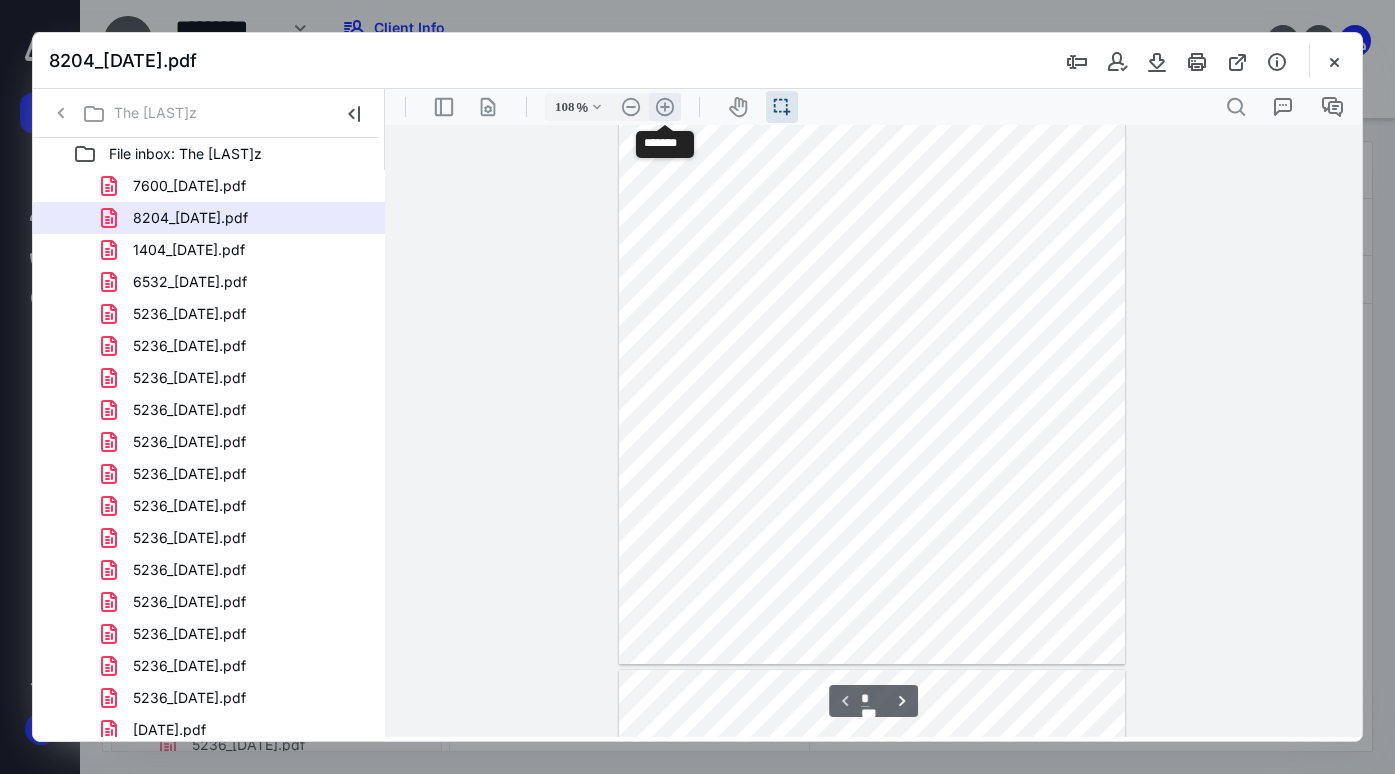 click on ".cls-1{fill:#abb0c4;} icon - header - zoom - in - line" at bounding box center [665, 107] 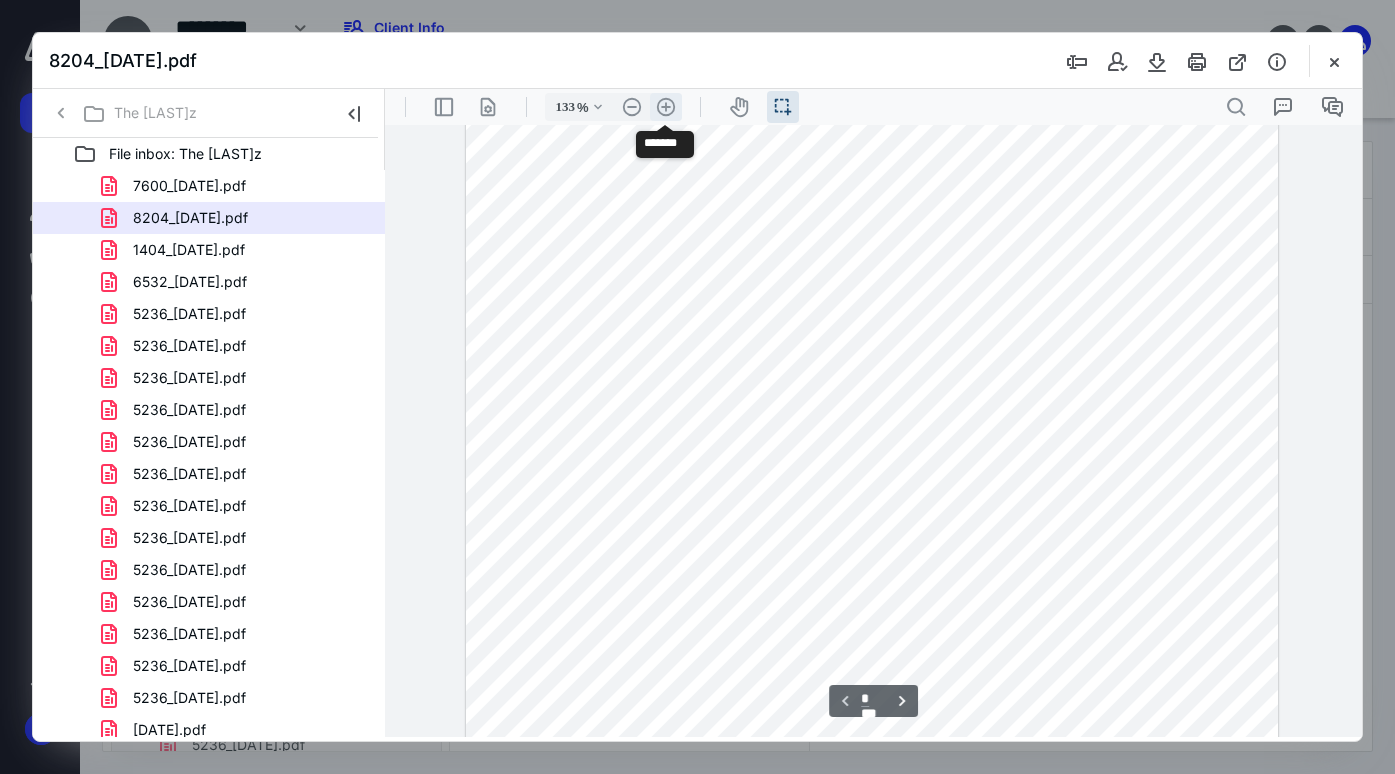 scroll, scrollTop: 433, scrollLeft: 0, axis: vertical 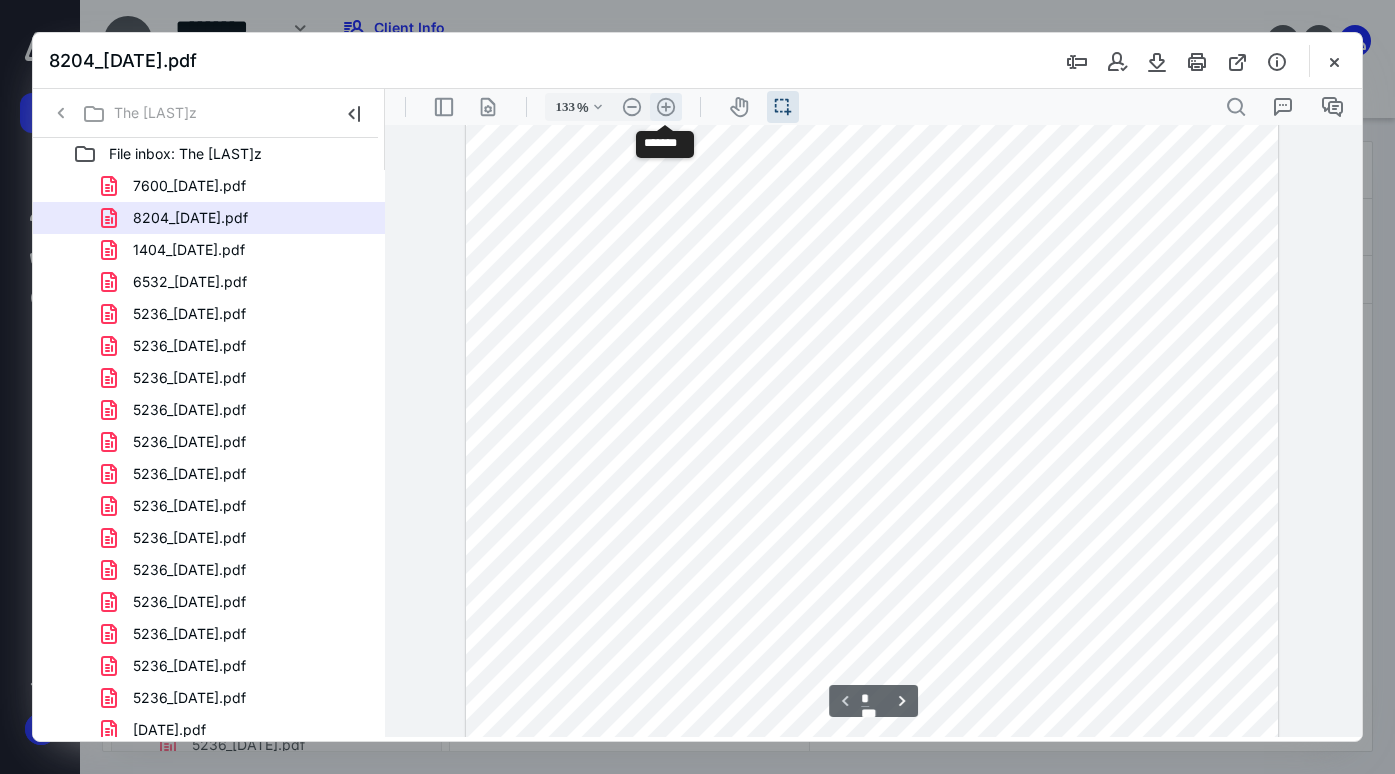click on ".cls-1{fill:#abb0c4;} icon - header - zoom - in - line" at bounding box center [666, 107] 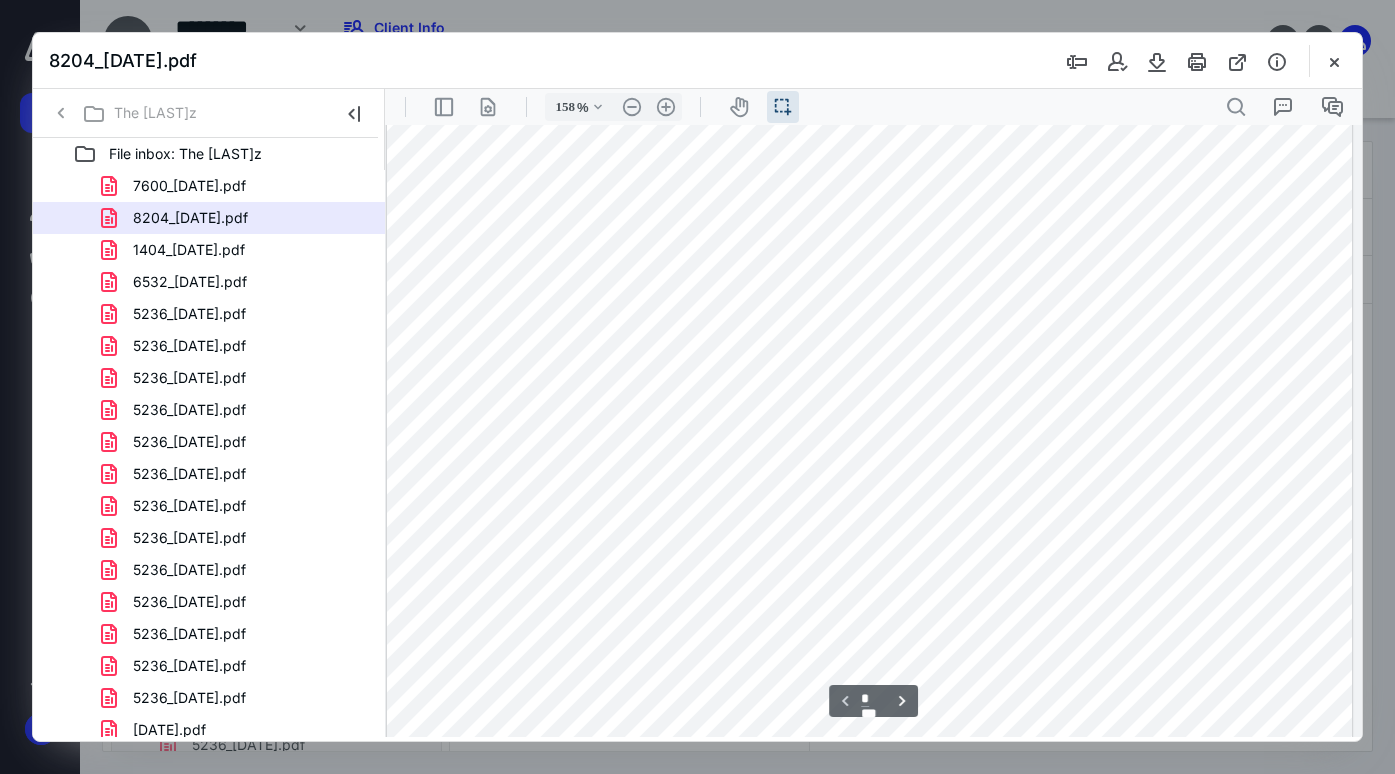 scroll, scrollTop: 13, scrollLeft: 6, axis: both 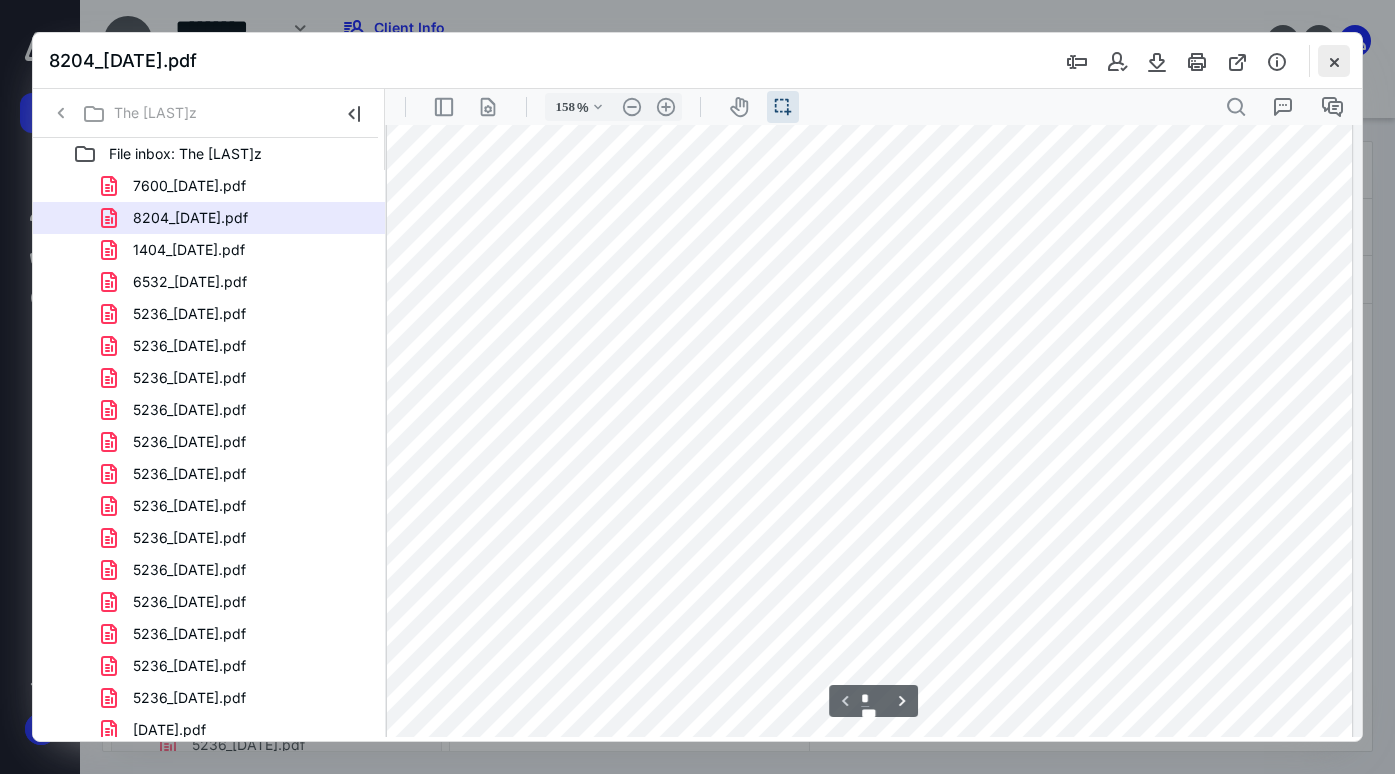 click at bounding box center [1334, 61] 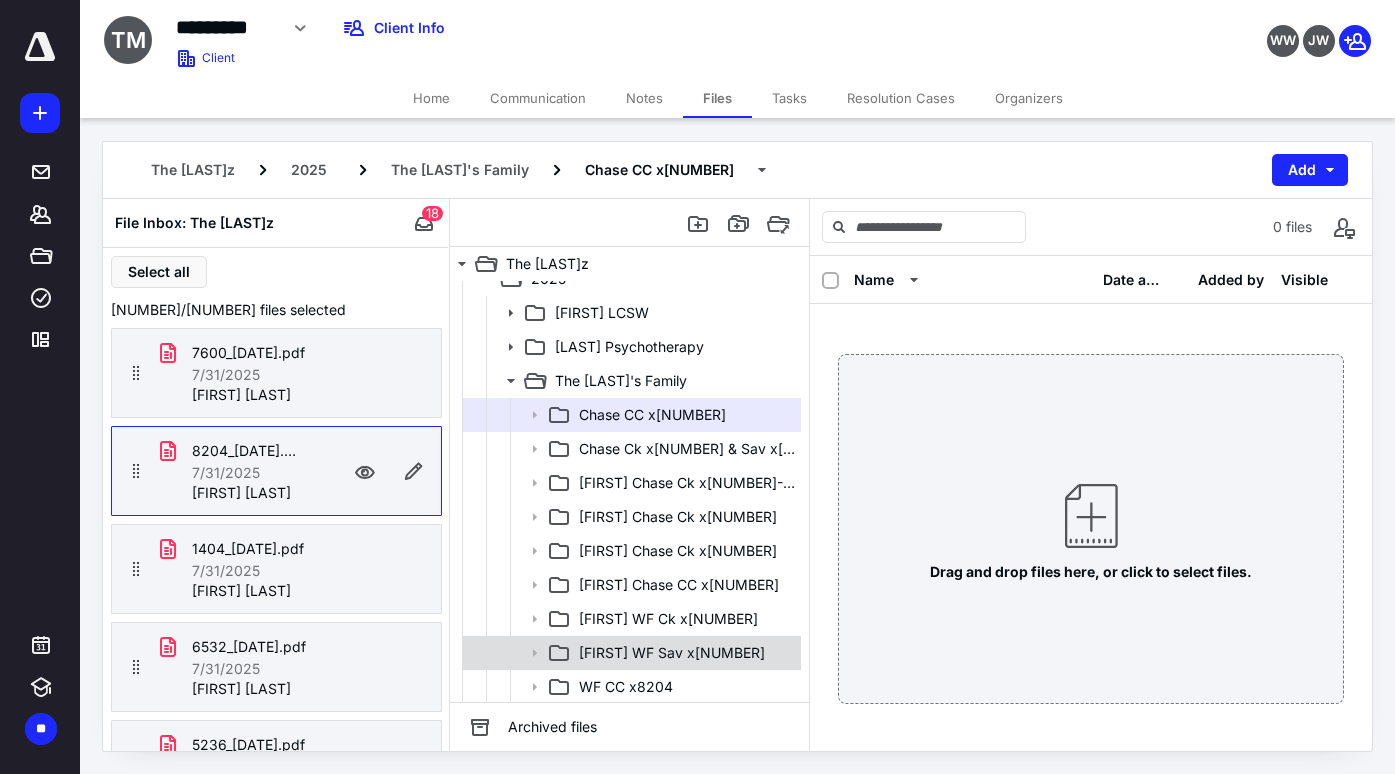 scroll, scrollTop: 191, scrollLeft: 0, axis: vertical 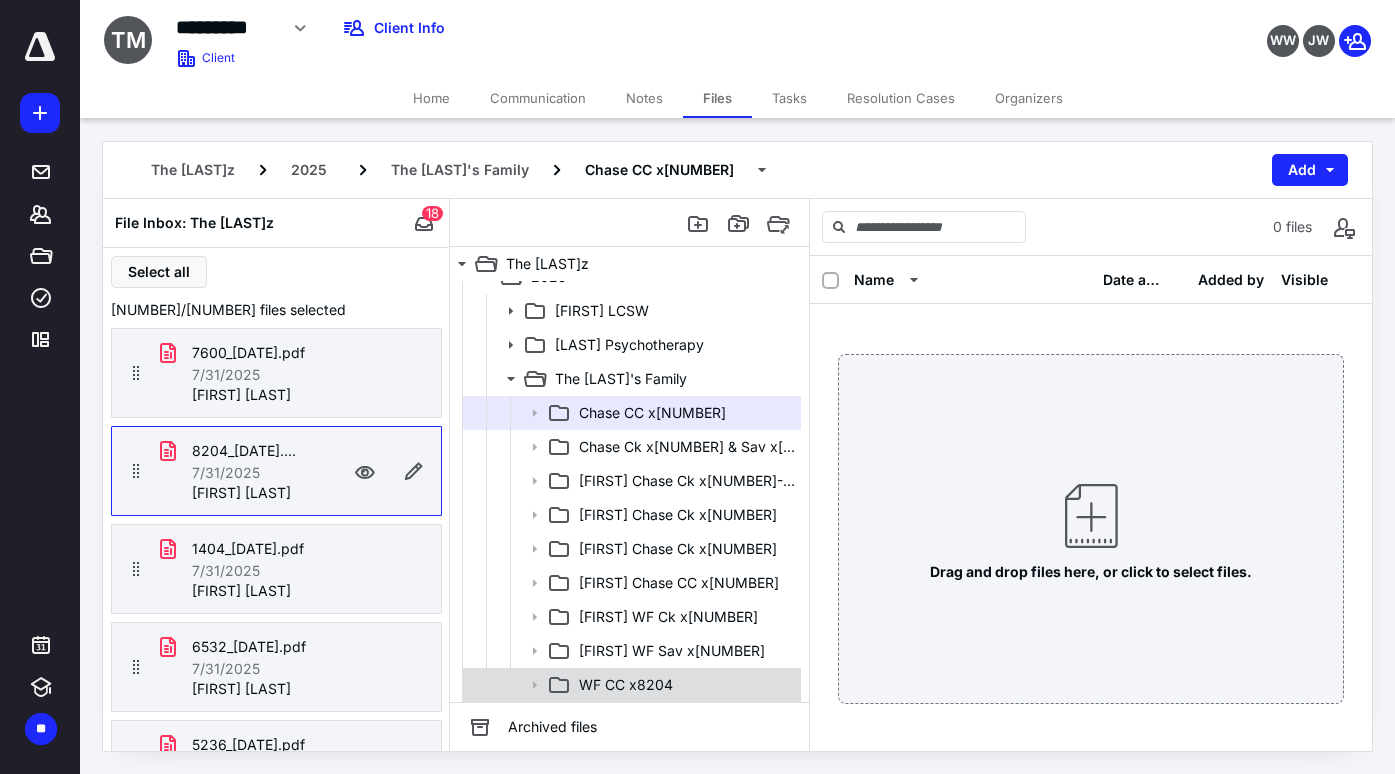 click on "WF CC x8204" at bounding box center (684, 685) 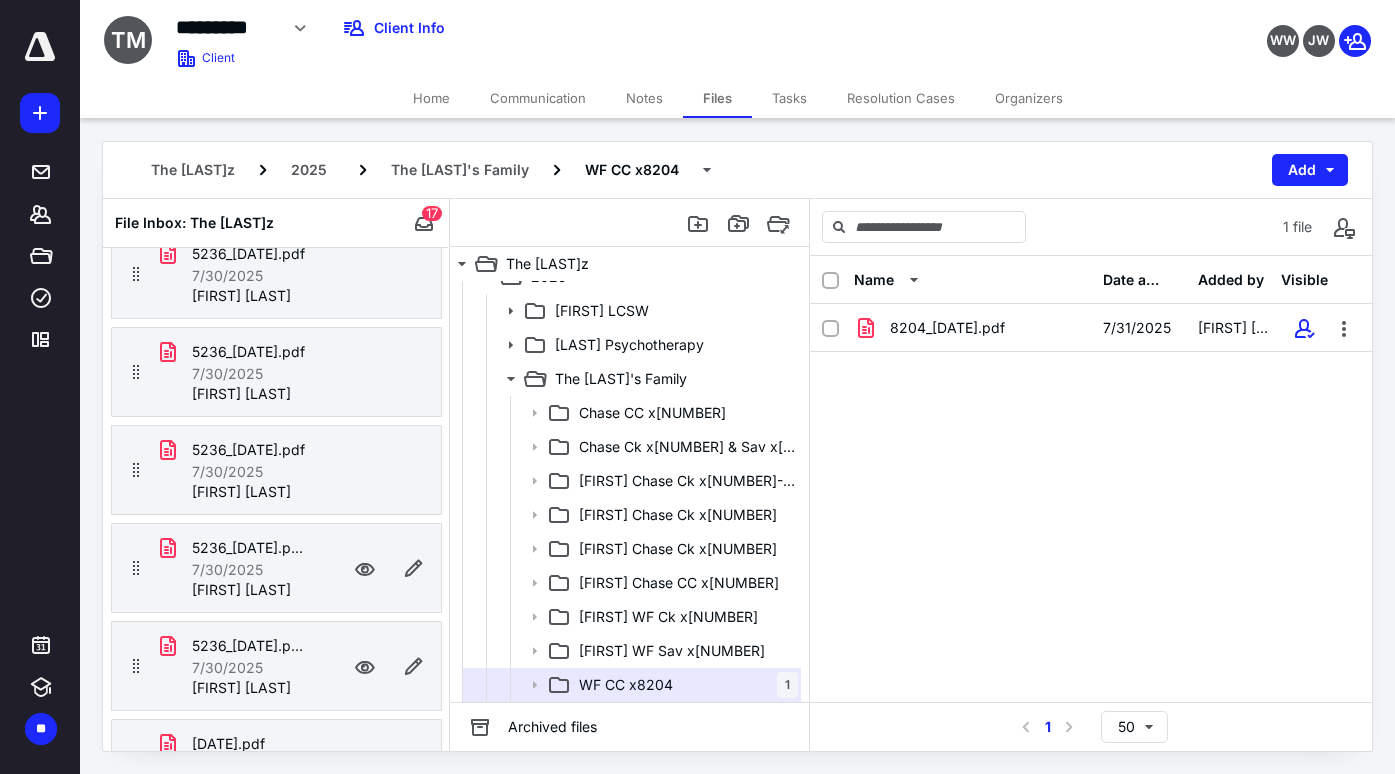 scroll, scrollTop: 1235, scrollLeft: 0, axis: vertical 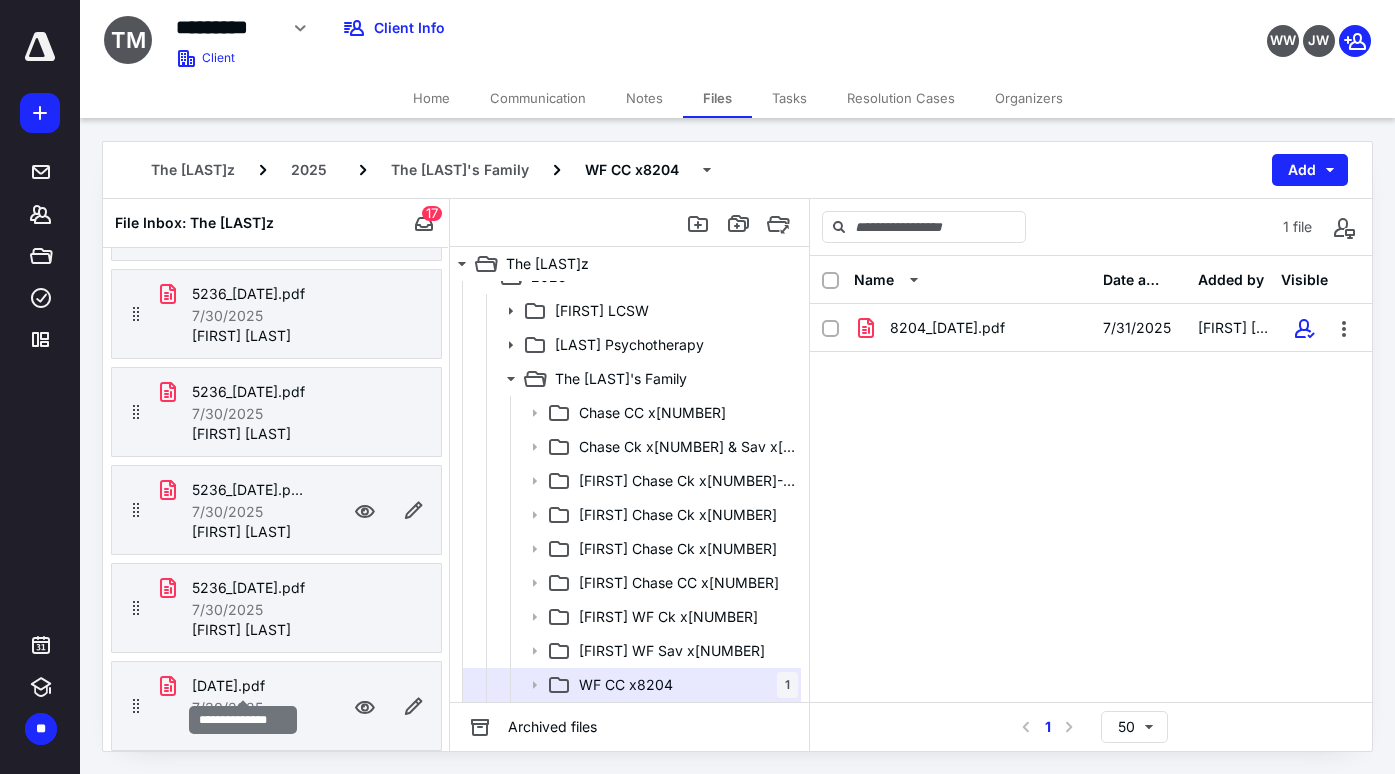 click on "[DATE].pdf" at bounding box center (228, 686) 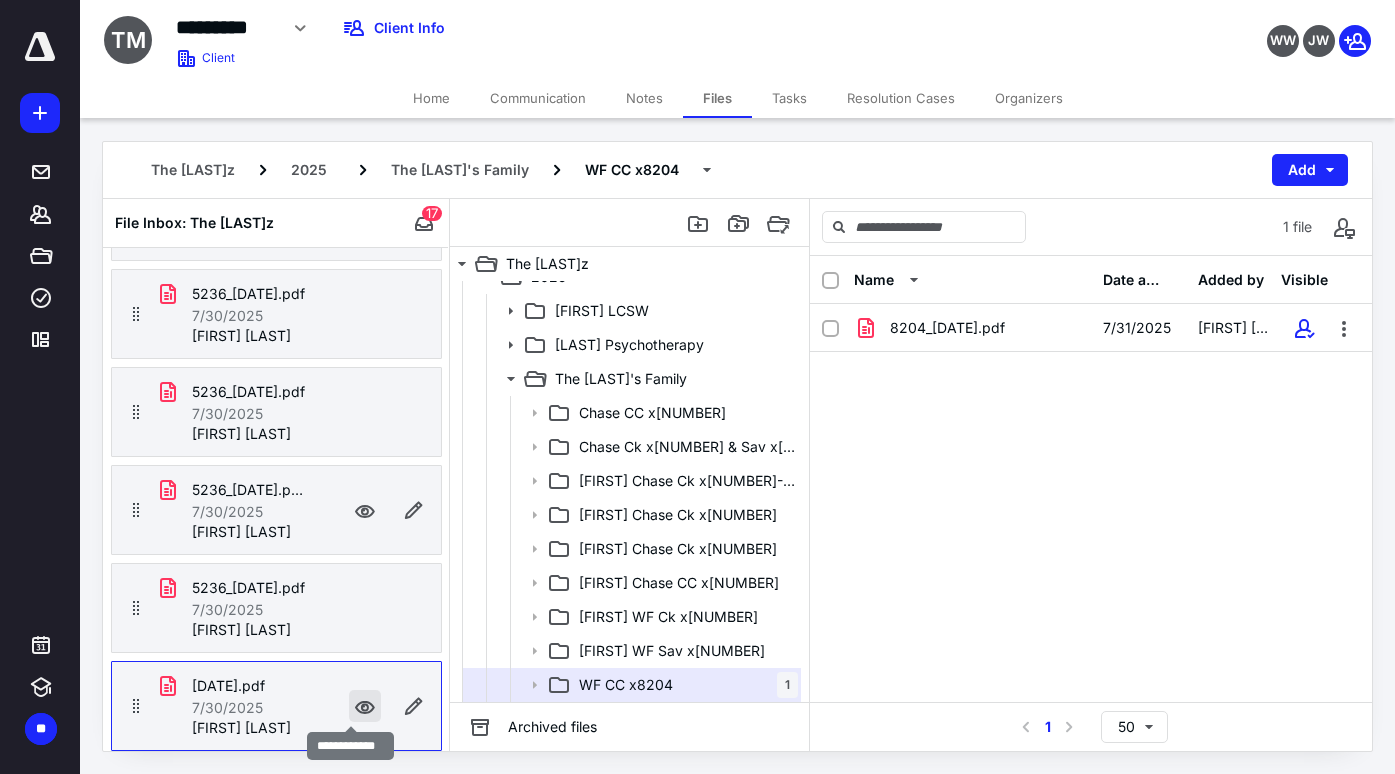 click at bounding box center [365, 706] 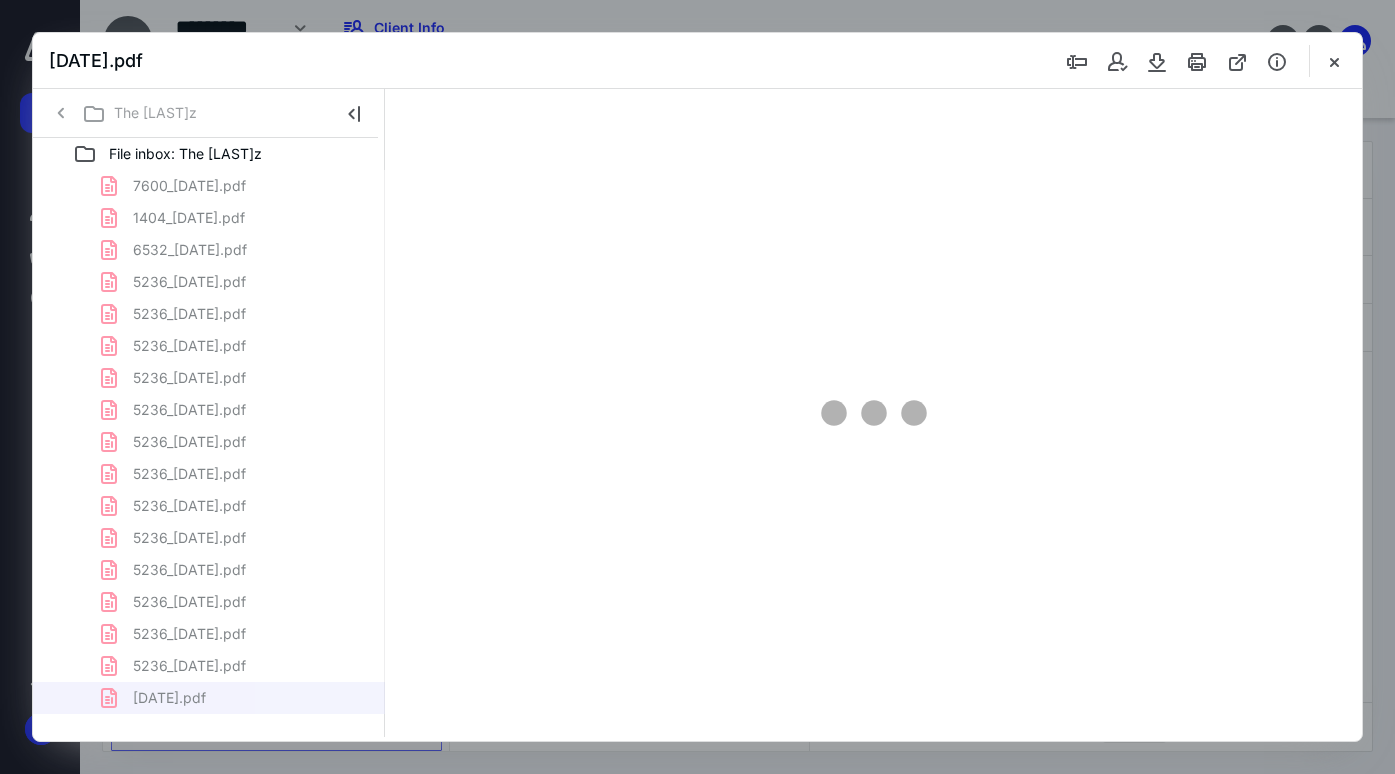 scroll, scrollTop: 0, scrollLeft: 0, axis: both 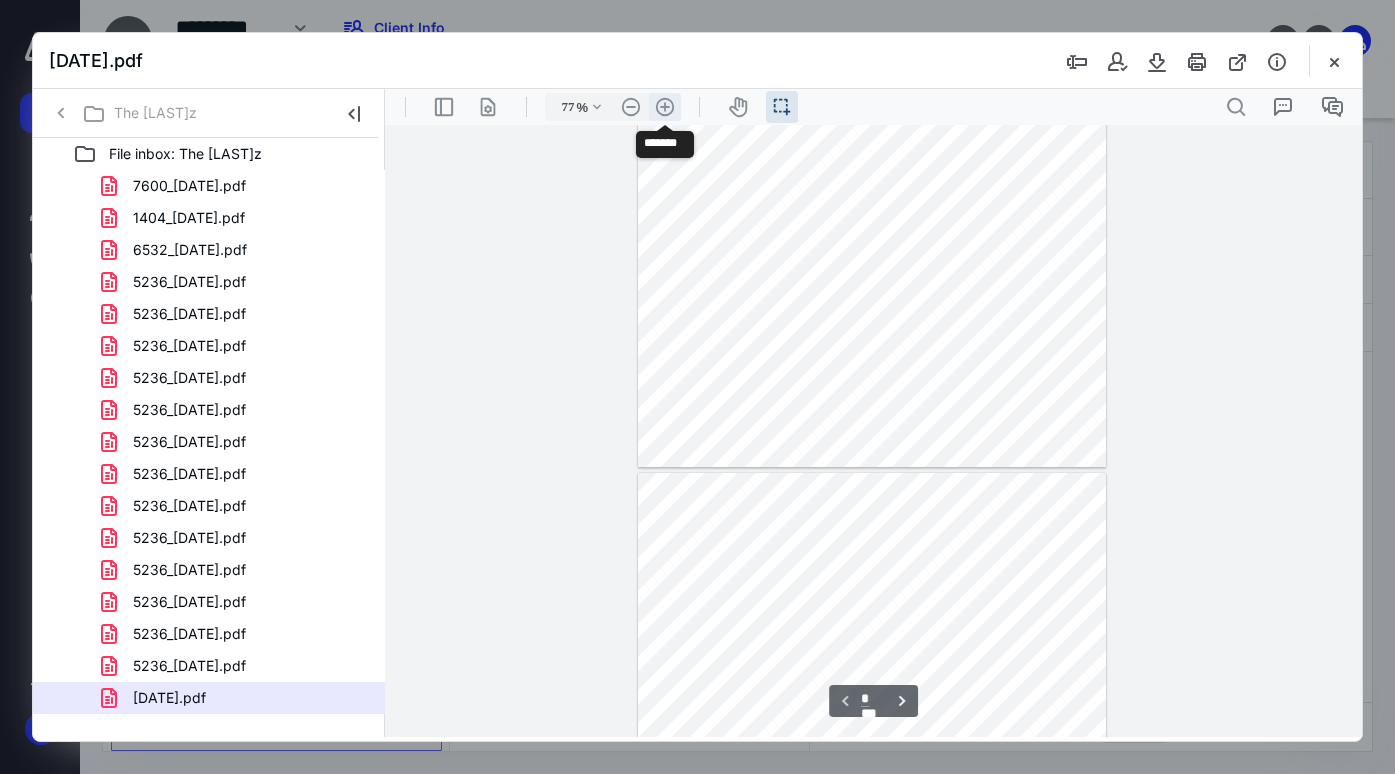 click on ".cls-1{fill:#abb0c4;} icon - header - zoom - in - line" at bounding box center [665, 107] 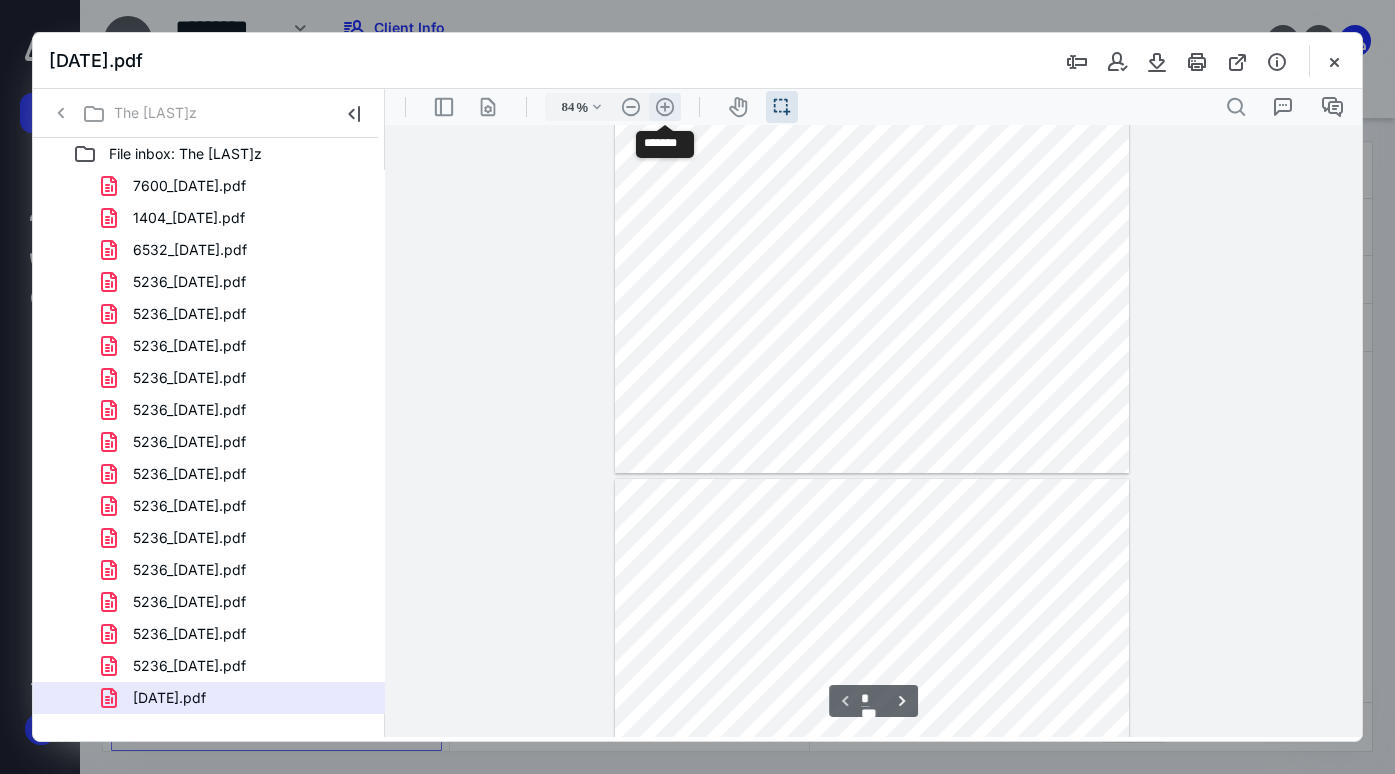 click on ".cls-1{fill:#abb0c4;} icon - header - zoom - in - line" at bounding box center (665, 107) 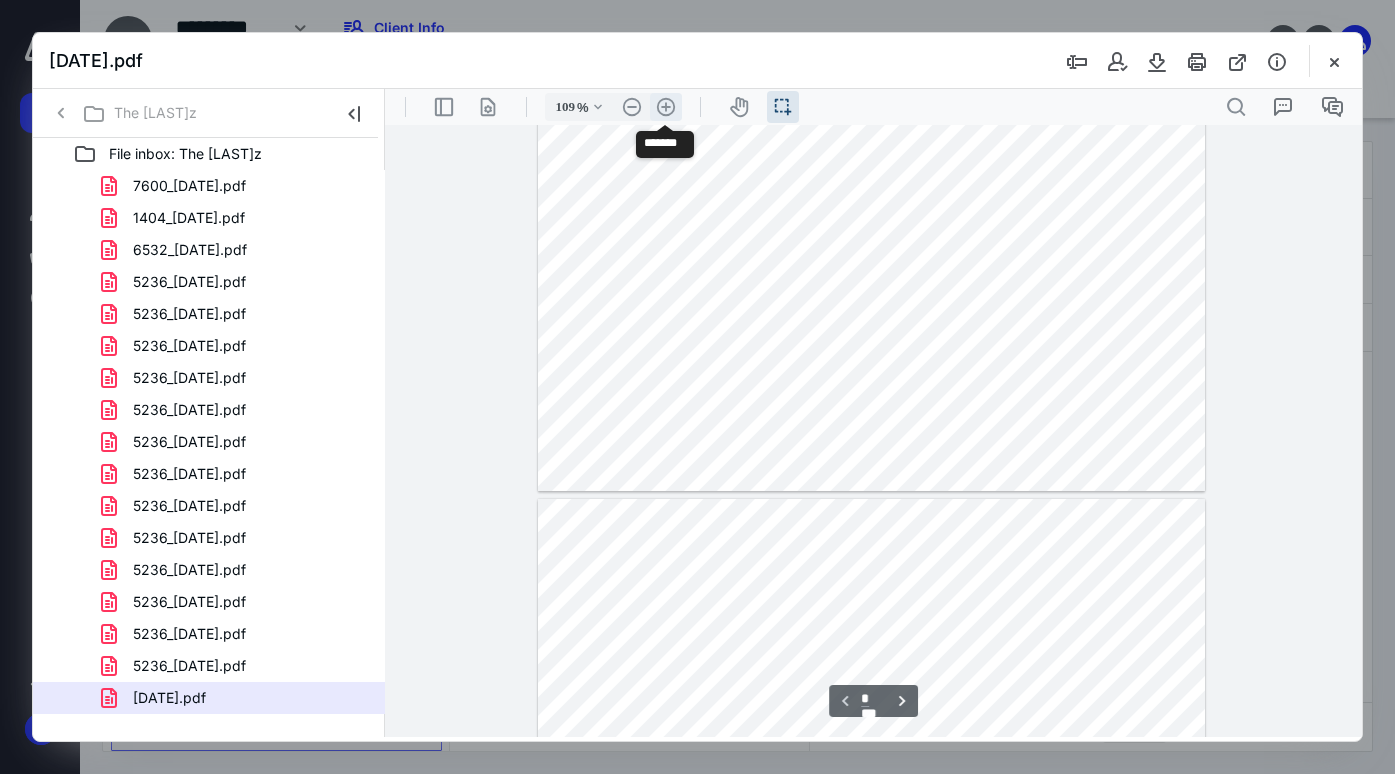 click on ".cls-1{fill:#abb0c4;} icon - header - zoom - in - line" at bounding box center [666, 107] 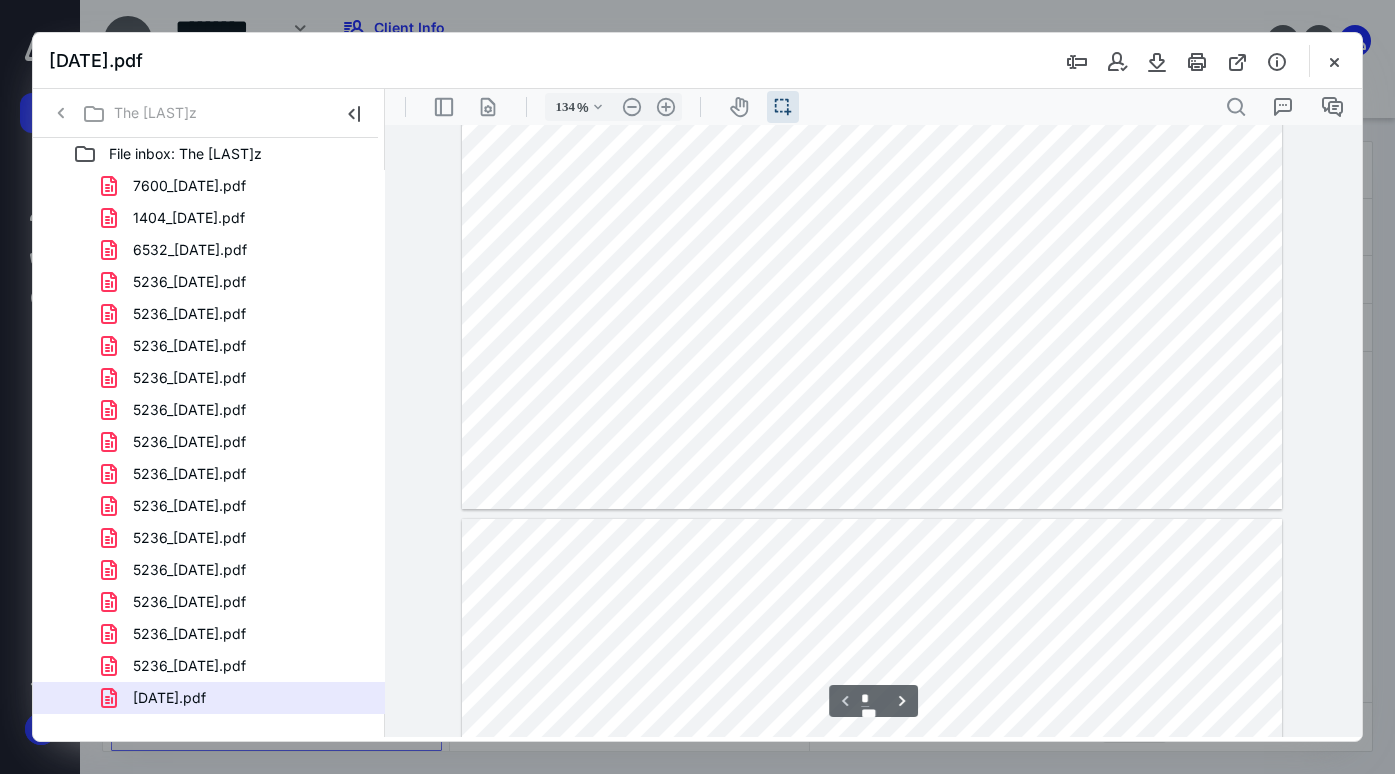 scroll, scrollTop: 684, scrollLeft: 0, axis: vertical 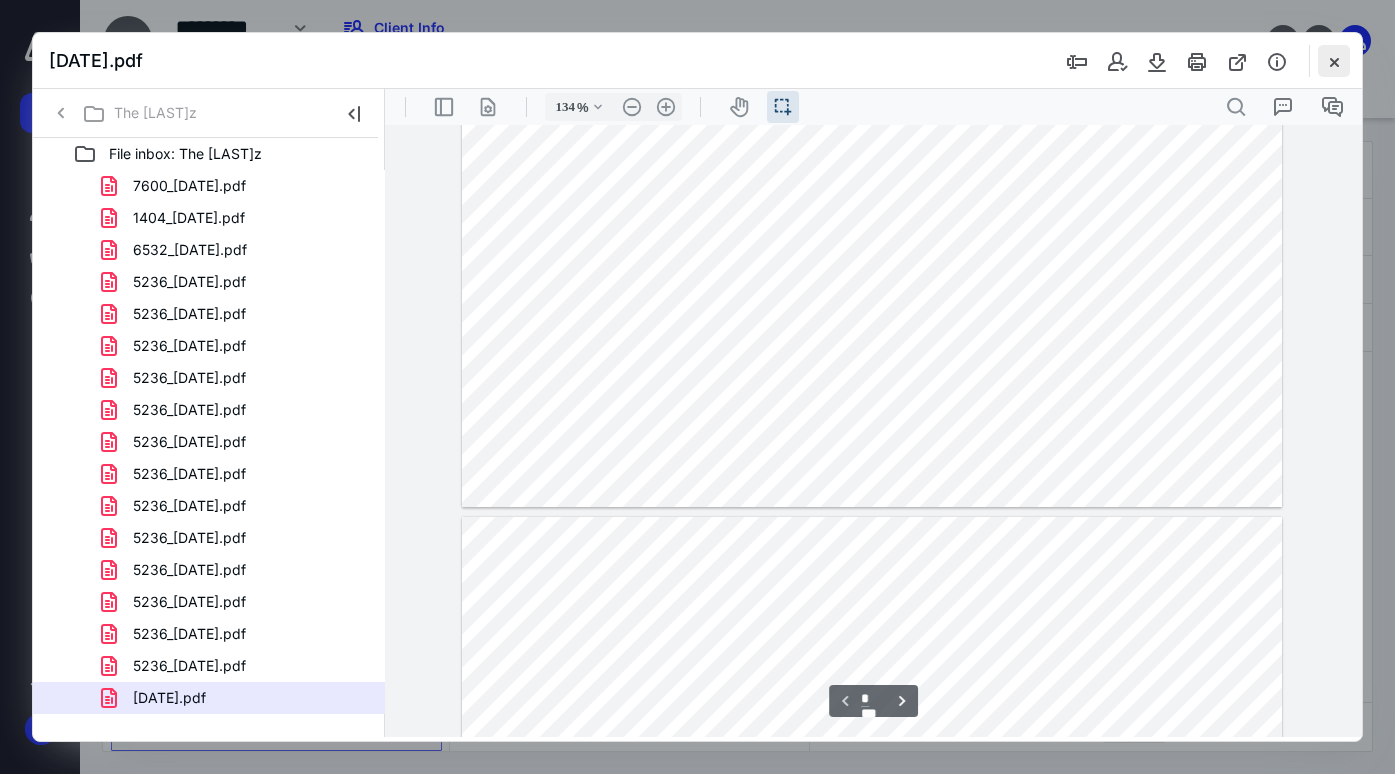 click at bounding box center [1334, 61] 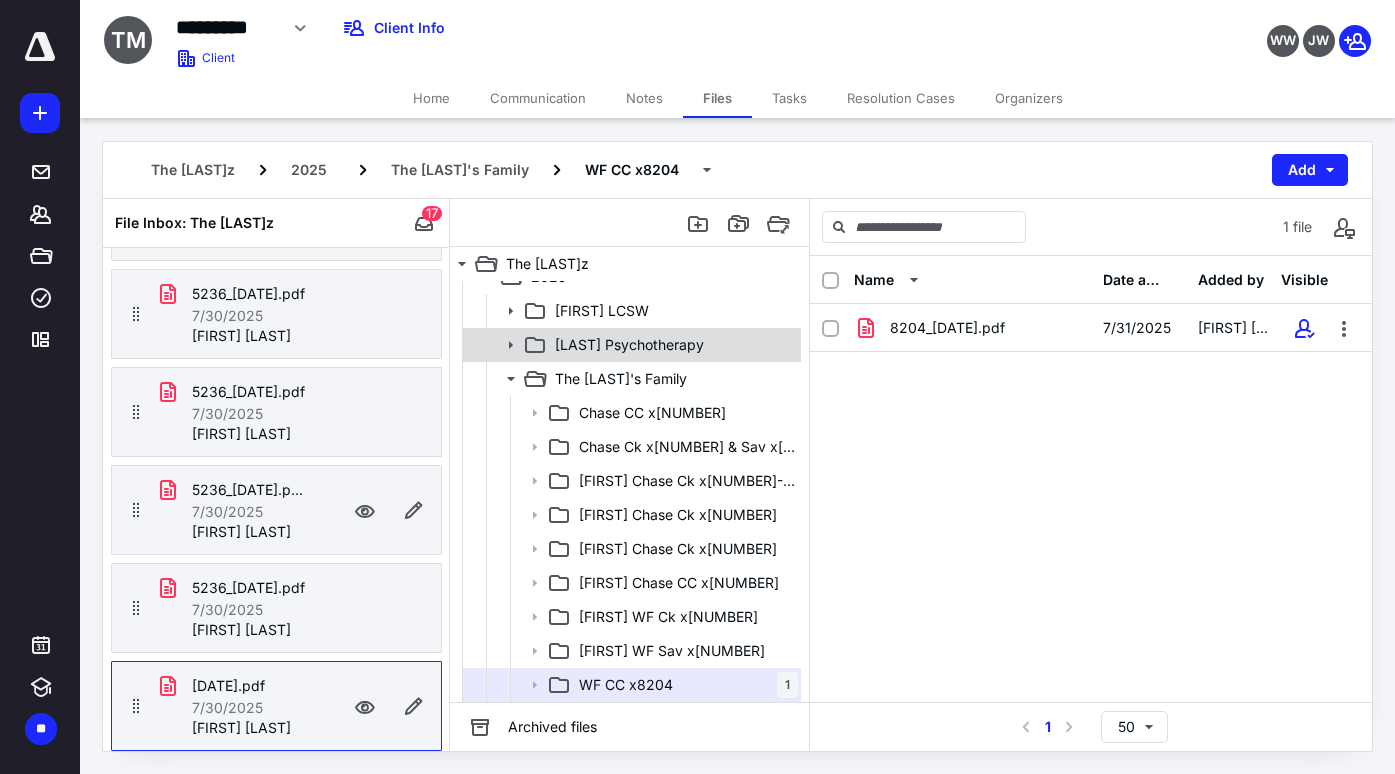 click 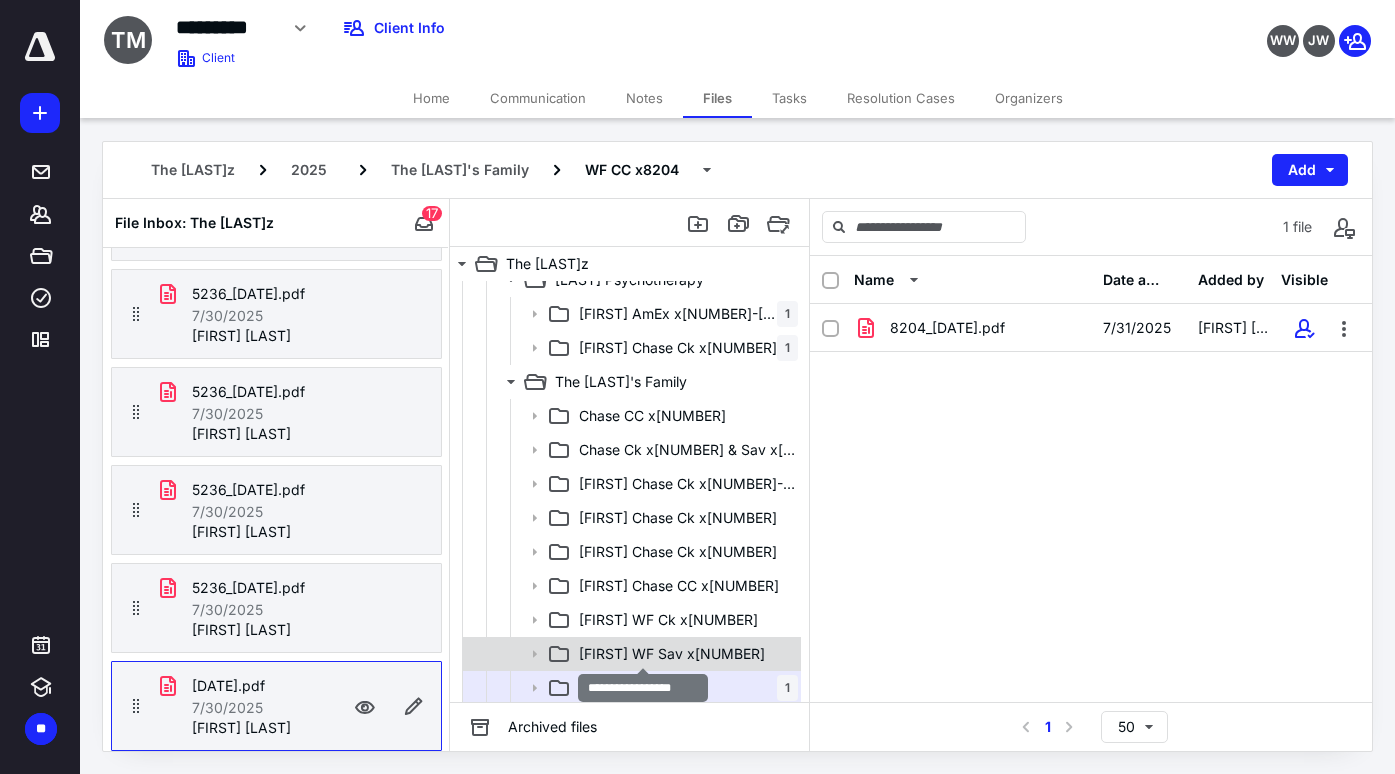 scroll, scrollTop: 259, scrollLeft: 0, axis: vertical 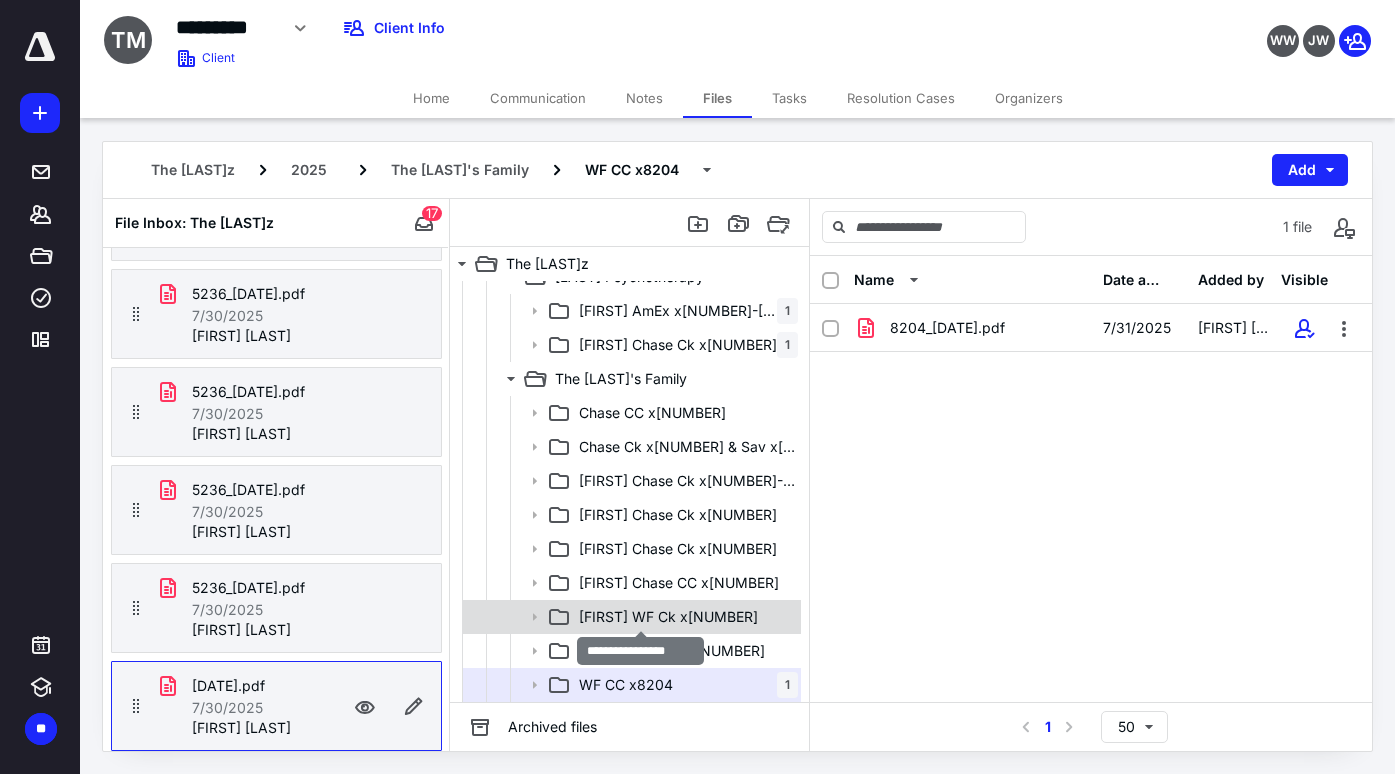 click on "[FIRST] WF Ck x6532" at bounding box center (668, 617) 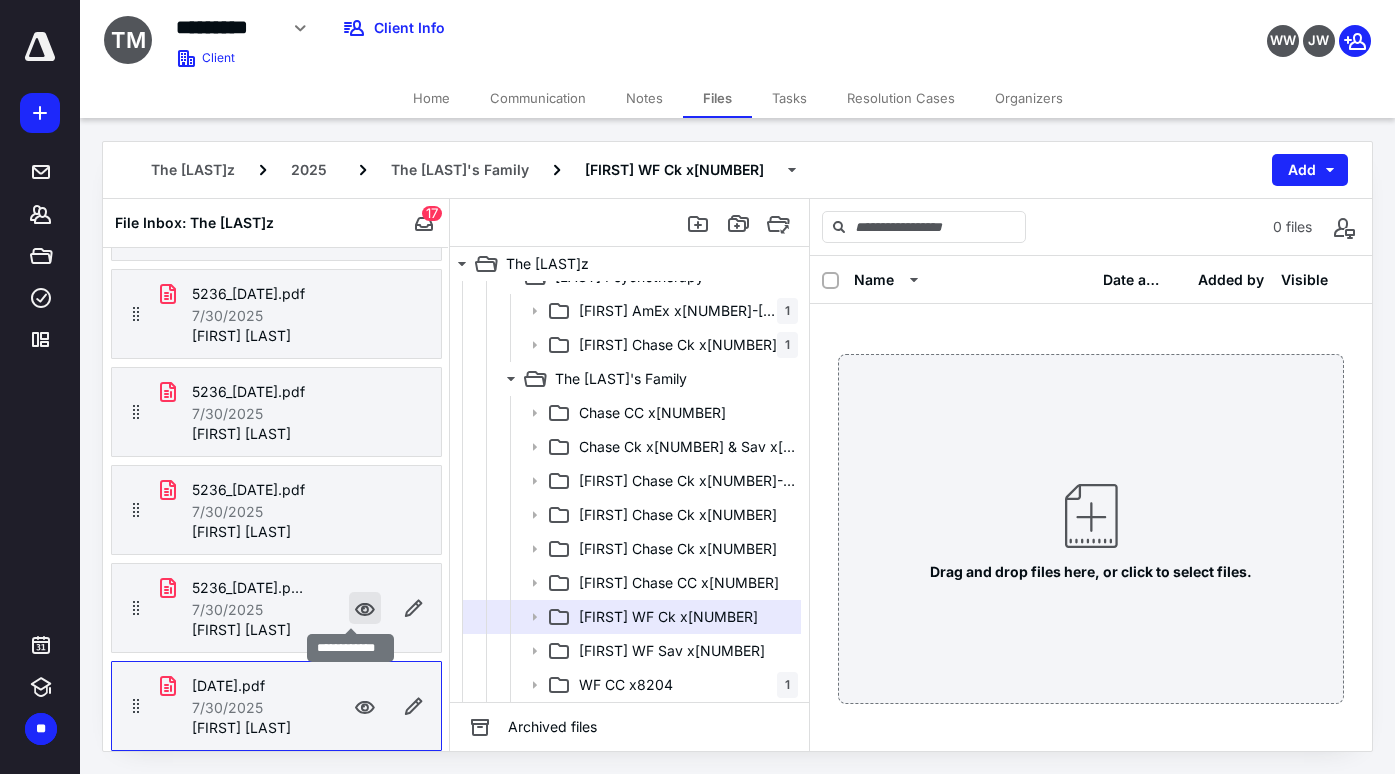click at bounding box center (365, 608) 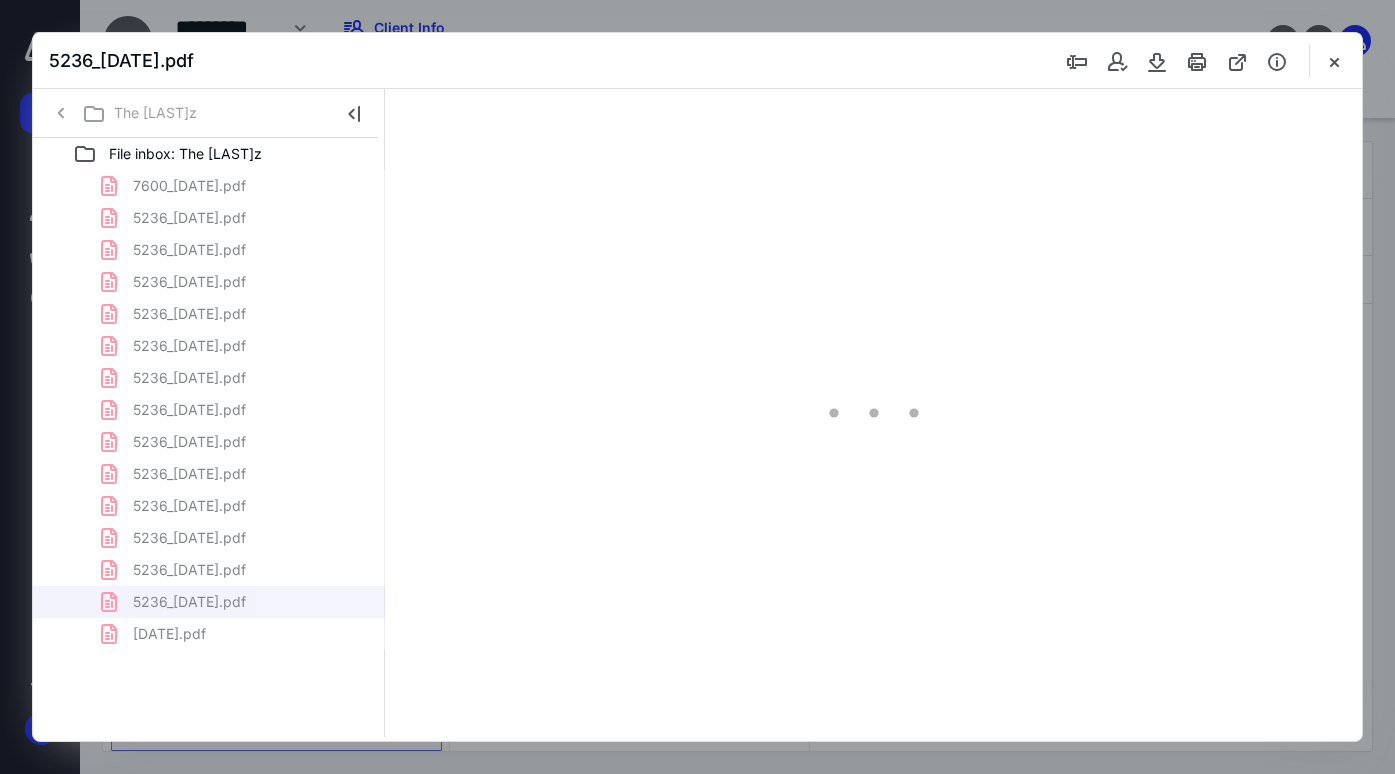 scroll, scrollTop: 0, scrollLeft: 0, axis: both 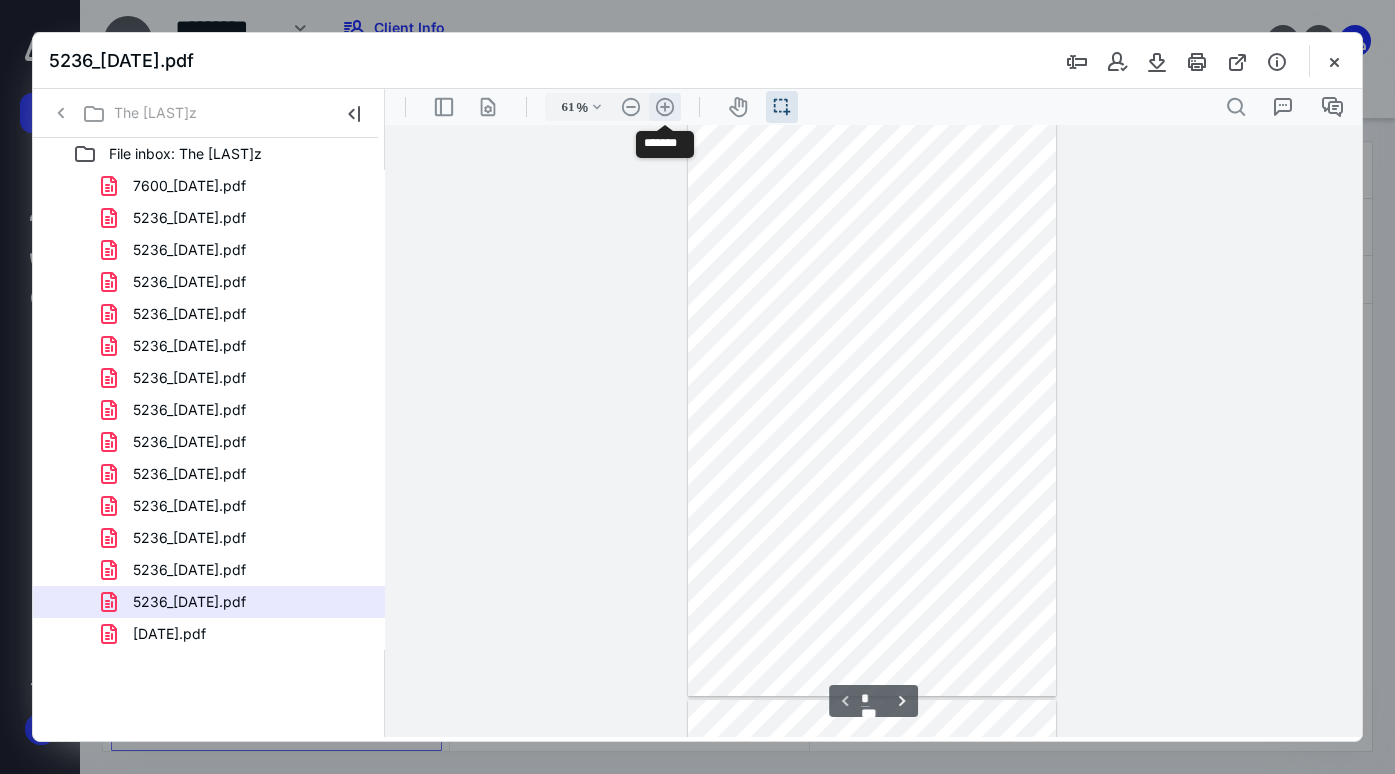 click on ".cls-1{fill:#abb0c4;} icon - header - zoom - in - line" at bounding box center [665, 107] 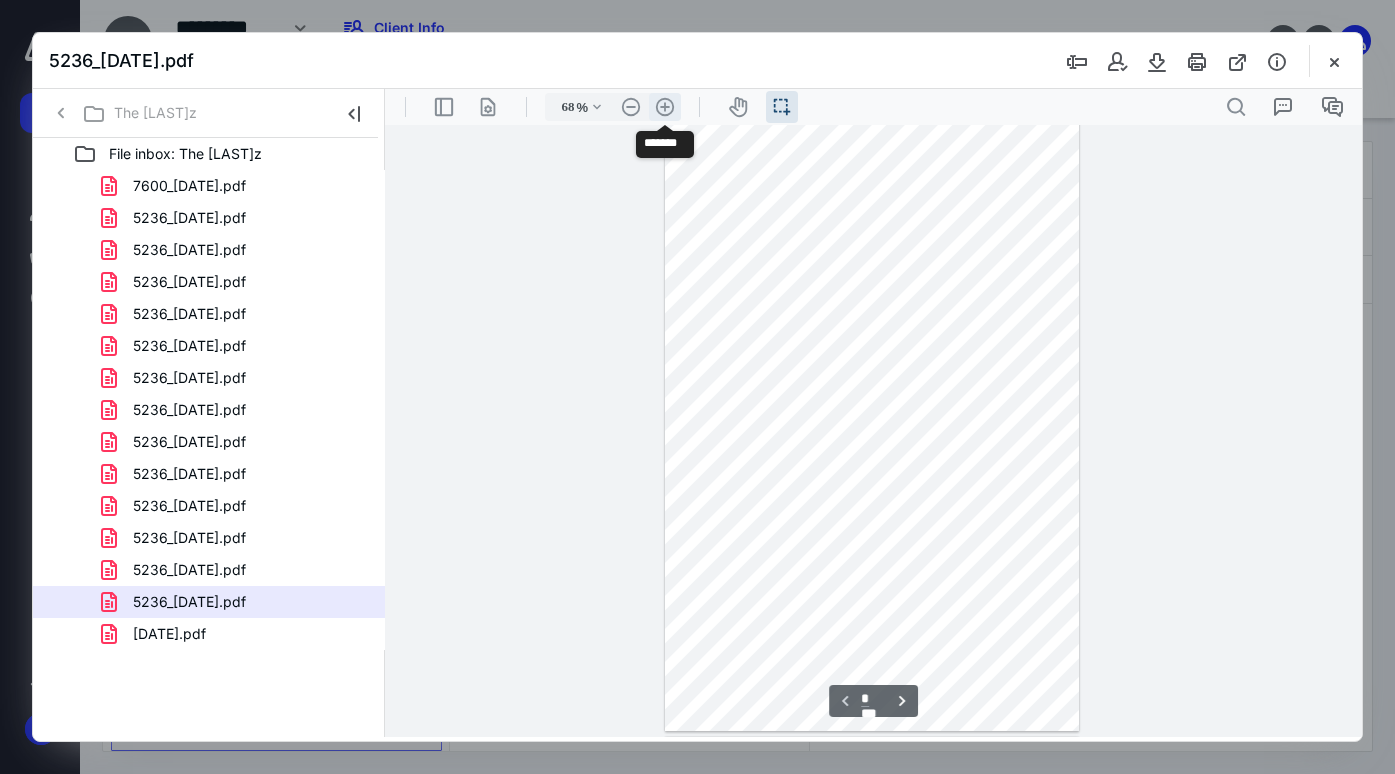 click on ".cls-1{fill:#abb0c4;} icon - header - zoom - in - line" at bounding box center [665, 107] 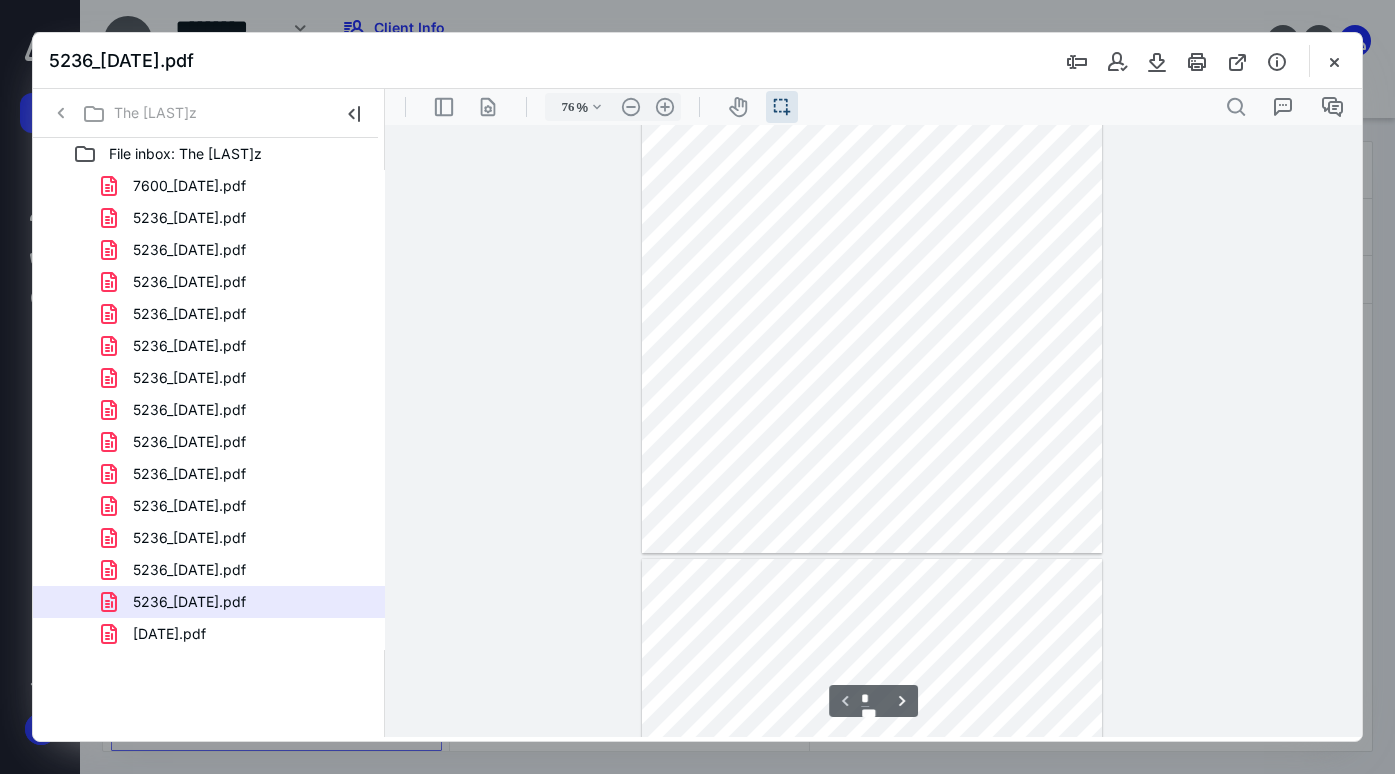 scroll, scrollTop: 372, scrollLeft: 0, axis: vertical 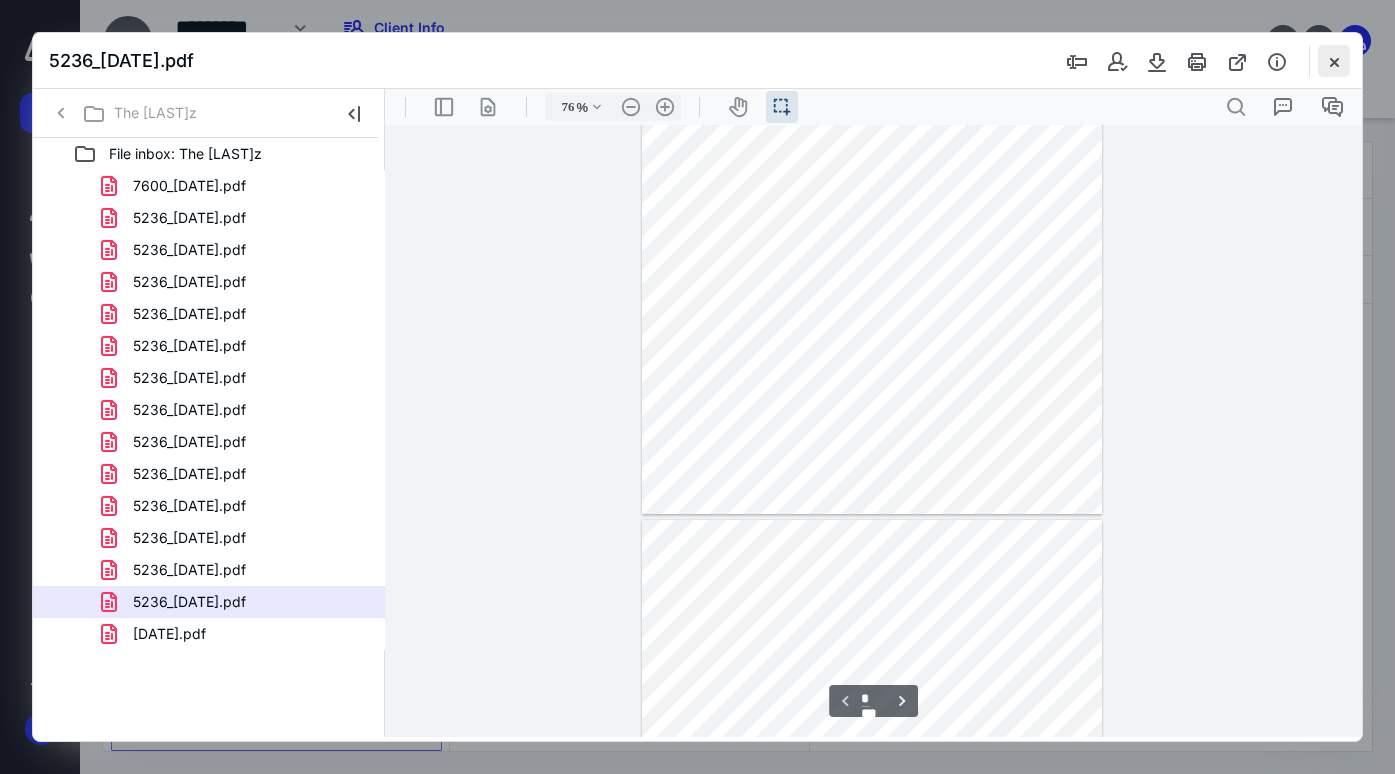 click at bounding box center [1334, 61] 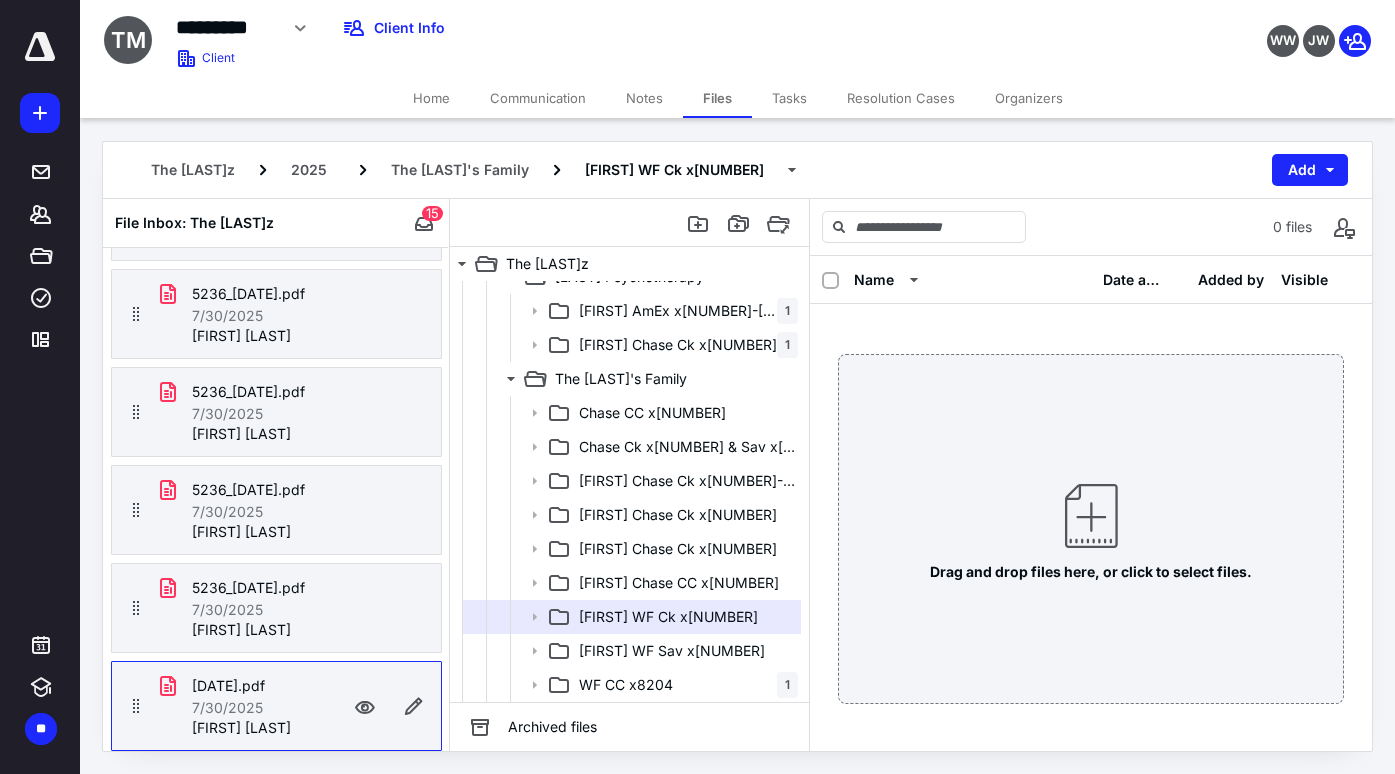 scroll, scrollTop: 1039, scrollLeft: 0, axis: vertical 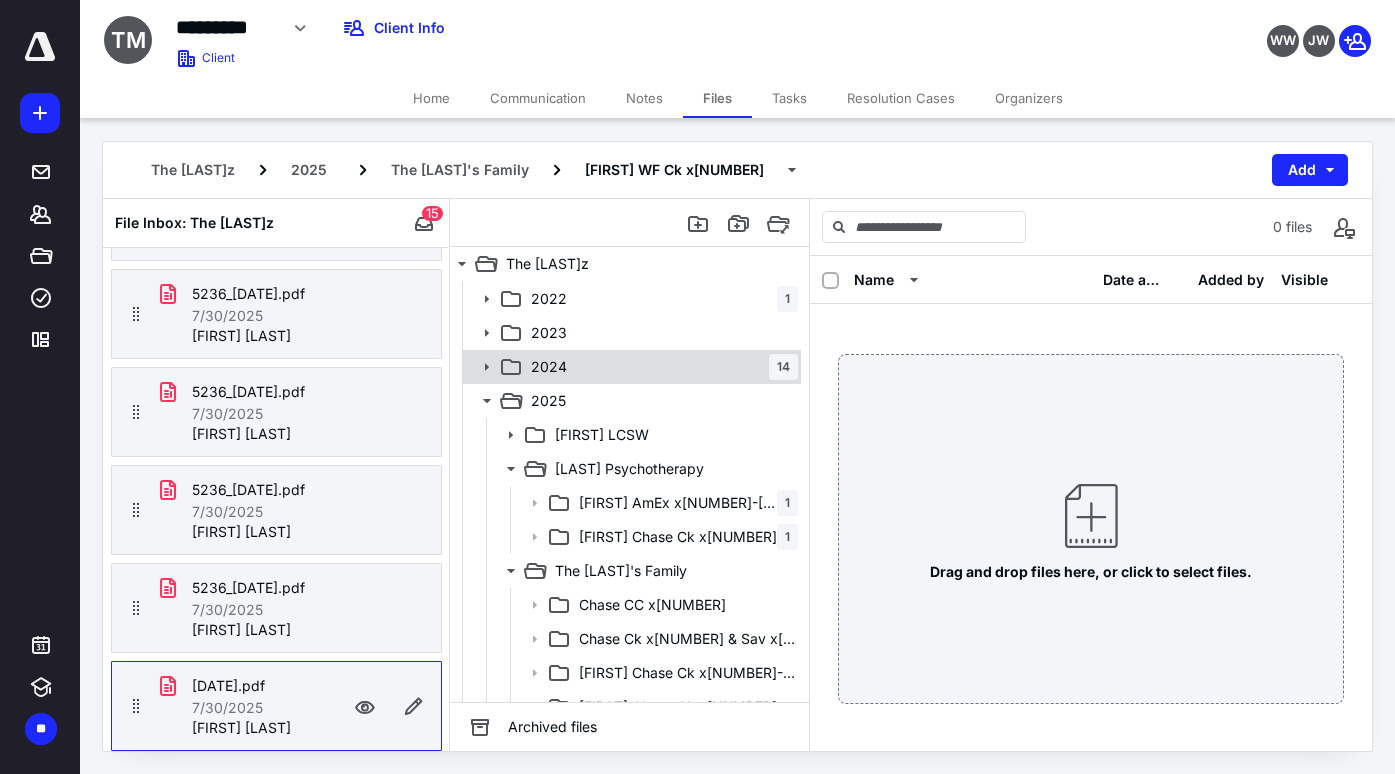 click 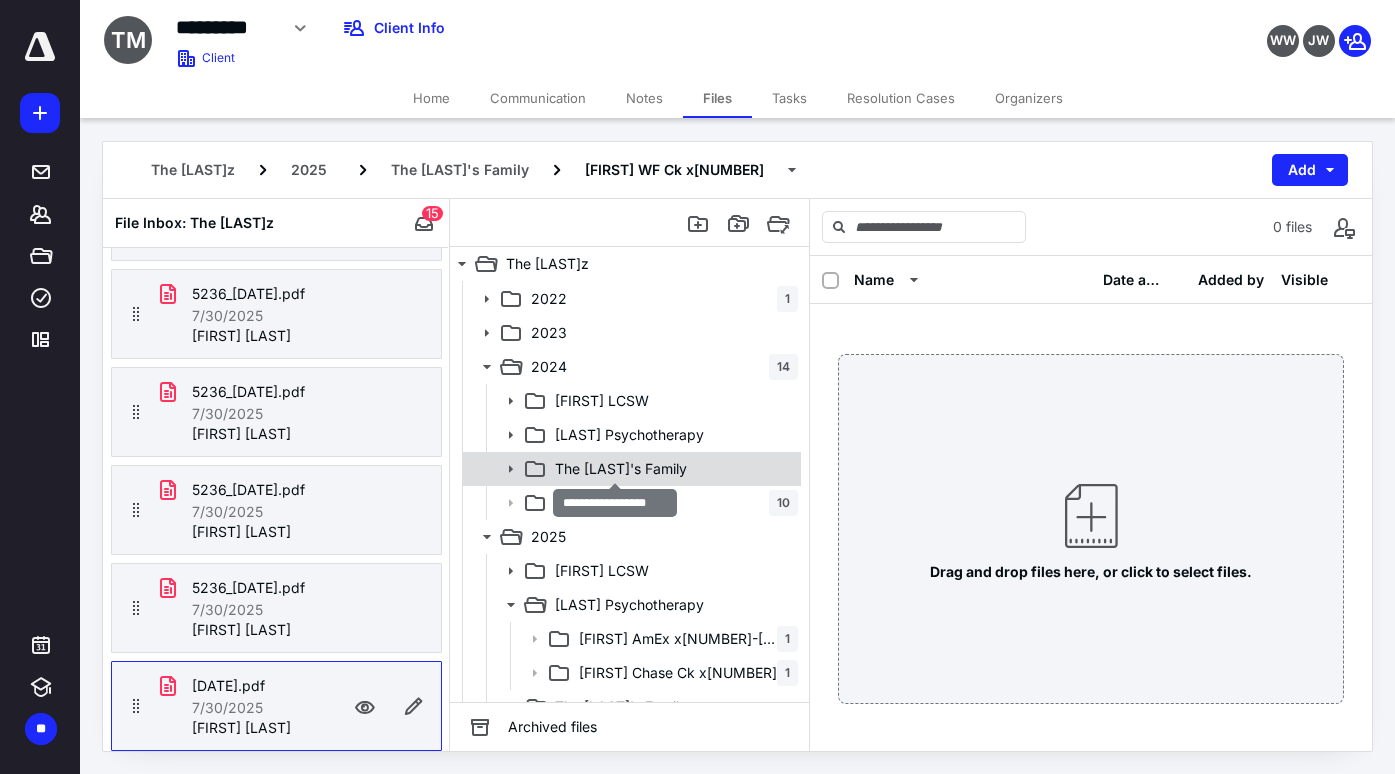 click on "The [LAST]'s Family" at bounding box center [621, 469] 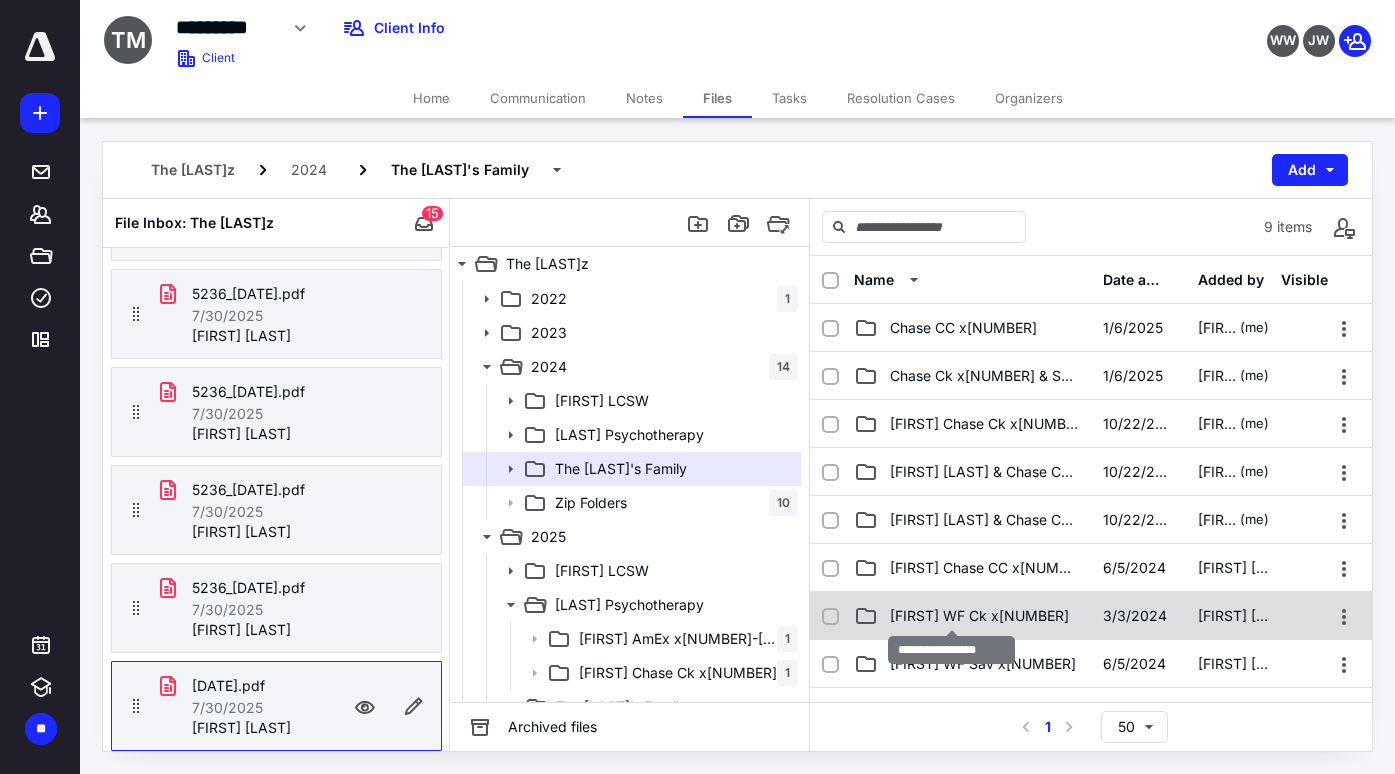 click on "[FIRST] WF Ck x6532" at bounding box center [979, 616] 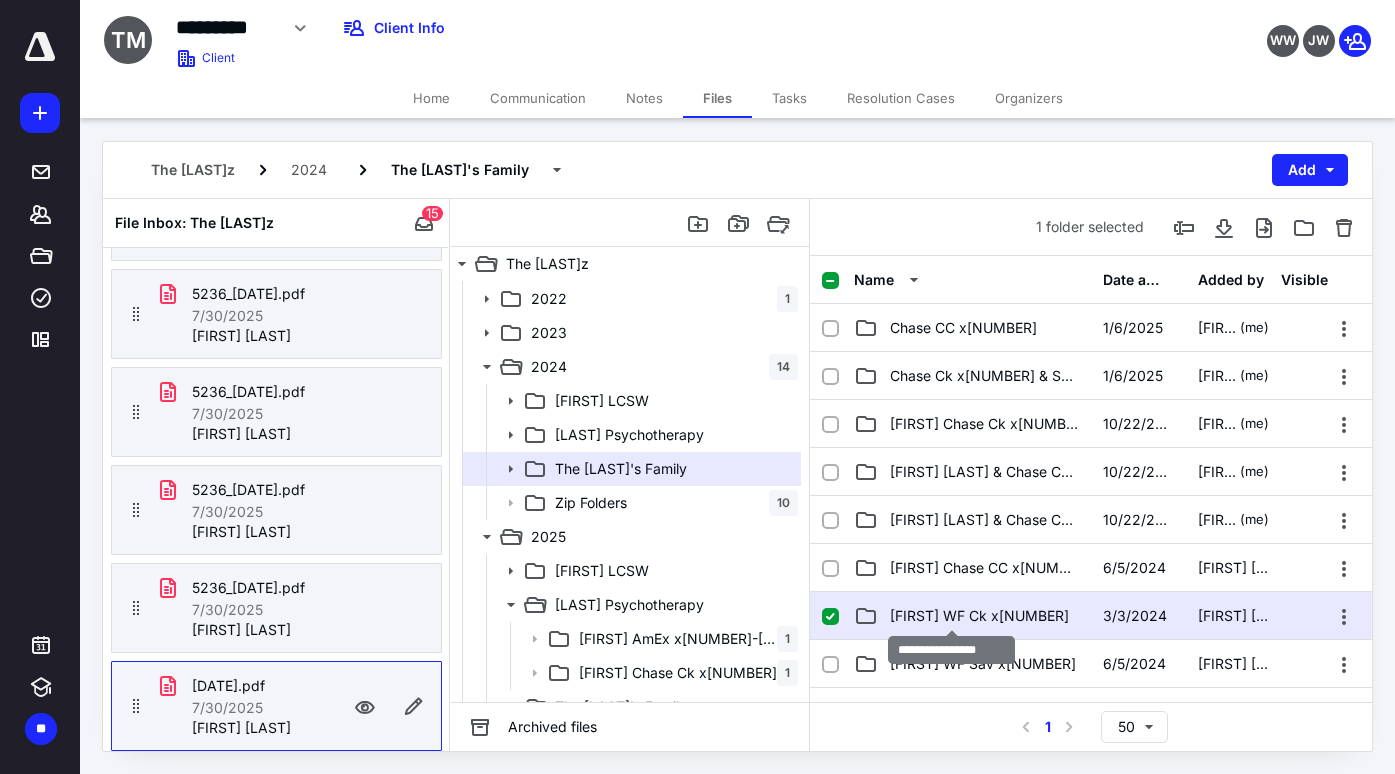 checkbox on "true" 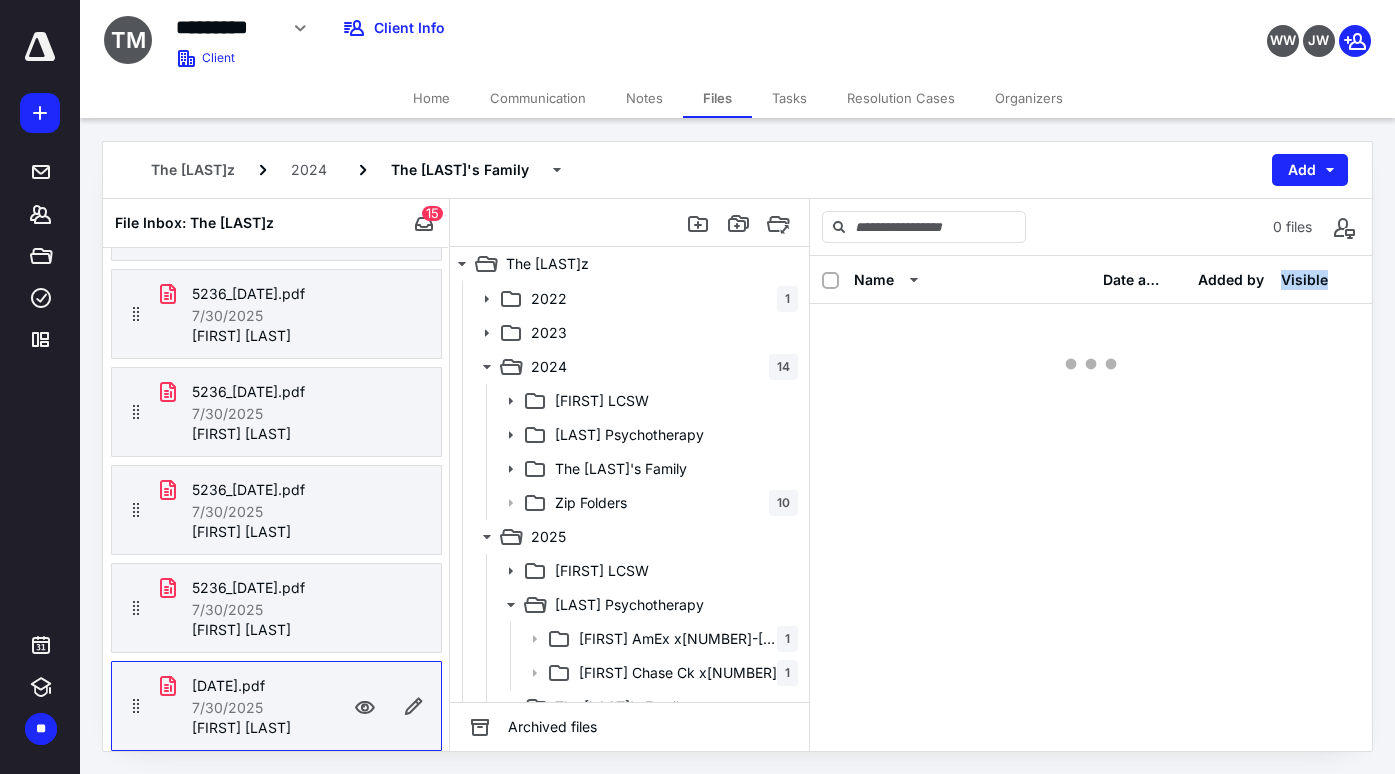 click on "Name Date added Added by Visible" at bounding box center [1091, 503] 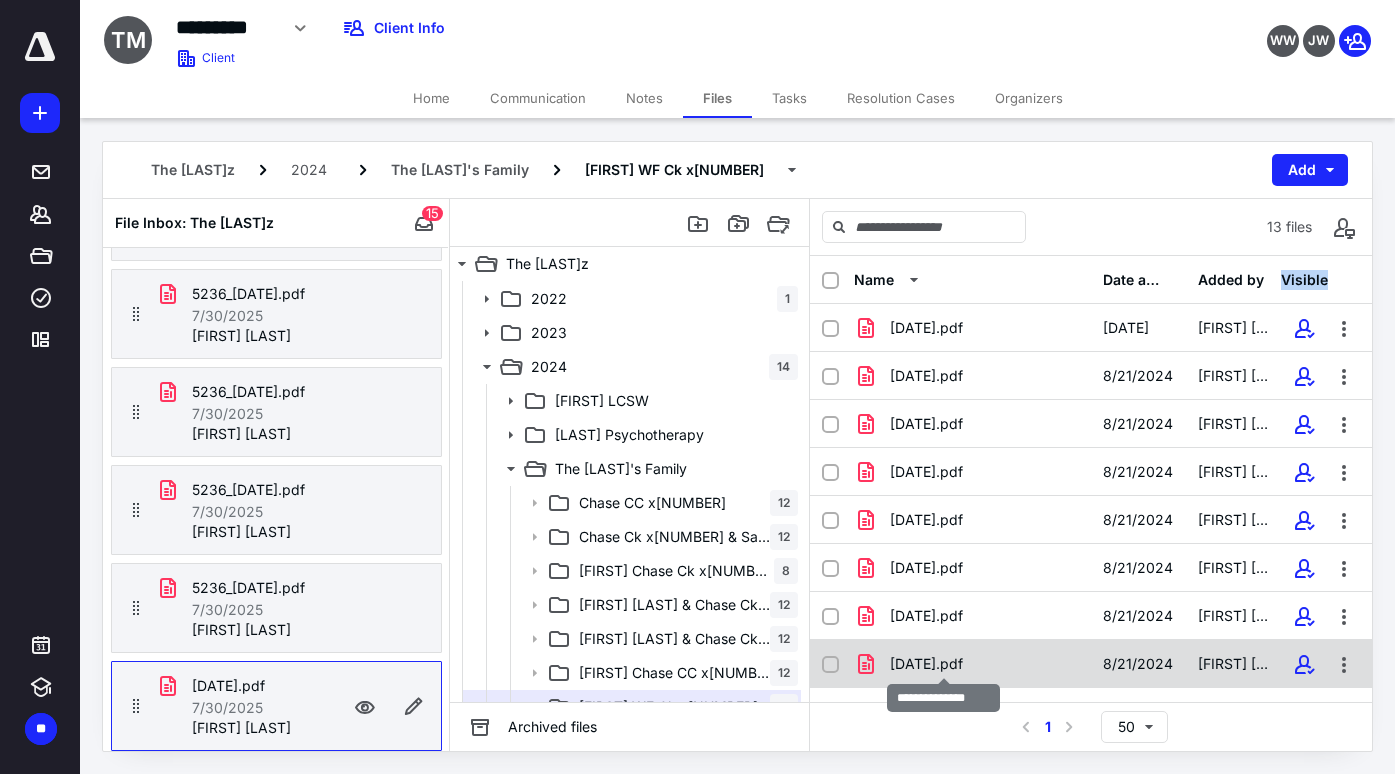 click on "[DATE].pdf" at bounding box center [926, 664] 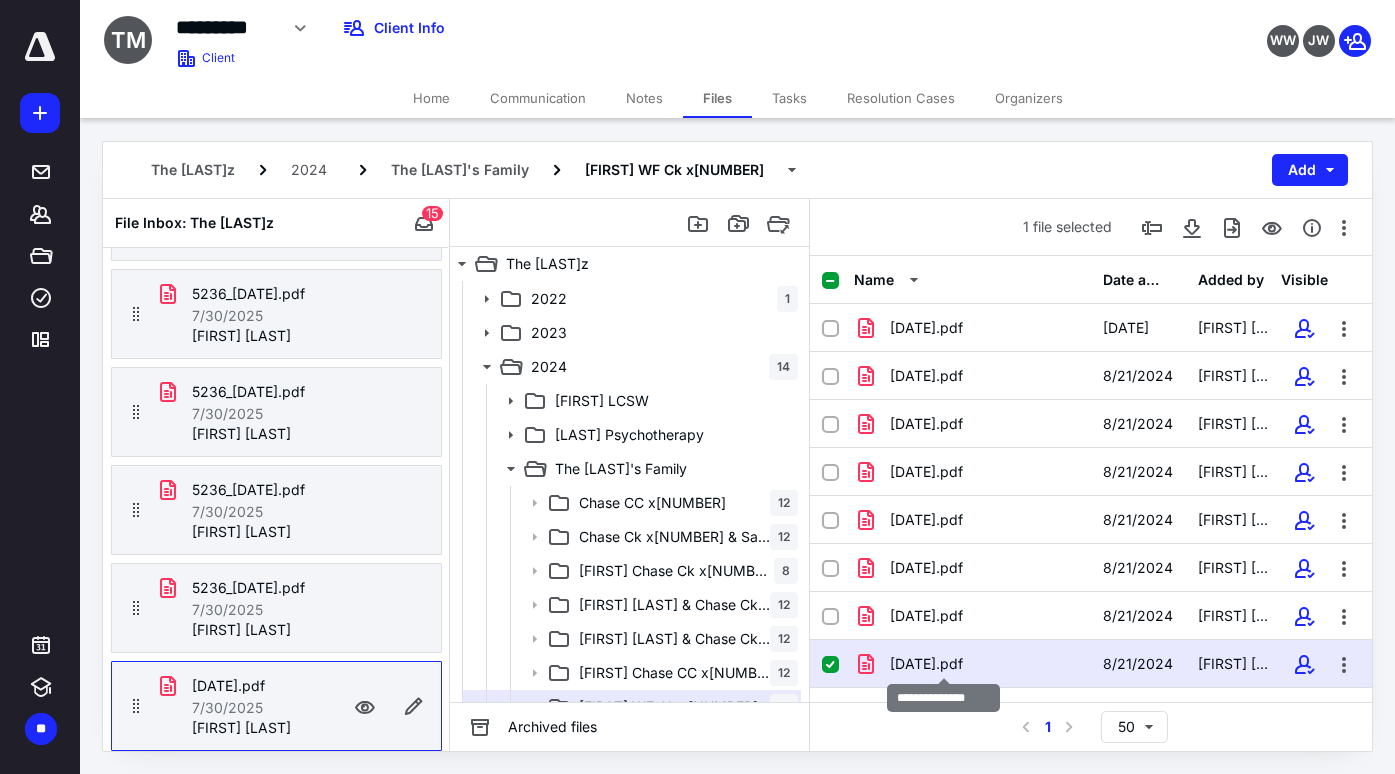 click on "[DATE].pdf" at bounding box center (926, 664) 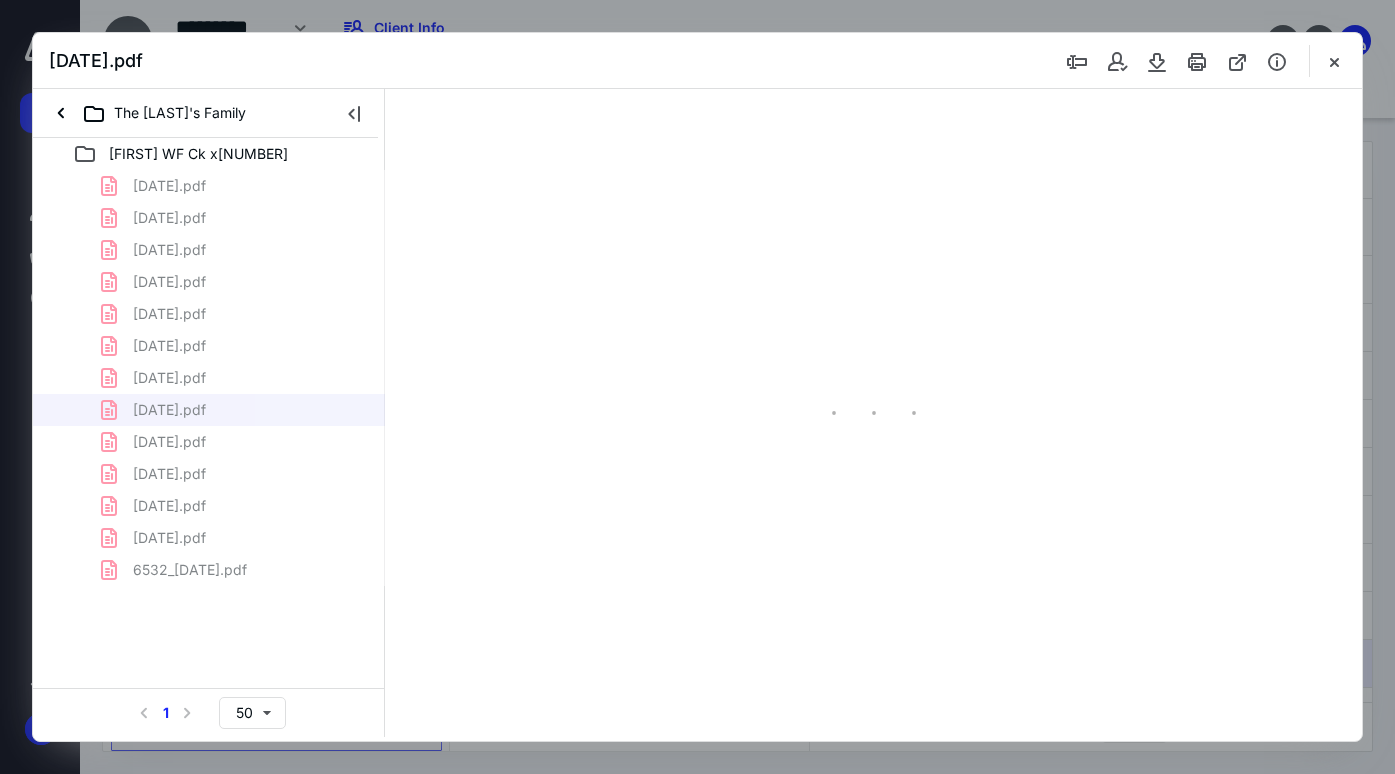 scroll, scrollTop: 0, scrollLeft: 0, axis: both 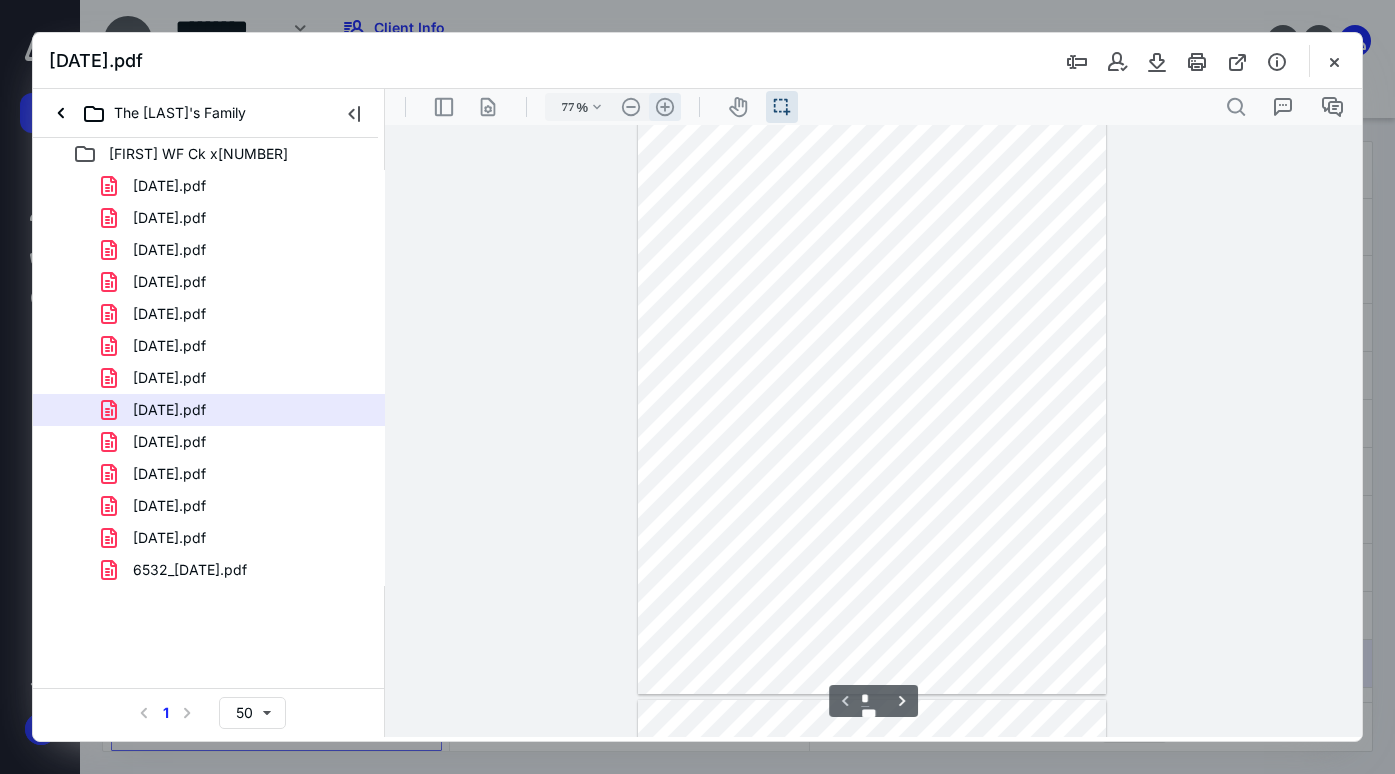 click on ".cls-1{fill:#abb0c4;} icon - header - zoom - in - line" at bounding box center (665, 107) 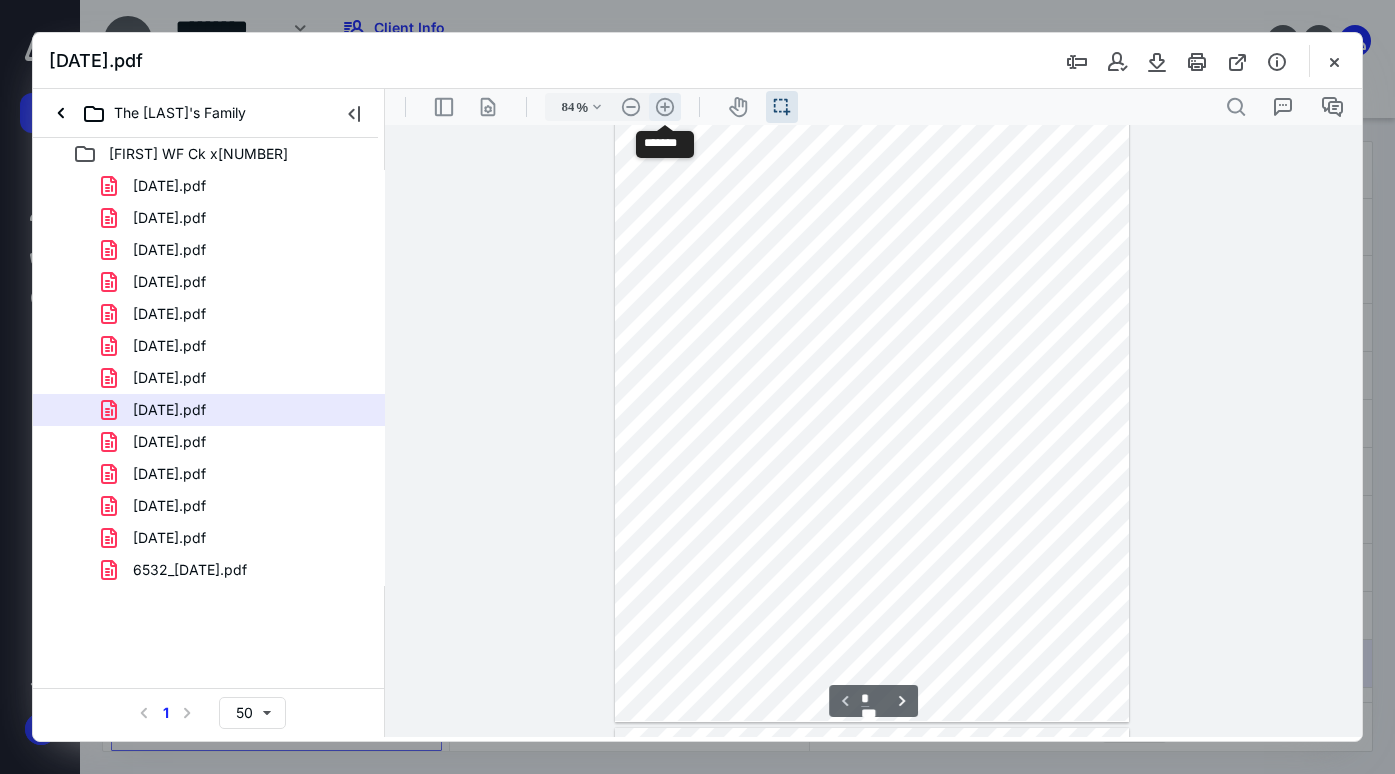 click on ".cls-1{fill:#abb0c4;} icon - header - zoom - in - line" at bounding box center [665, 107] 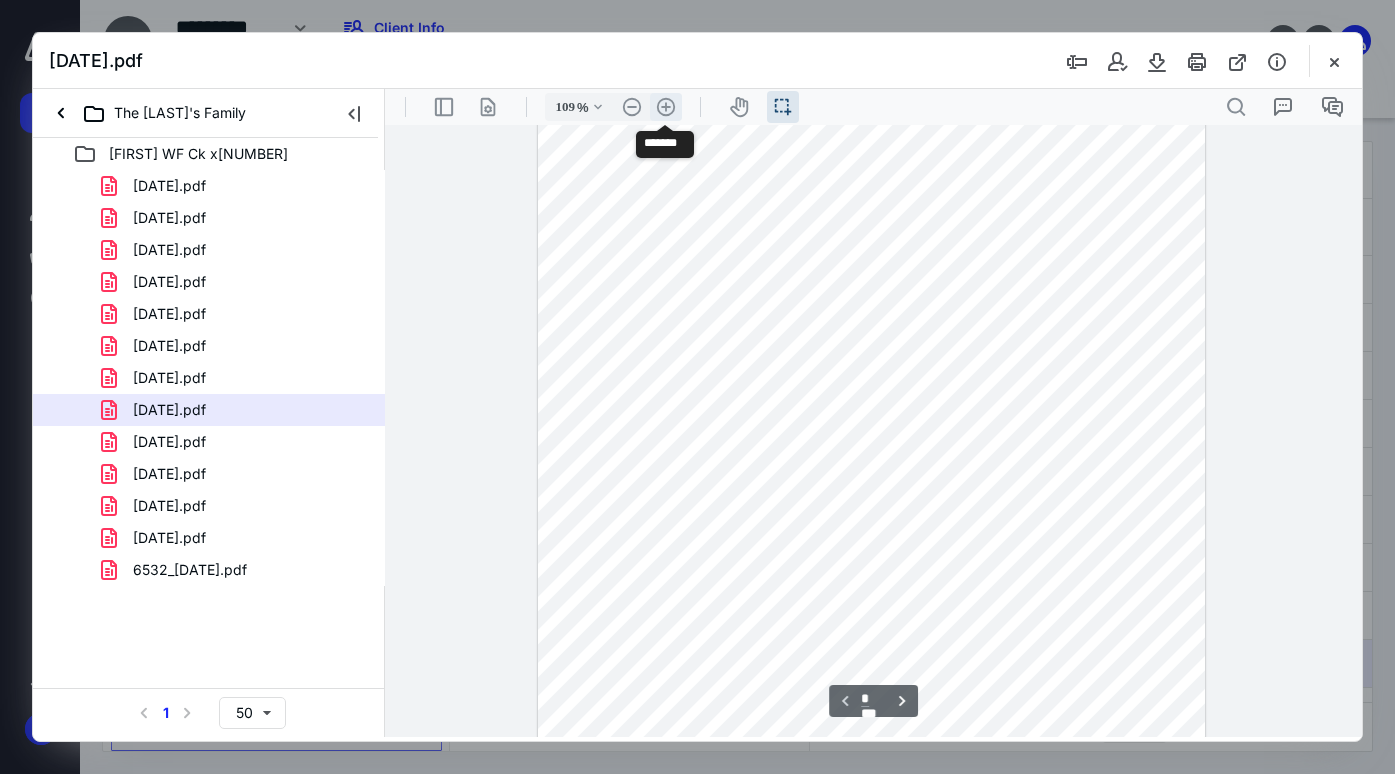 click on ".cls-1{fill:#abb0c4;} icon - header - zoom - in - line" at bounding box center [666, 107] 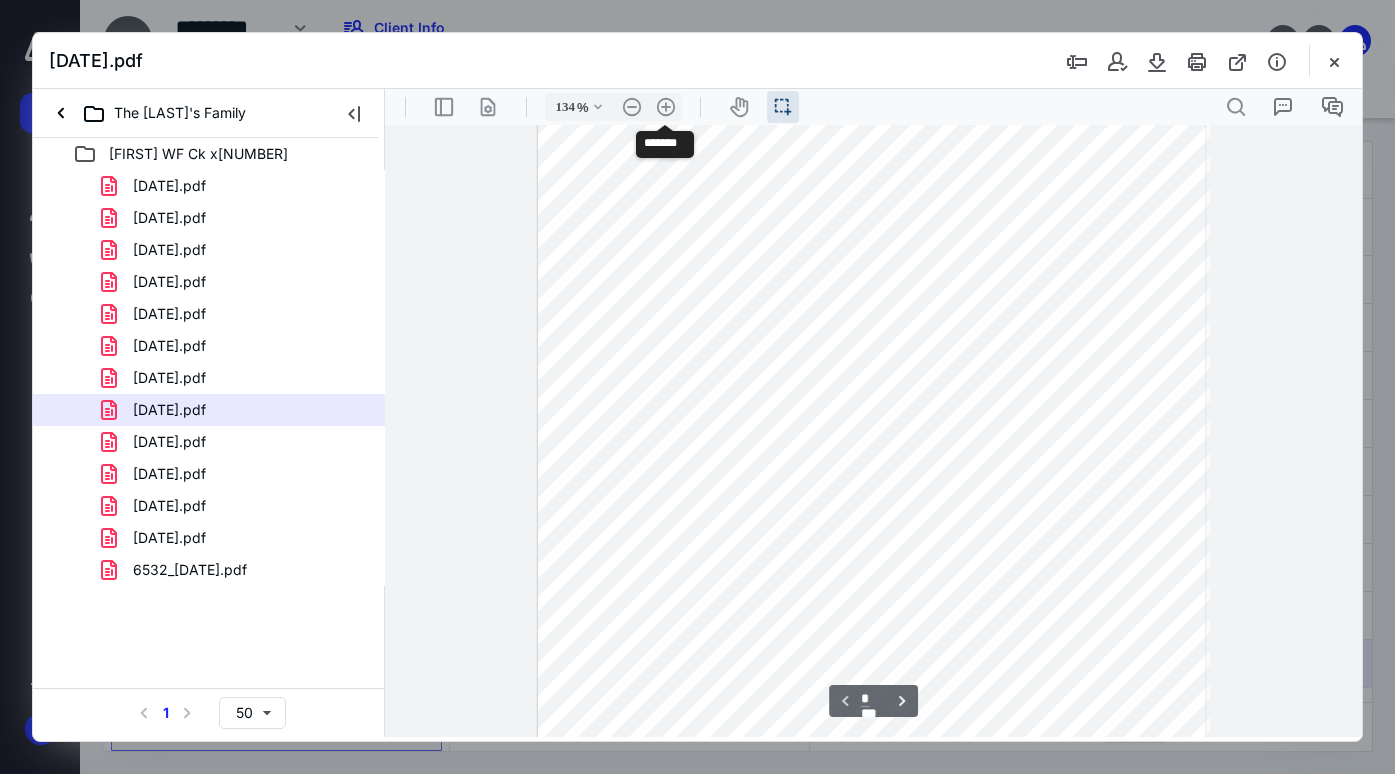 scroll, scrollTop: 285, scrollLeft: 0, axis: vertical 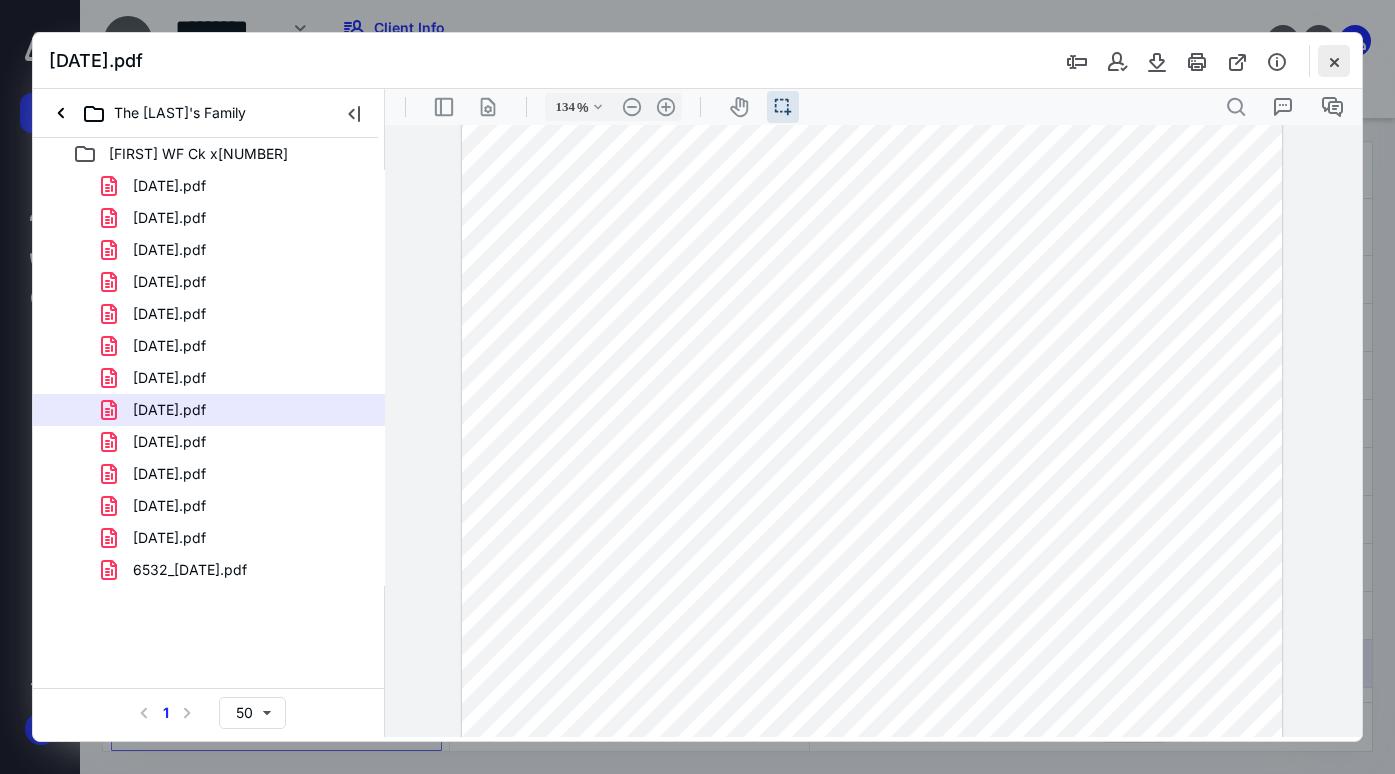 click at bounding box center [1334, 61] 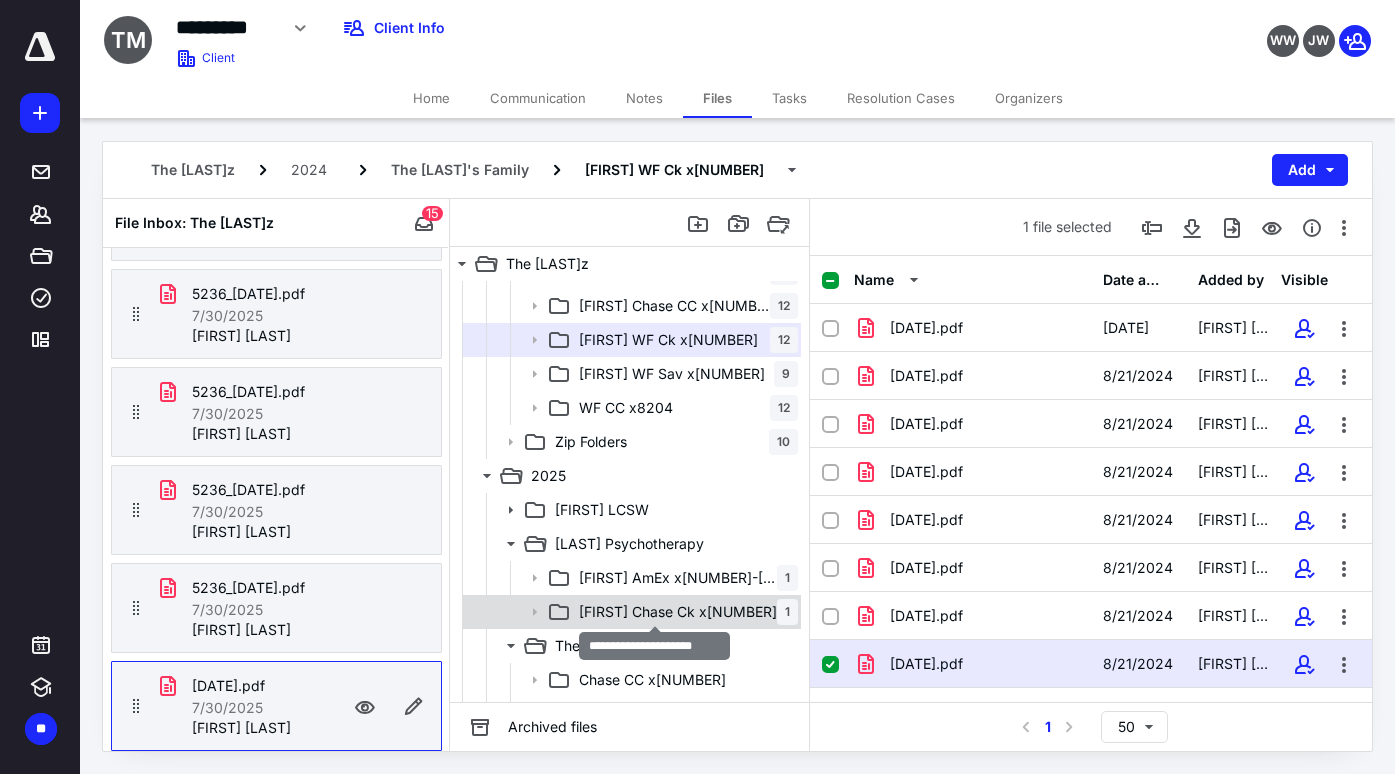 scroll, scrollTop: 455, scrollLeft: 0, axis: vertical 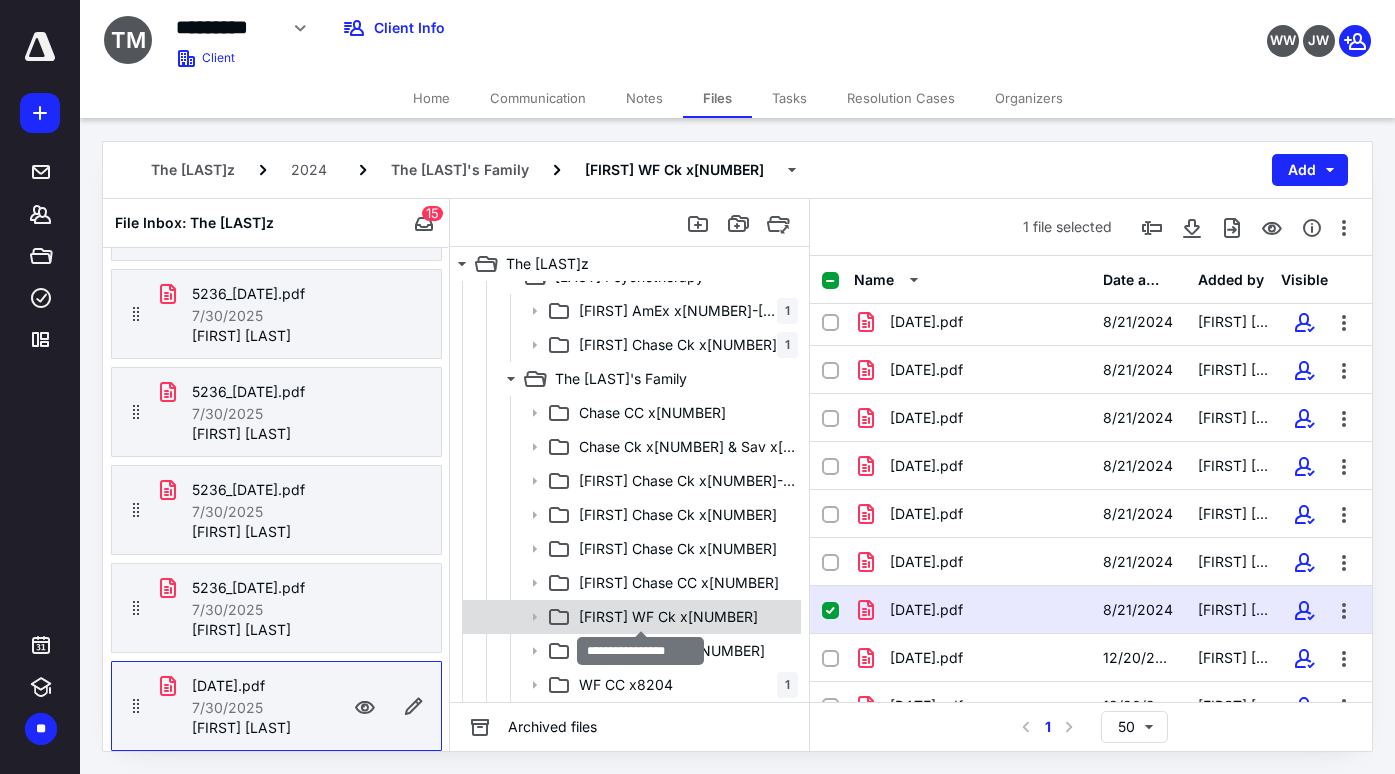 click on "[FIRST] WF Ck x6532" at bounding box center (668, 617) 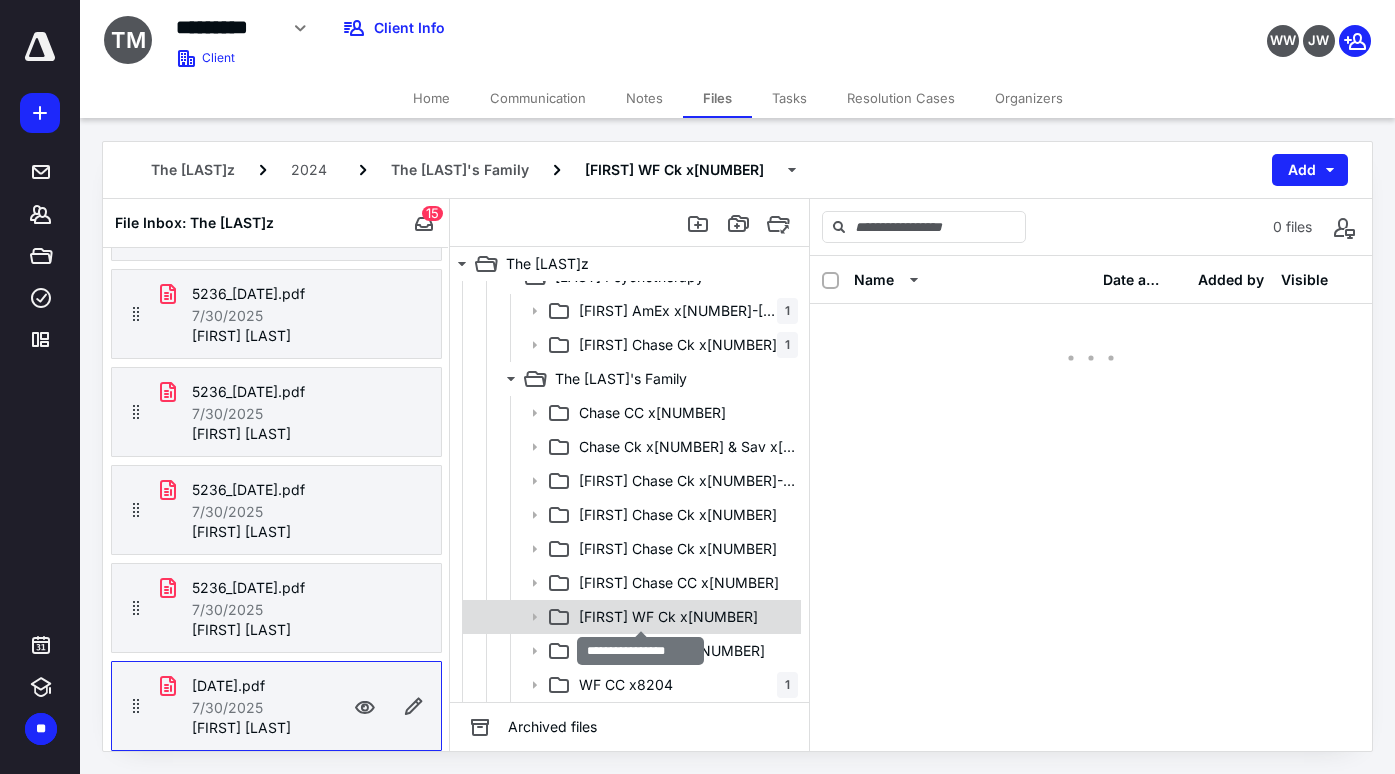 scroll, scrollTop: 0, scrollLeft: 0, axis: both 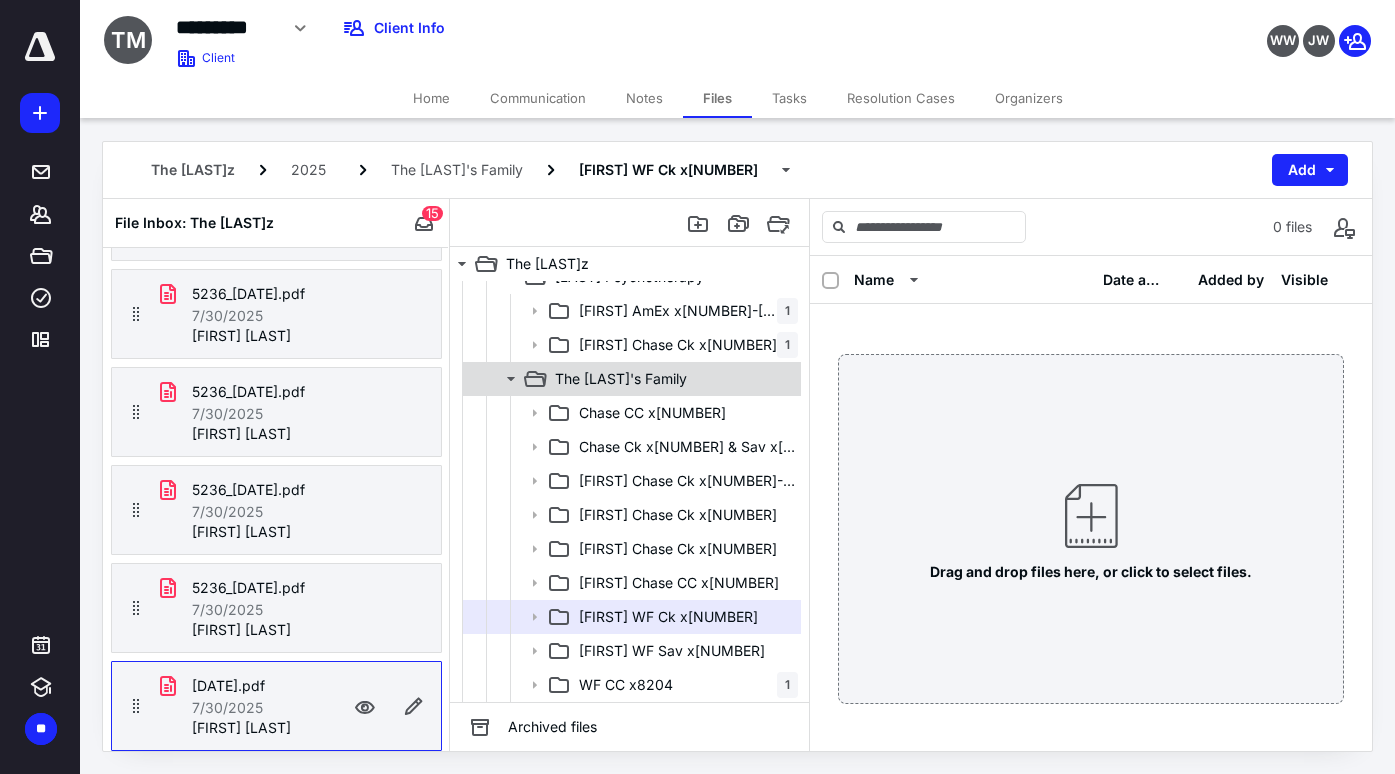 click 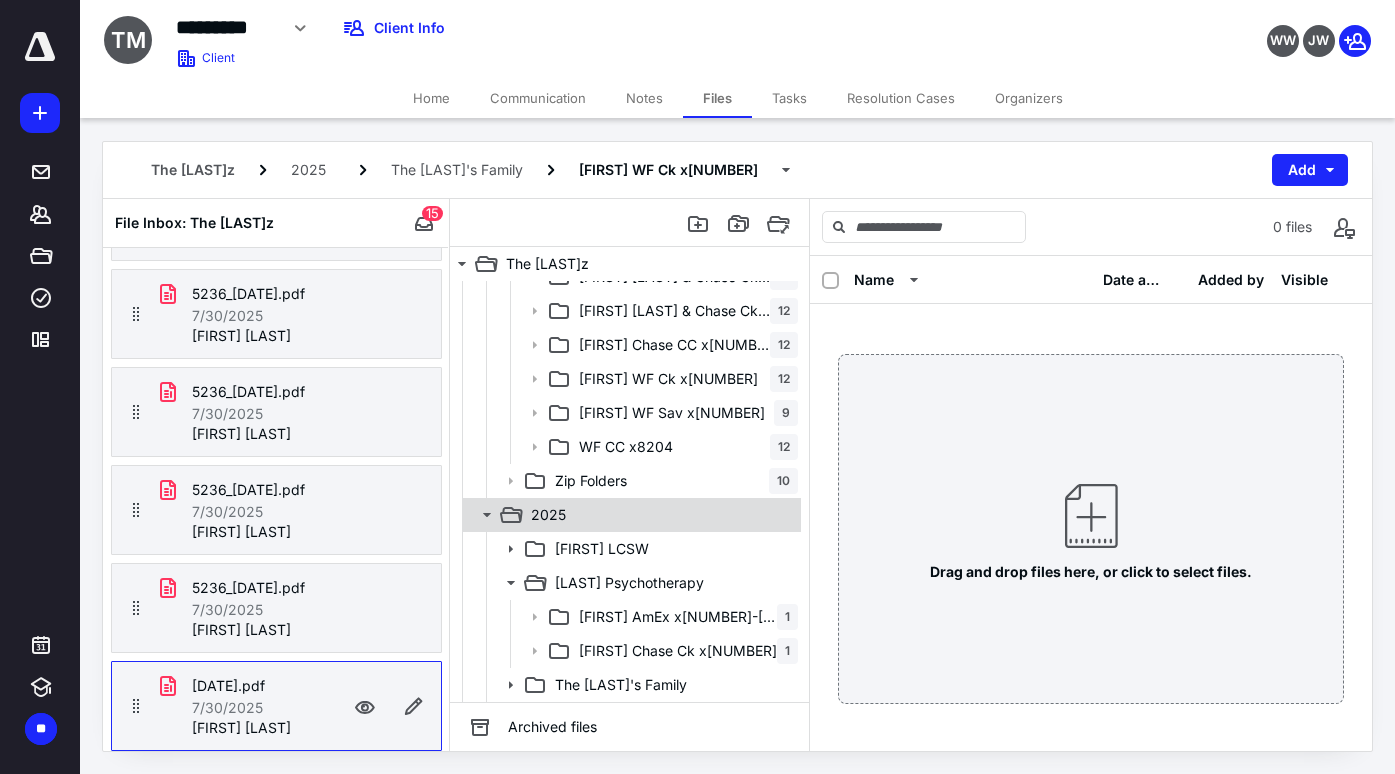 click 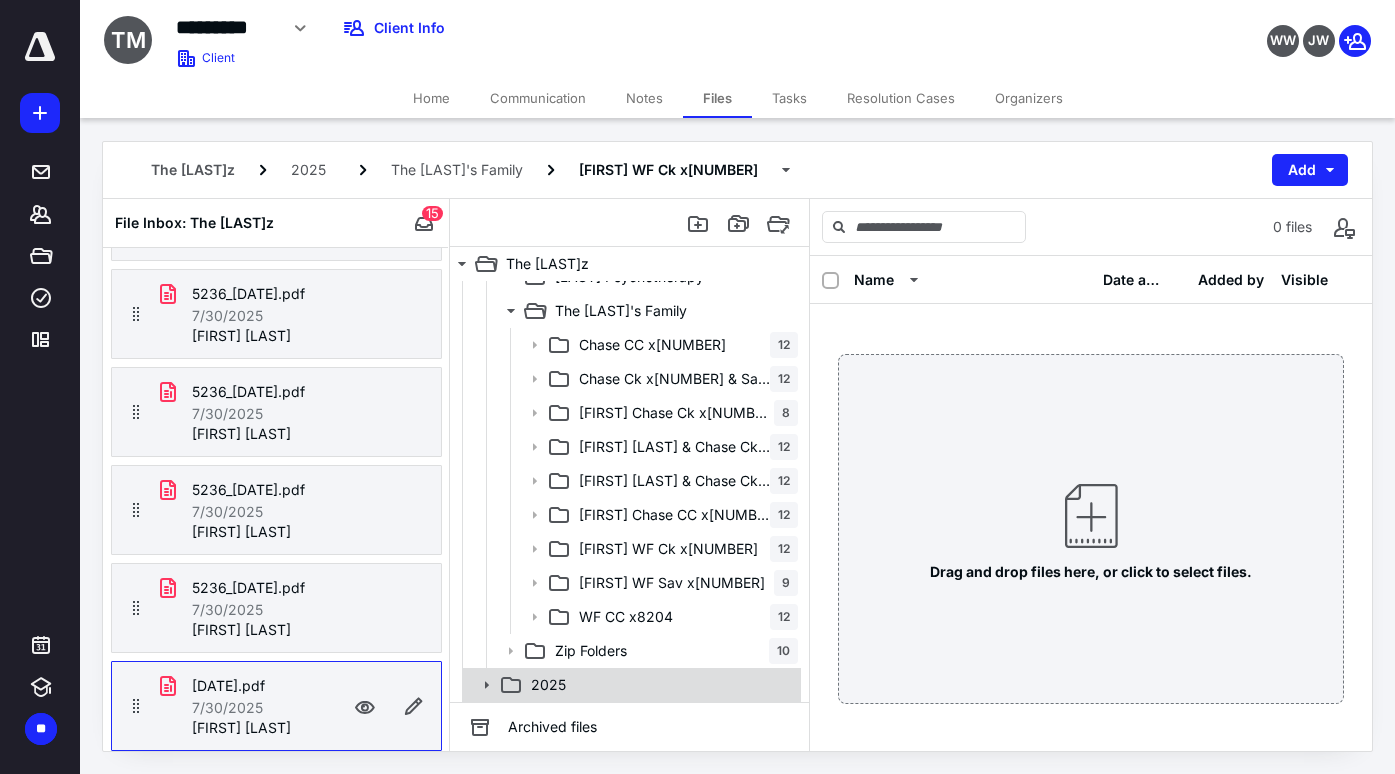 scroll, scrollTop: 225, scrollLeft: 0, axis: vertical 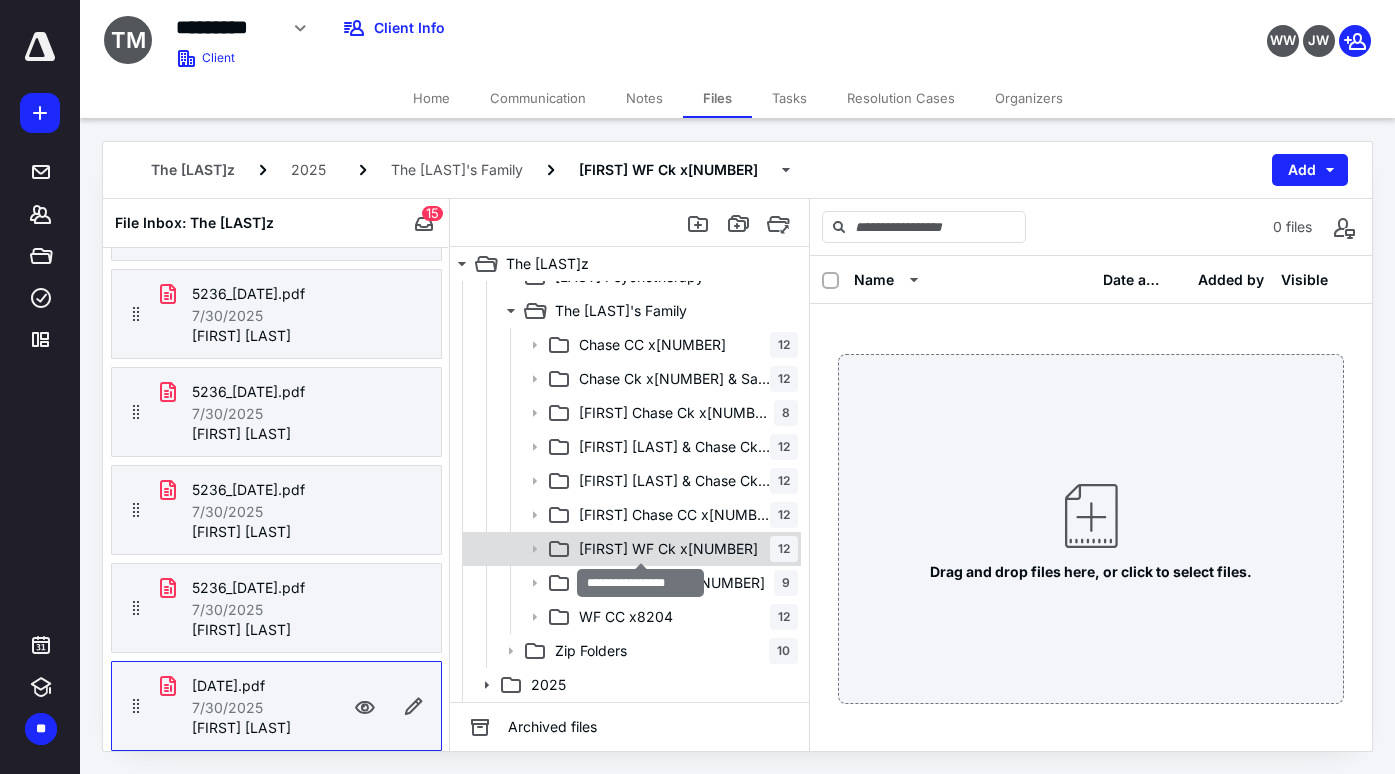 click on "[FIRST] WF Ck x6532" at bounding box center (668, 549) 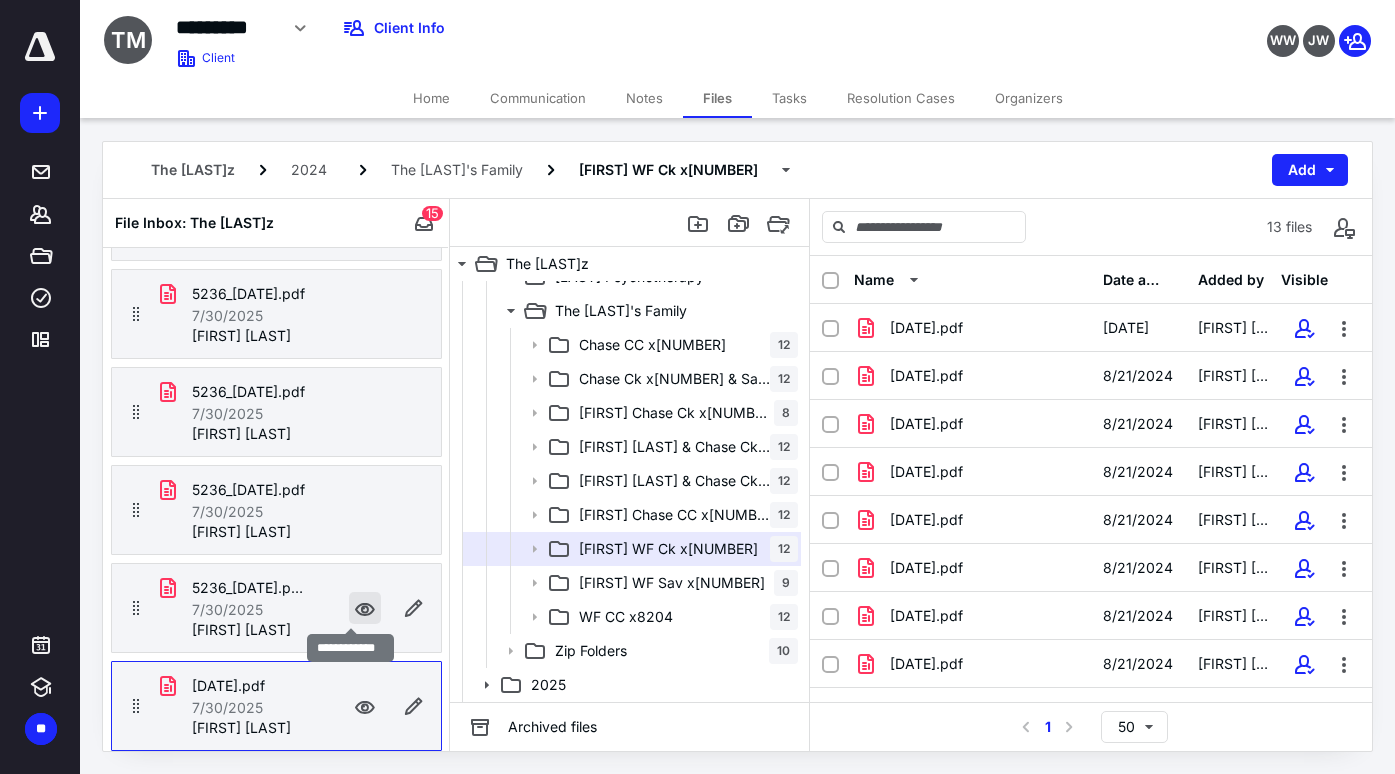 click at bounding box center (365, 608) 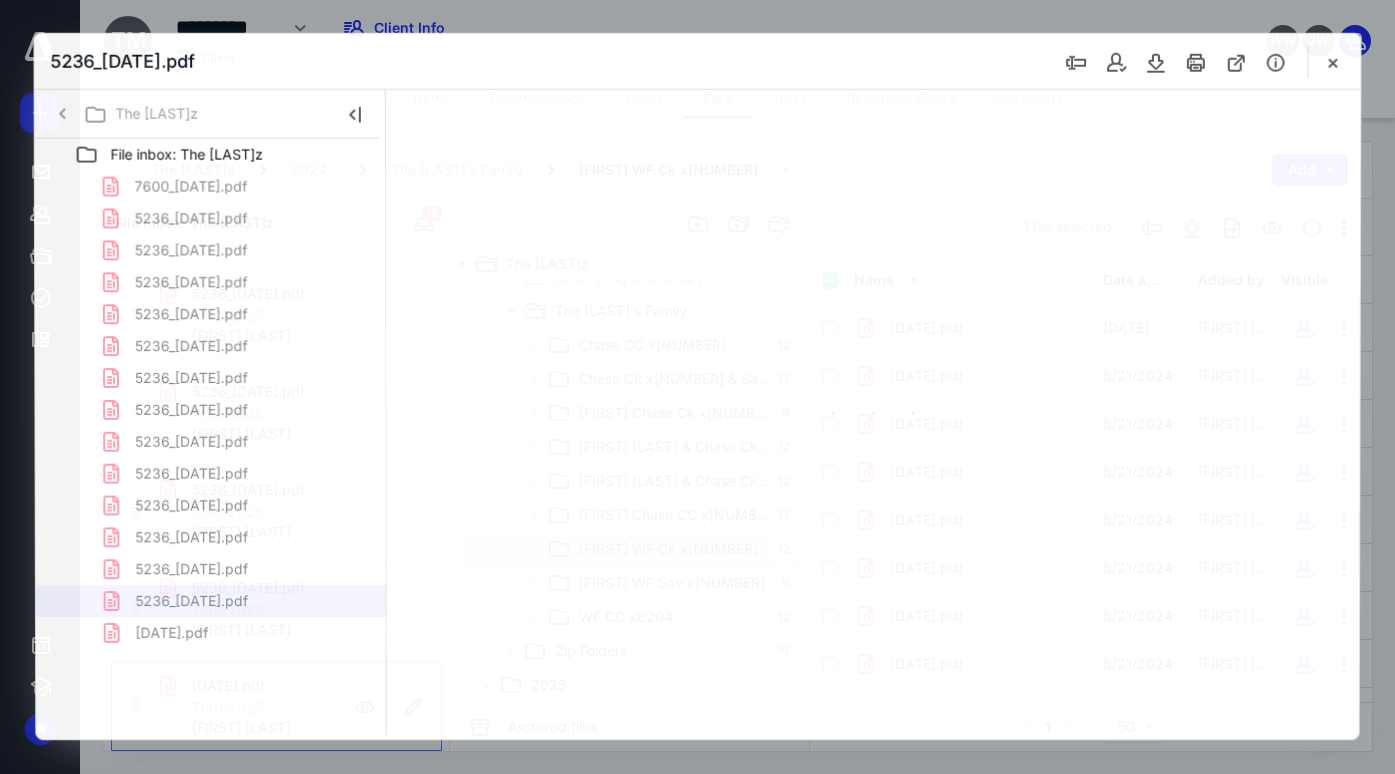 scroll, scrollTop: 0, scrollLeft: 0, axis: both 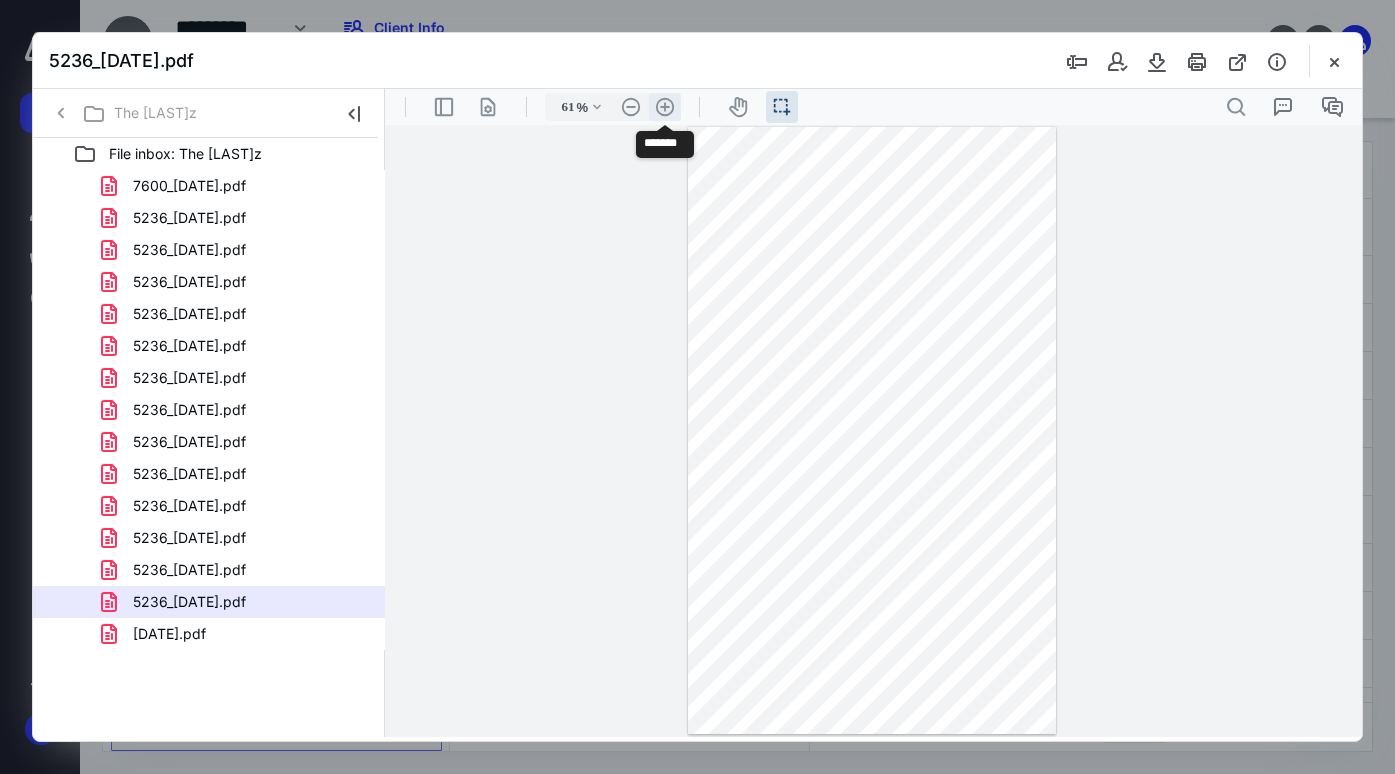 click on ".cls-1{fill:#abb0c4;} icon - header - zoom - in - line" at bounding box center (665, 107) 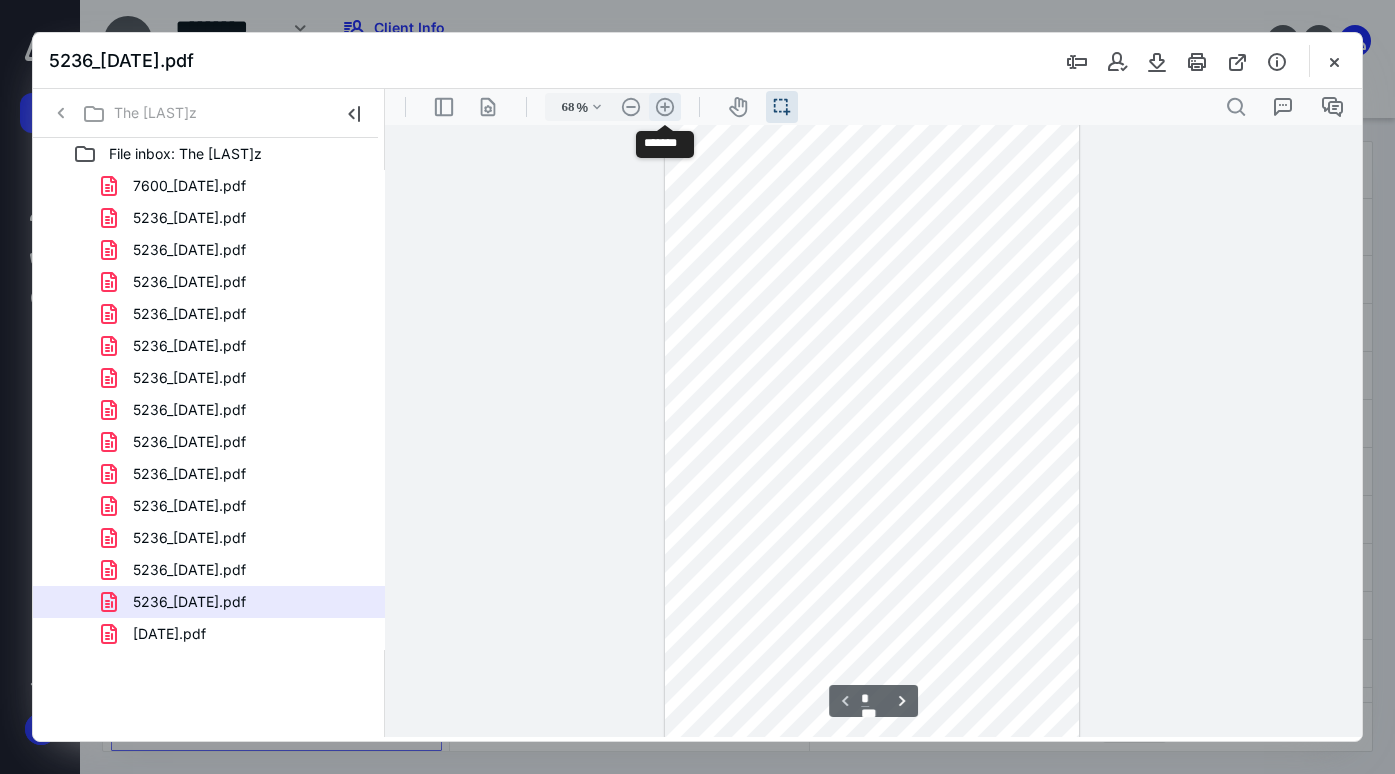 click on ".cls-1{fill:#abb0c4;} icon - header - zoom - in - line" at bounding box center (665, 107) 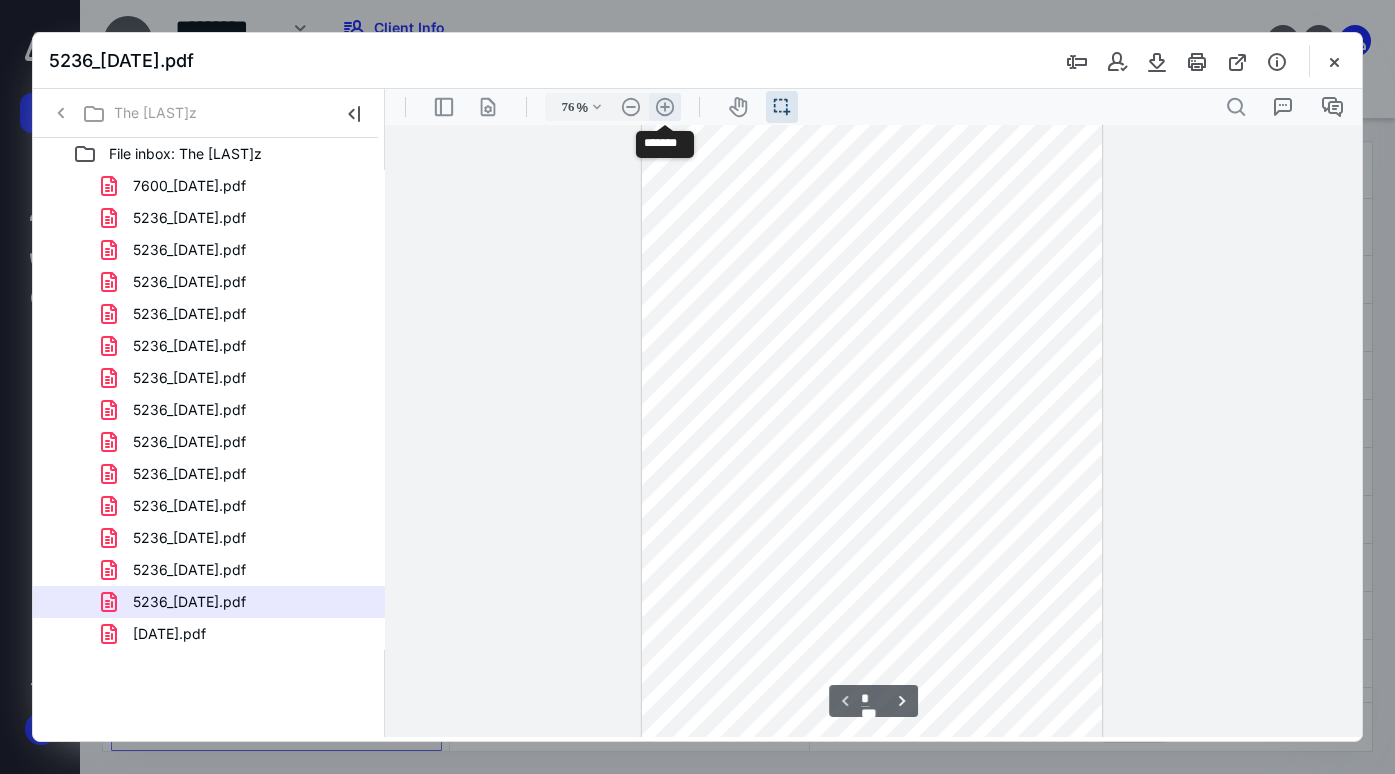 click on ".cls-1{fill:#abb0c4;} icon - header - zoom - in - line" at bounding box center [665, 107] 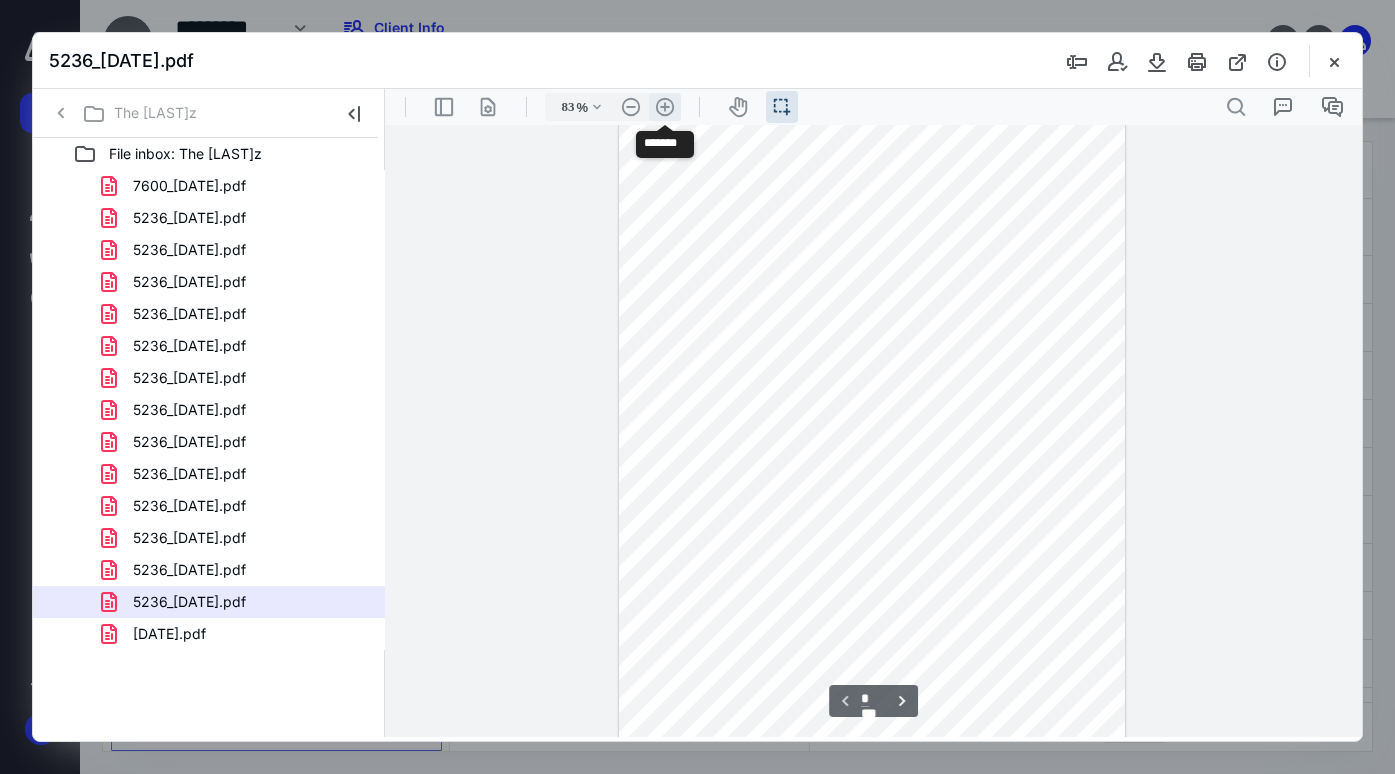 click on ".cls-1{fill:#abb0c4;} icon - header - zoom - in - line" at bounding box center (665, 107) 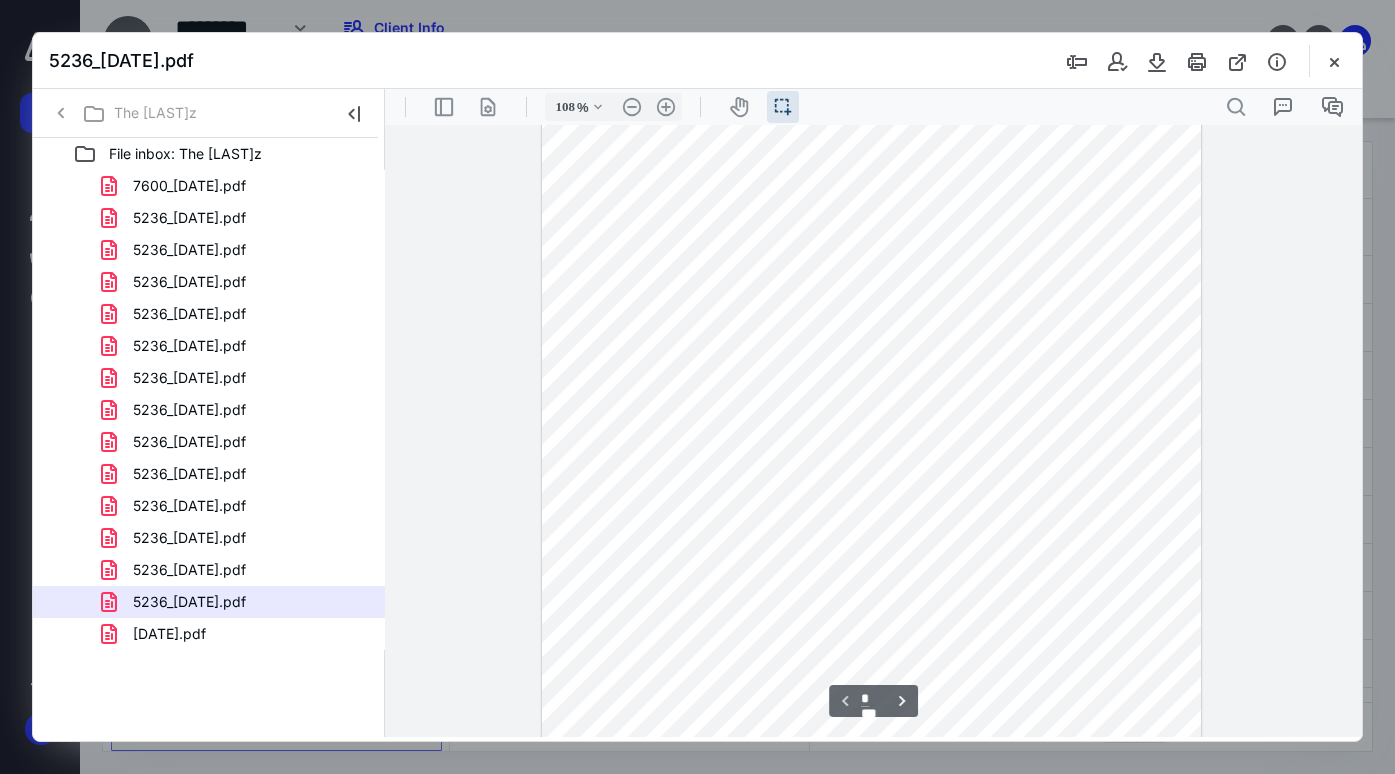 scroll, scrollTop: 51, scrollLeft: 0, axis: vertical 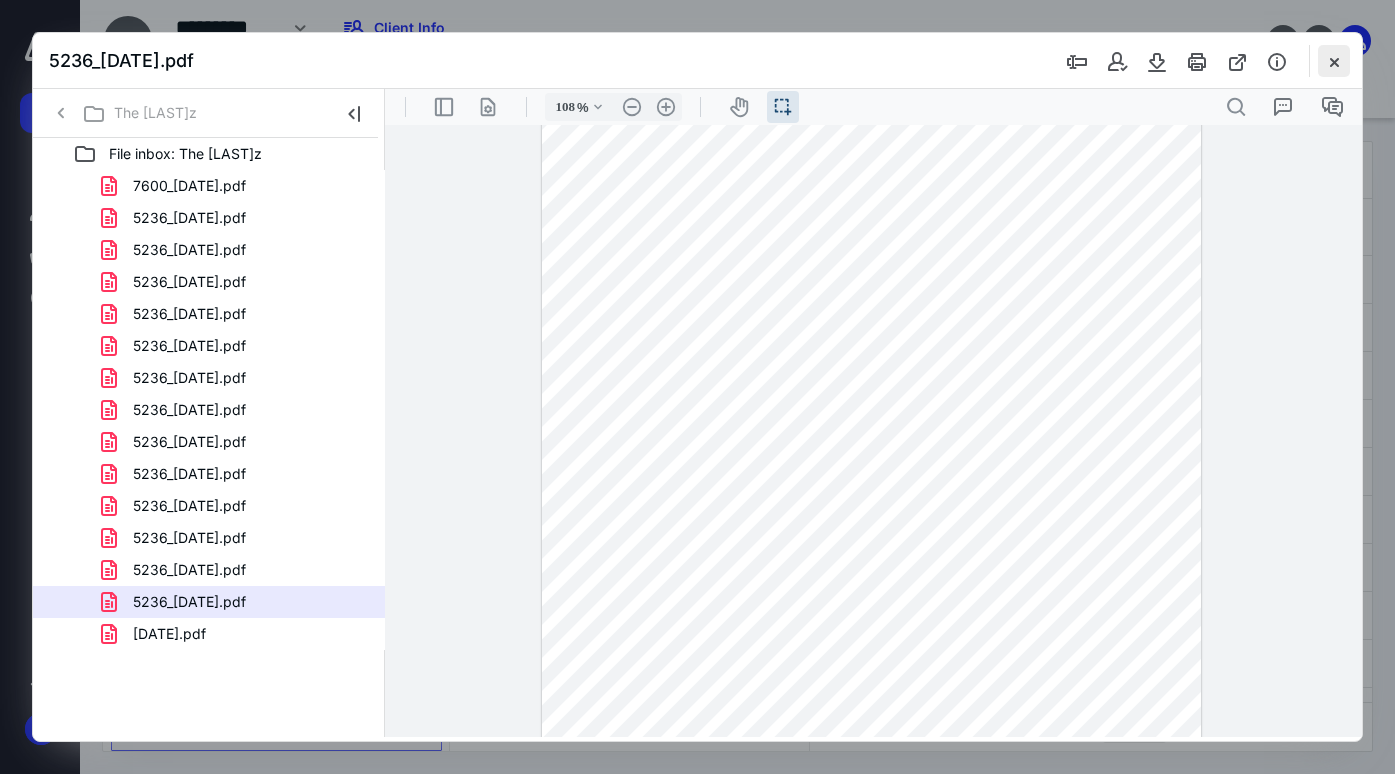 click at bounding box center [1334, 61] 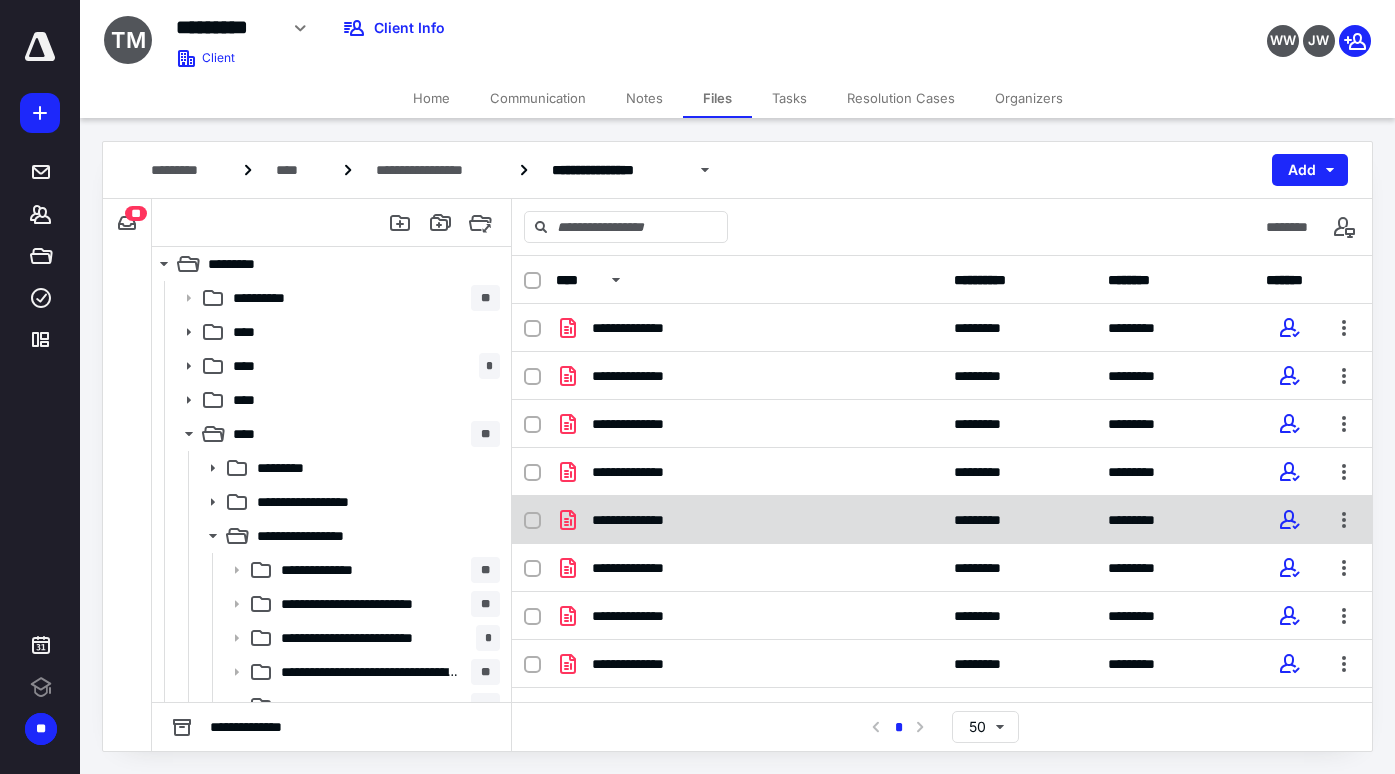 scroll, scrollTop: 0, scrollLeft: 0, axis: both 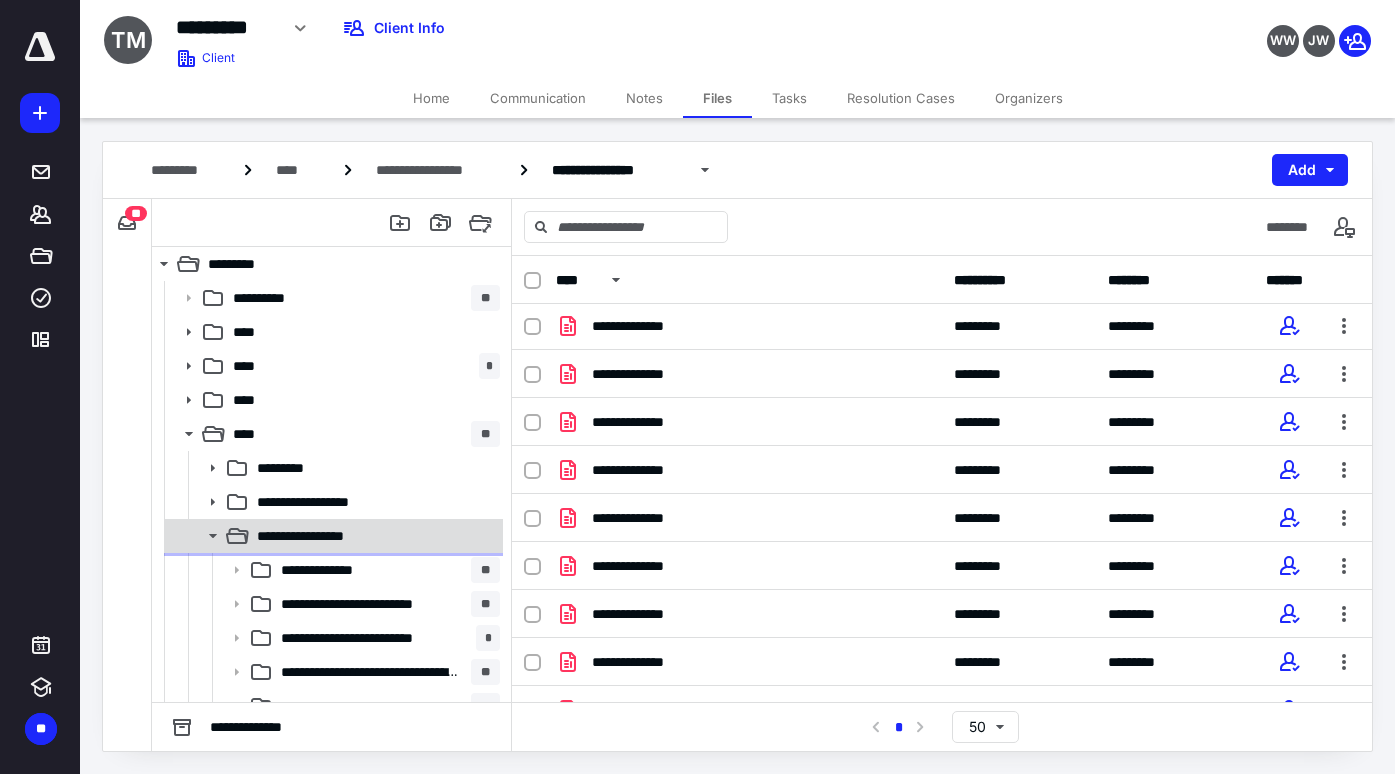 click on "**********" at bounding box center (317, 536) 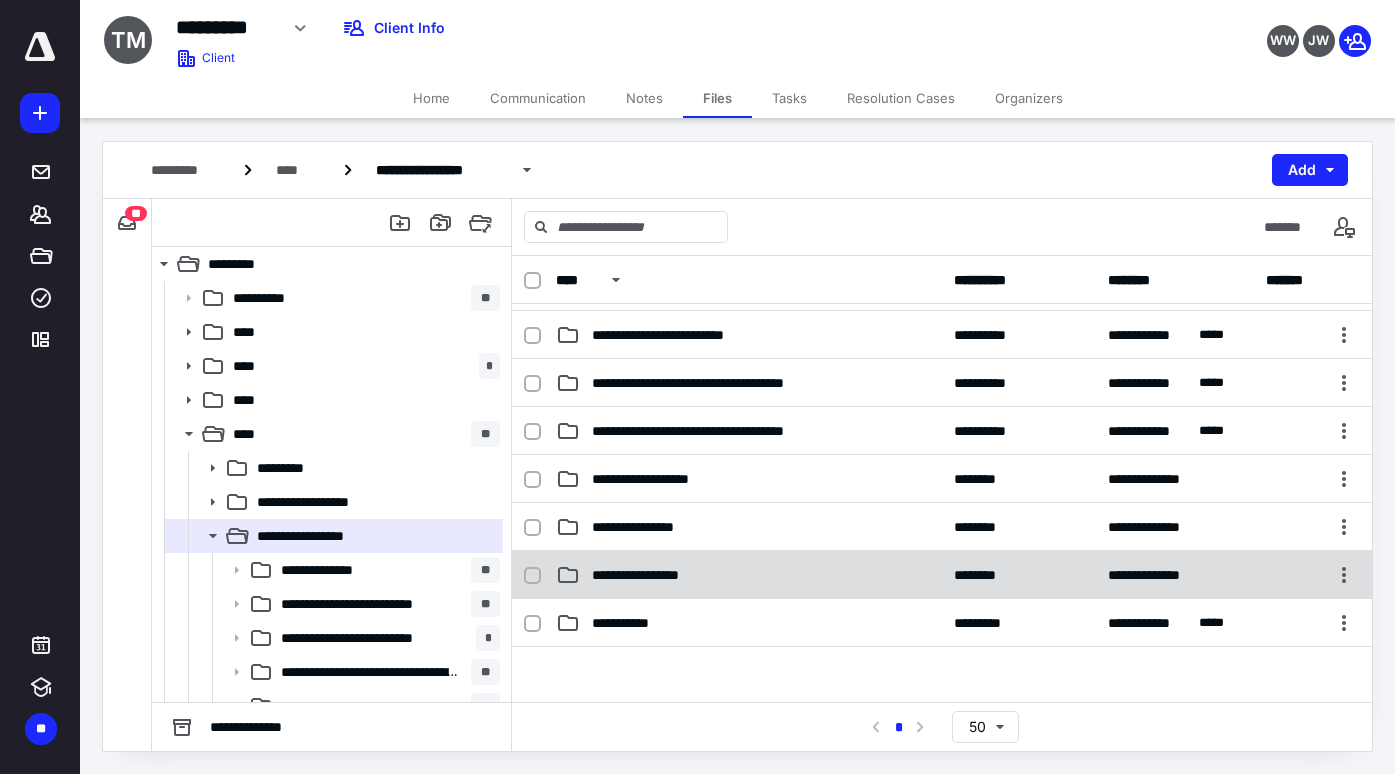 scroll, scrollTop: 114, scrollLeft: 0, axis: vertical 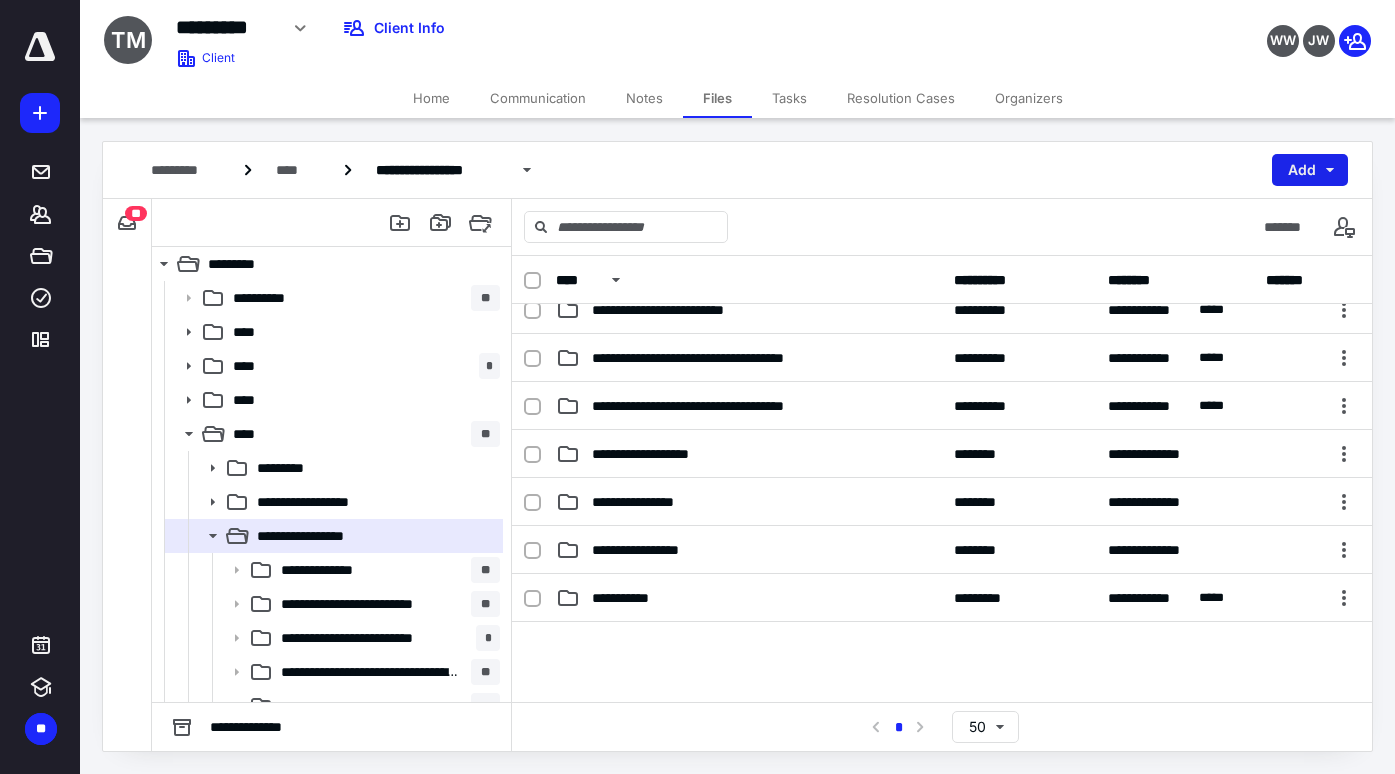 click on "Add" at bounding box center (1310, 170) 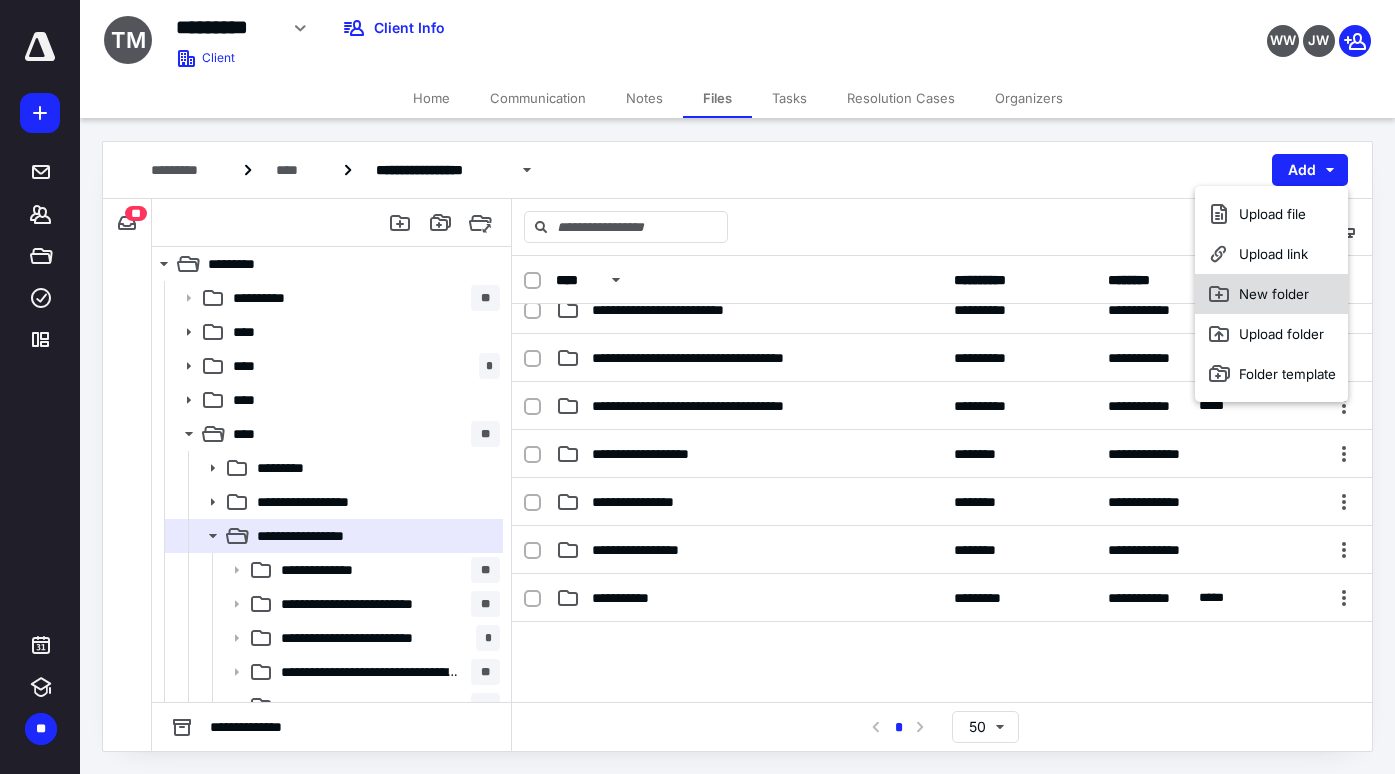 click on "New folder" at bounding box center (1271, 294) 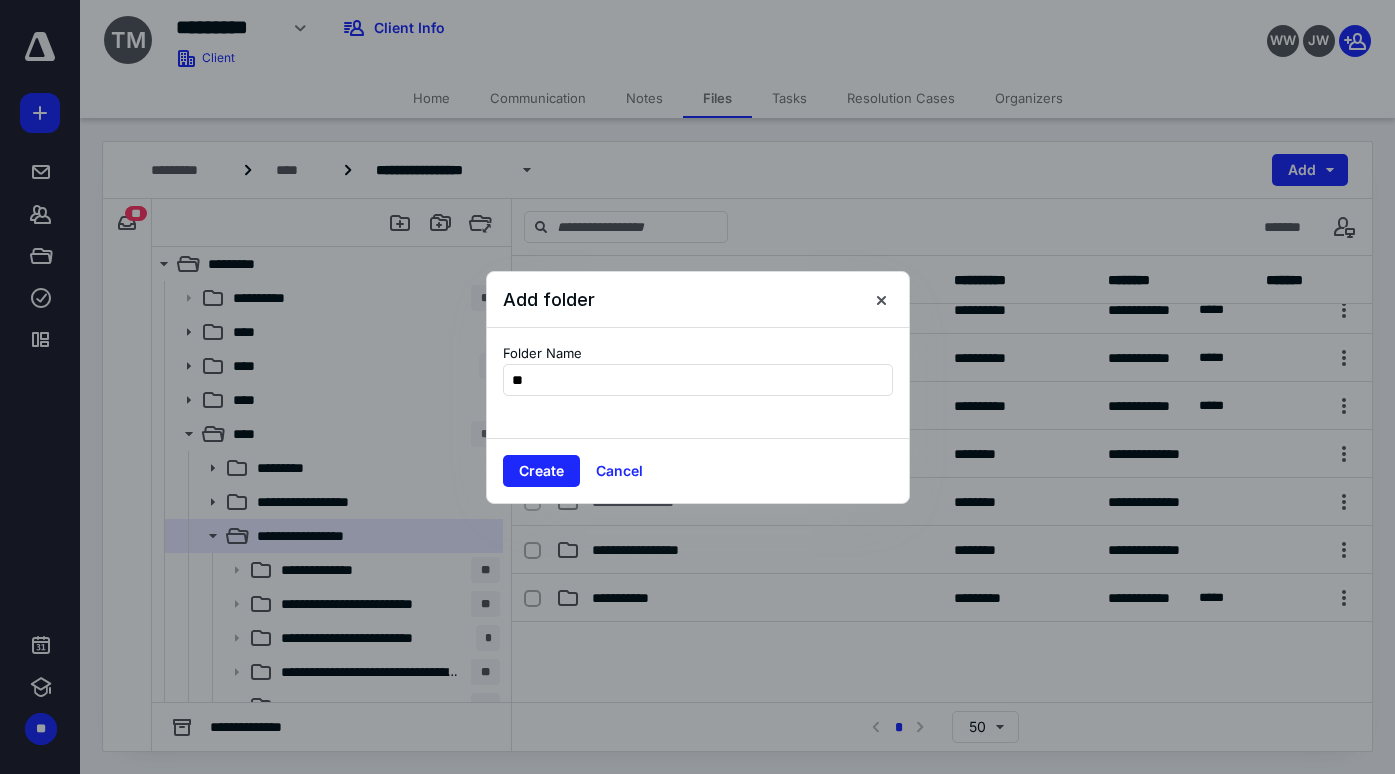 type on "*" 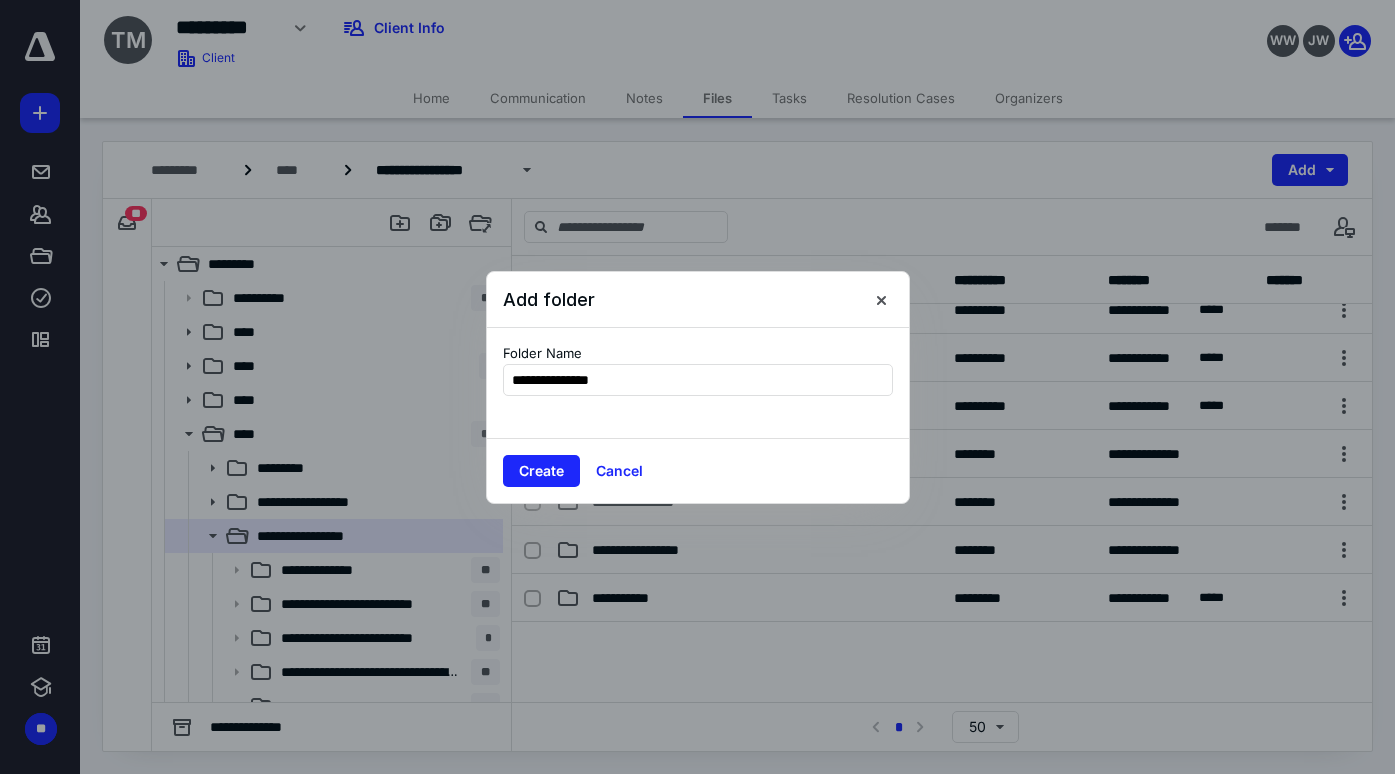 type on "**********" 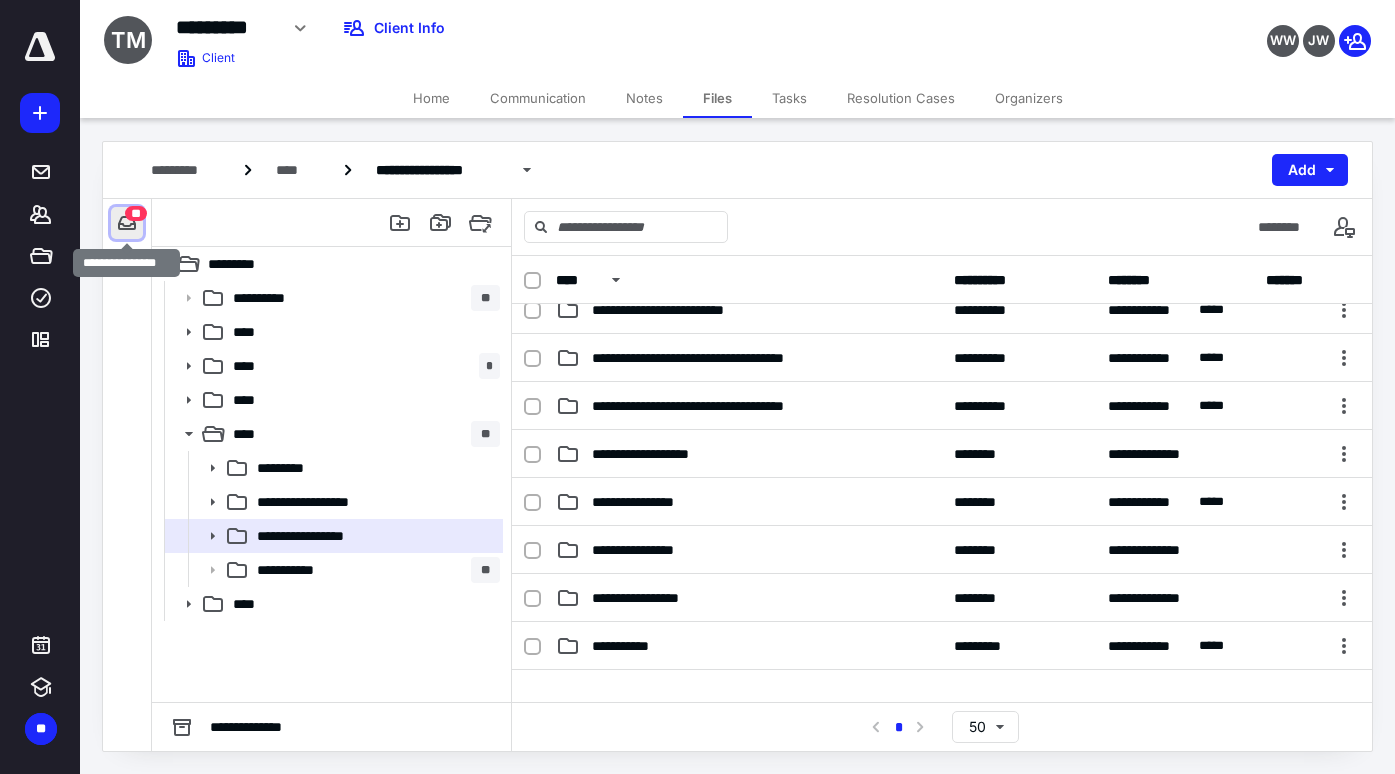 click at bounding box center (127, 223) 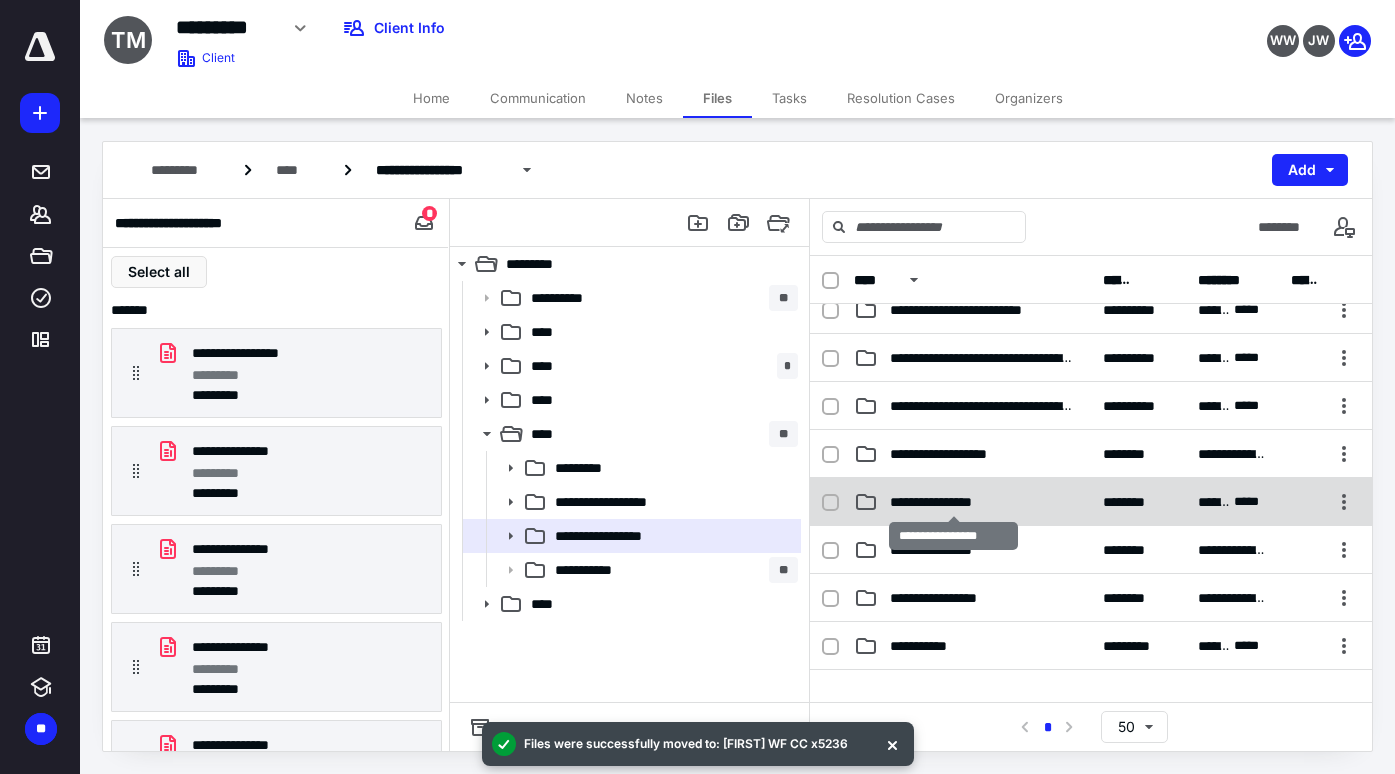 click on "**********" at bounding box center (953, 502) 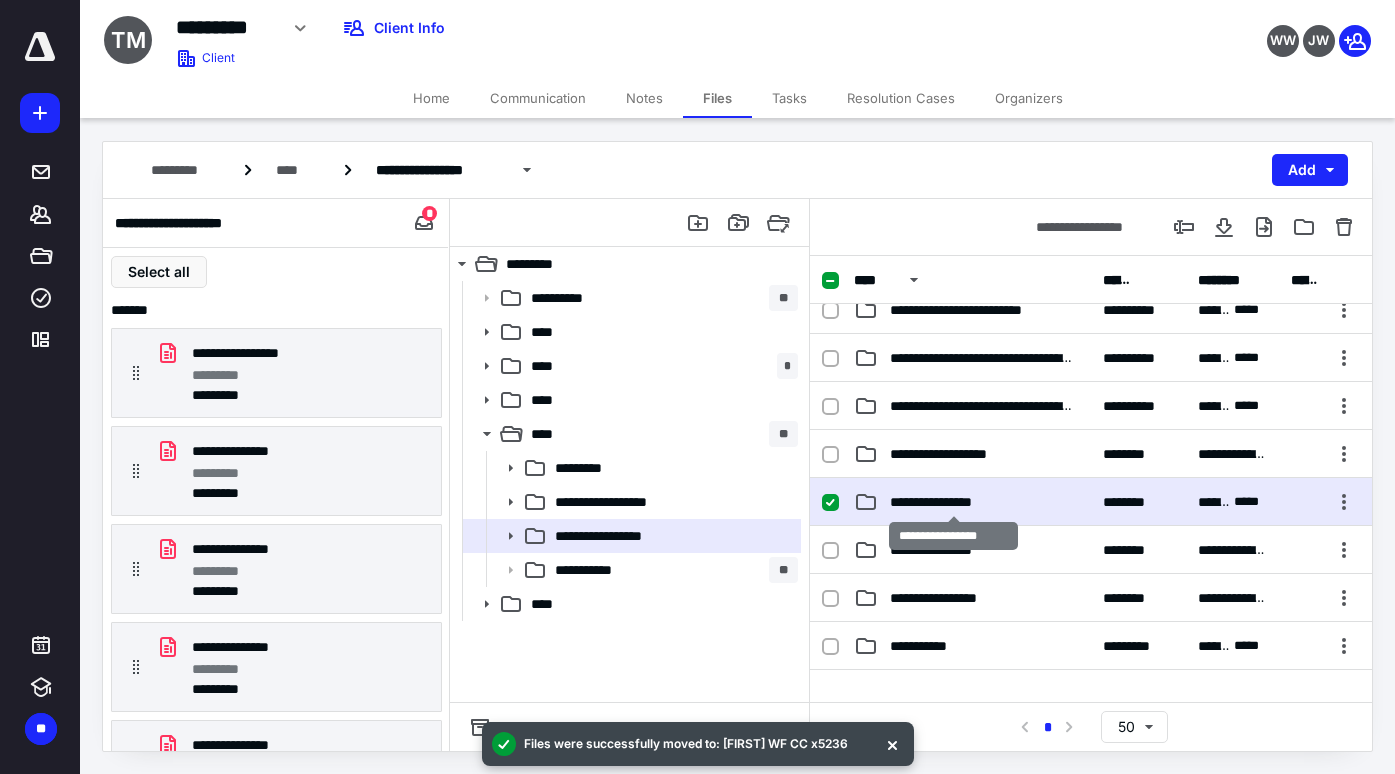 click on "**********" at bounding box center (953, 502) 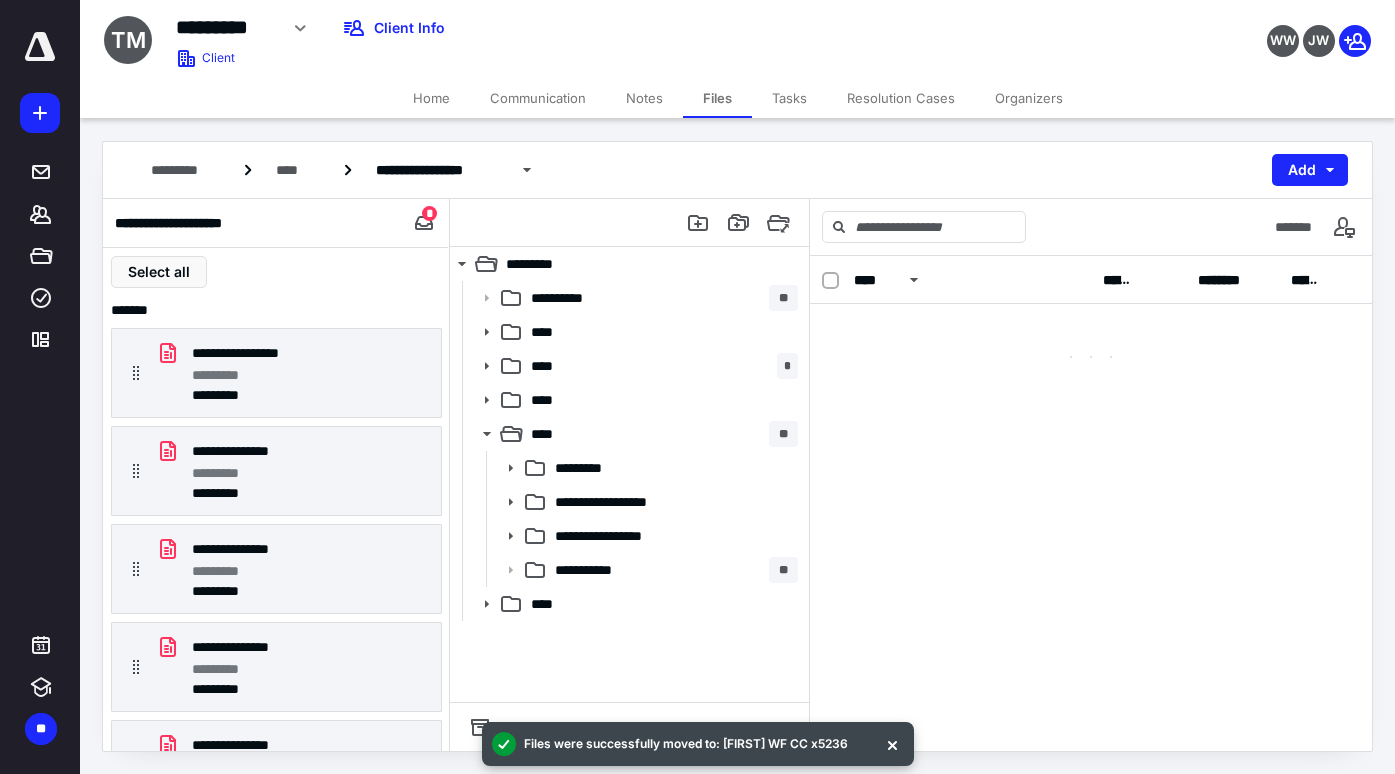 scroll, scrollTop: 0, scrollLeft: 0, axis: both 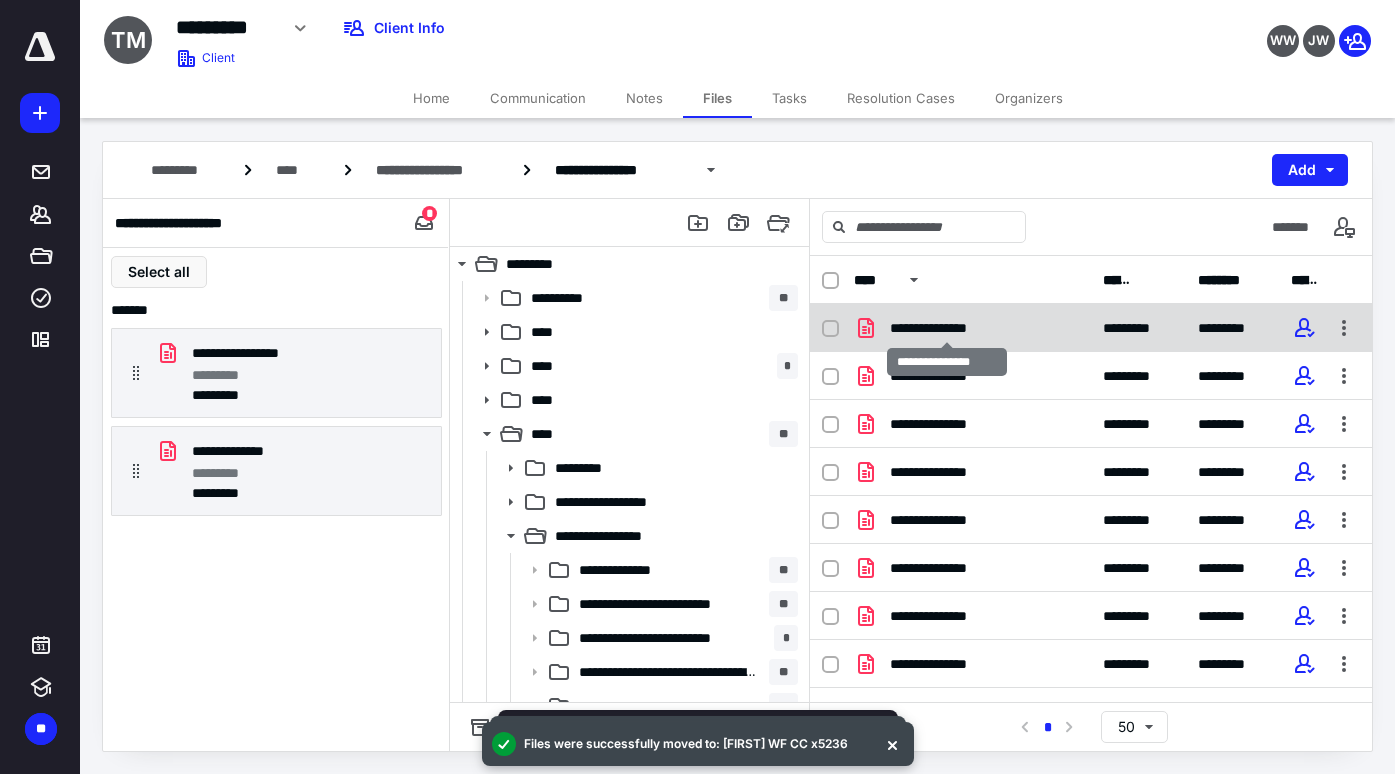 click on "**********" at bounding box center (947, 328) 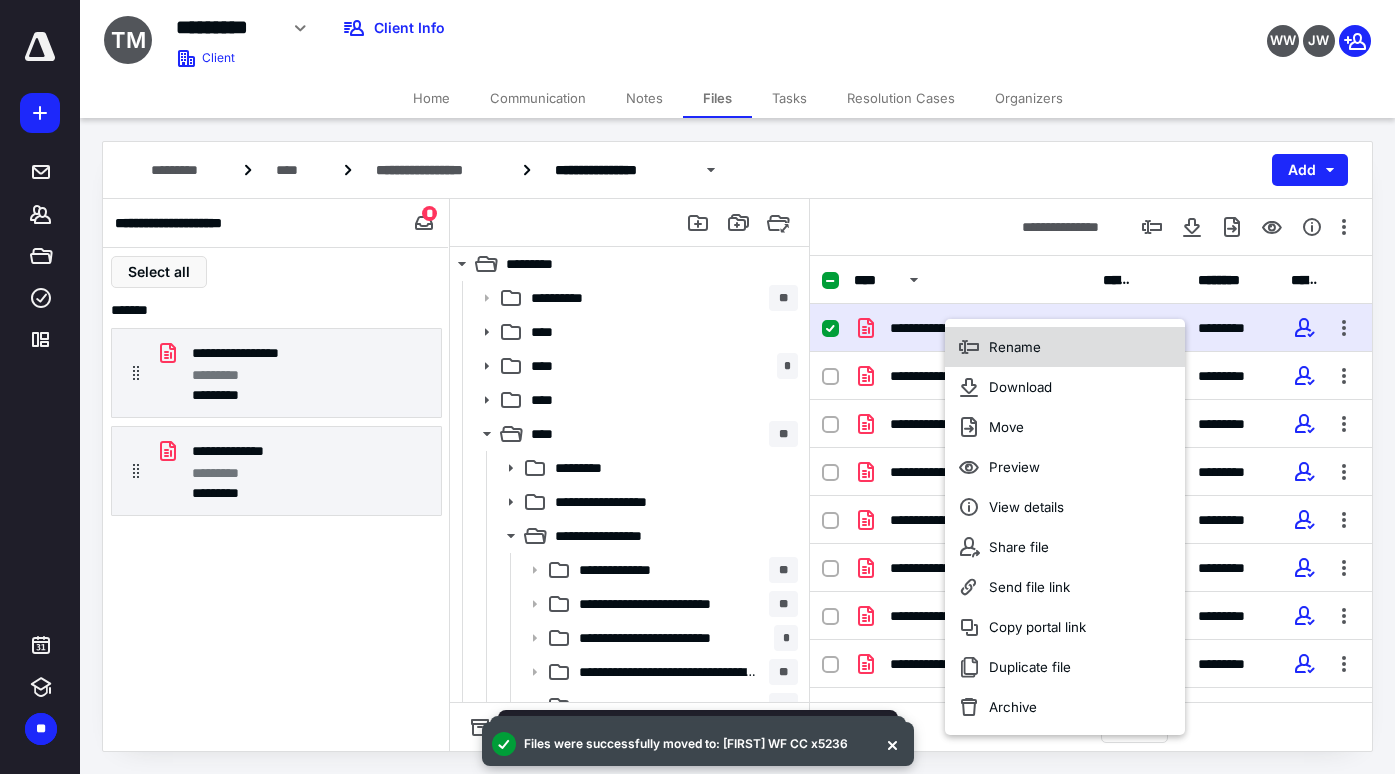 click 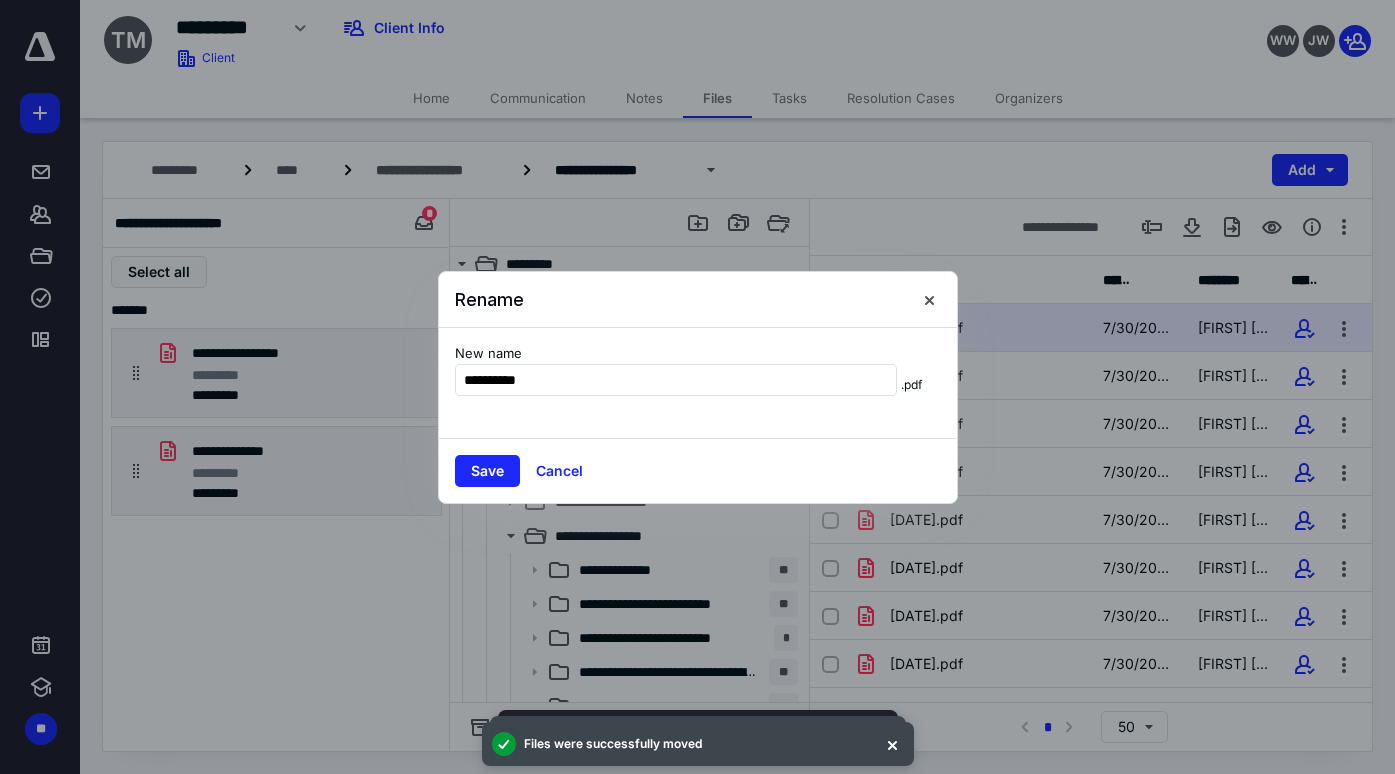 type on "**********" 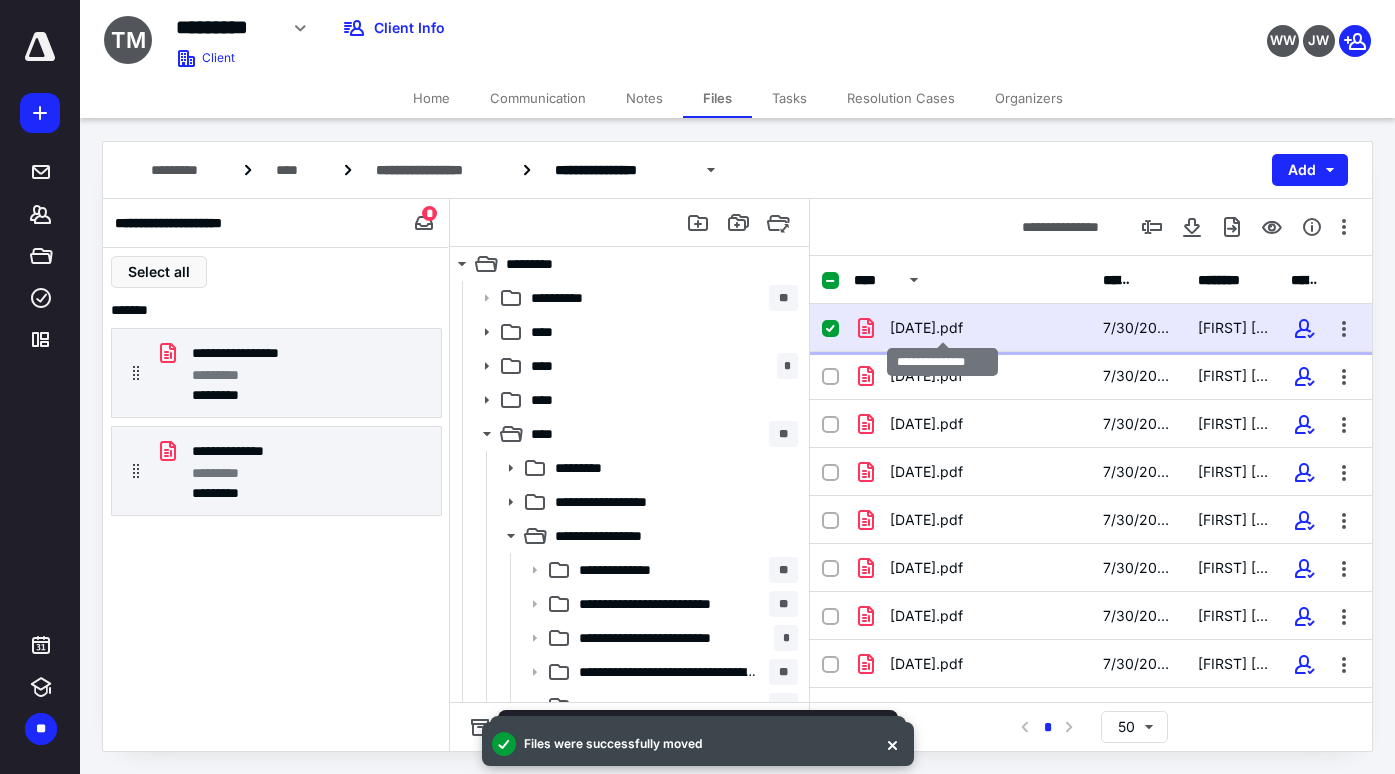 click on "[DATE].pdf" at bounding box center [926, 328] 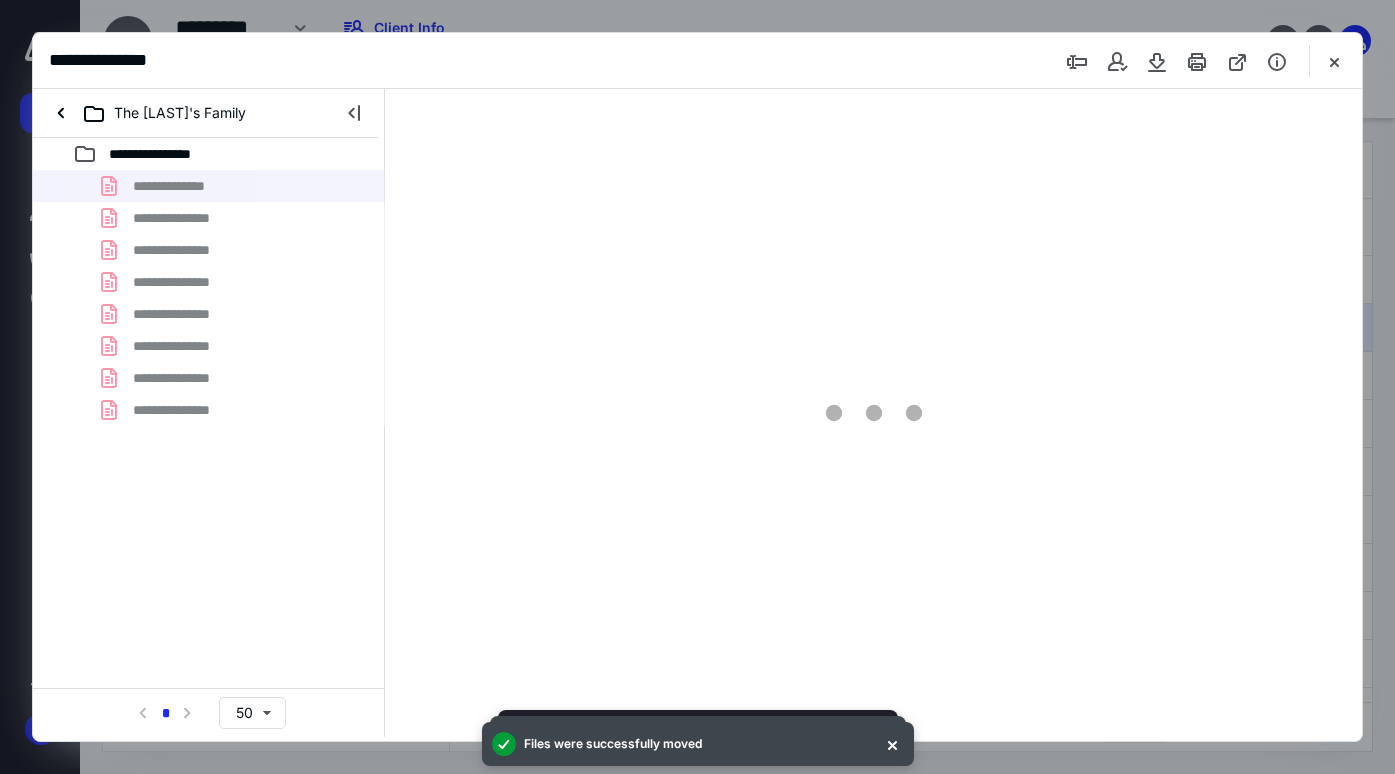 scroll, scrollTop: 0, scrollLeft: 0, axis: both 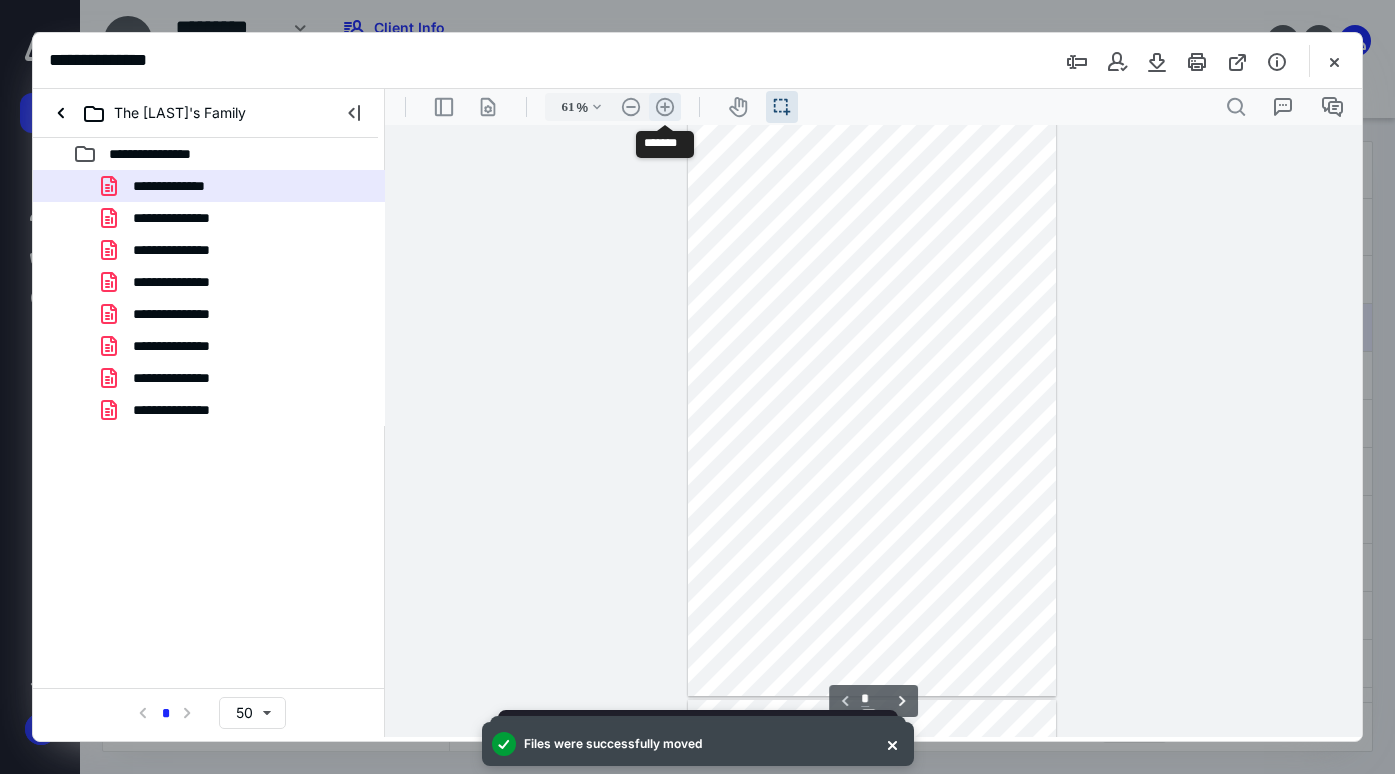 click on ".cls-1{fill:#abb0c4;} icon - header - zoom - in - line" at bounding box center [665, 107] 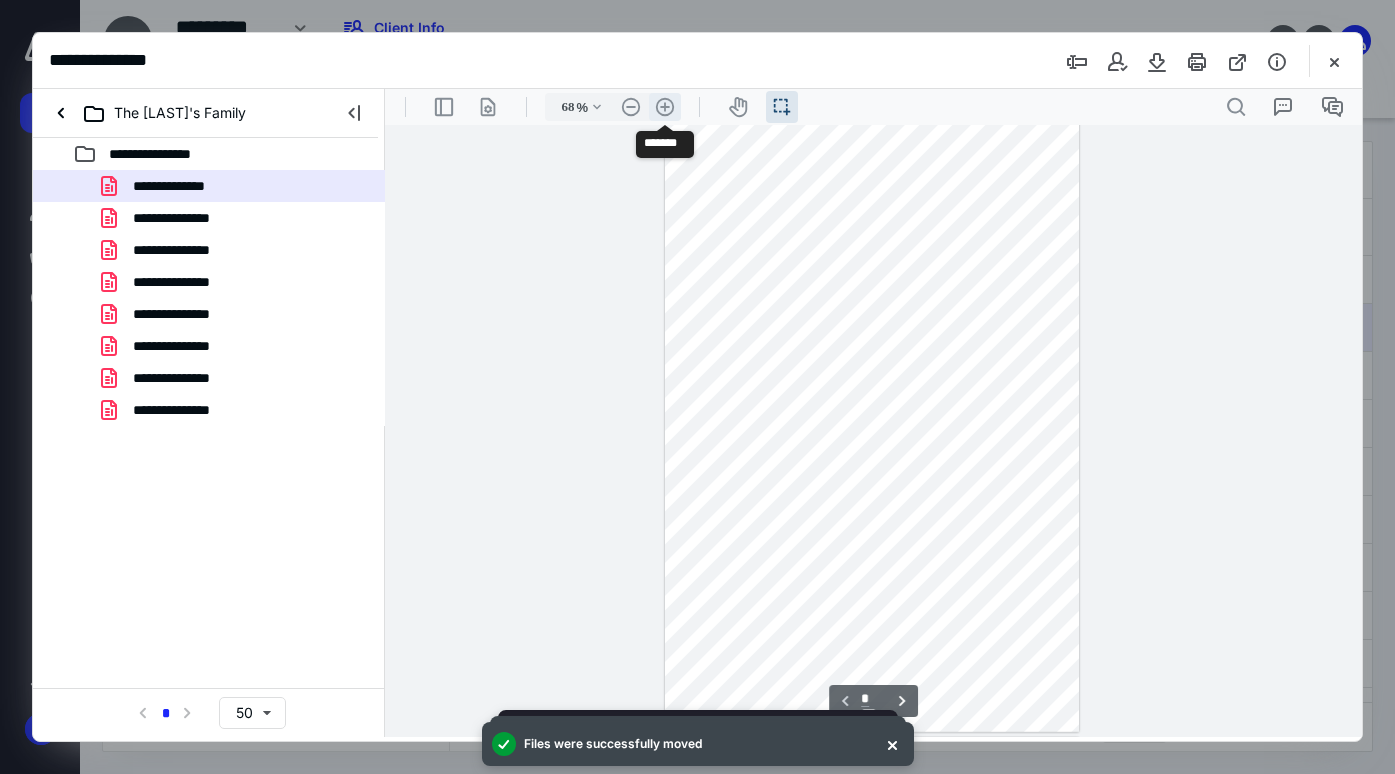 click on ".cls-1{fill:#abb0c4;} icon - header - zoom - in - line" at bounding box center (665, 107) 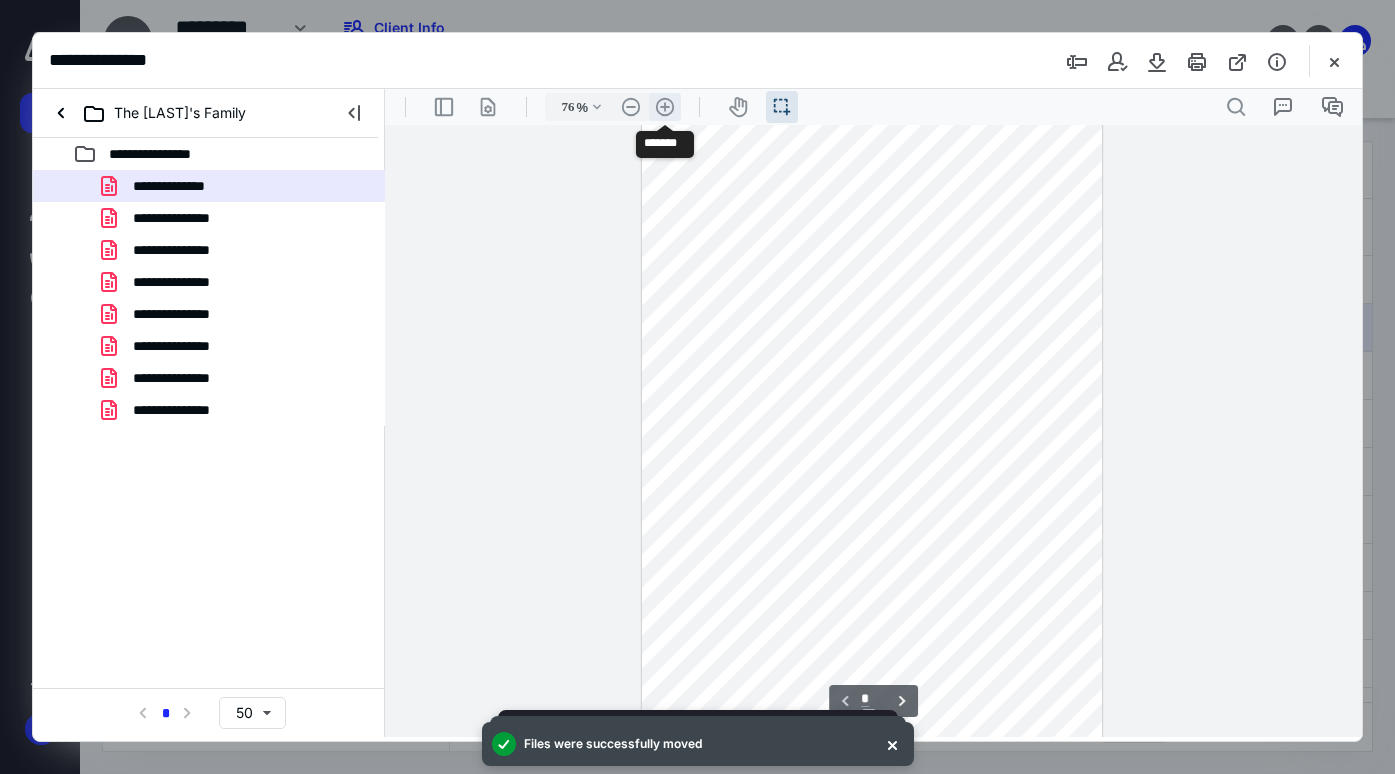 click on ".cls-1{fill:#abb0c4;} icon - header - zoom - in - line" at bounding box center [665, 107] 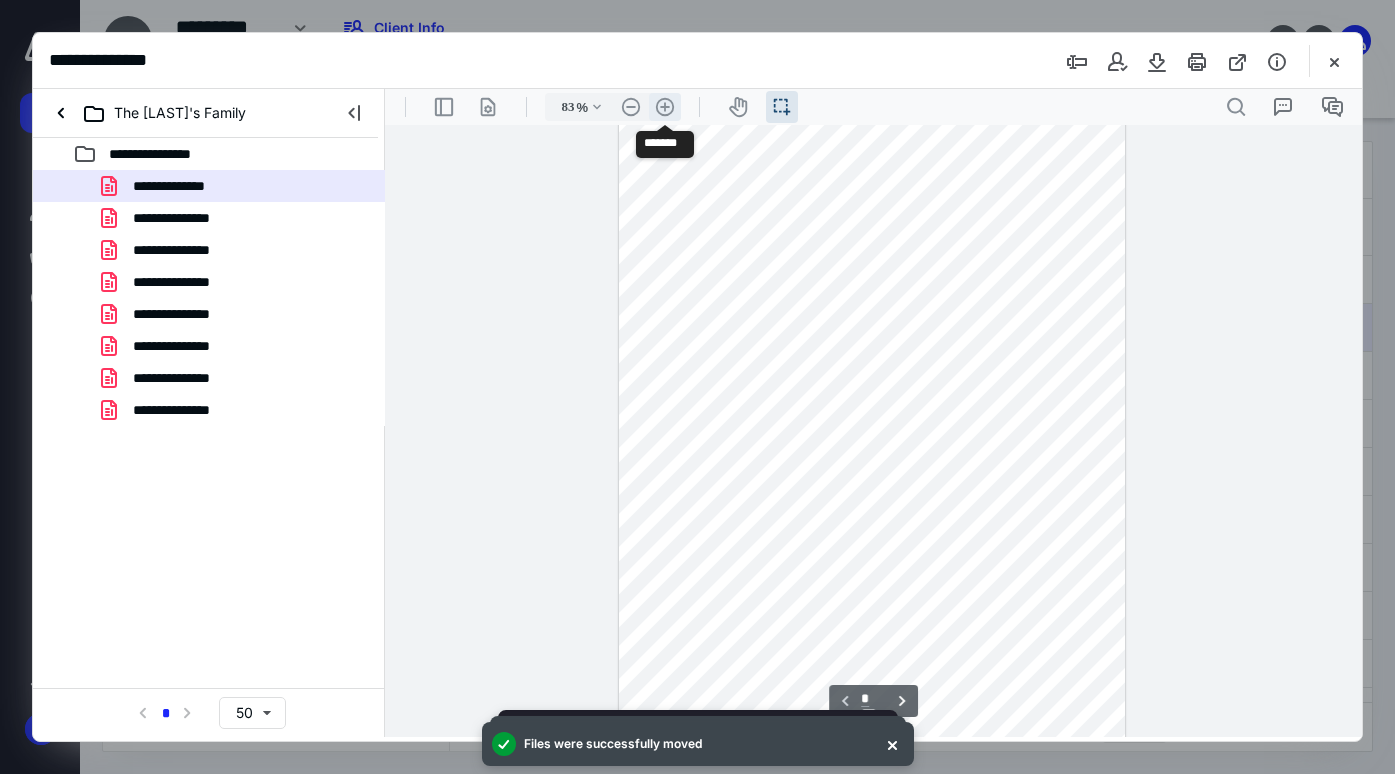 click on ".cls-1{fill:#abb0c4;} icon - header - zoom - in - line" at bounding box center [665, 107] 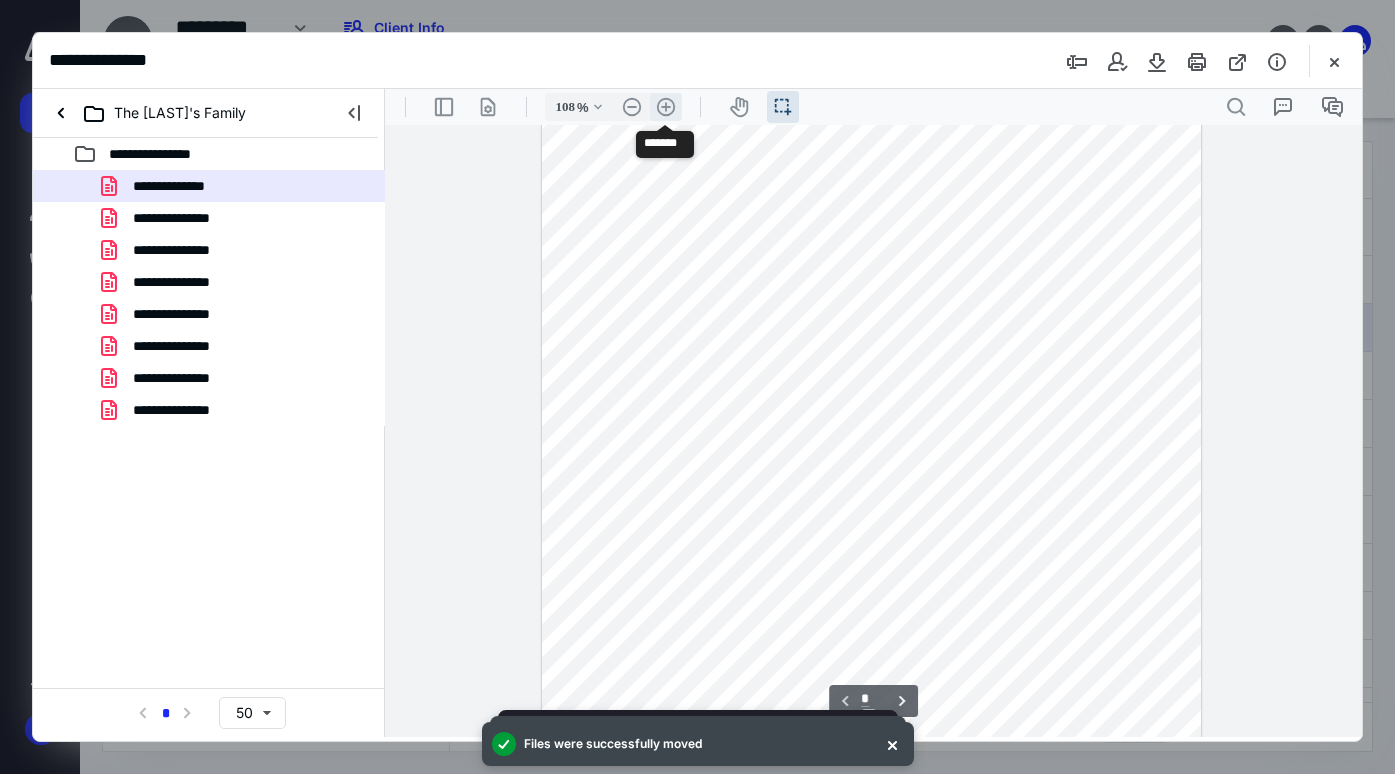 click on ".cls-1{fill:#abb0c4;} icon - header - zoom - in - line" at bounding box center (666, 107) 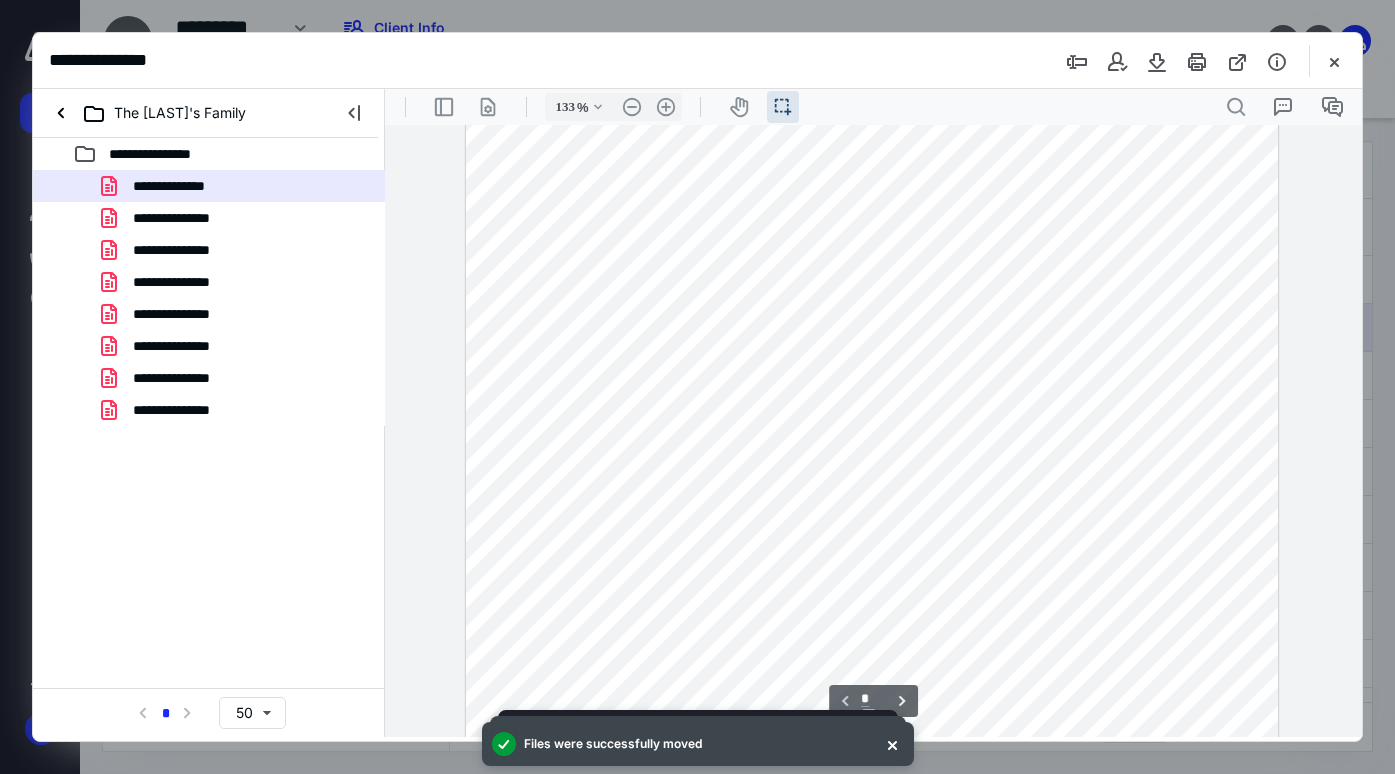 scroll, scrollTop: 127, scrollLeft: 0, axis: vertical 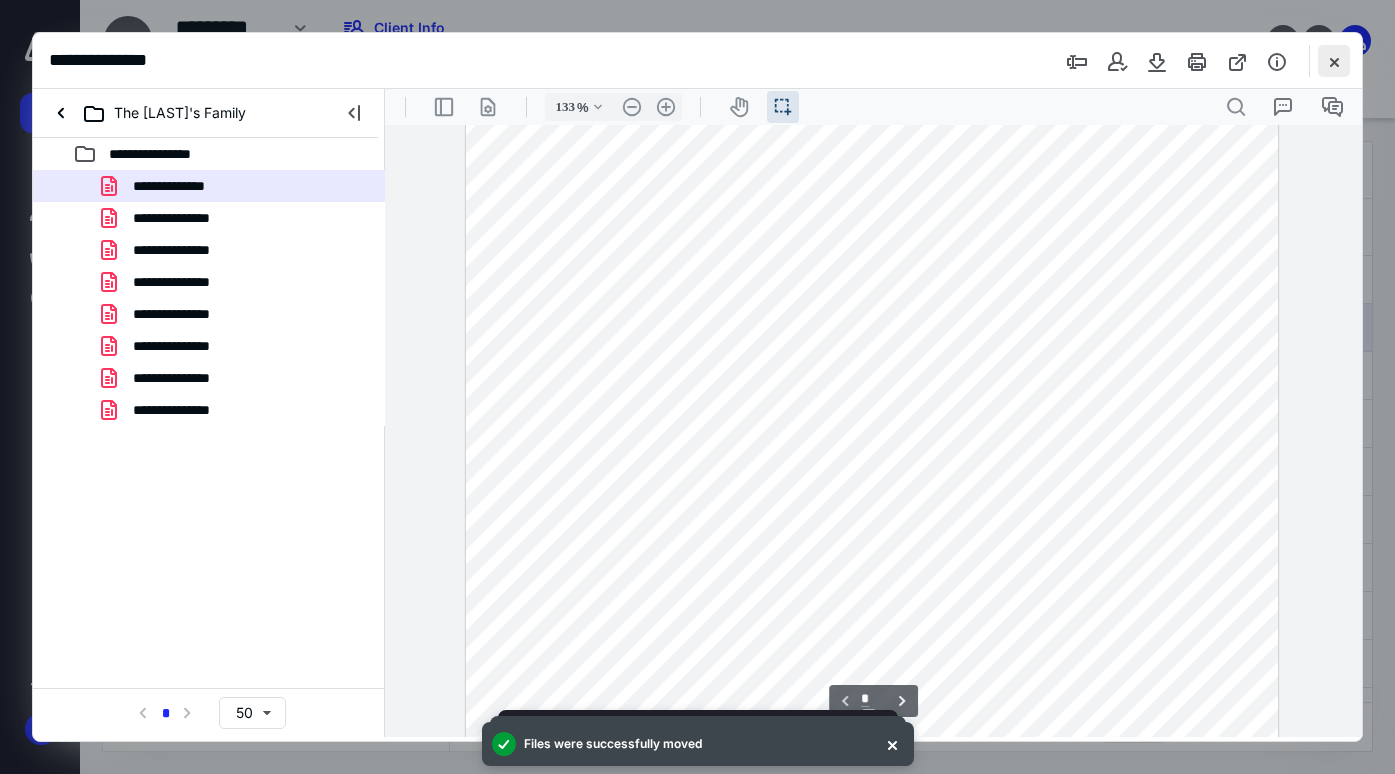 click at bounding box center (1334, 61) 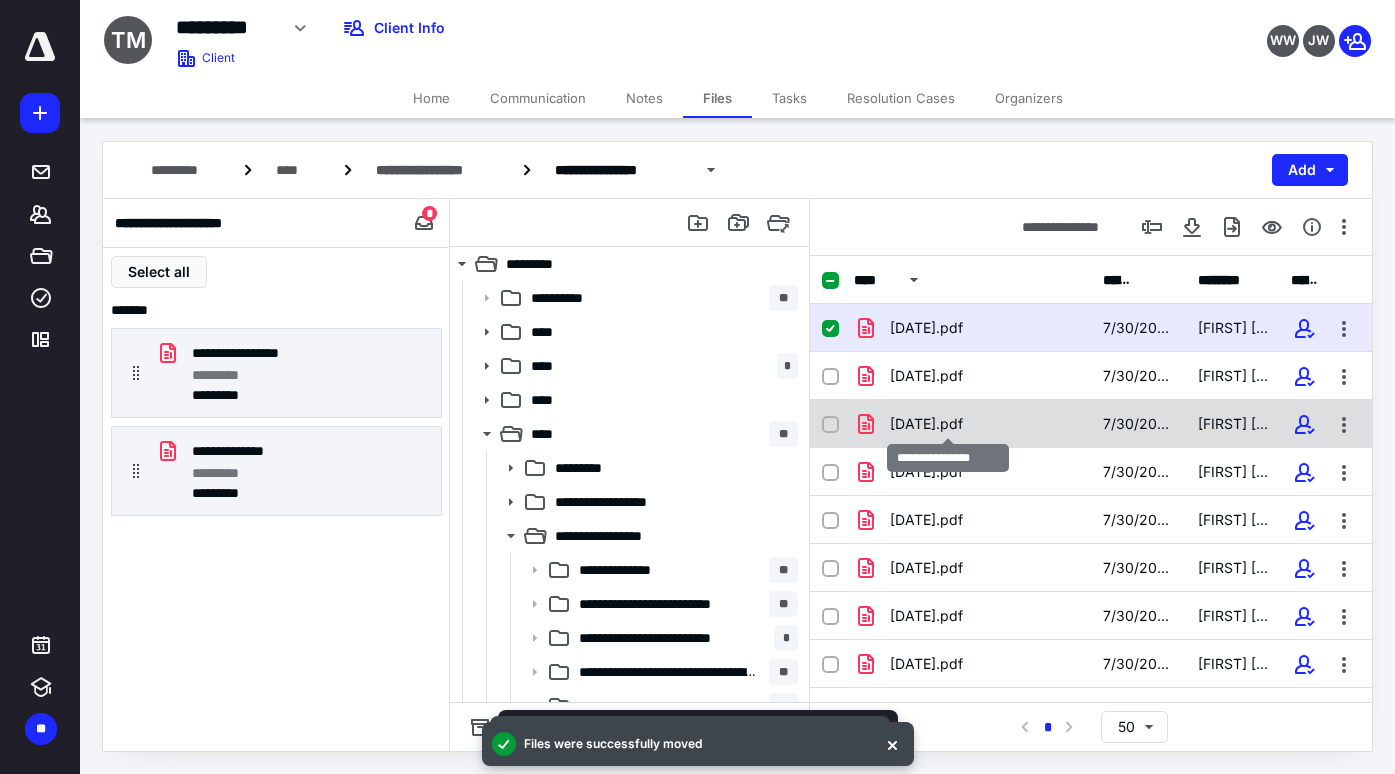 click on "[DATE].pdf" at bounding box center [926, 424] 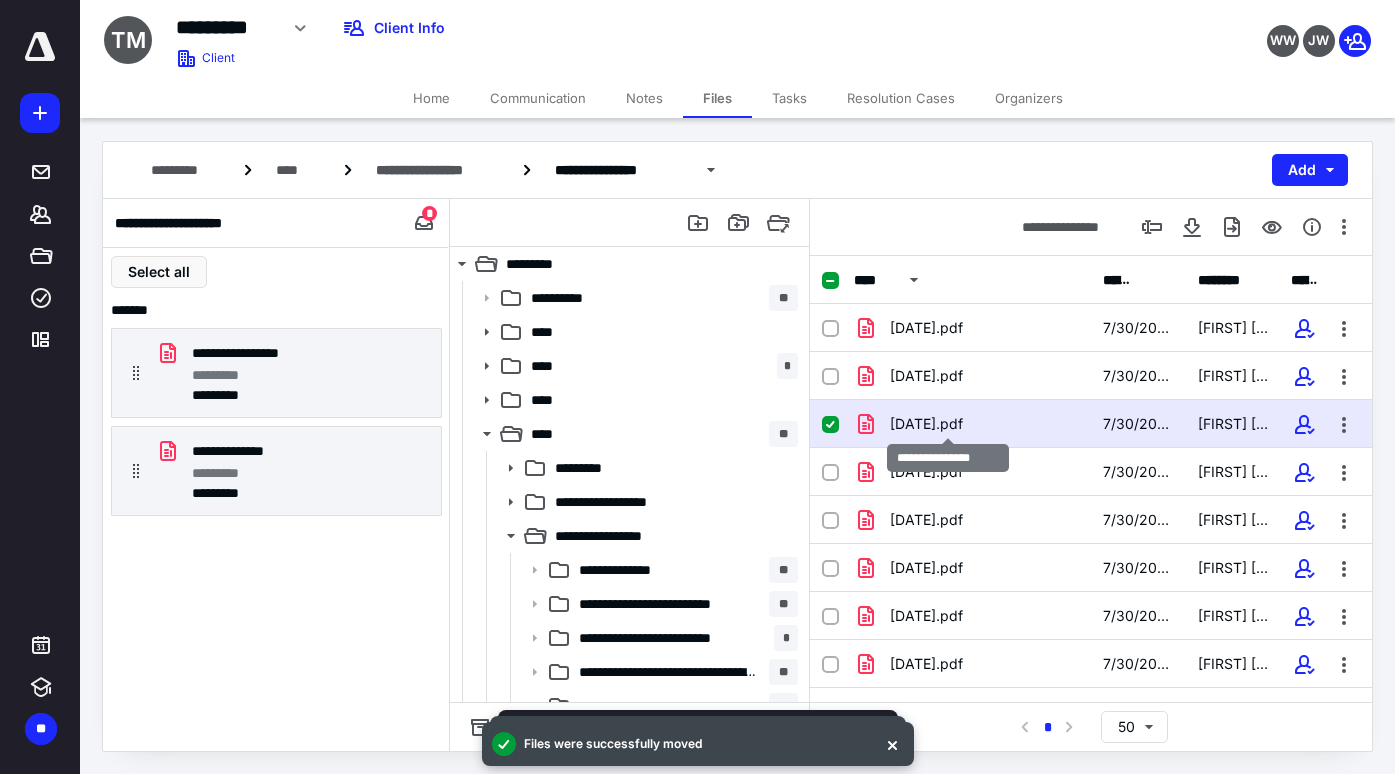 click on "[DATE].pdf" at bounding box center [926, 424] 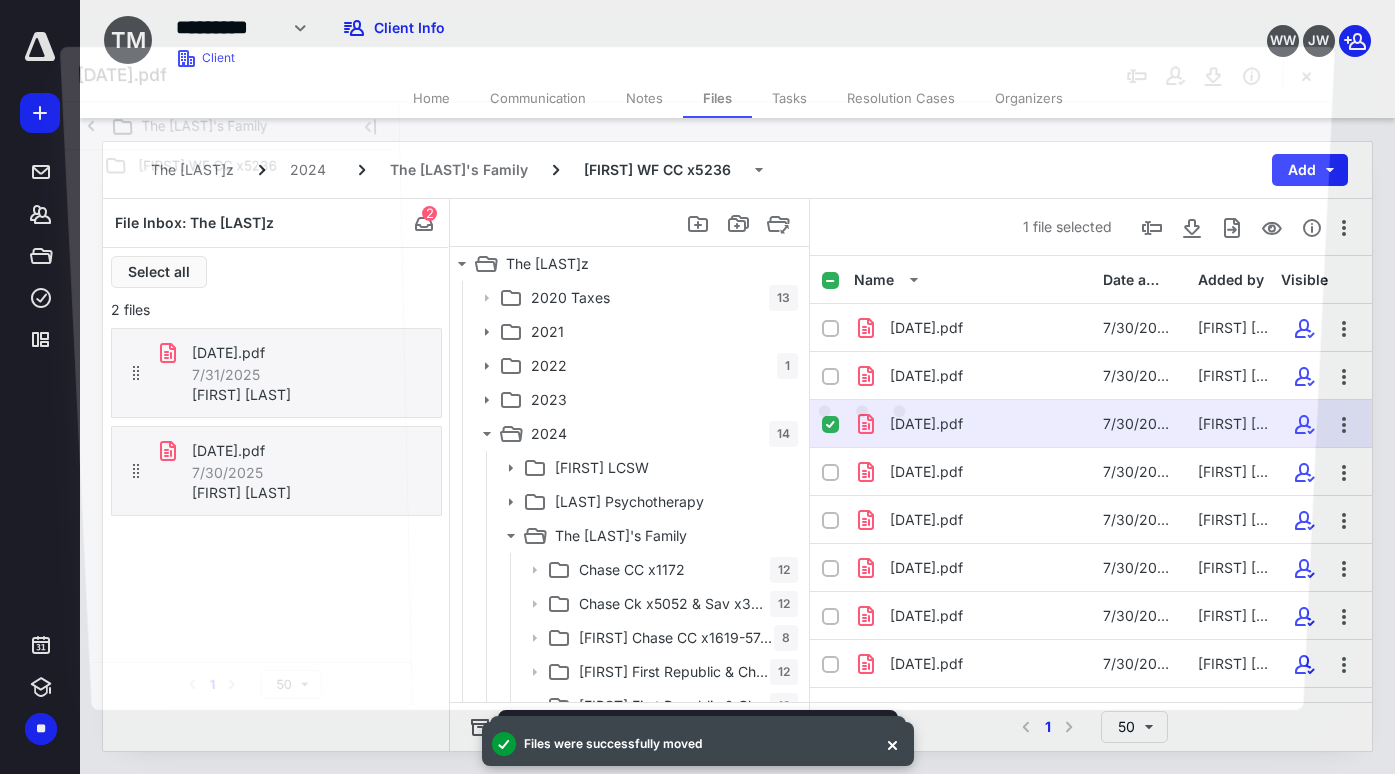 click at bounding box center [865, 404] 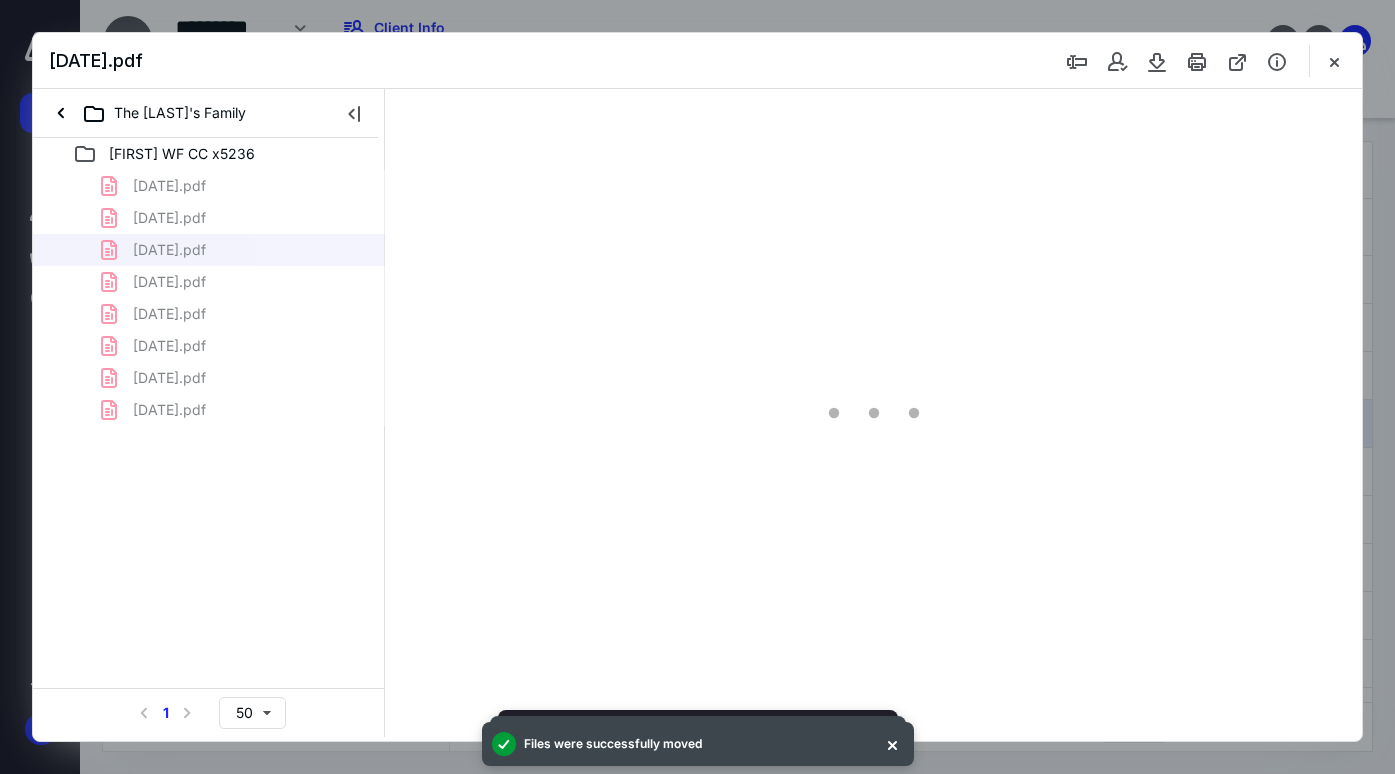 scroll, scrollTop: 0, scrollLeft: 0, axis: both 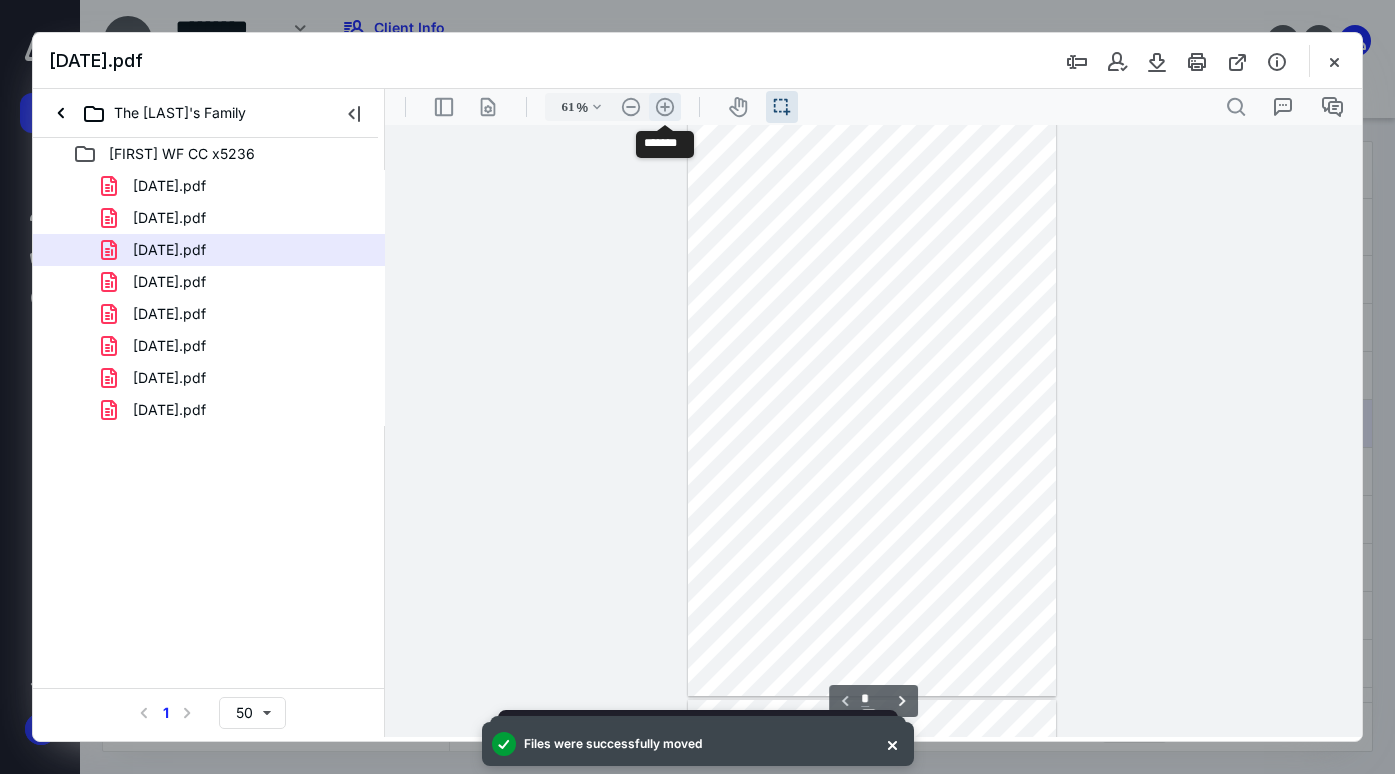 click on ".cls-1{fill:#abb0c4;} icon - header - zoom - in - line" at bounding box center (665, 107) 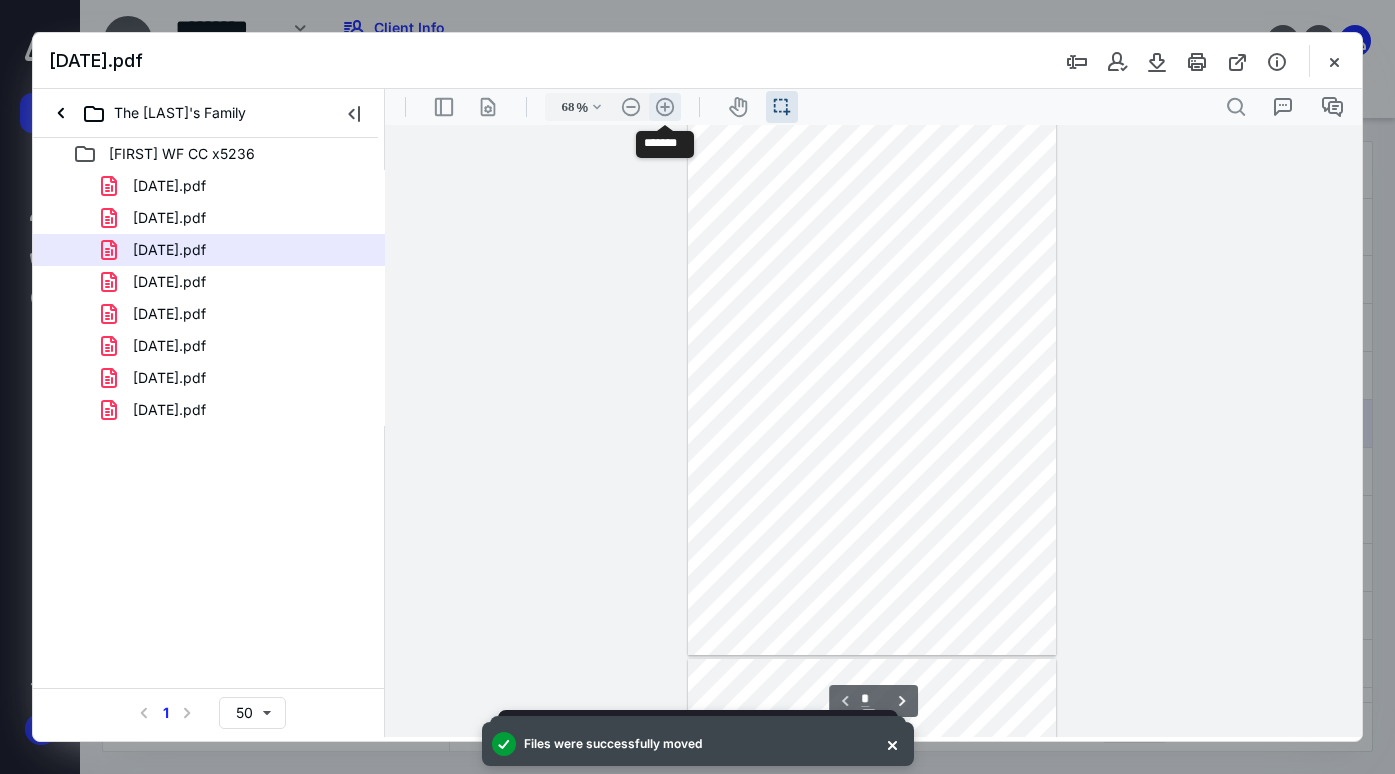 click on ".cls-1{fill:#abb0c4;} icon - header - zoom - in - line" at bounding box center (665, 107) 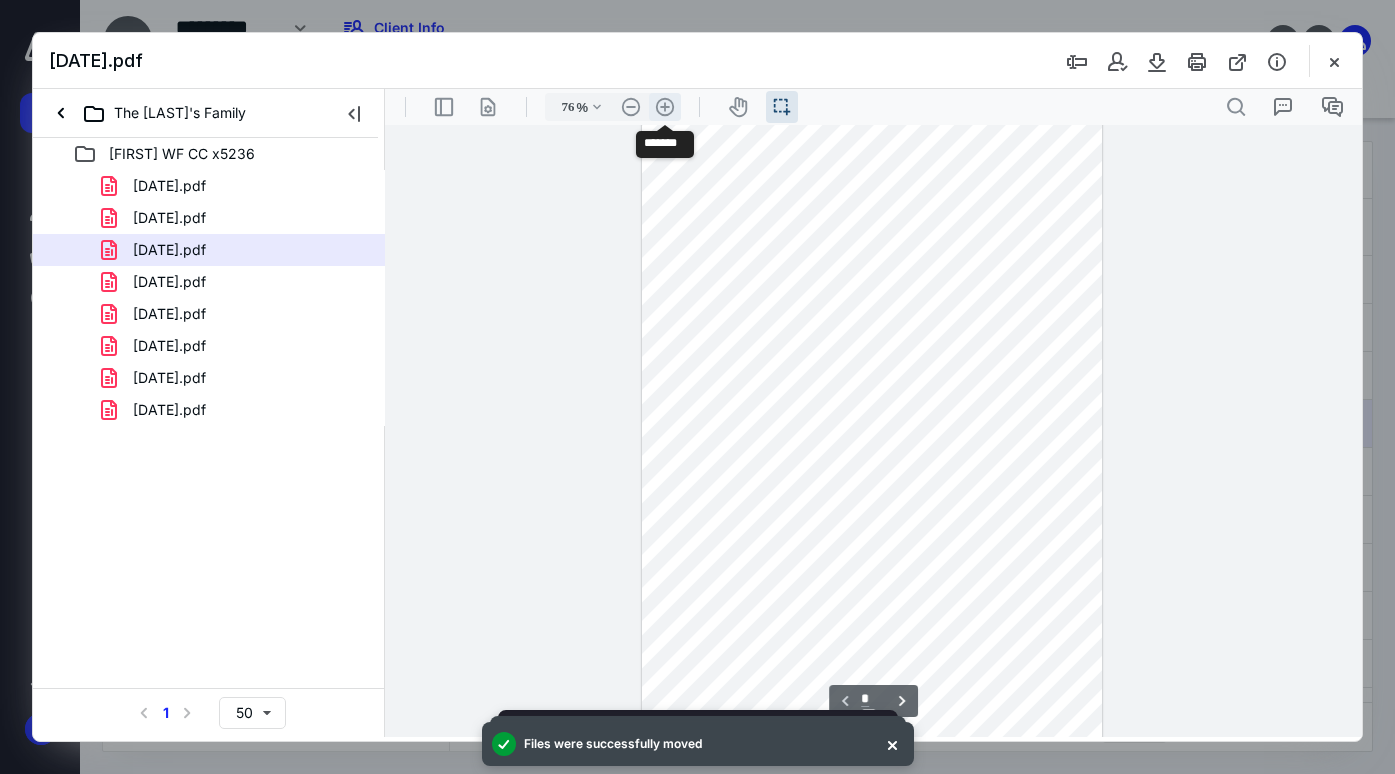 click on ".cls-1{fill:#abb0c4;} icon - header - zoom - in - line" at bounding box center (665, 107) 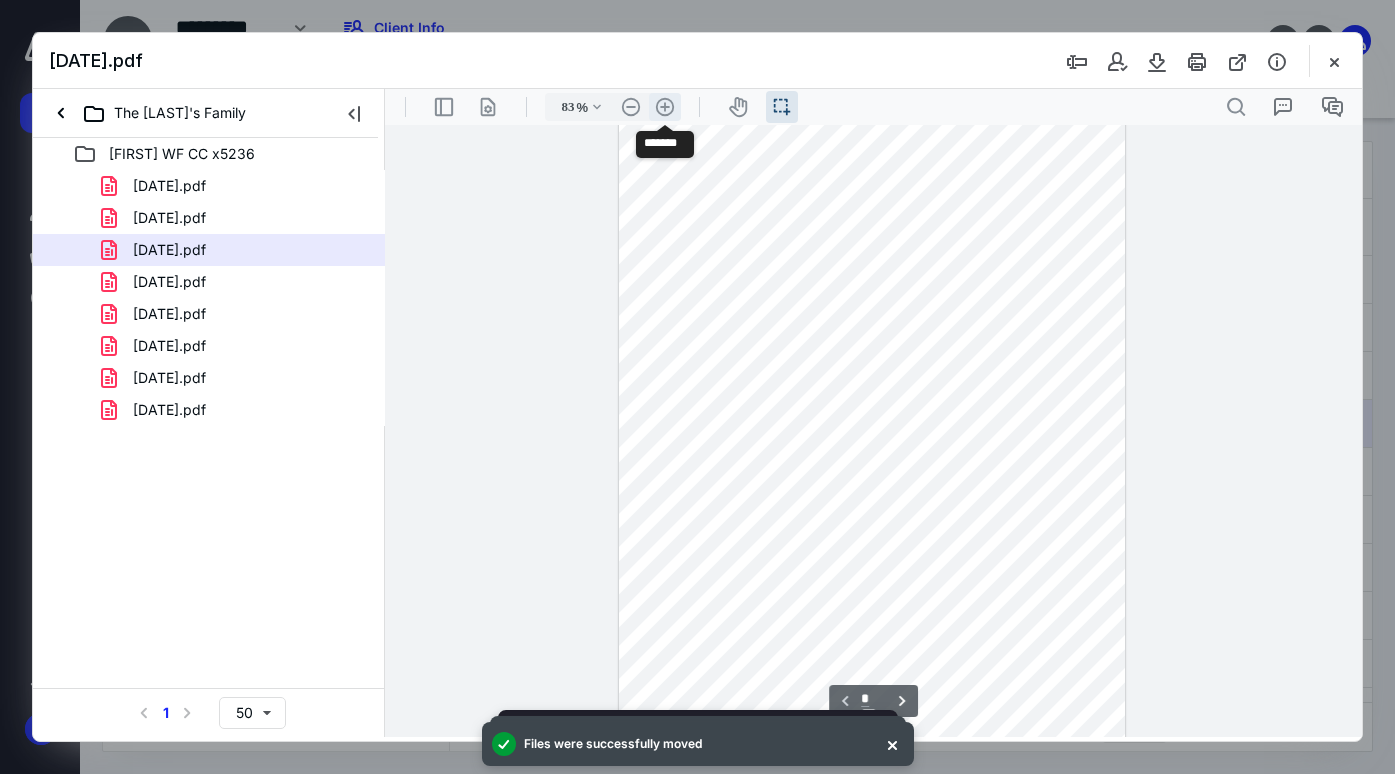click on ".cls-1{fill:#abb0c4;} icon - header - zoom - in - line" at bounding box center (665, 107) 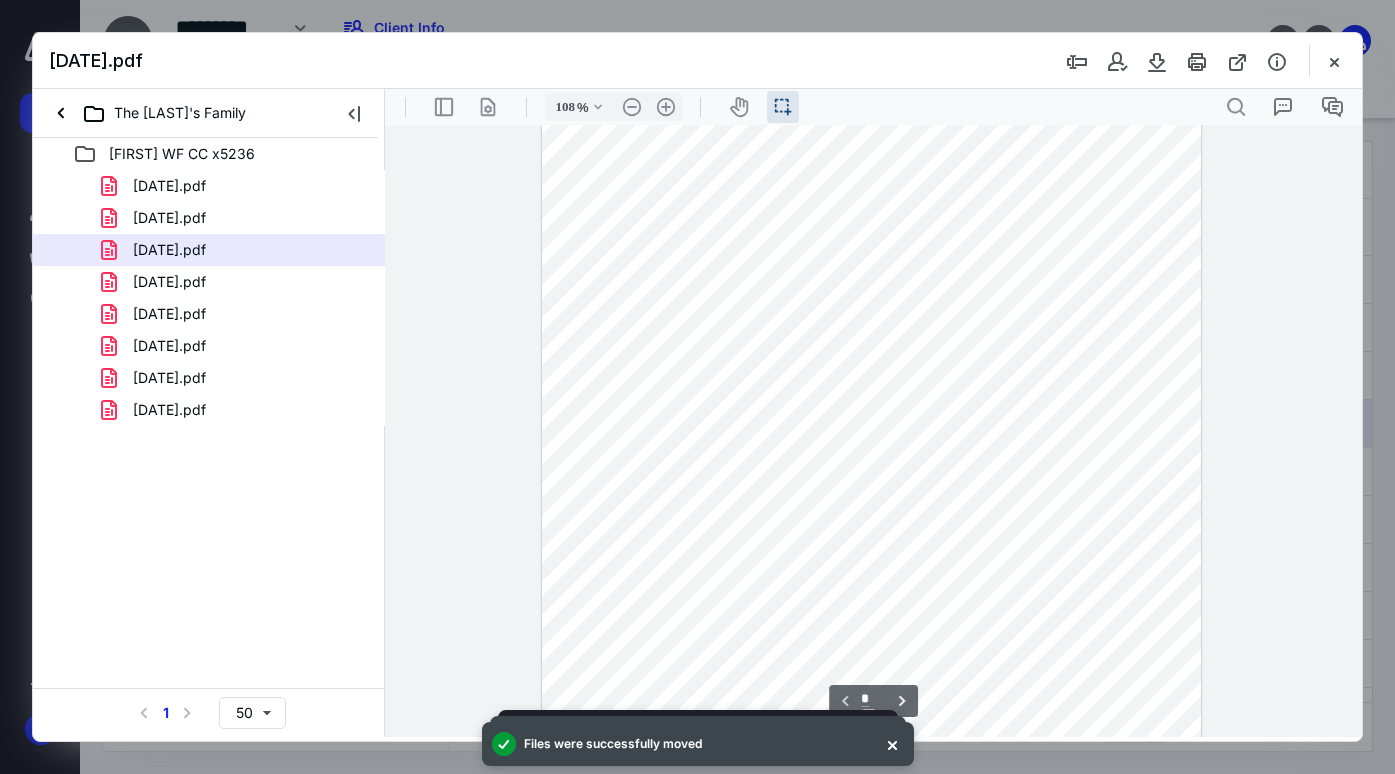 scroll, scrollTop: 116, scrollLeft: 0, axis: vertical 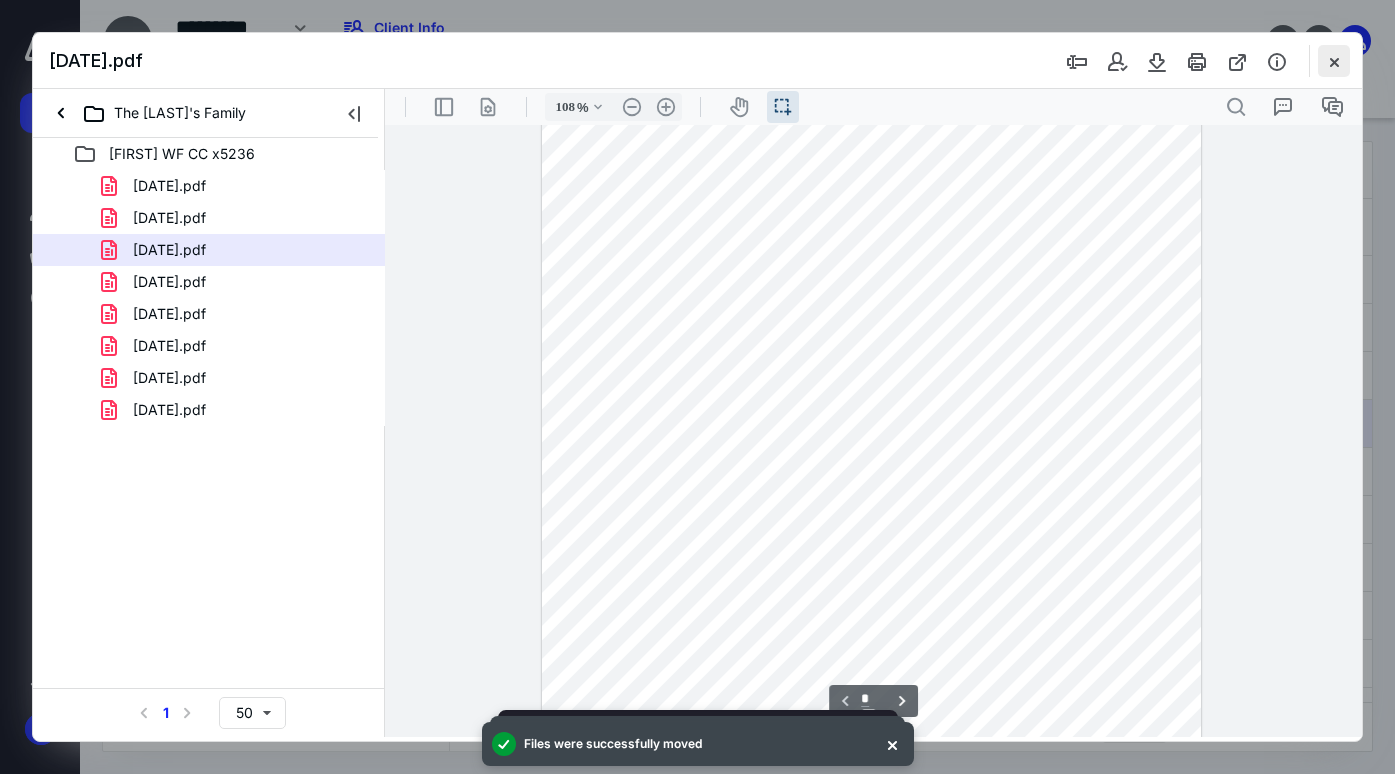 click at bounding box center [1334, 61] 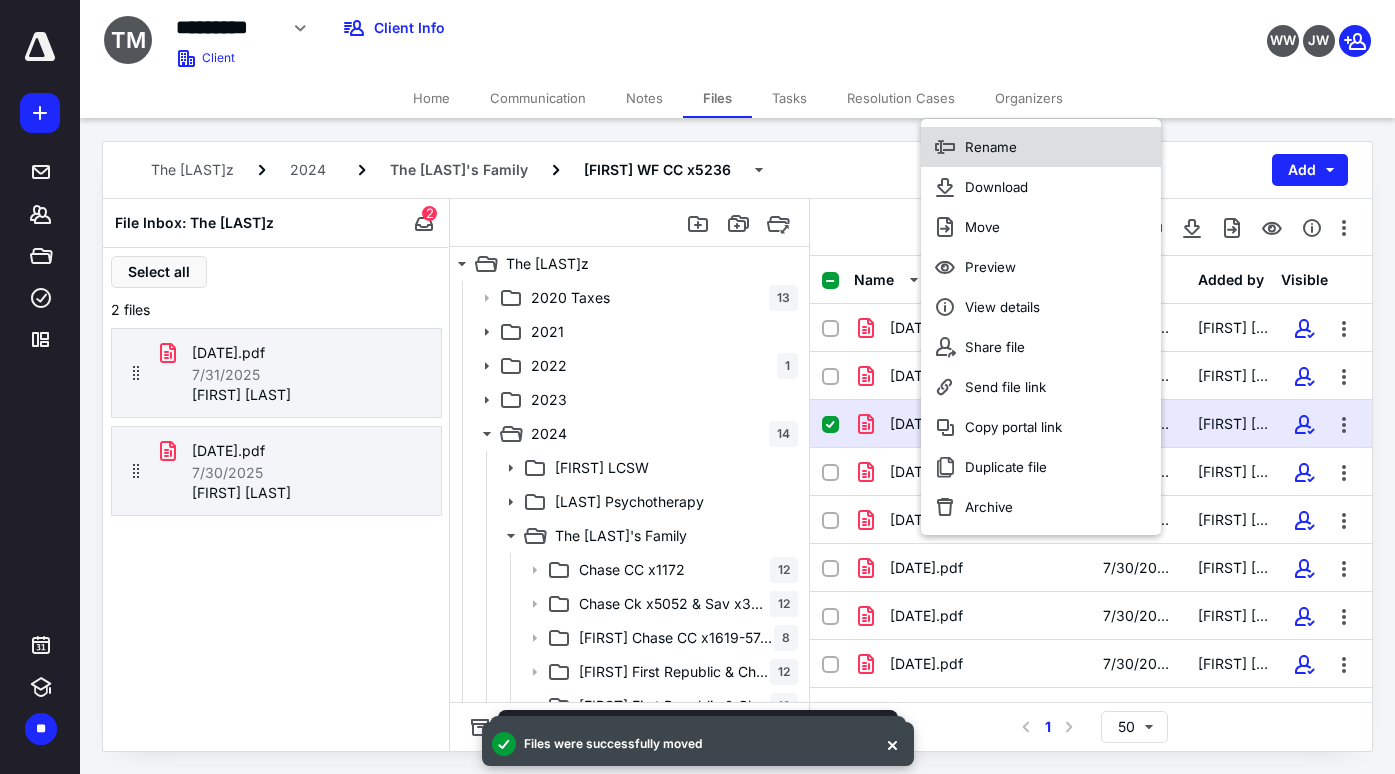 click on "Rename" at bounding box center [991, 147] 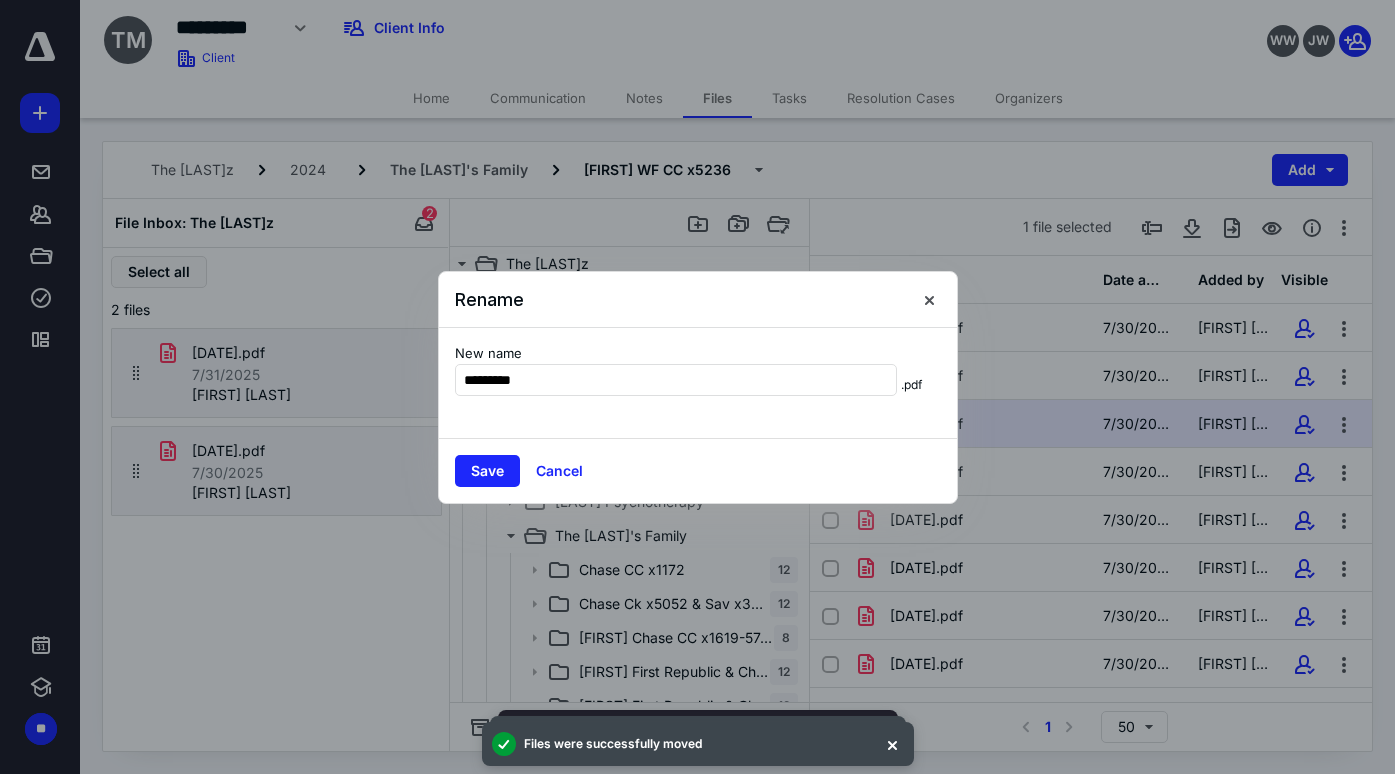 type on "*********" 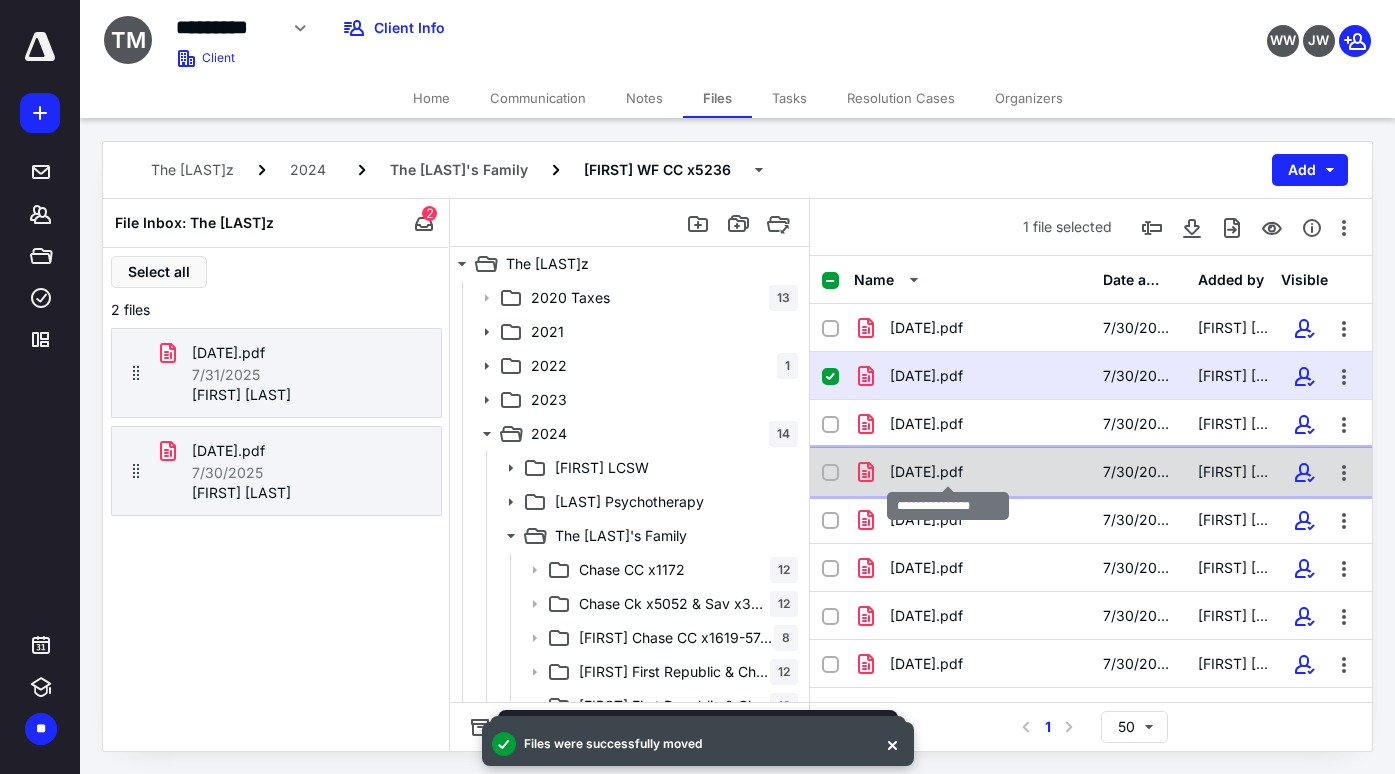 click on "[DATE].pdf" at bounding box center [926, 472] 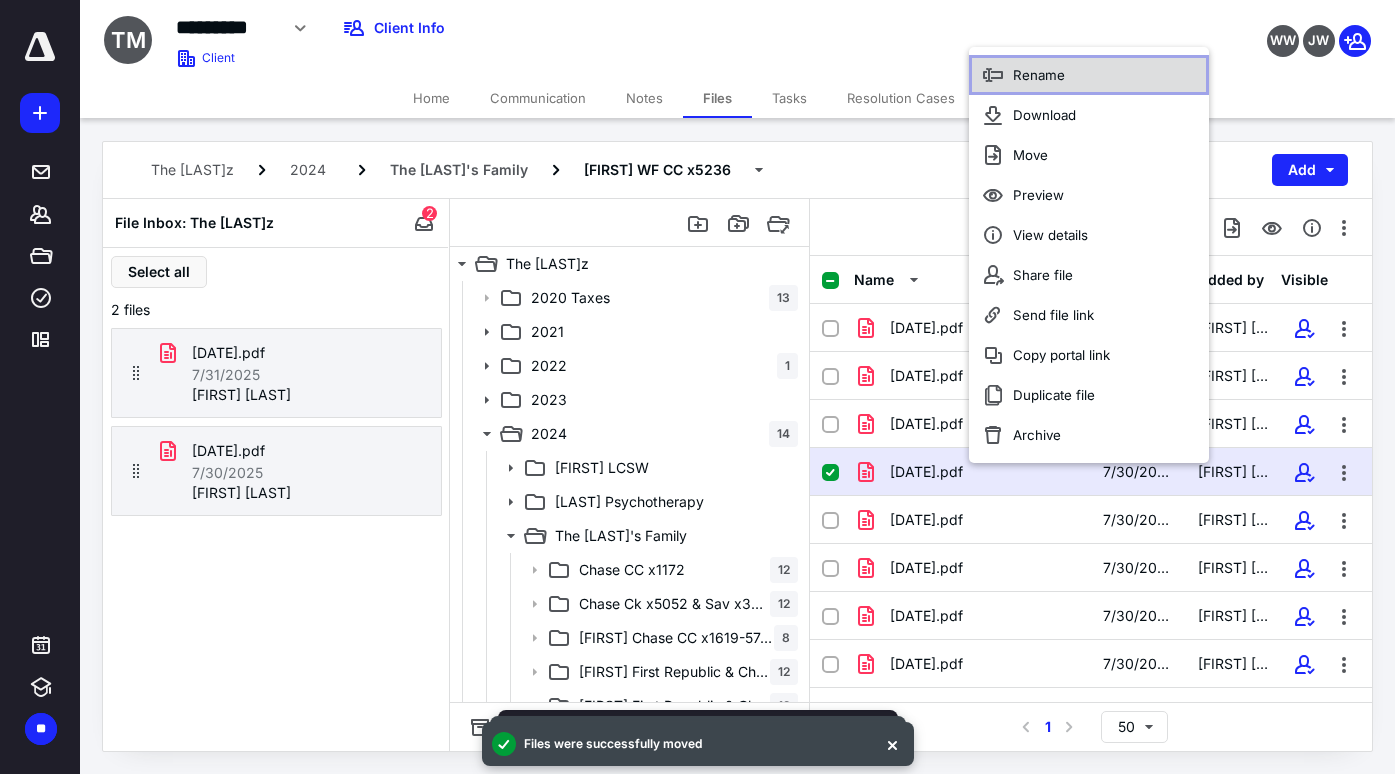 click on "Rename" at bounding box center [1039, 75] 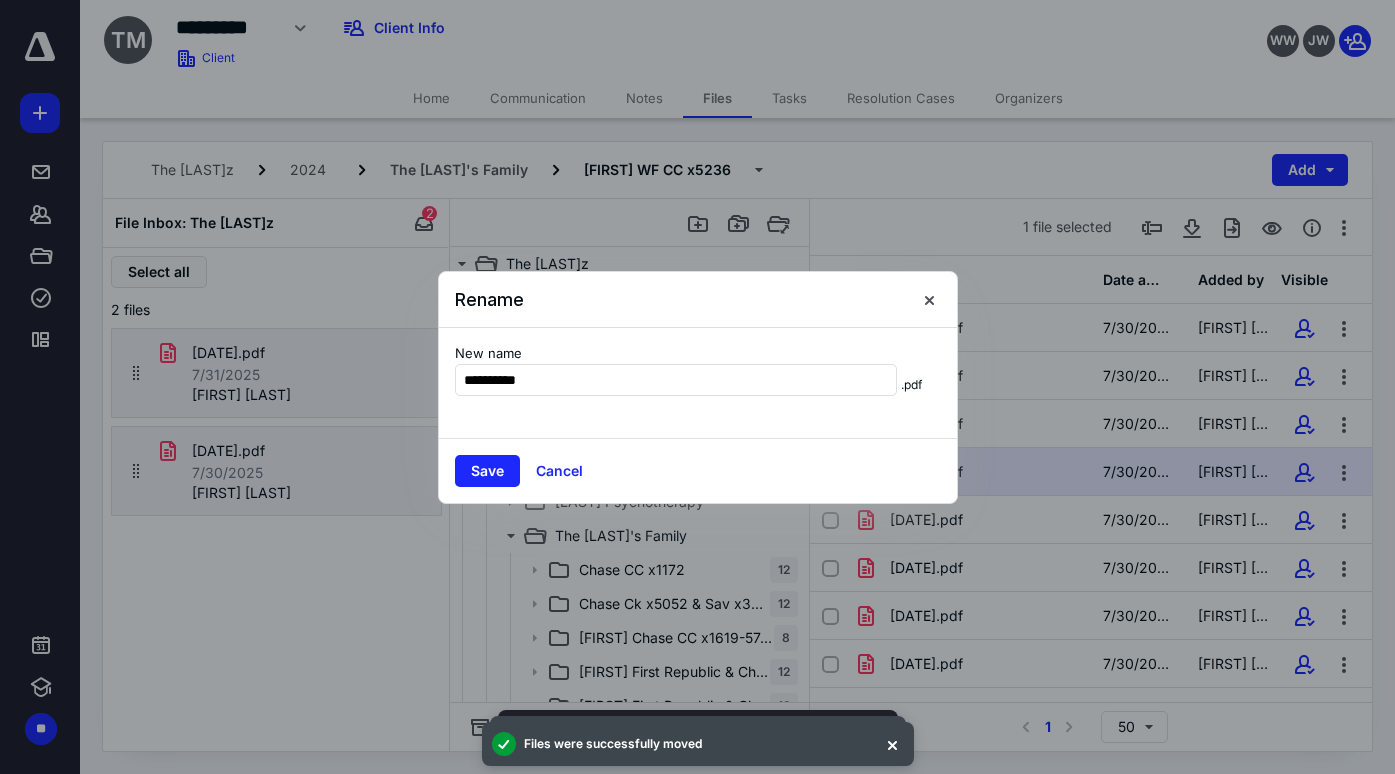 type on "**********" 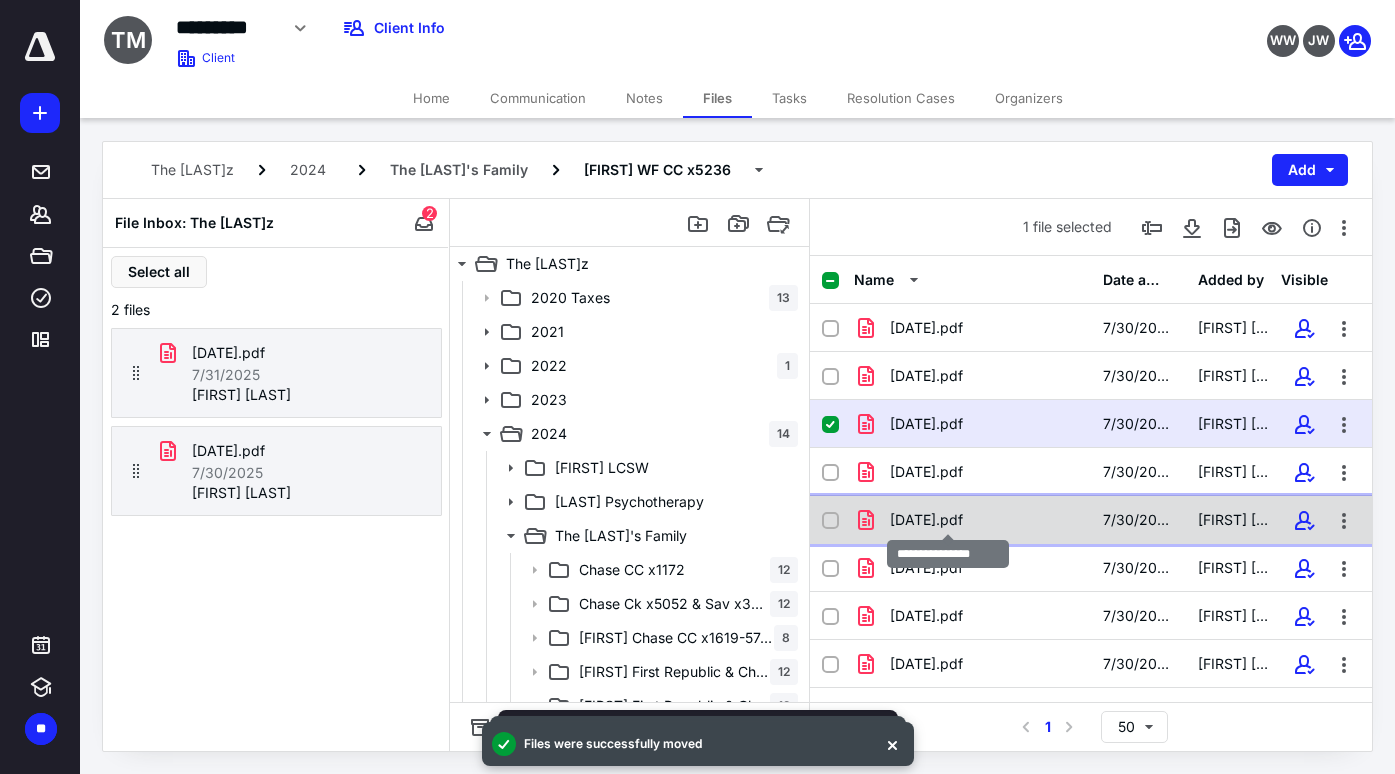 checkbox on "false" 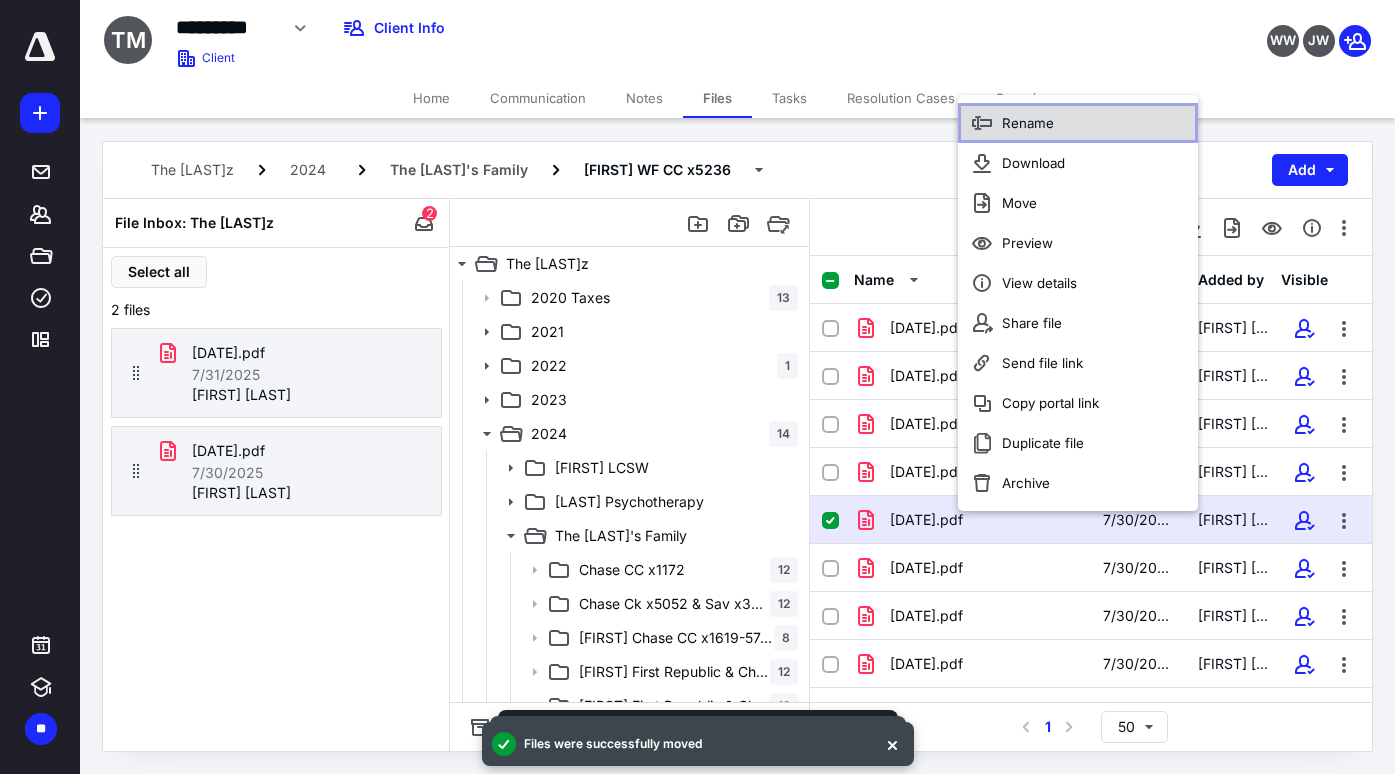 click on "Rename" at bounding box center [1028, 123] 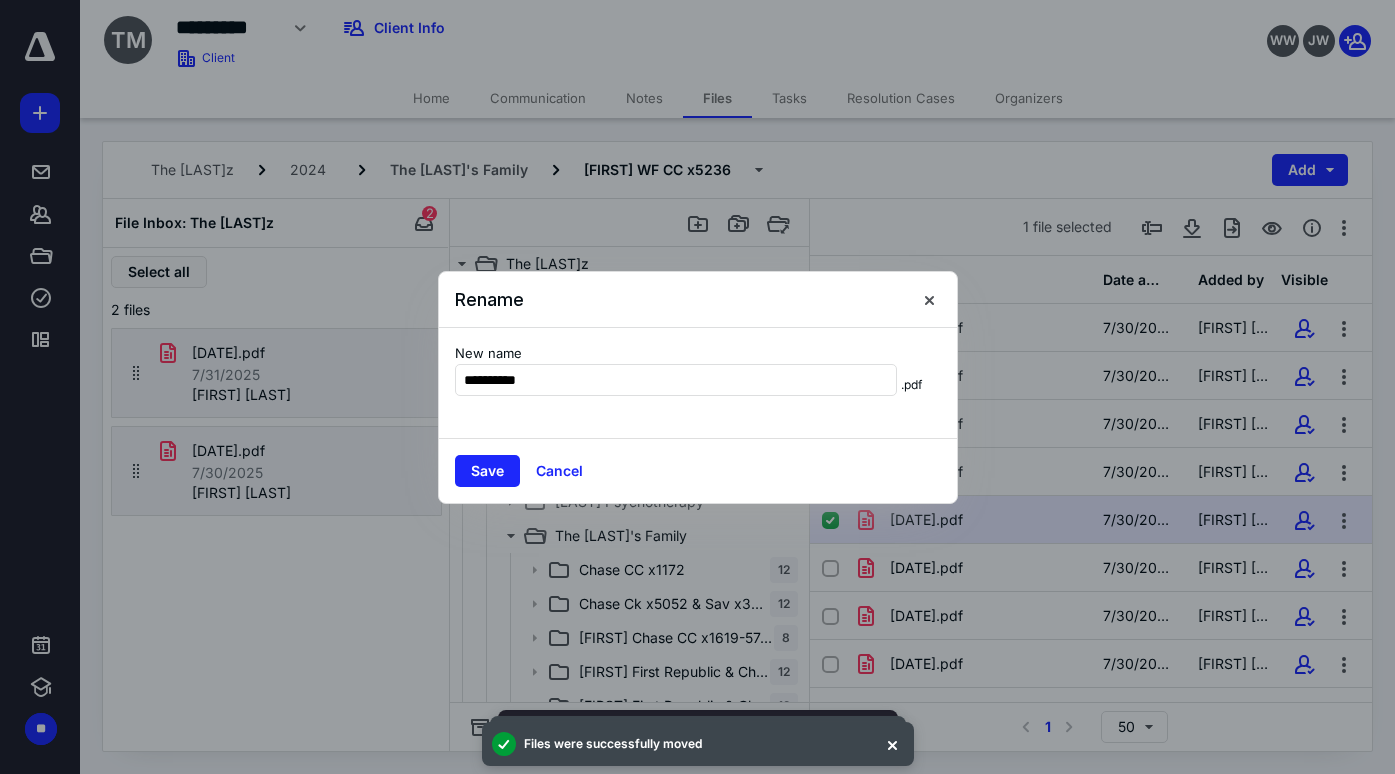 type on "**********" 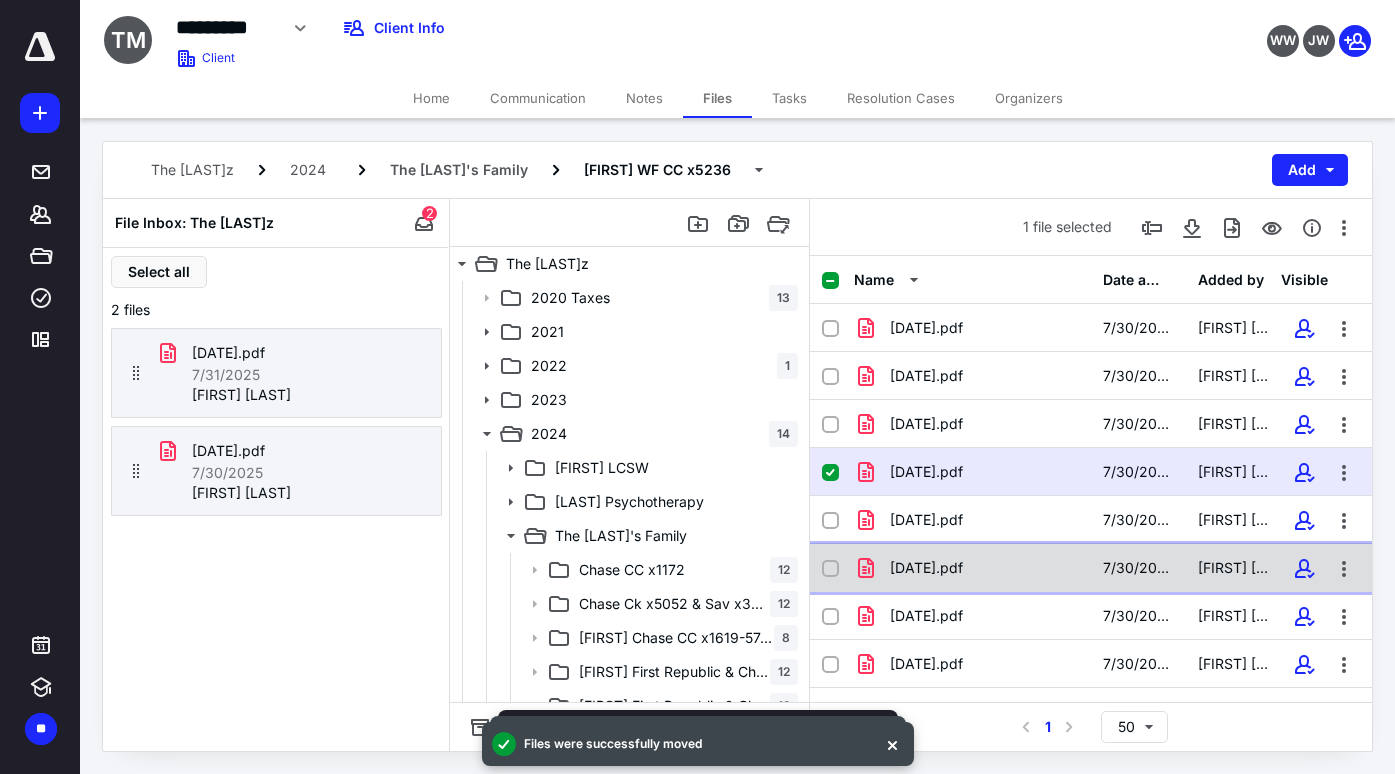 checkbox on "false" 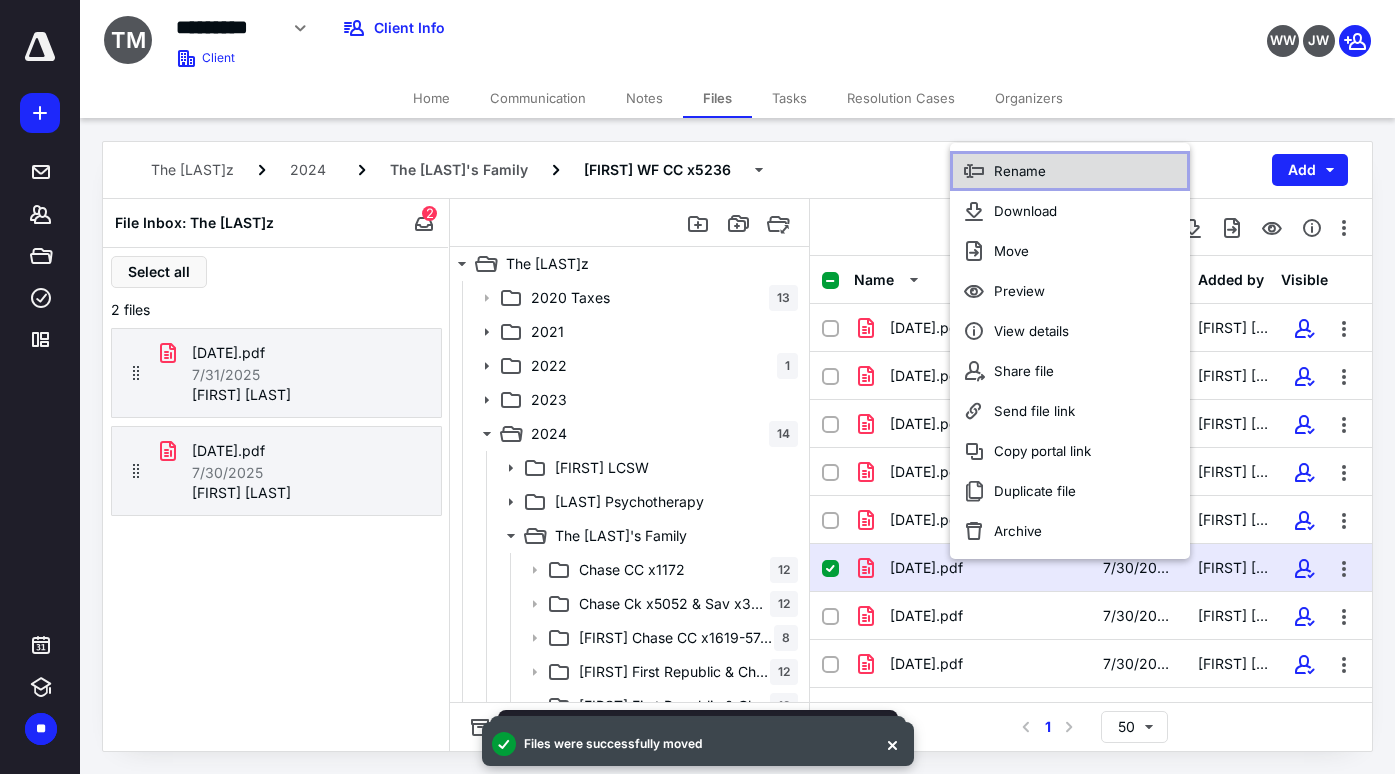 click on "Rename" at bounding box center (1020, 171) 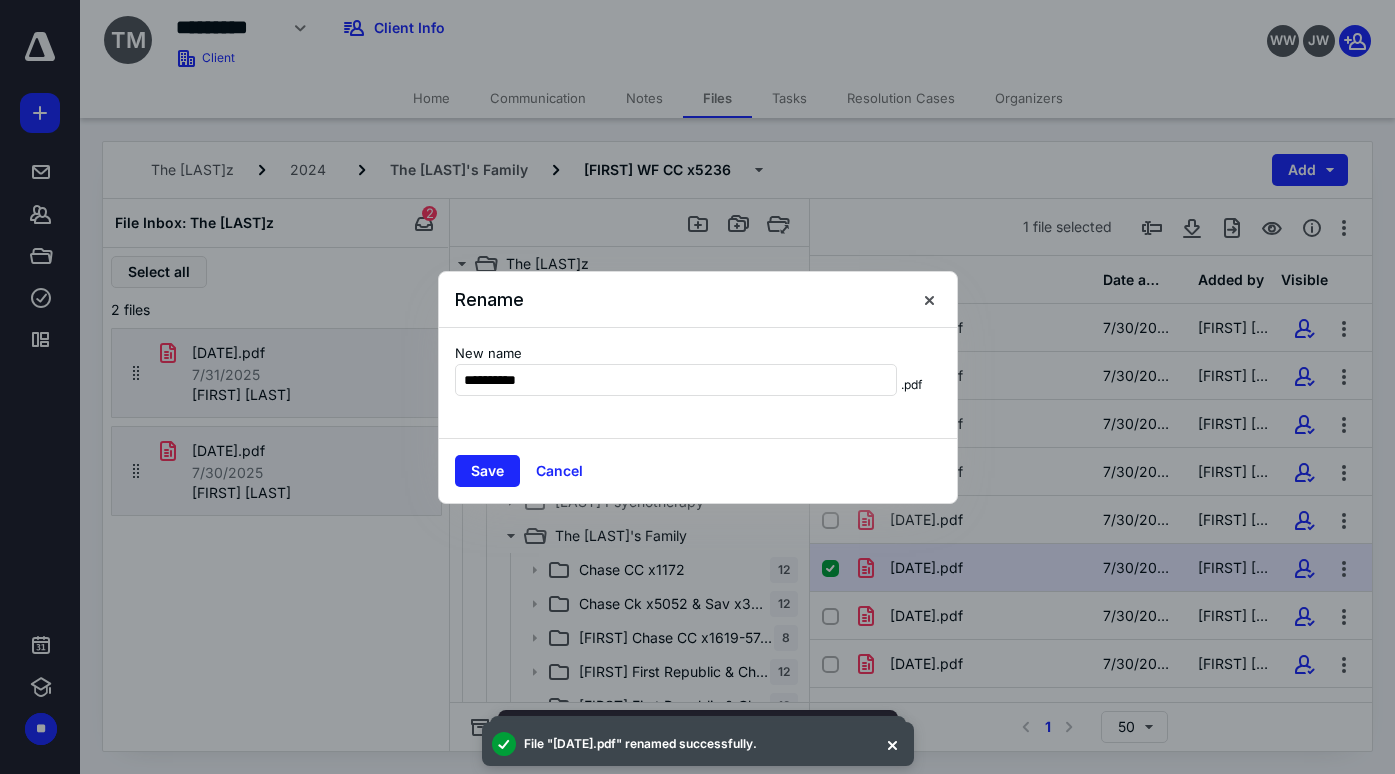 type on "**********" 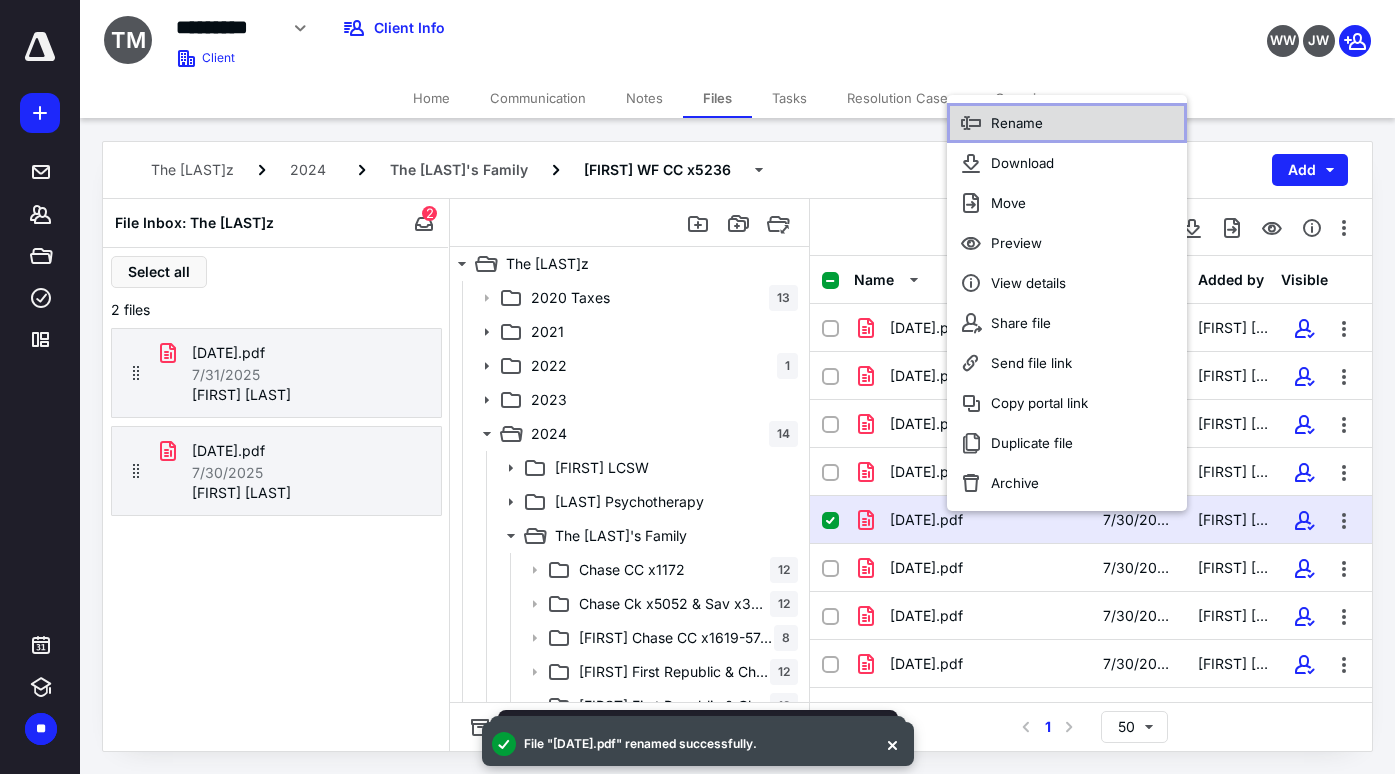 click on "Rename" at bounding box center [1017, 123] 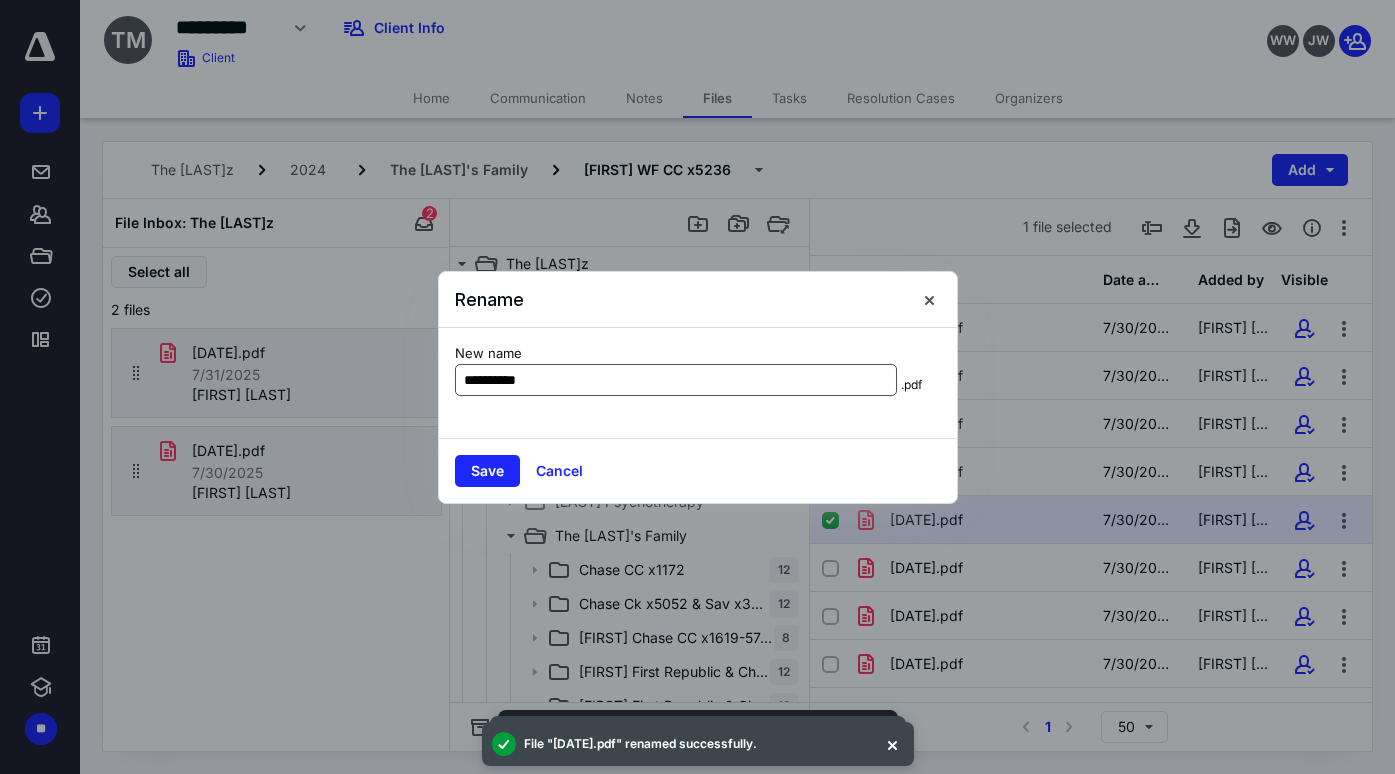 click on "**********" at bounding box center (676, 380) 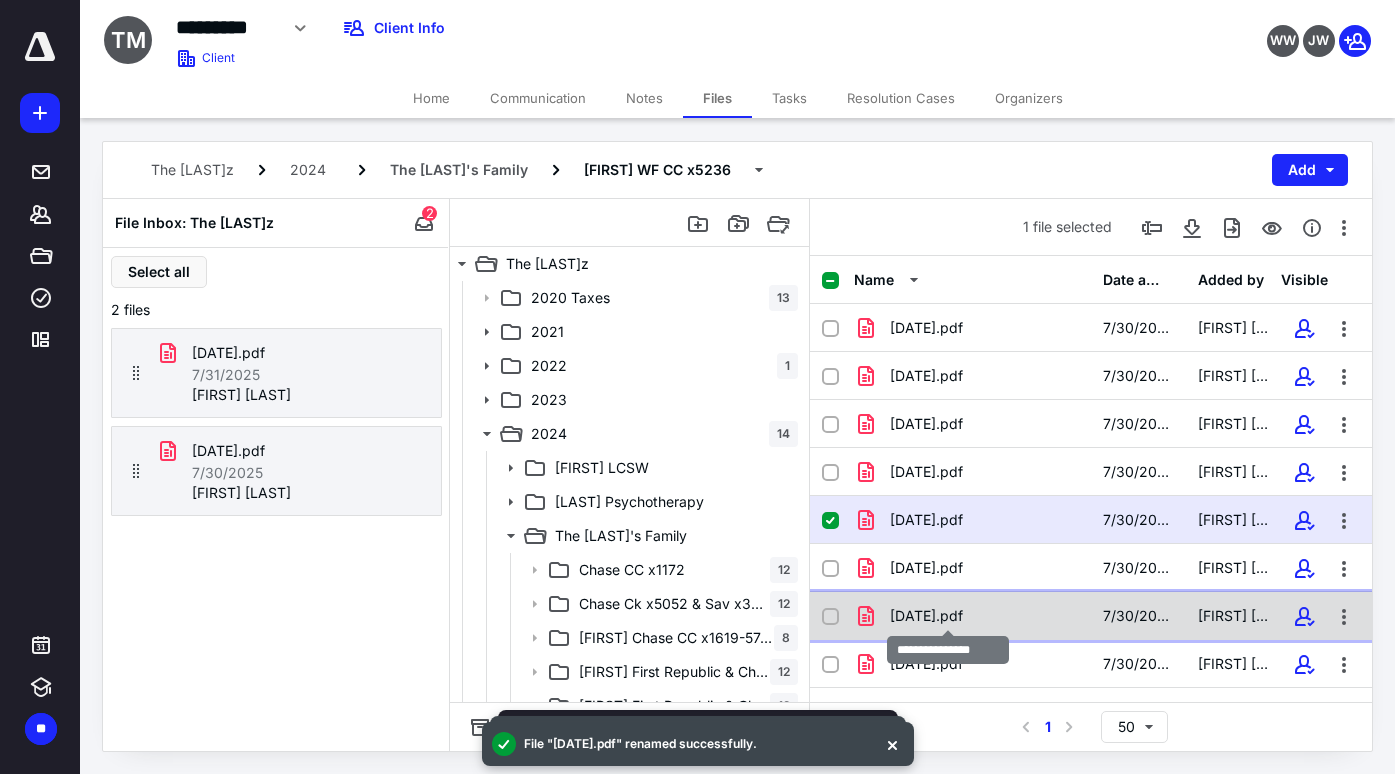 checkbox on "false" 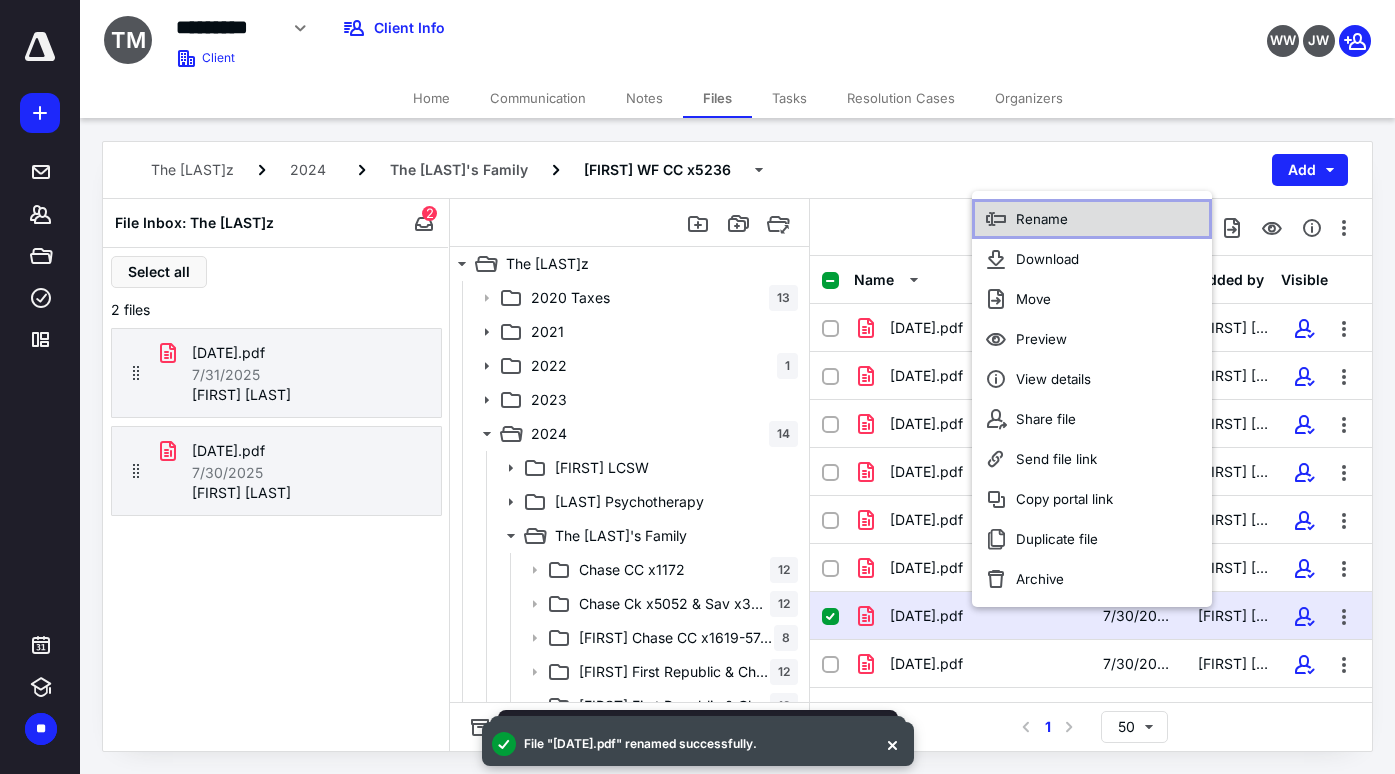 click on "Rename" at bounding box center [1042, 219] 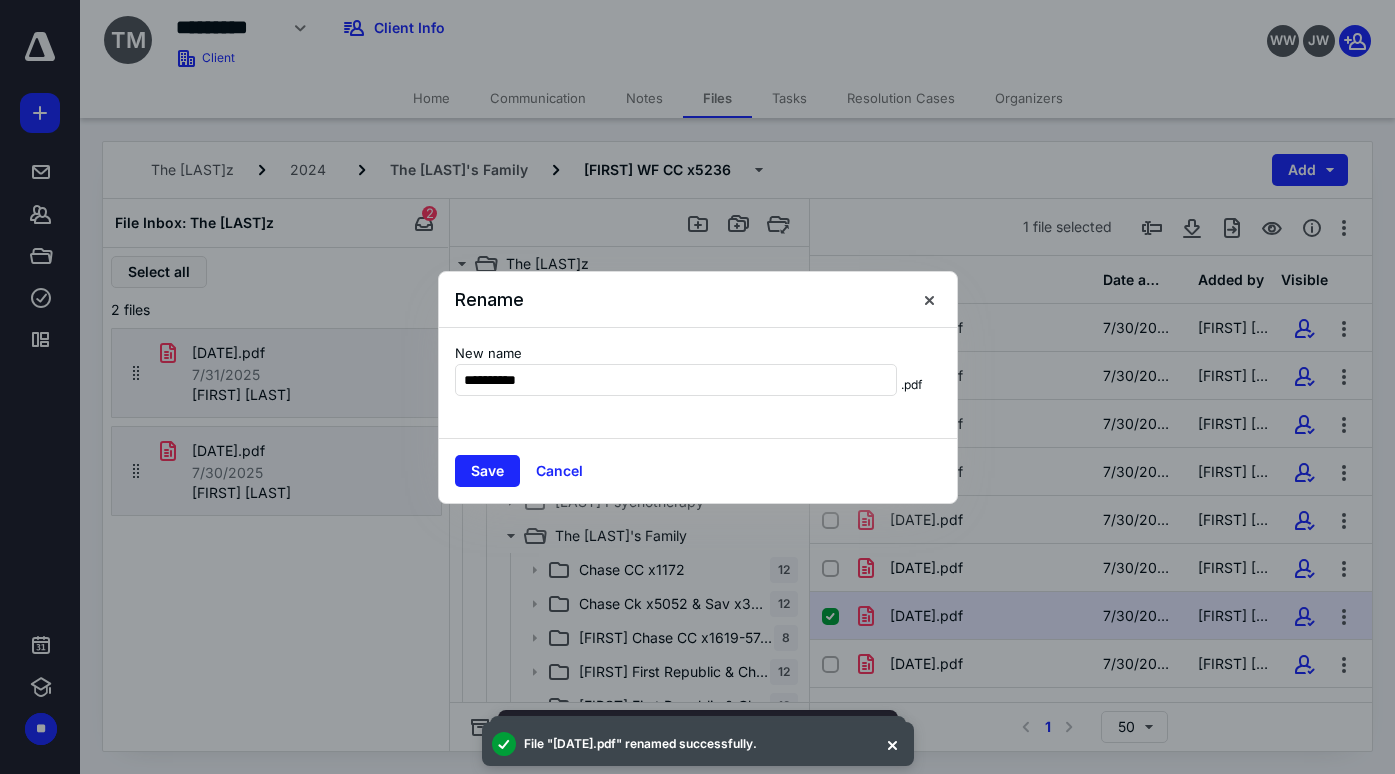 type on "**********" 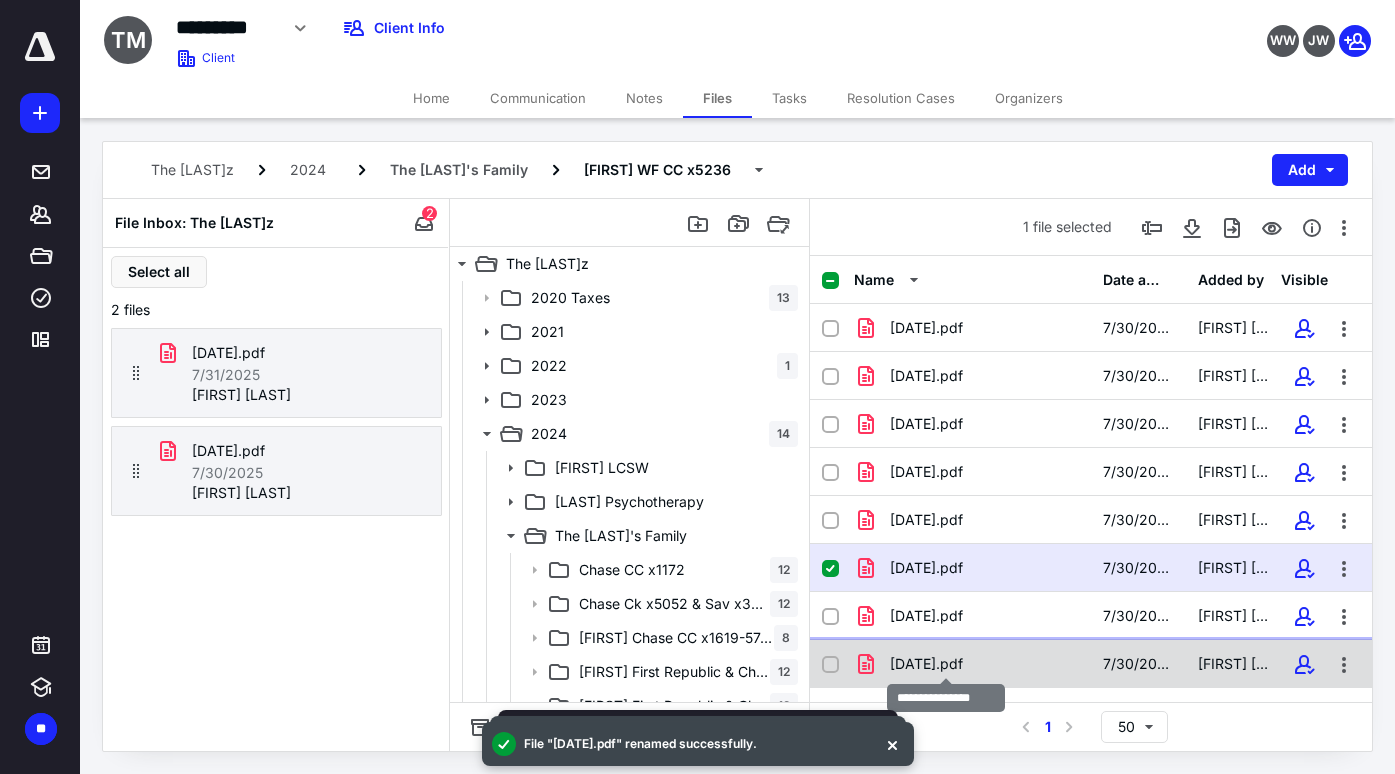 checkbox on "false" 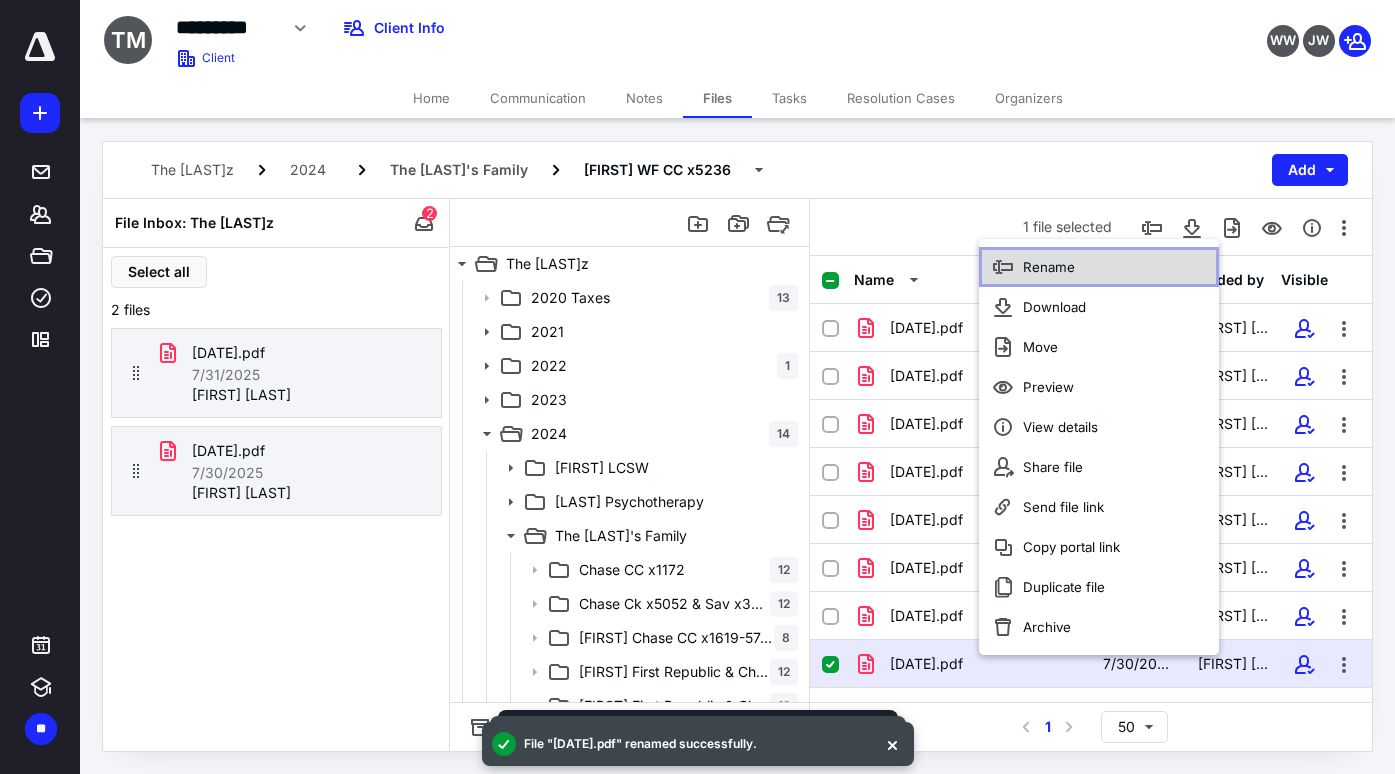 click on "Rename" at bounding box center (1099, 267) 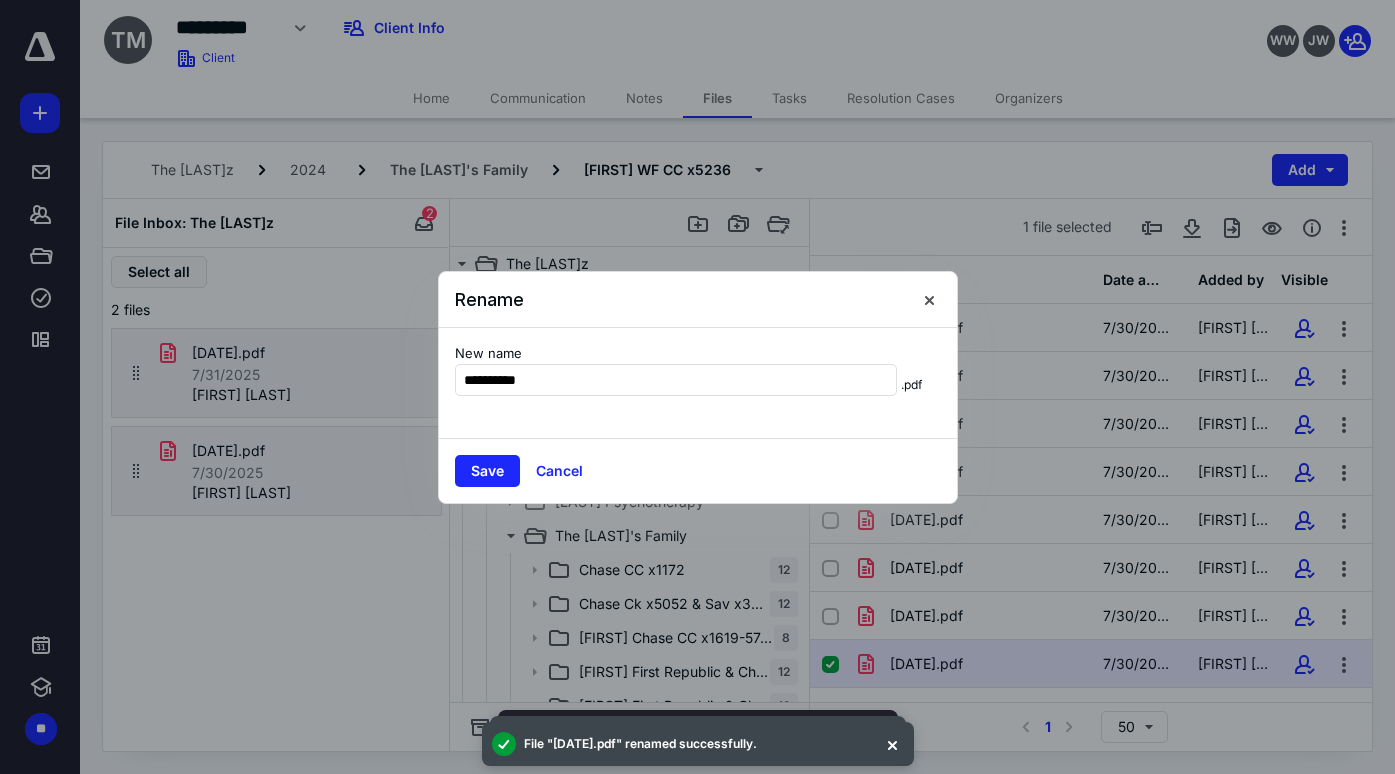 type on "**********" 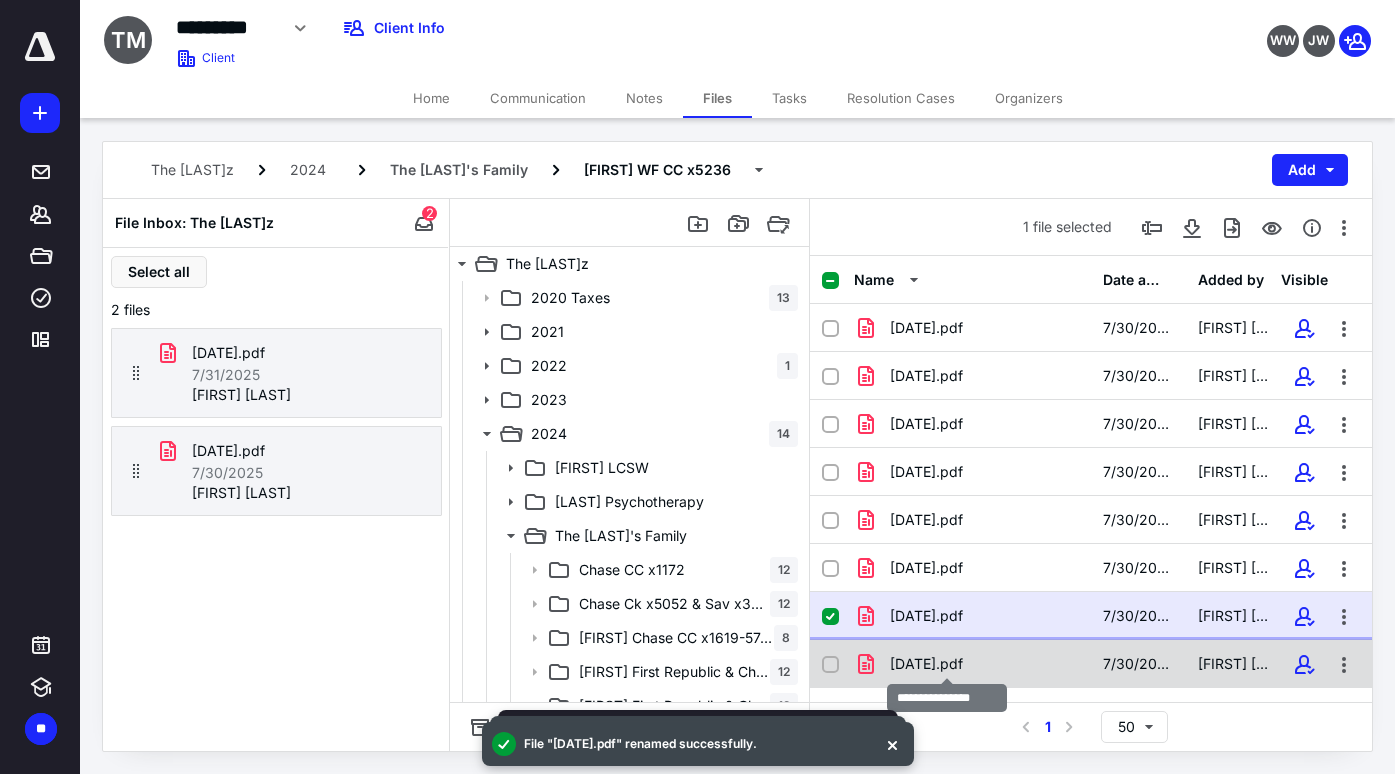 click on "[DATE].pdf" at bounding box center [926, 664] 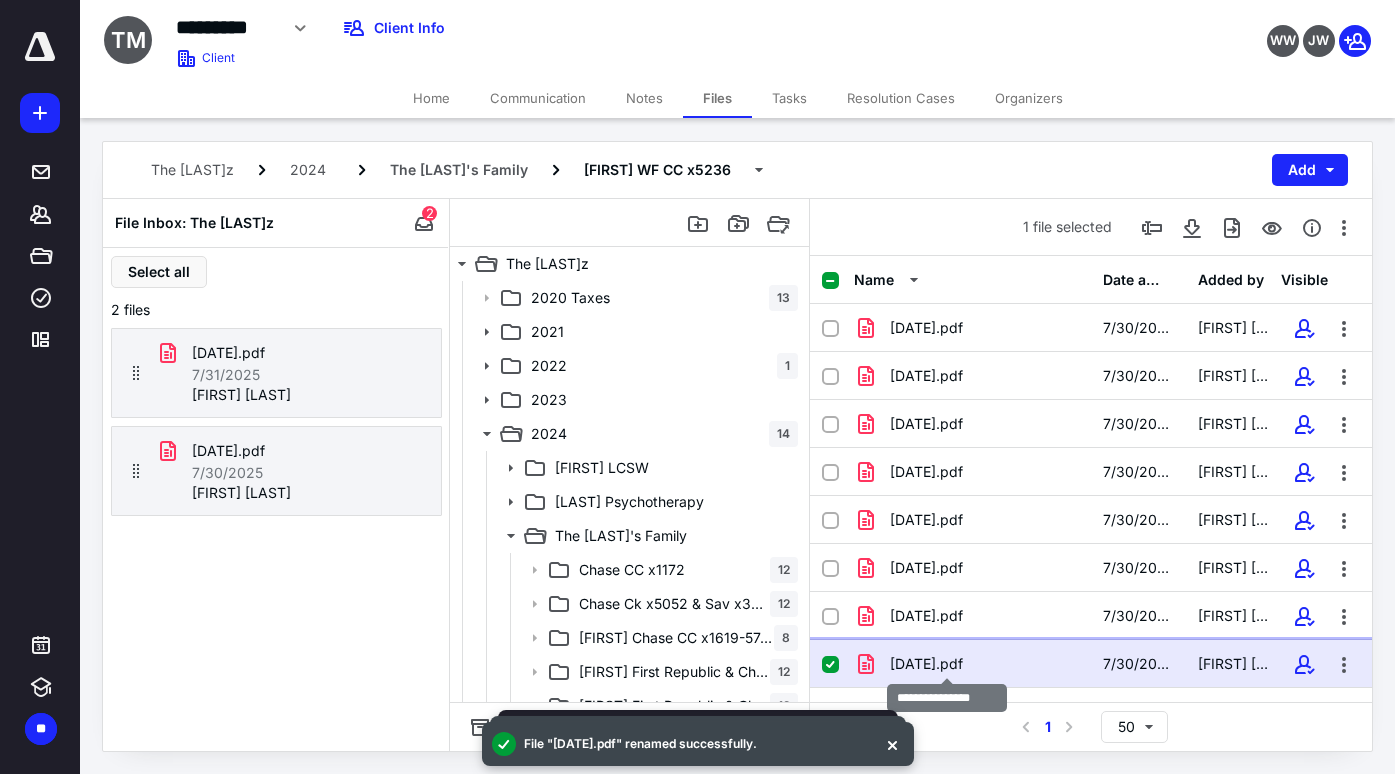 click on "[DATE].pdf" at bounding box center [926, 664] 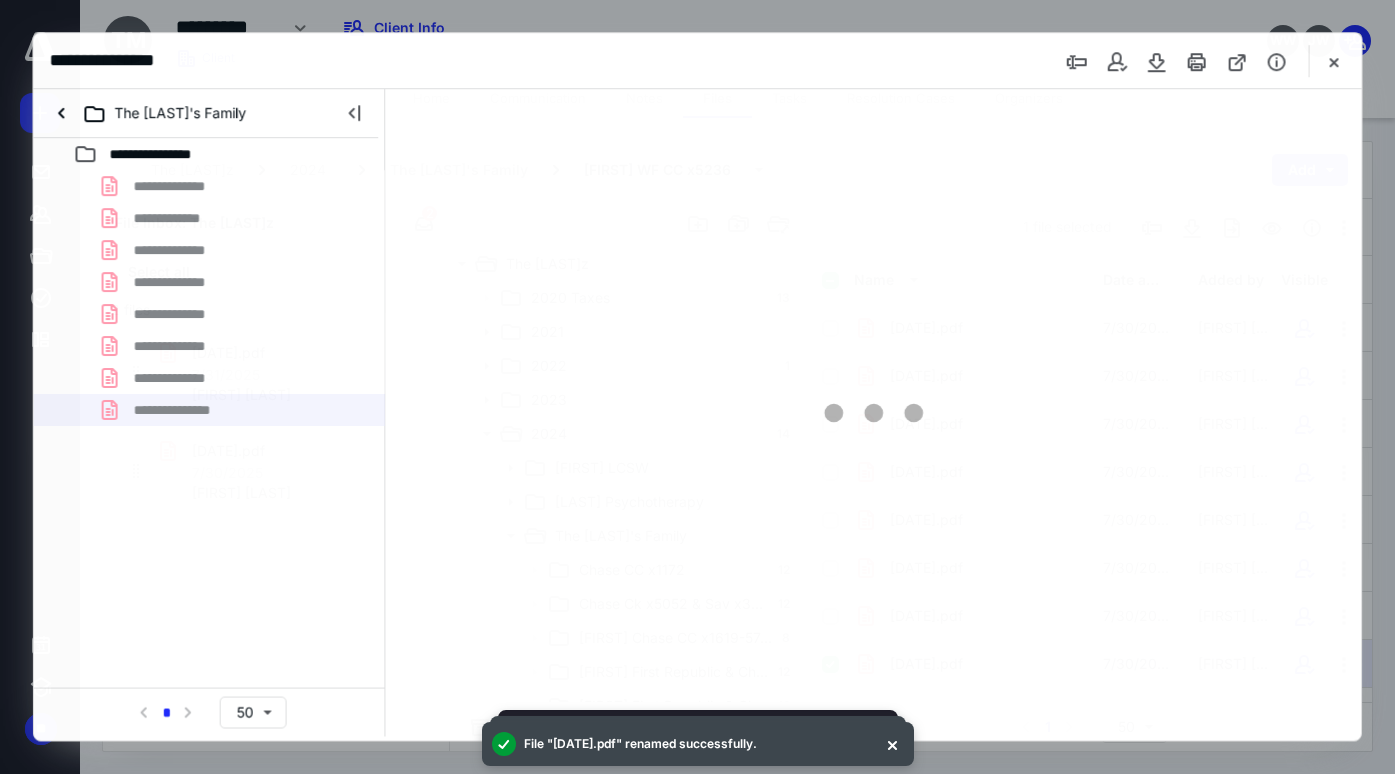 scroll, scrollTop: 0, scrollLeft: 0, axis: both 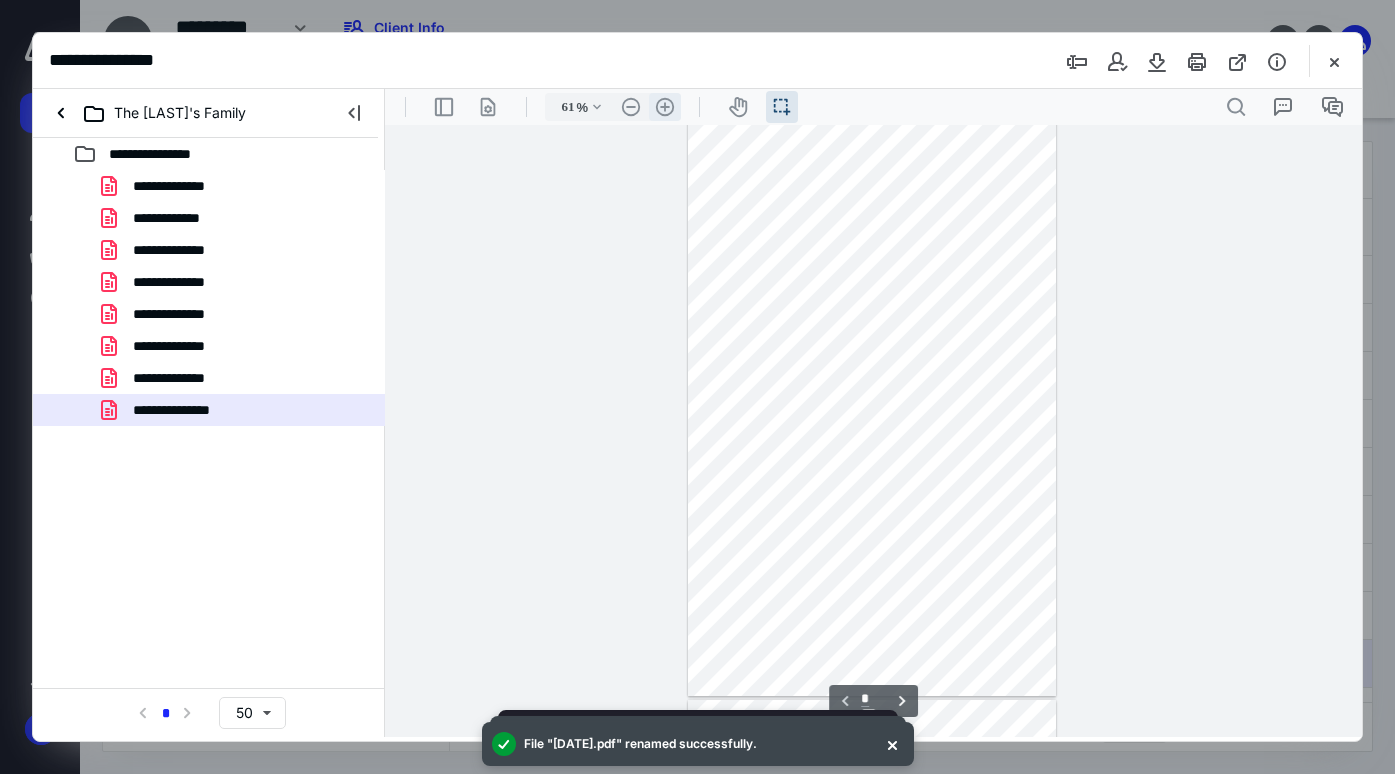click on ".cls-1{fill:#abb0c4;} icon - header - zoom - in - line" at bounding box center [665, 107] 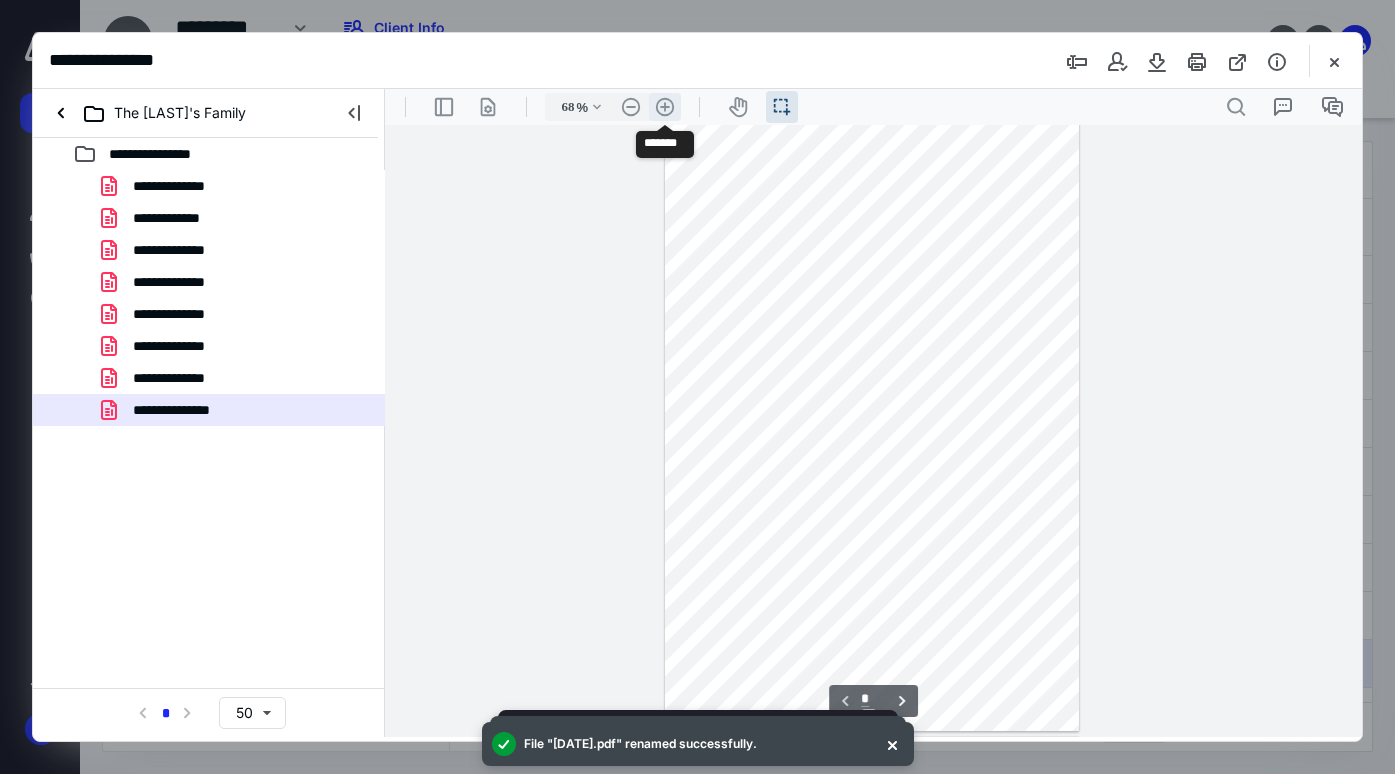 click on ".cls-1{fill:#abb0c4;} icon - header - zoom - in - line" at bounding box center [665, 107] 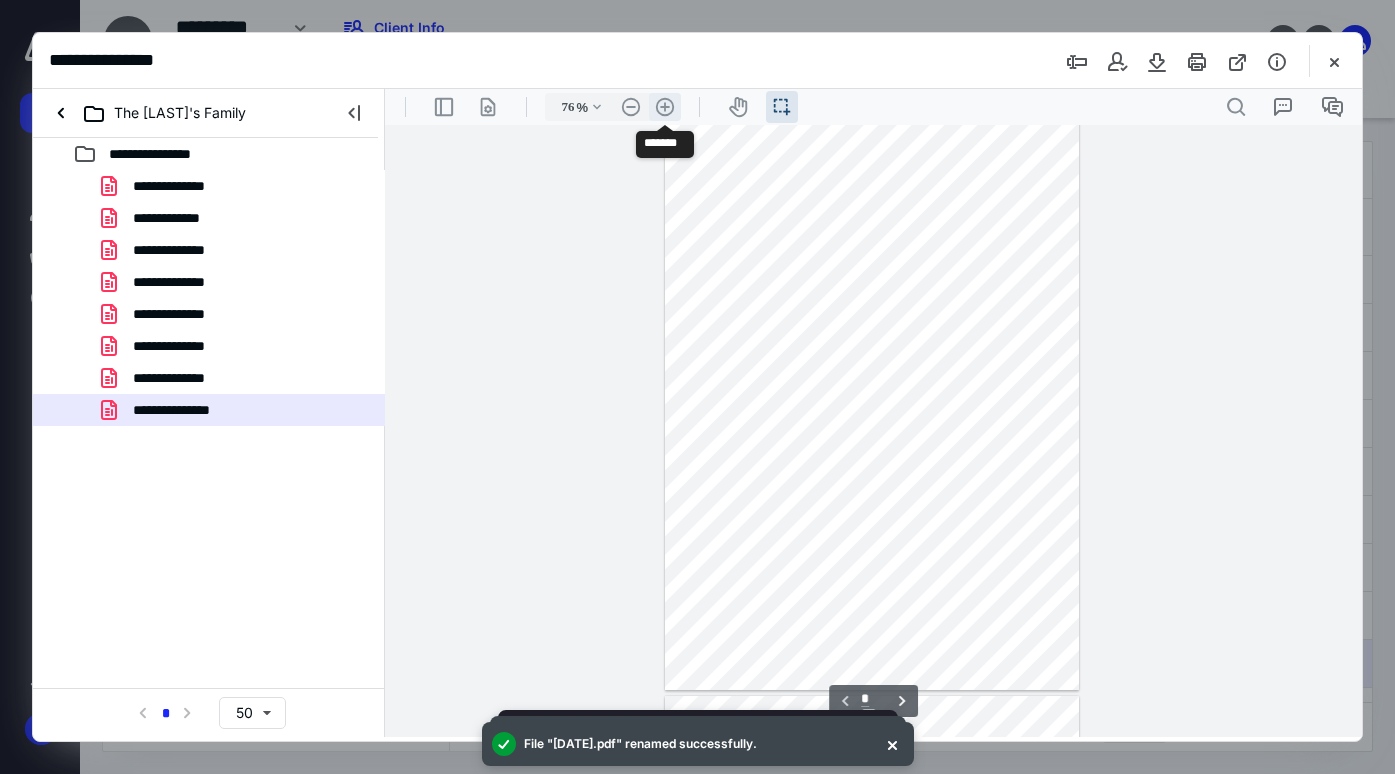 click on ".cls-1{fill:#abb0c4;} icon - header - zoom - in - line" at bounding box center (665, 107) 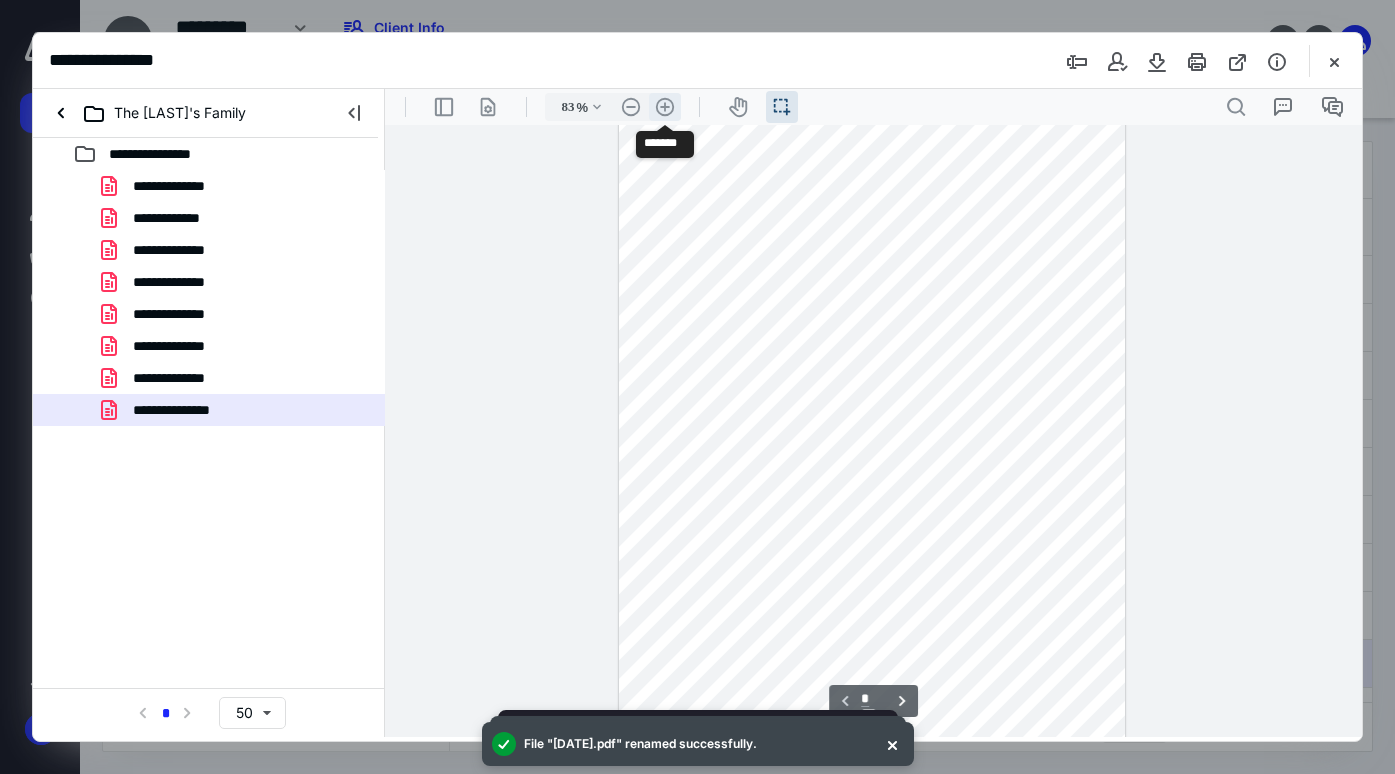 click on ".cls-1{fill:#abb0c4;} icon - header - zoom - in - line" at bounding box center (665, 107) 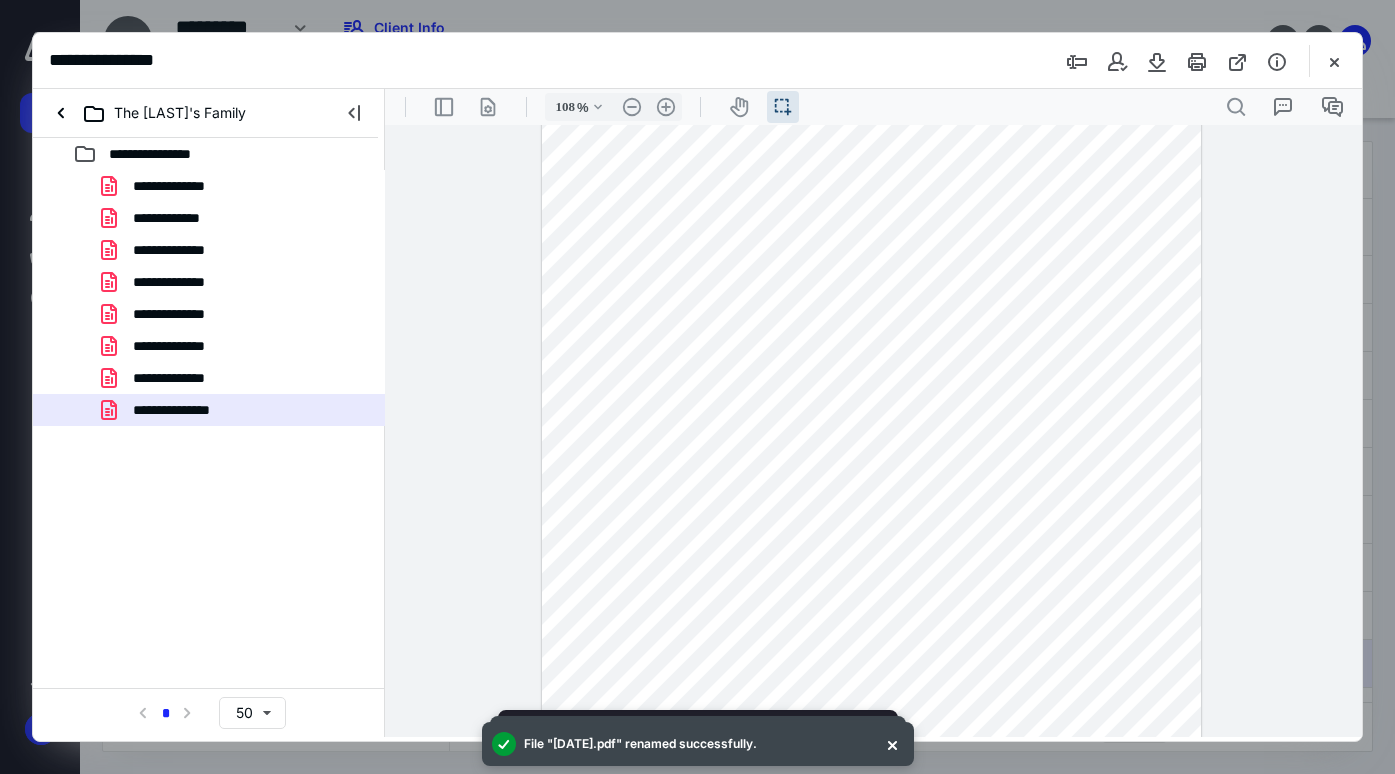 scroll, scrollTop: 25, scrollLeft: 0, axis: vertical 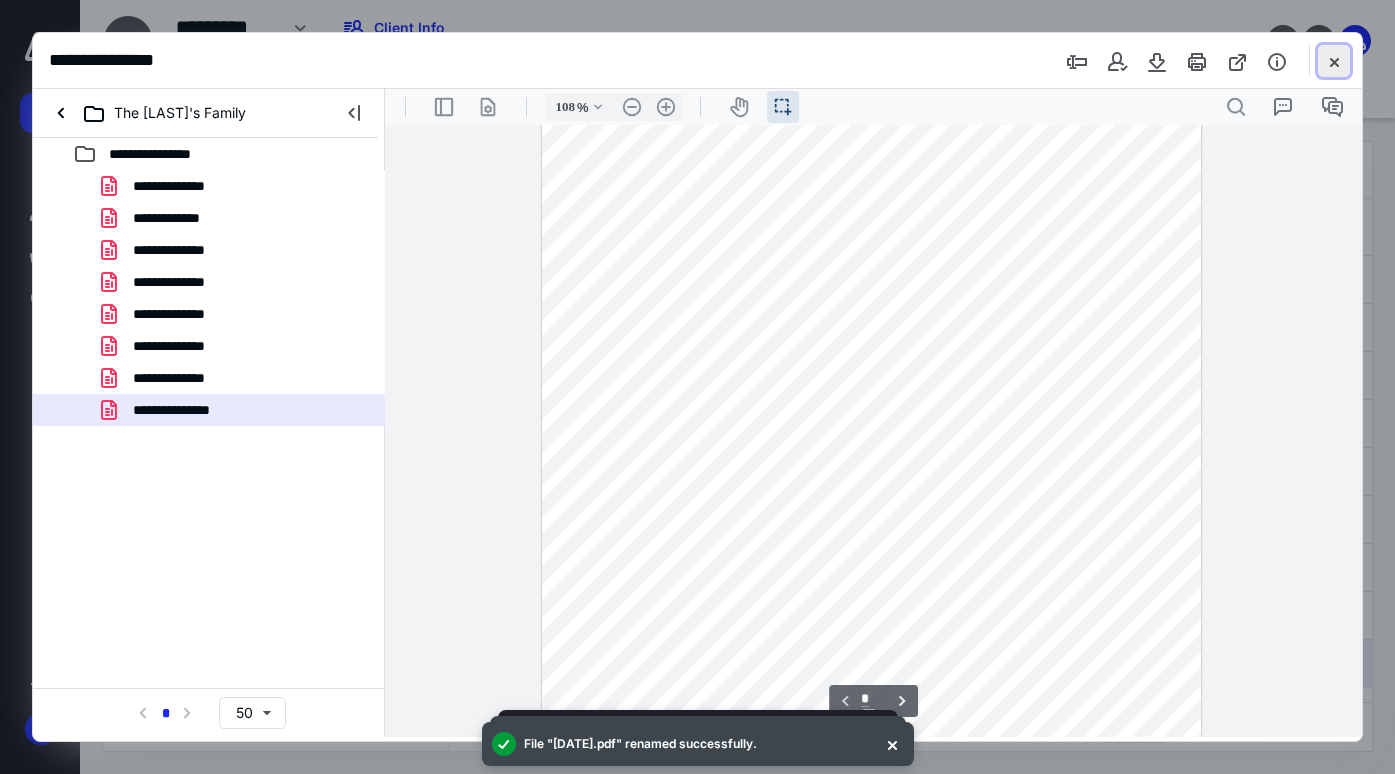 click at bounding box center (1334, 61) 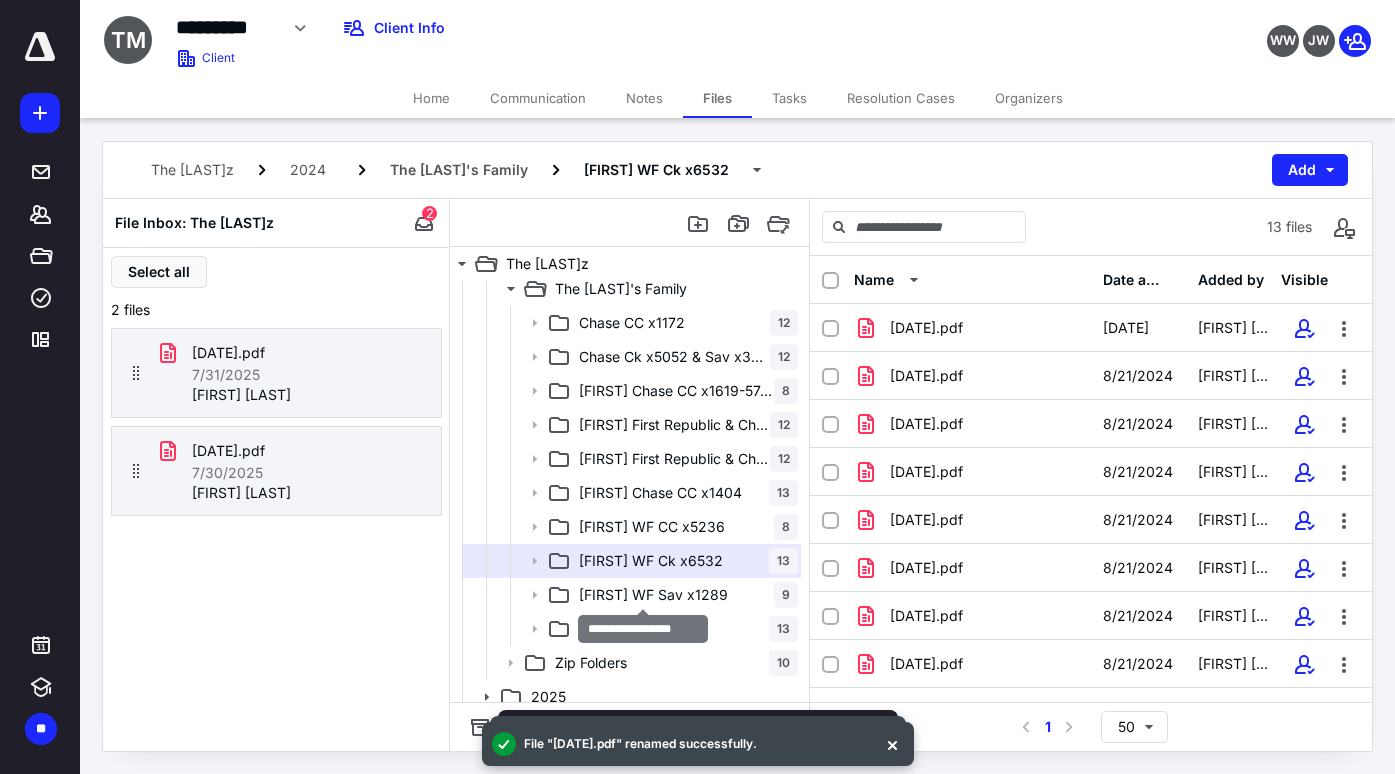 scroll, scrollTop: 259, scrollLeft: 0, axis: vertical 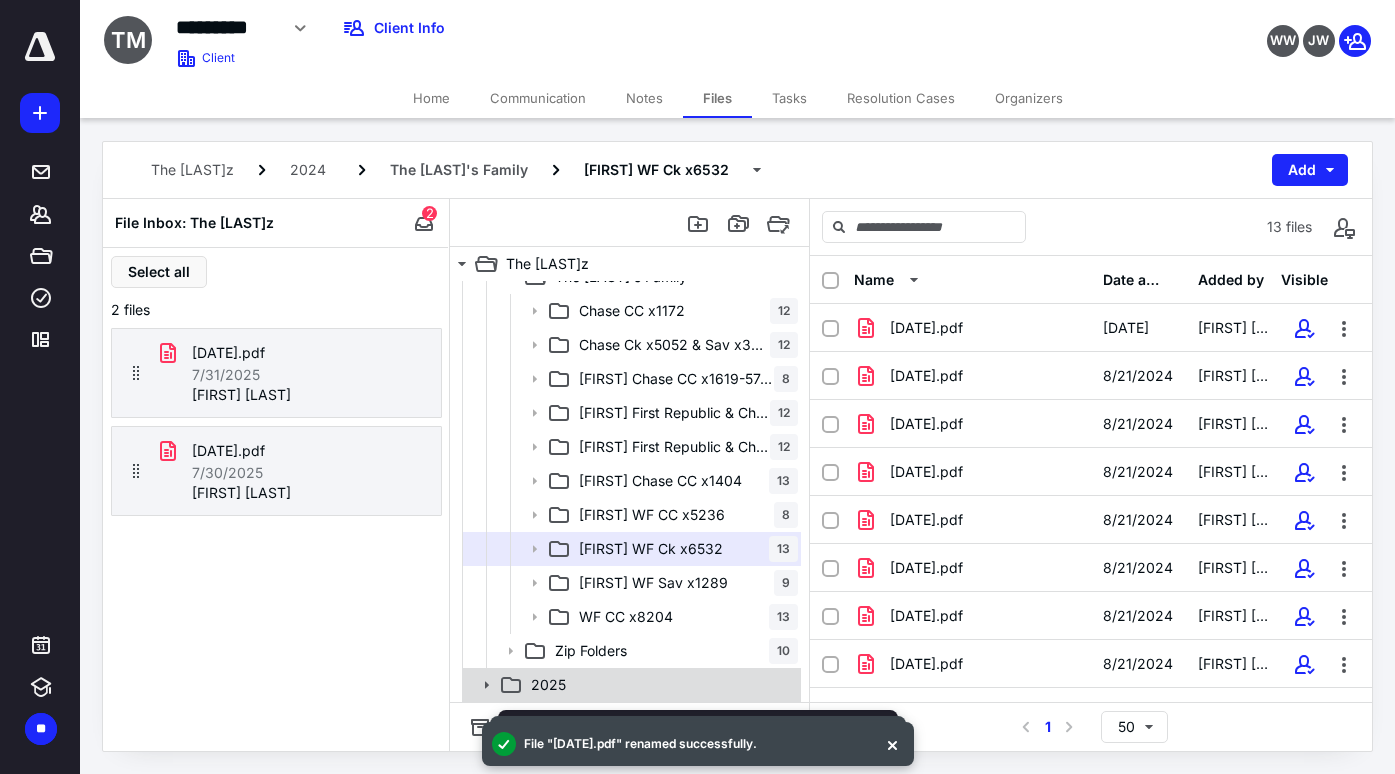 click 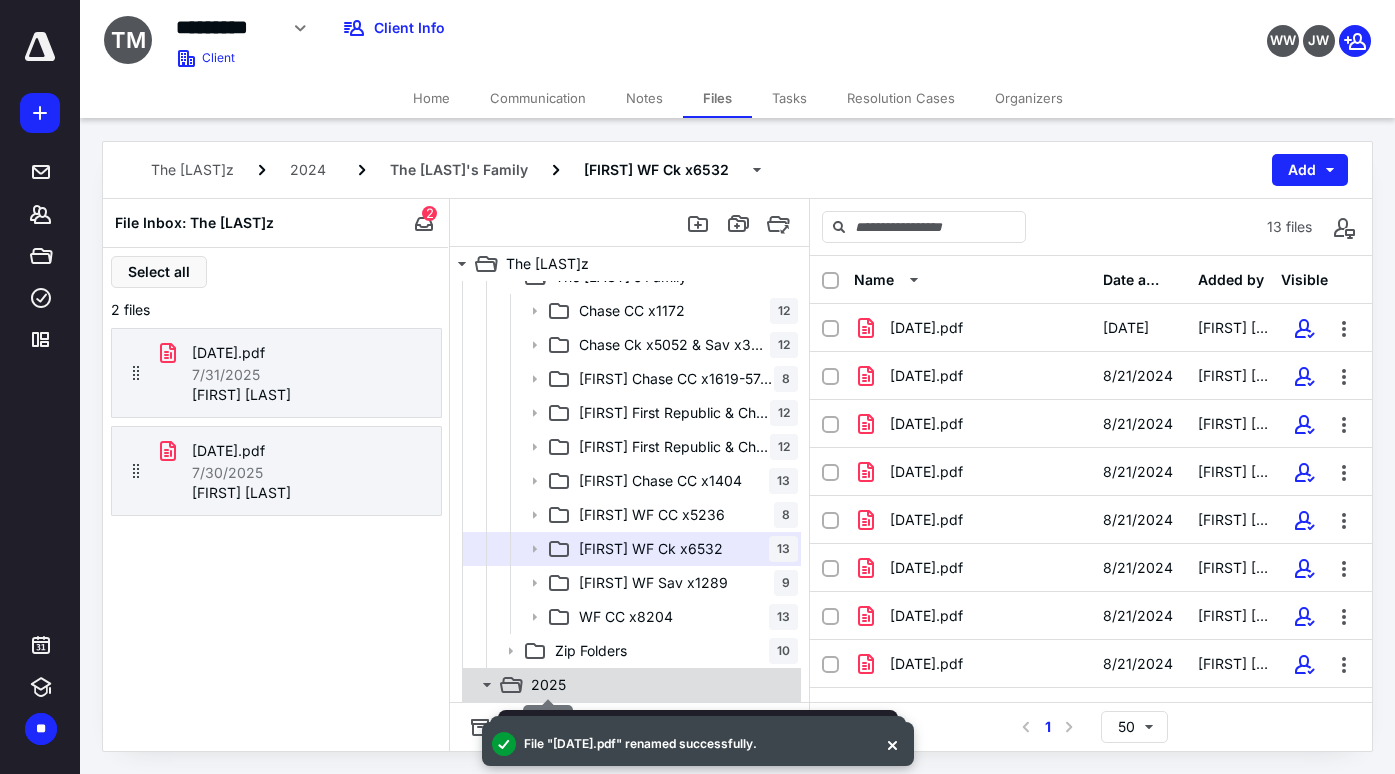 click on "2025" at bounding box center (548, 685) 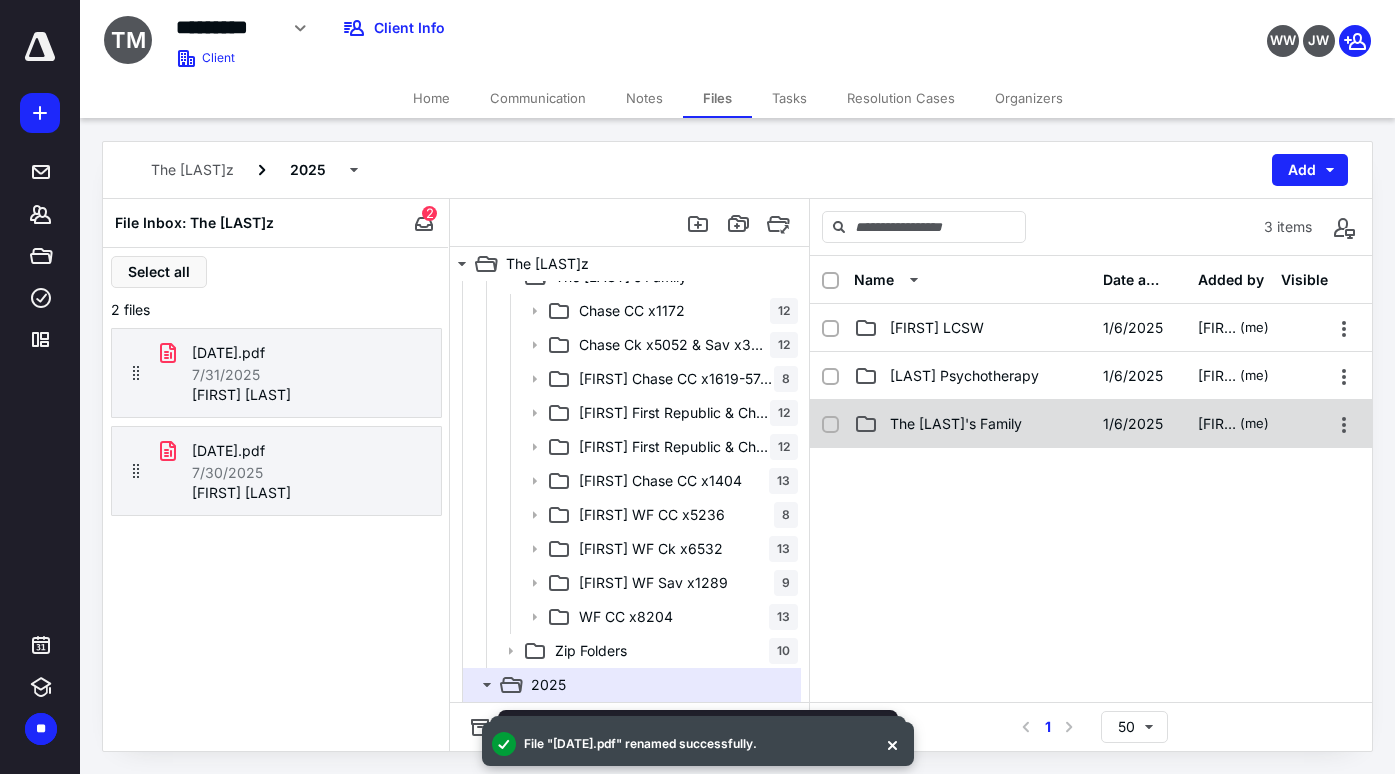 click on "The [LAST]'s Family" at bounding box center [972, 424] 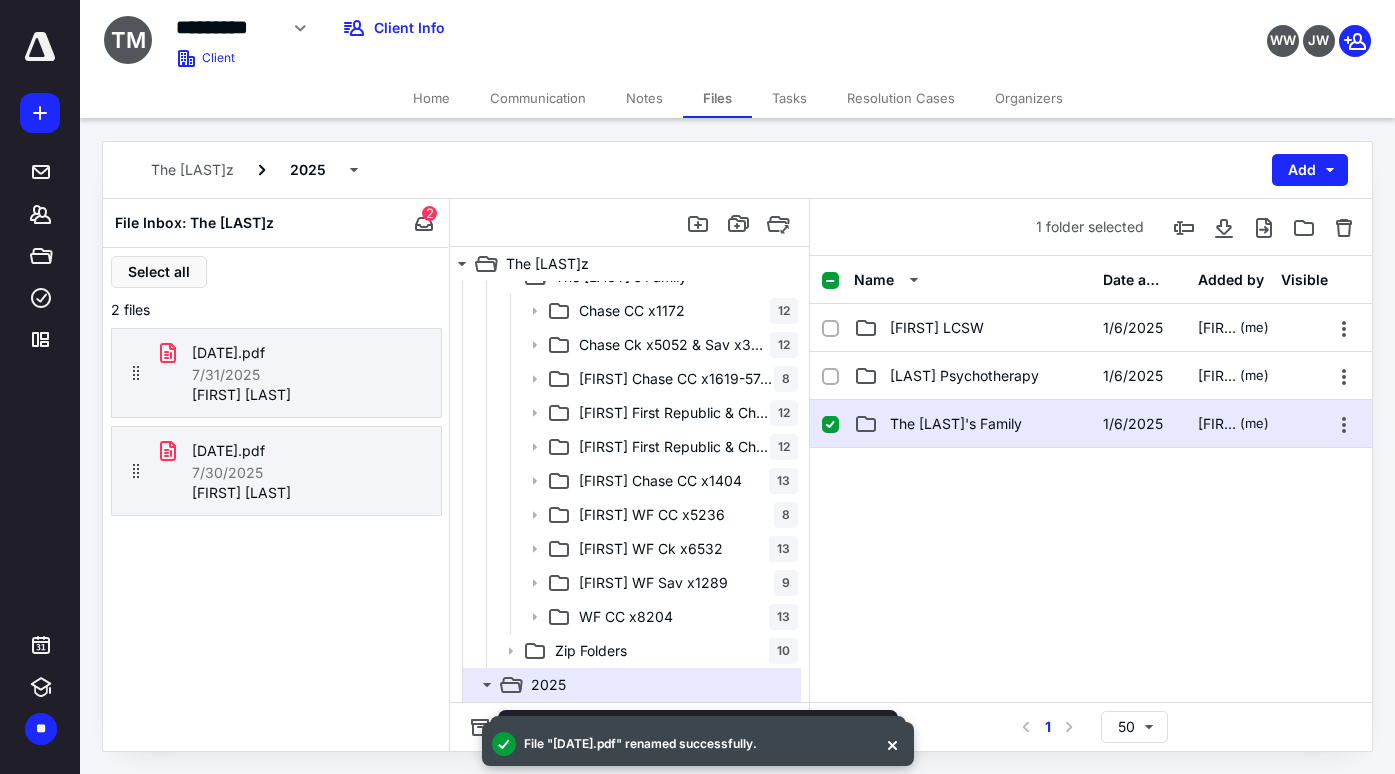 click on "The [LAST]'s Family" at bounding box center [972, 424] 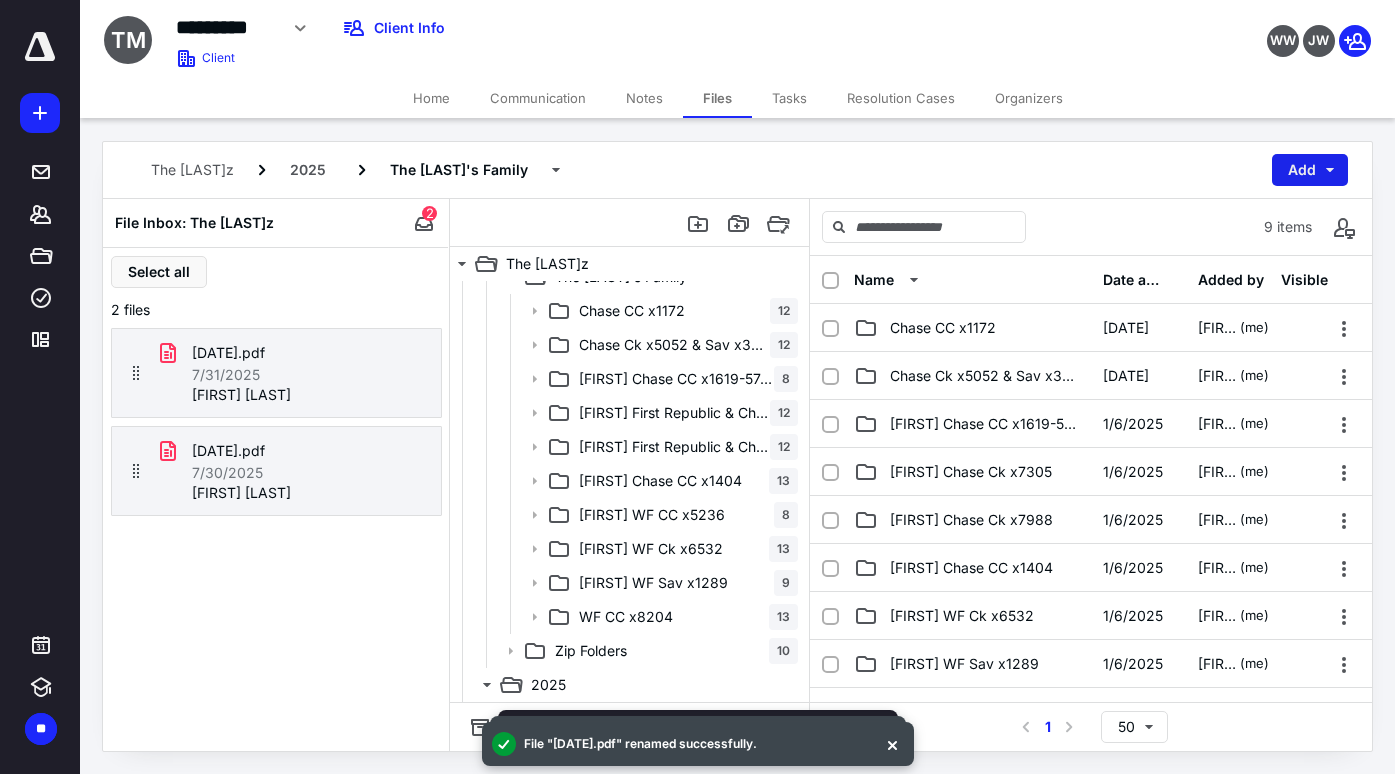 click on "Add" at bounding box center (1310, 170) 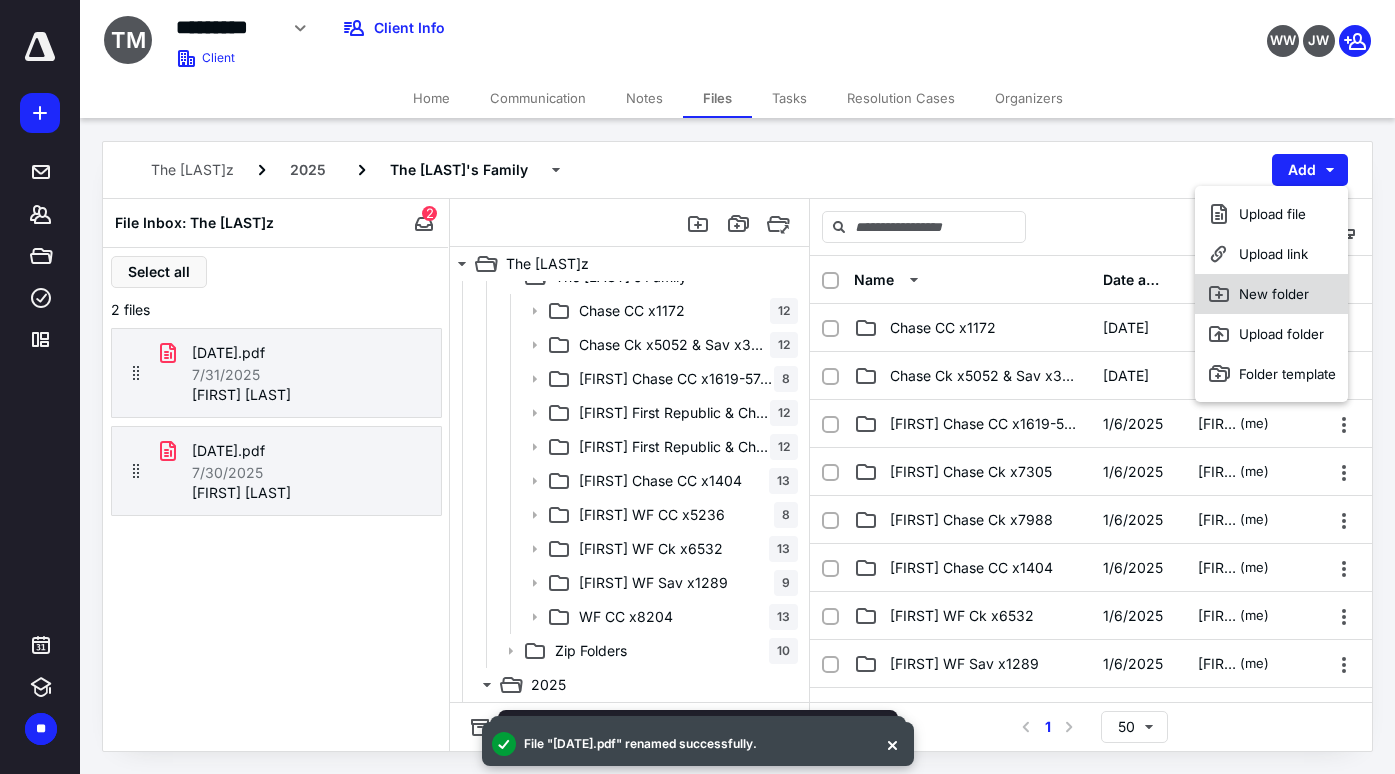 click on "New folder" at bounding box center [1271, 294] 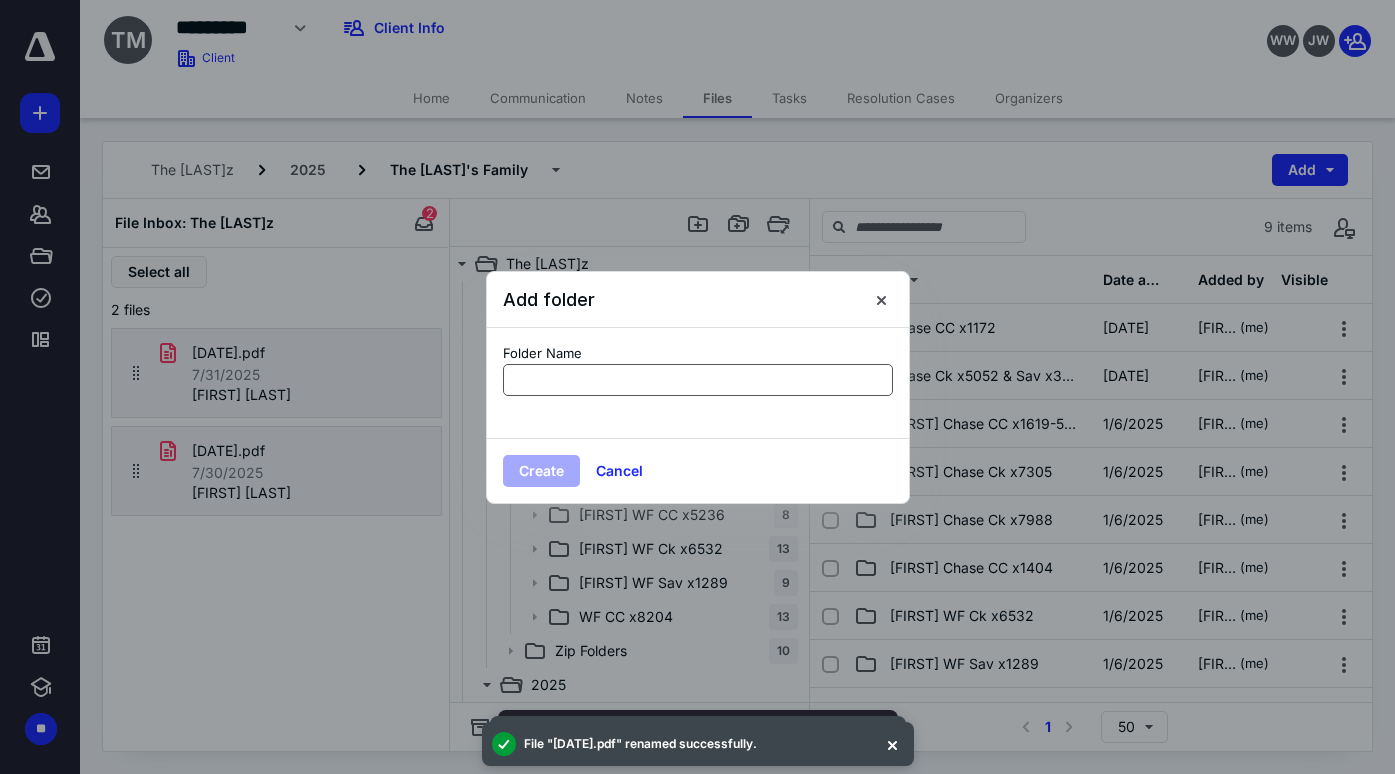 click at bounding box center [698, 380] 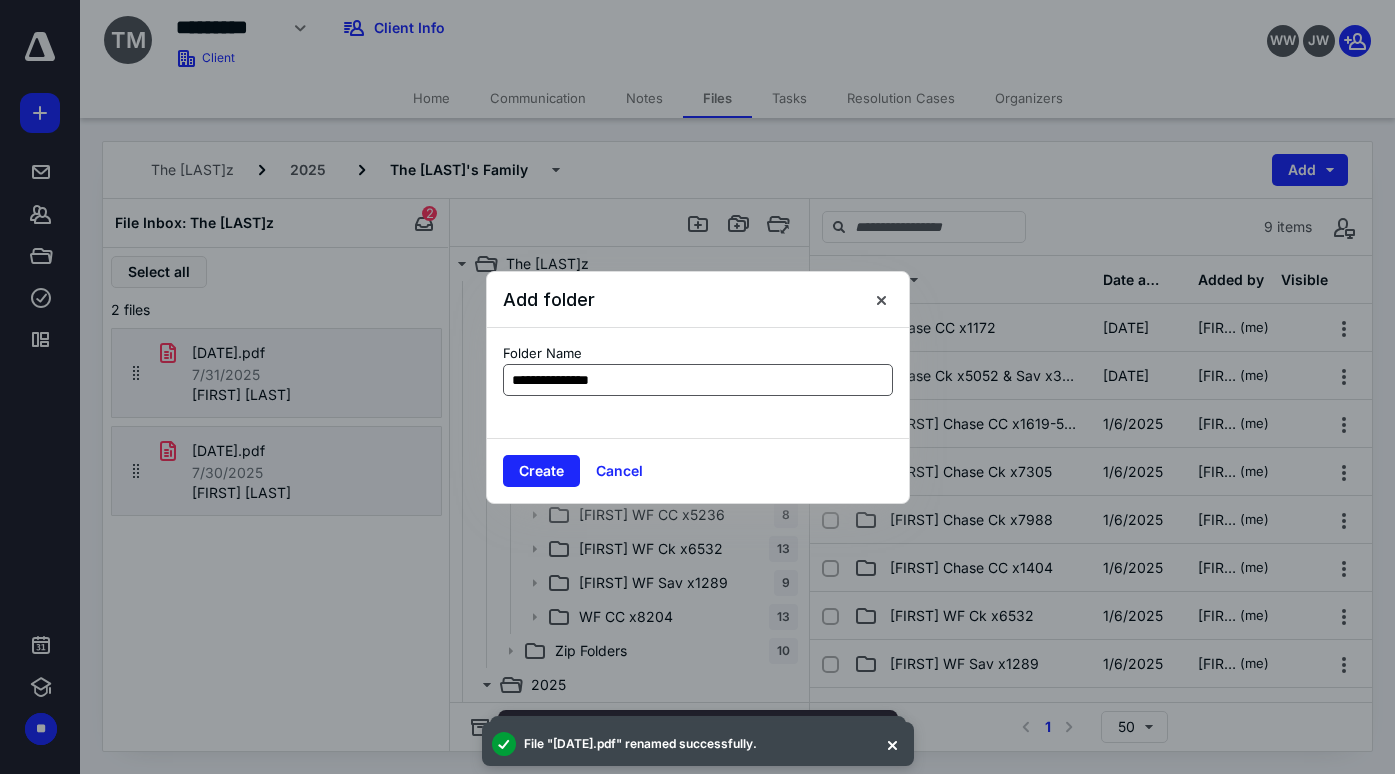 type on "**********" 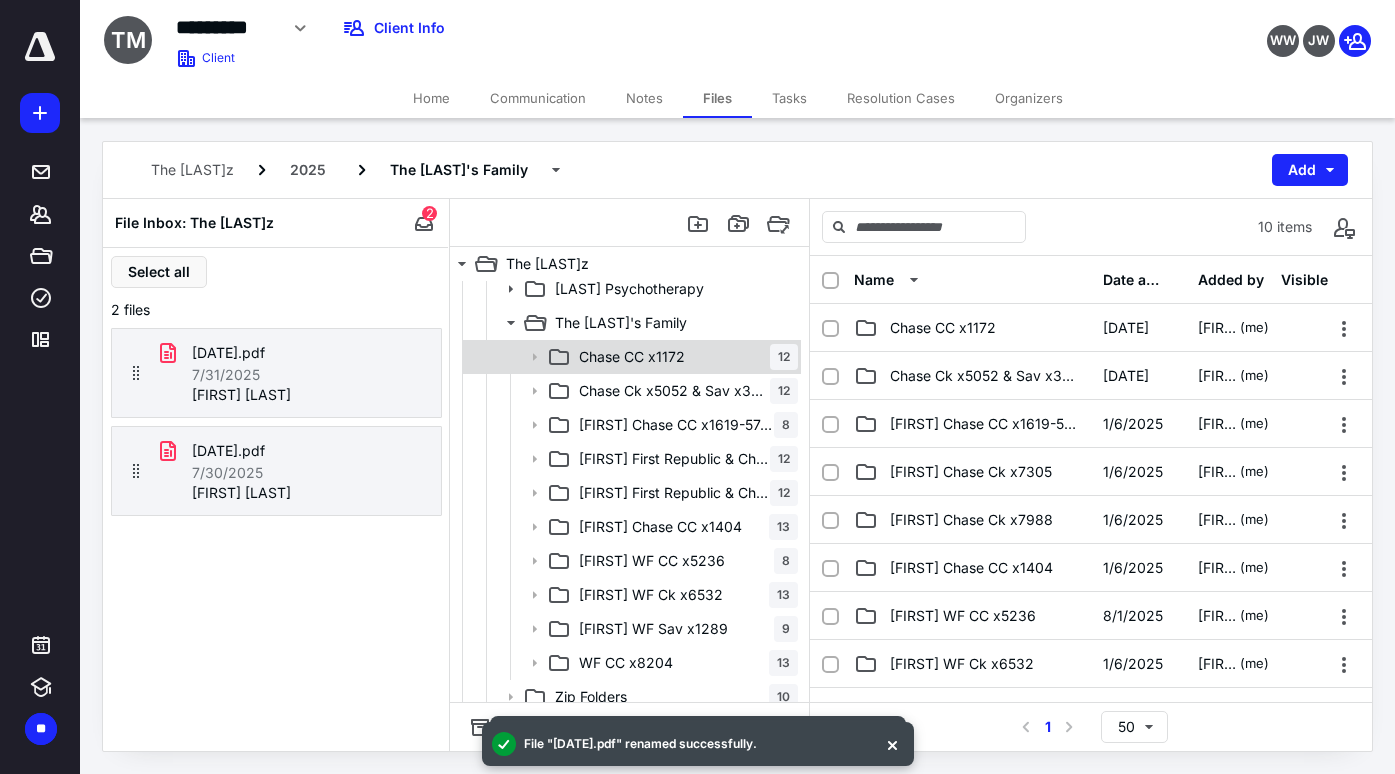 scroll, scrollTop: 143, scrollLeft: 0, axis: vertical 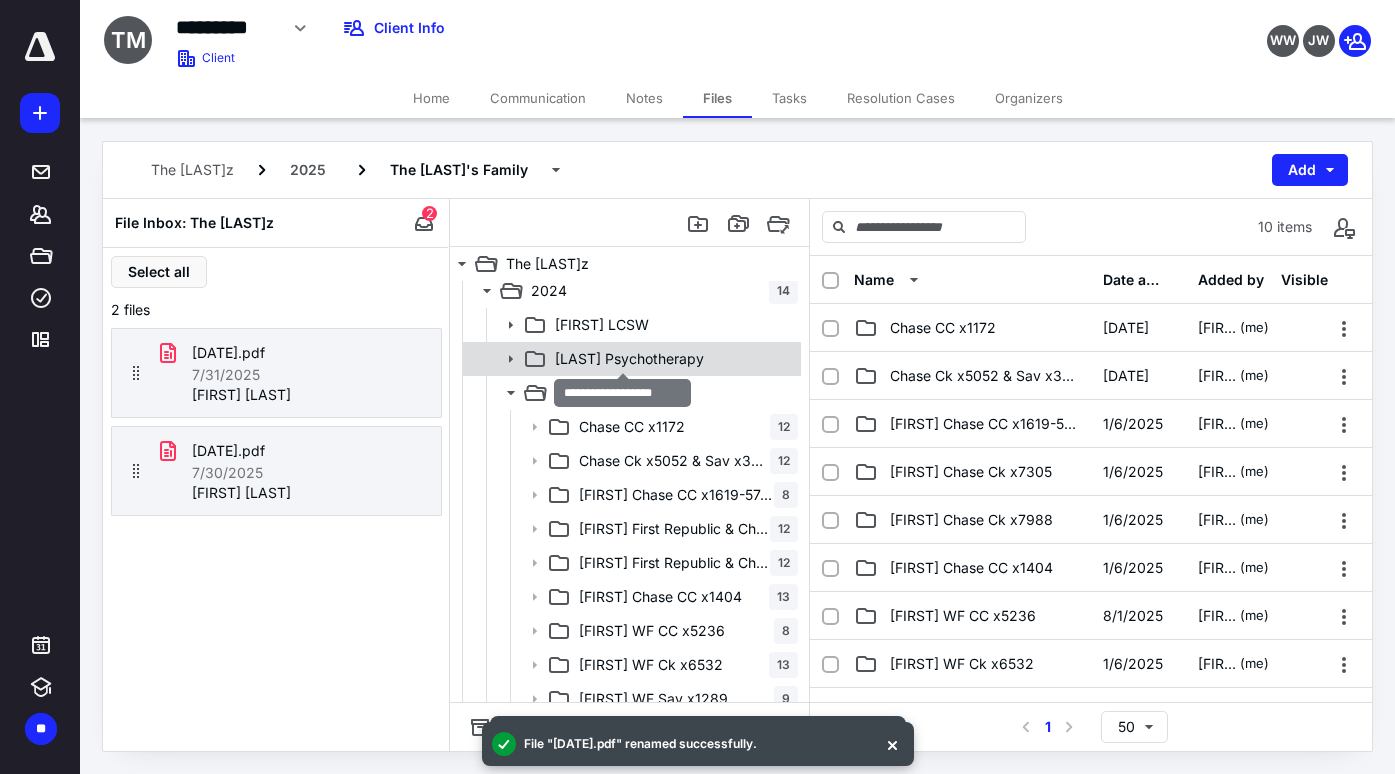 click on "[LAST] Psychotherapy" at bounding box center (629, 359) 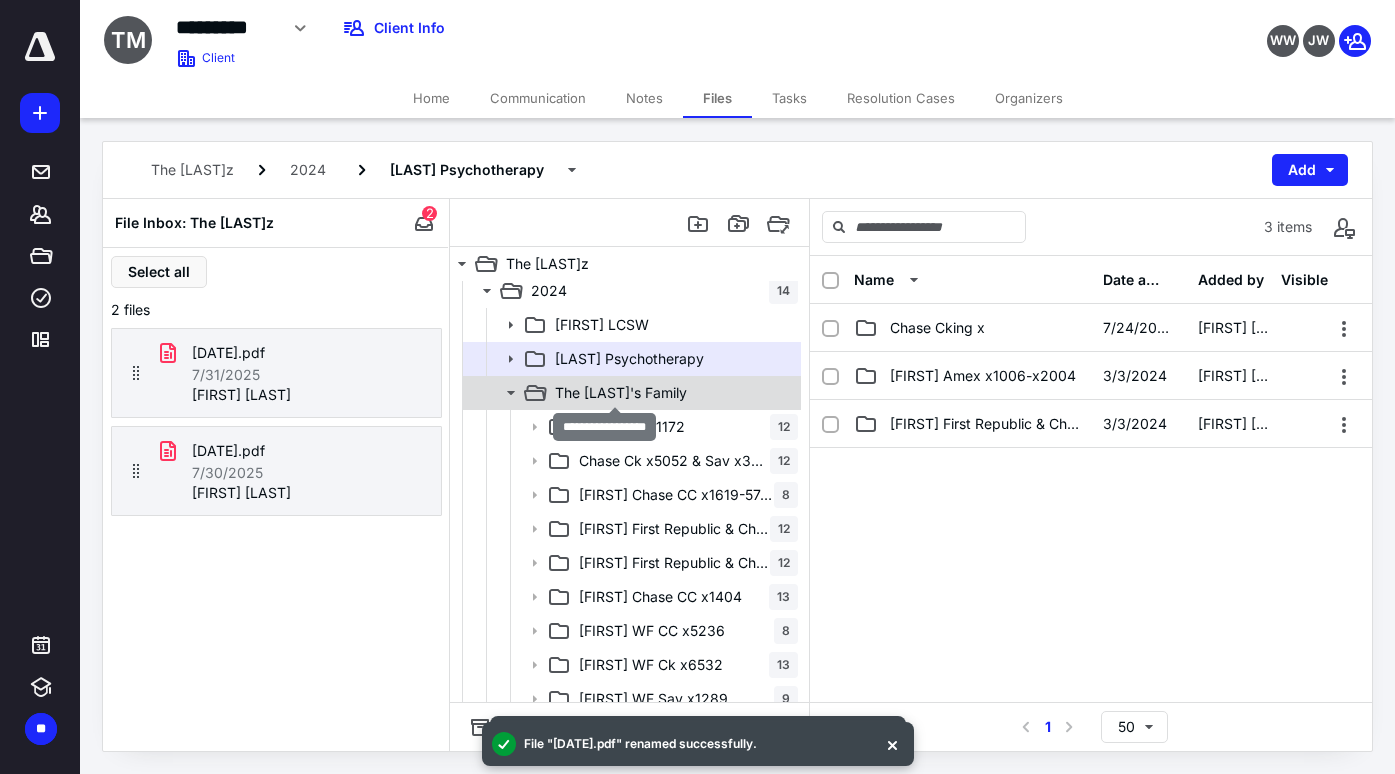 click on "The [LAST]'s Family" at bounding box center [621, 393] 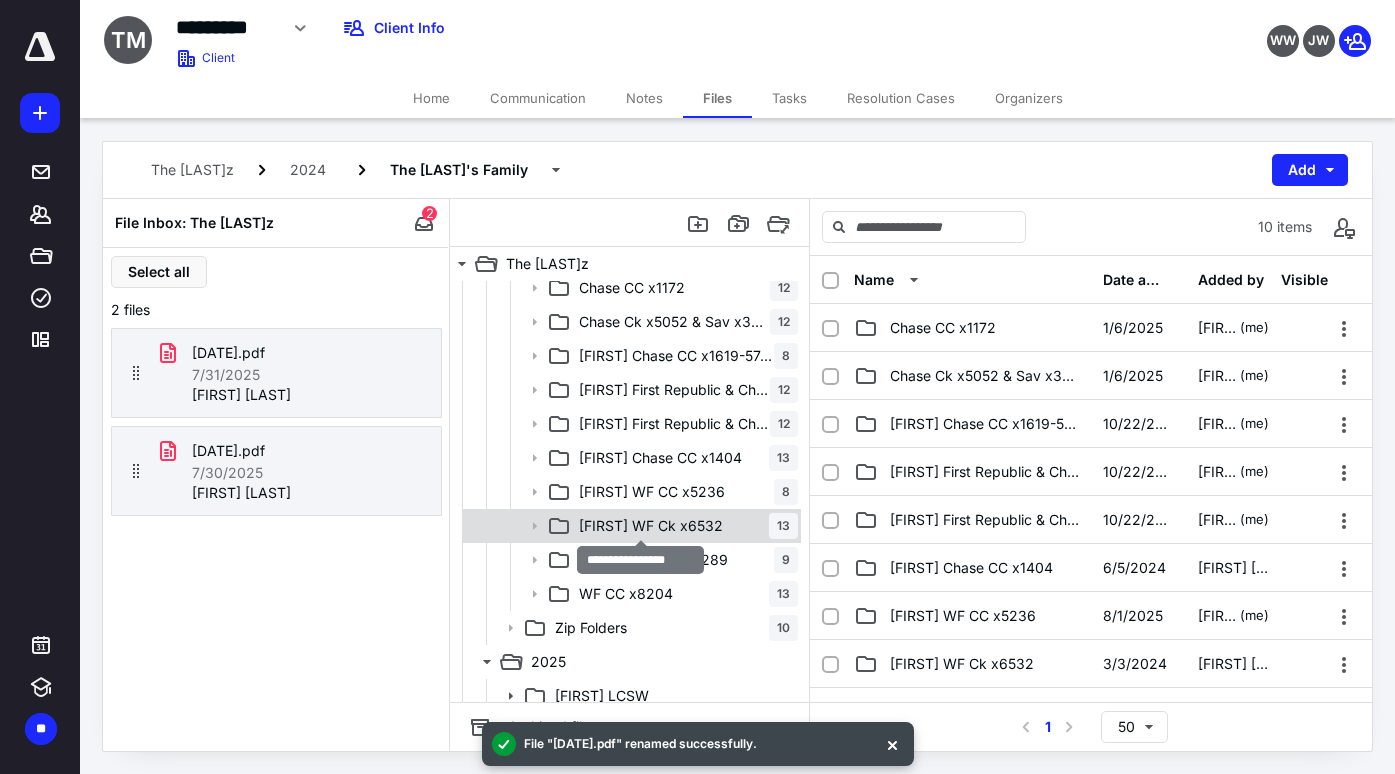 scroll, scrollTop: 294, scrollLeft: 0, axis: vertical 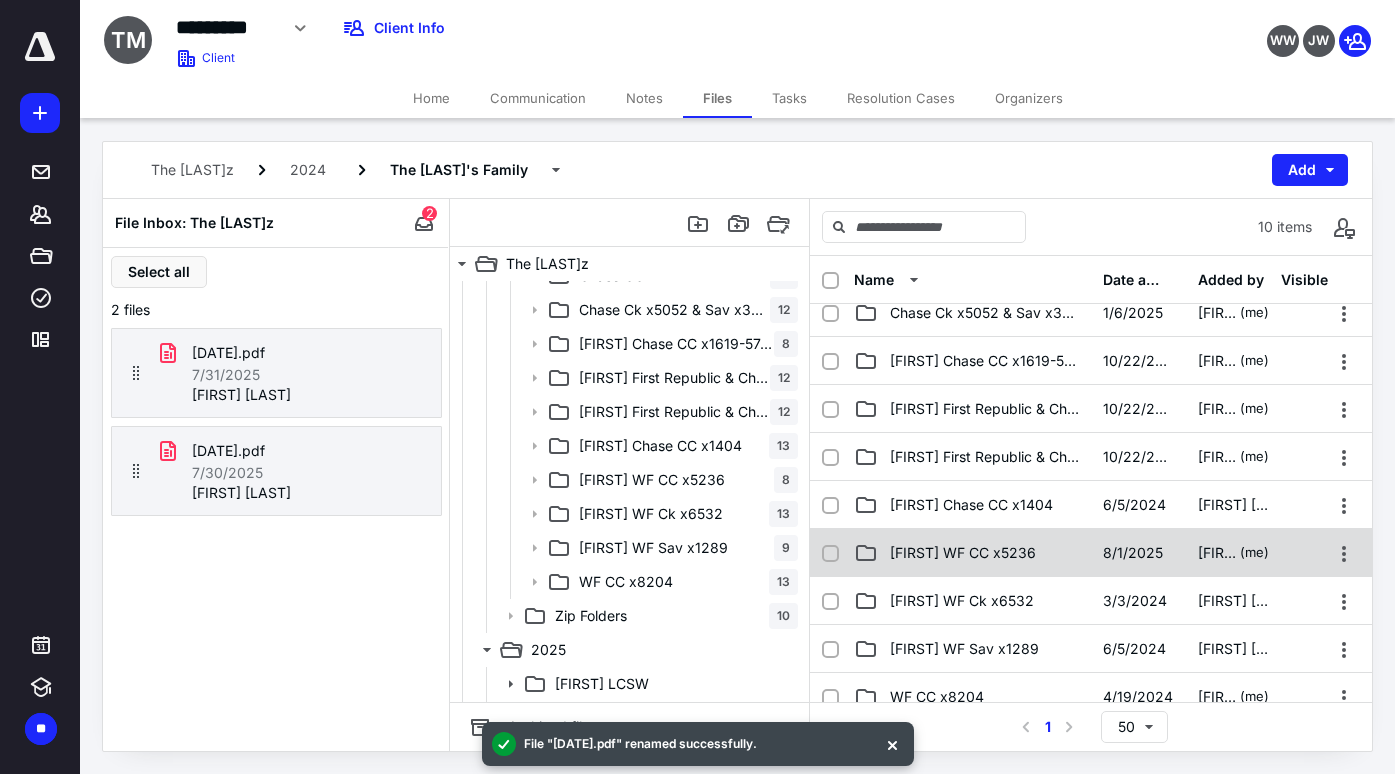 click on "[FIRST] WF CC x5236" at bounding box center [963, 553] 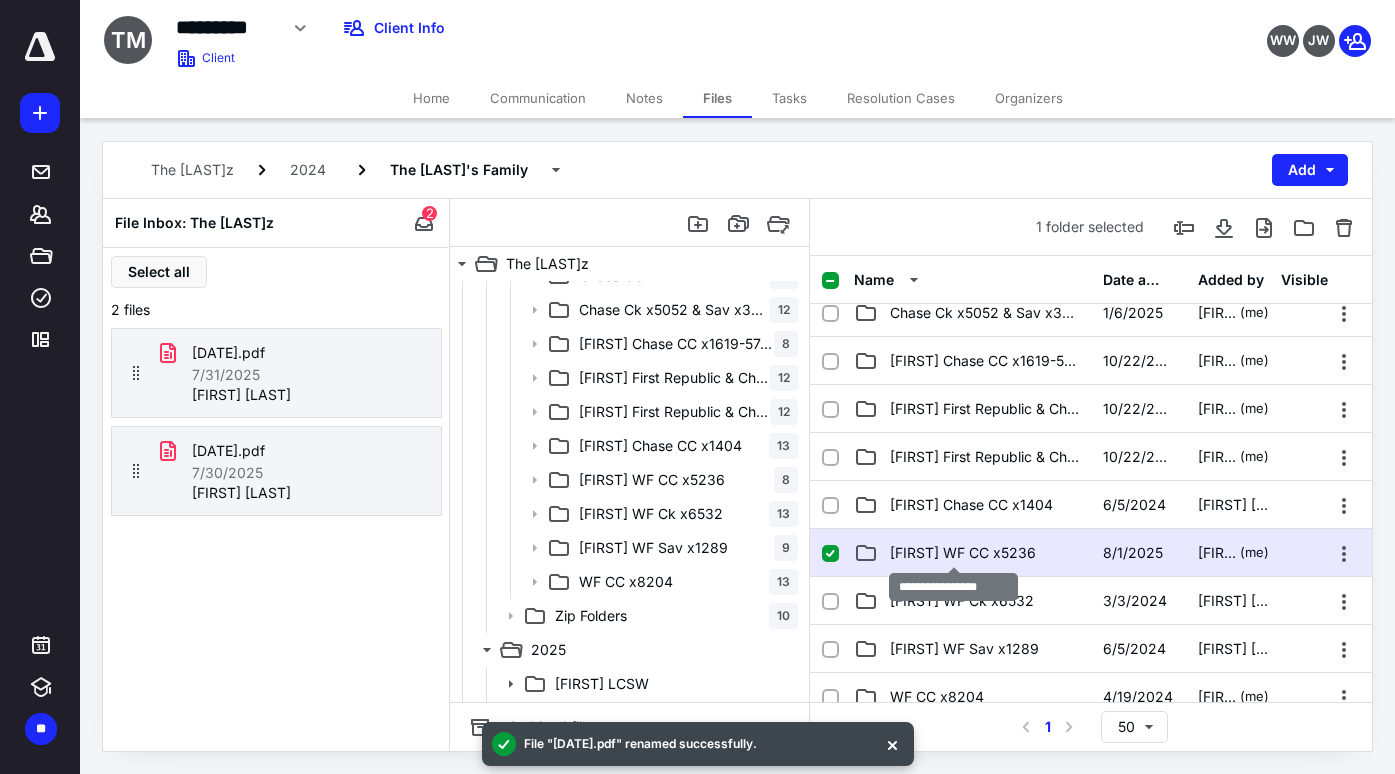 click on "[FIRST] WF CC x5236" at bounding box center [963, 553] 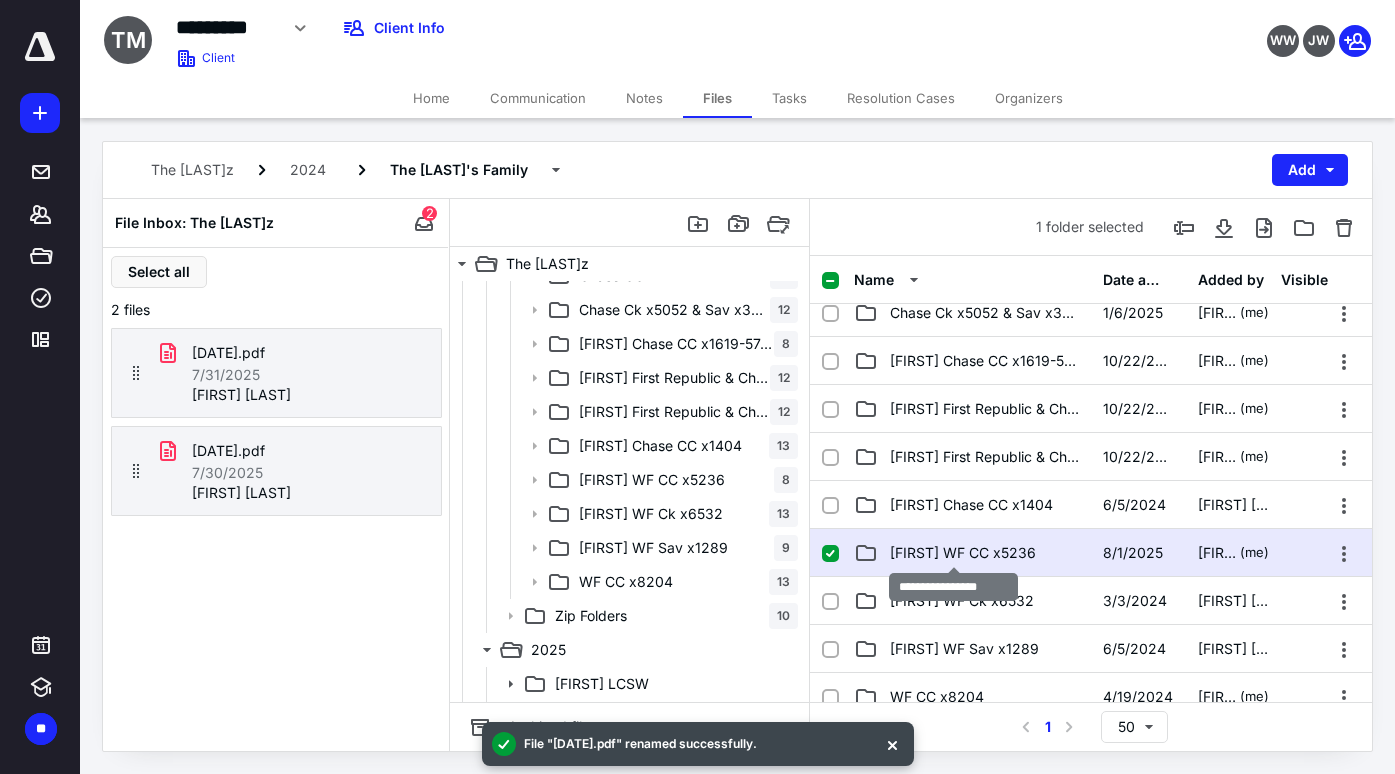 scroll, scrollTop: 0, scrollLeft: 0, axis: both 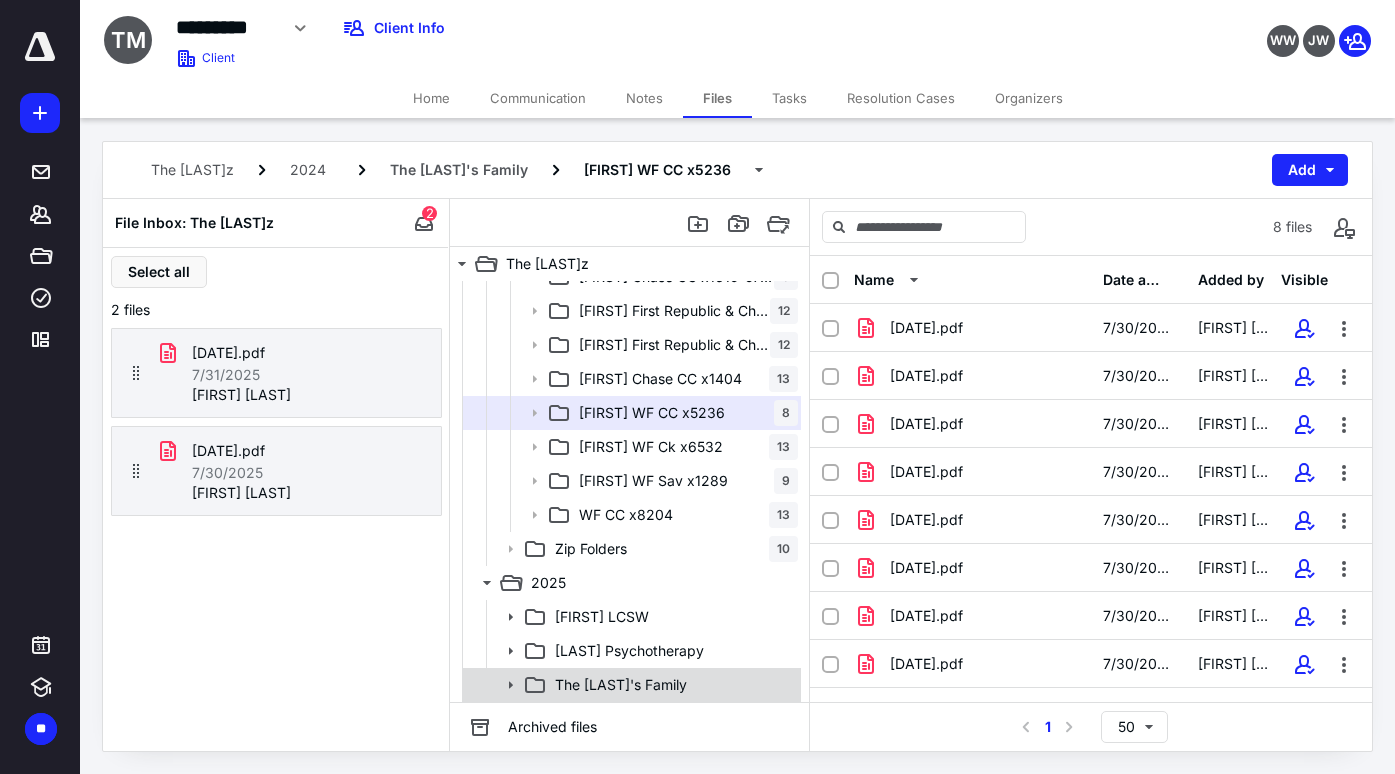 click on "The [LAST]'s Family" at bounding box center (621, 685) 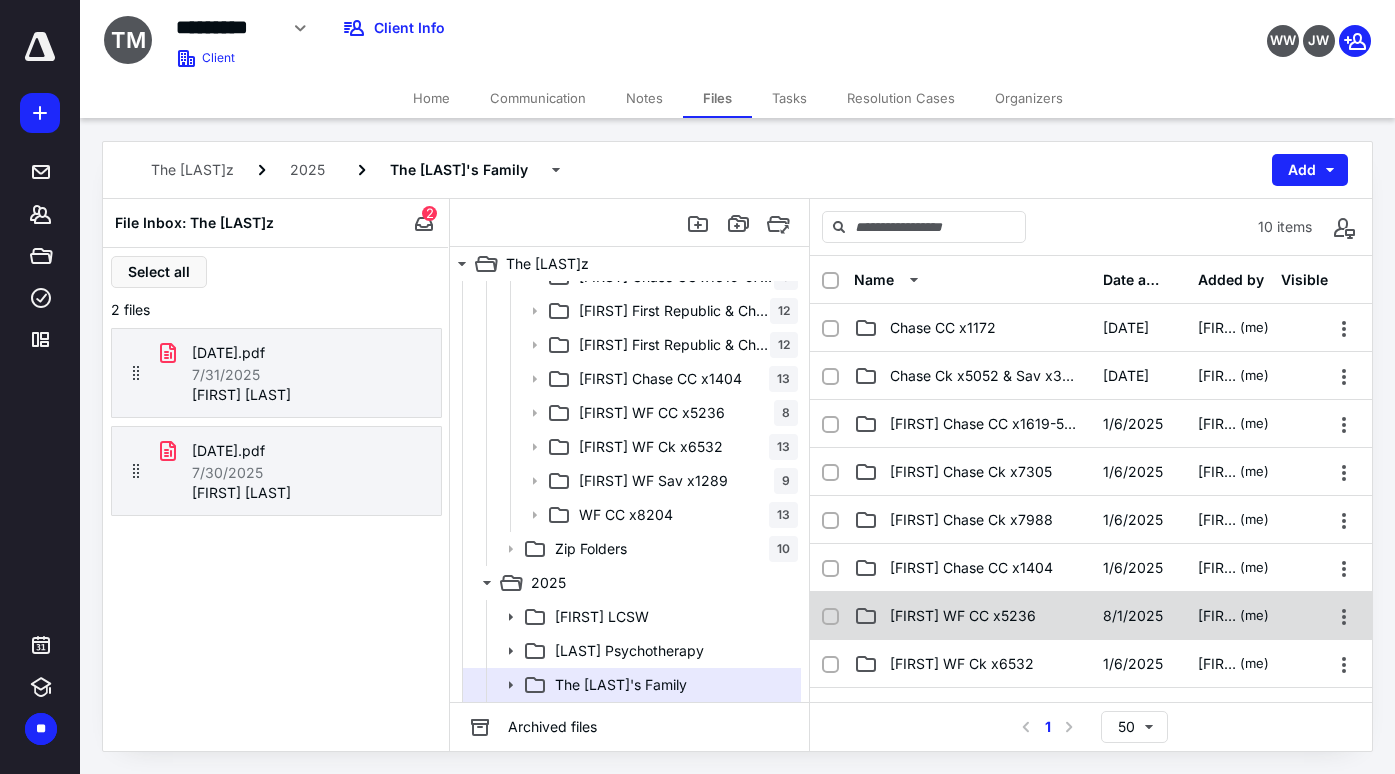scroll, scrollTop: 18, scrollLeft: 0, axis: vertical 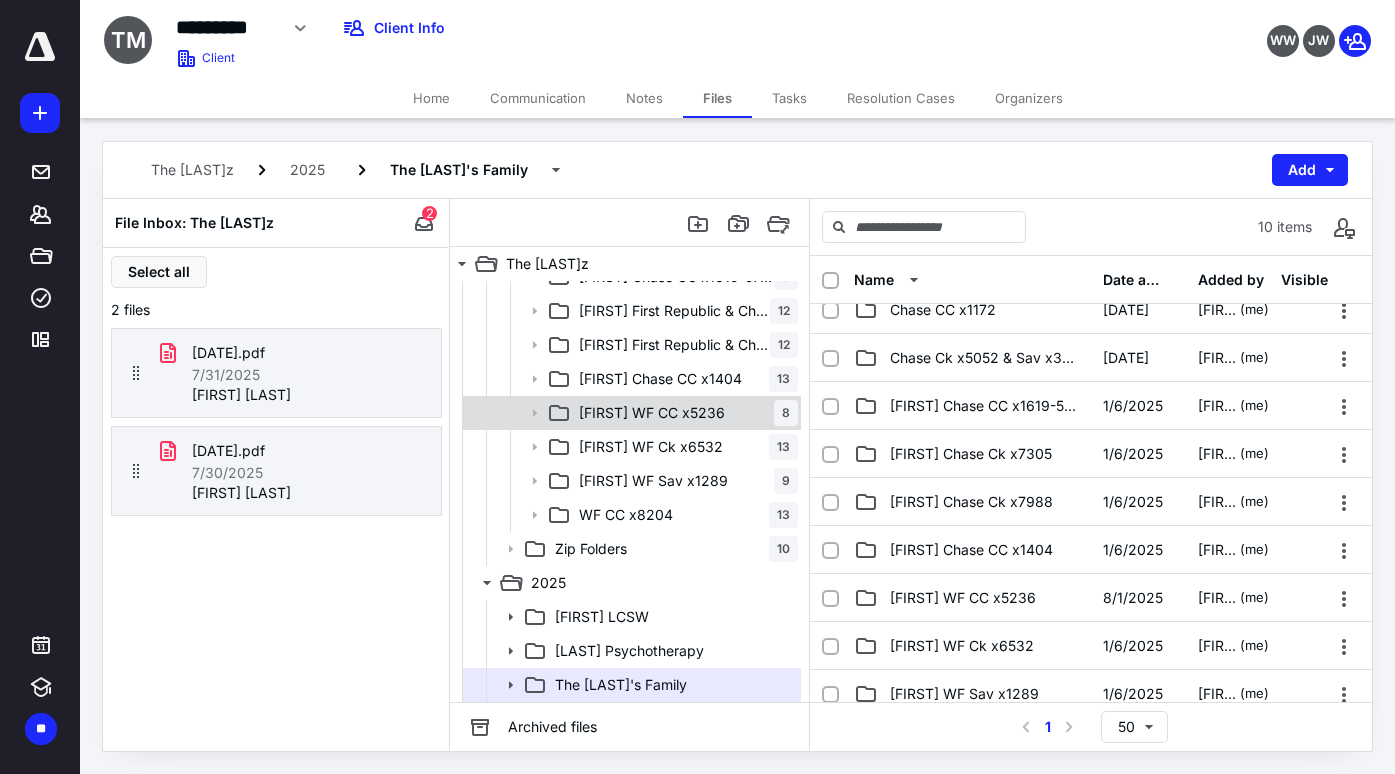 click on "[FIRST] WF CC x5236" at bounding box center [652, 413] 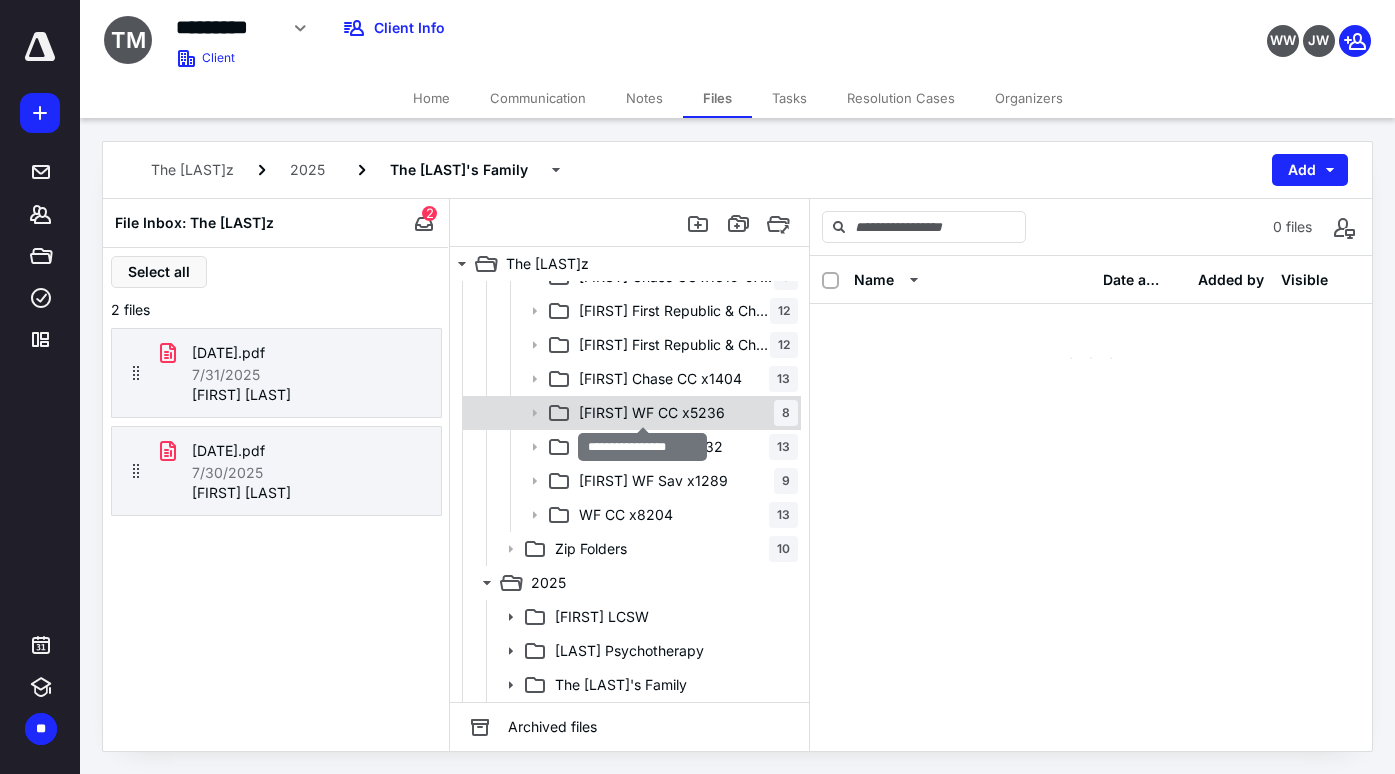 scroll, scrollTop: 0, scrollLeft: 0, axis: both 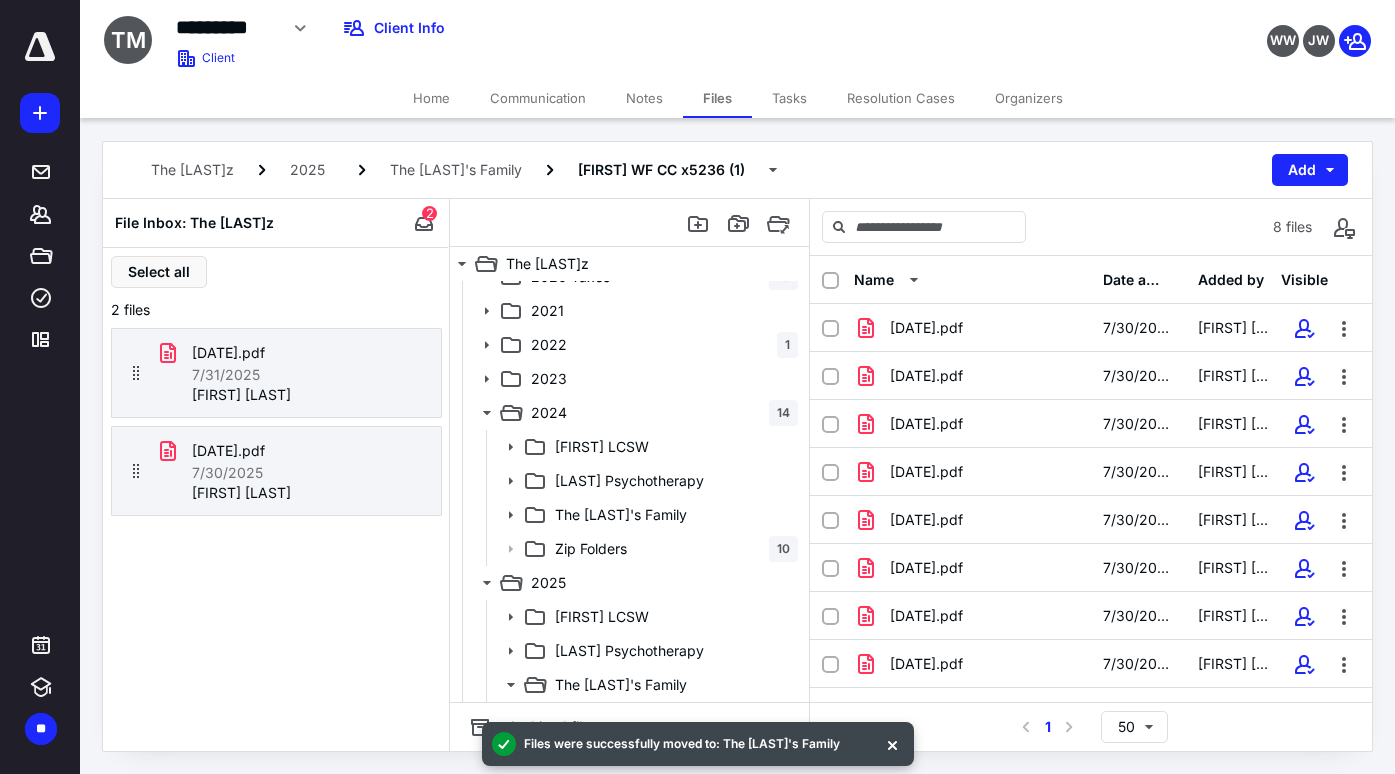 click on "The [LAST]'s Family" at bounding box center (621, 685) 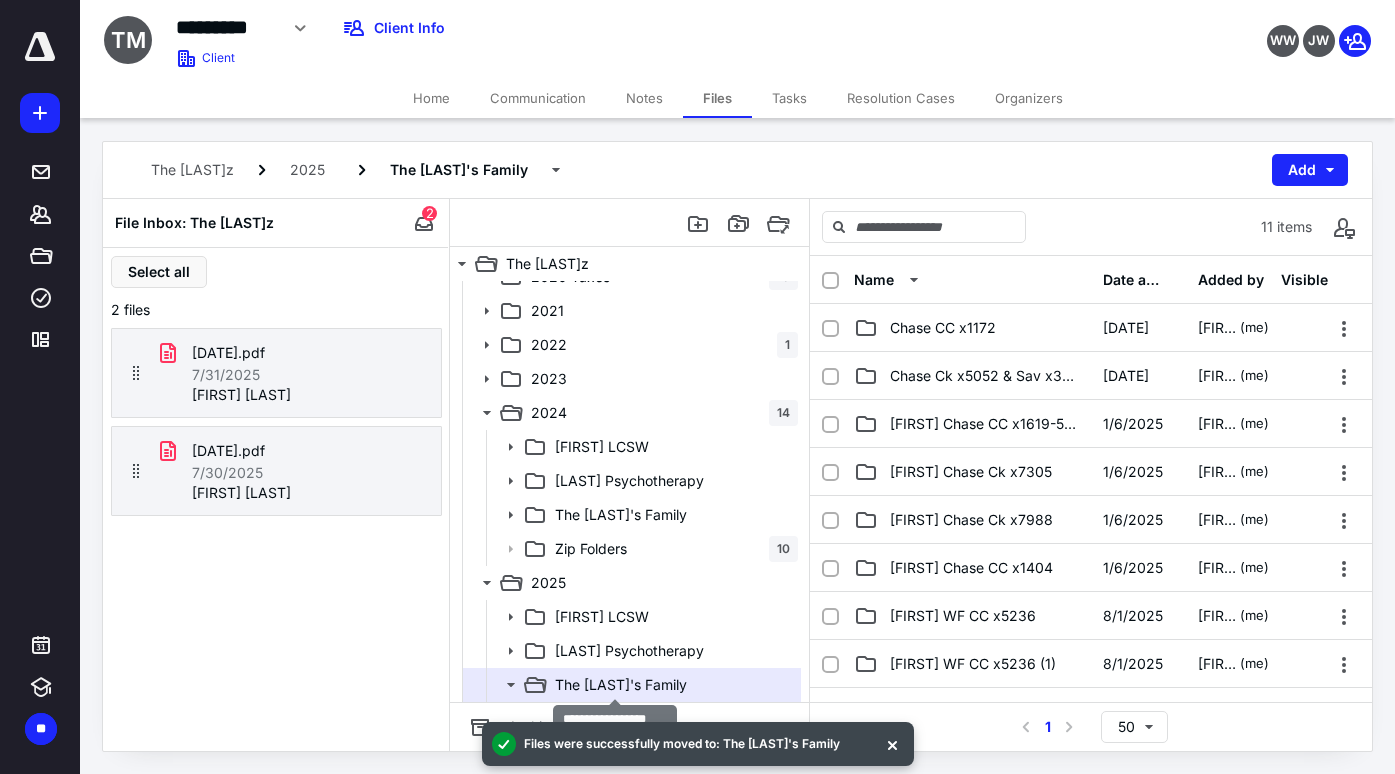 click on "The [LAST]'s Family" at bounding box center (621, 685) 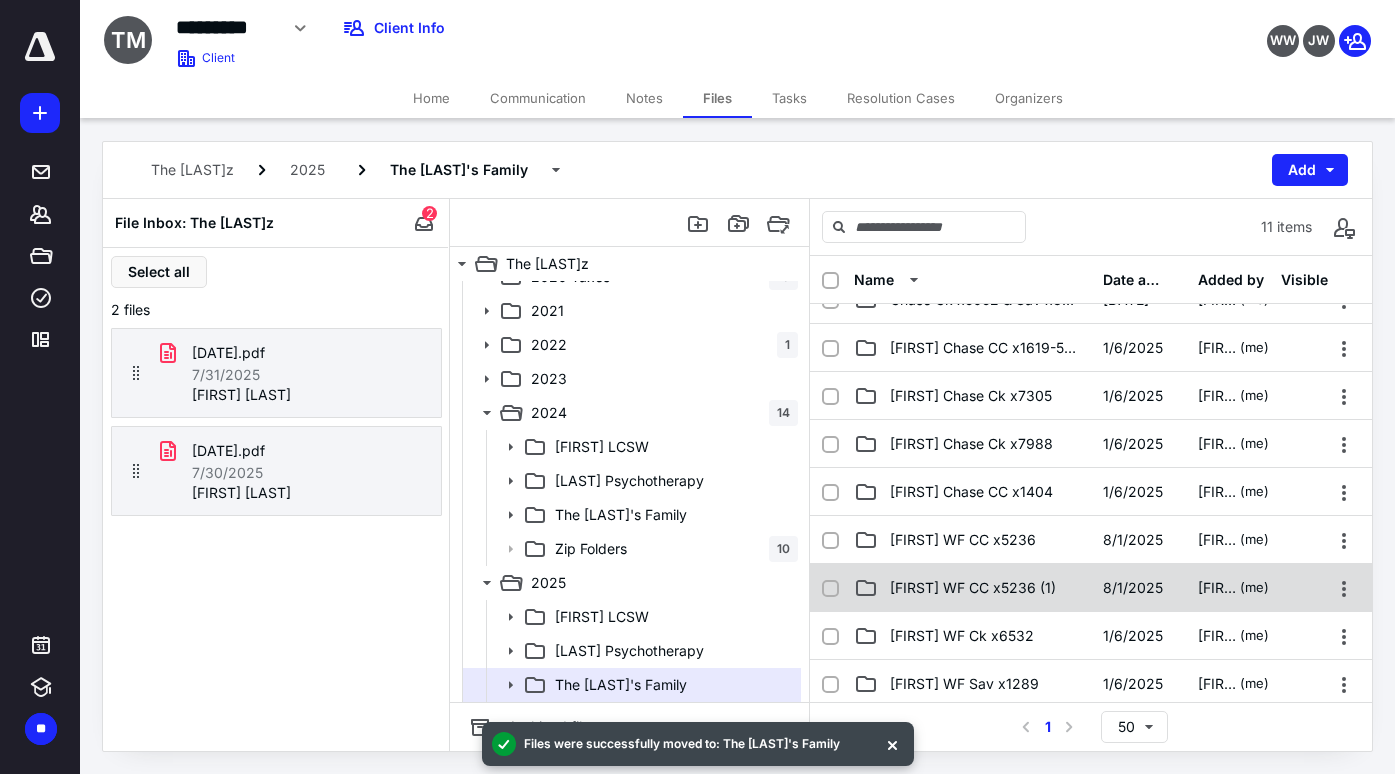 scroll, scrollTop: 86, scrollLeft: 0, axis: vertical 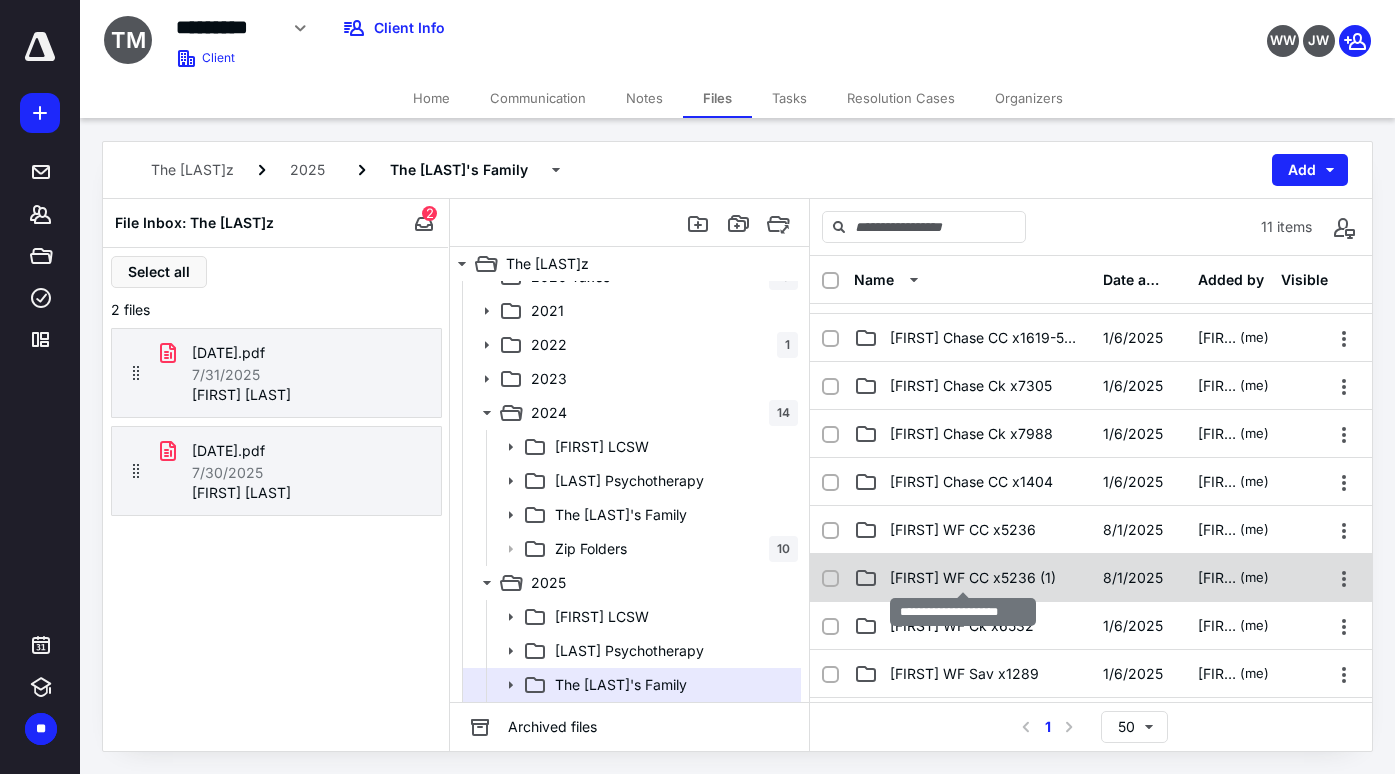 click on "[FIRST] WF CC x5236 (1)" at bounding box center [973, 578] 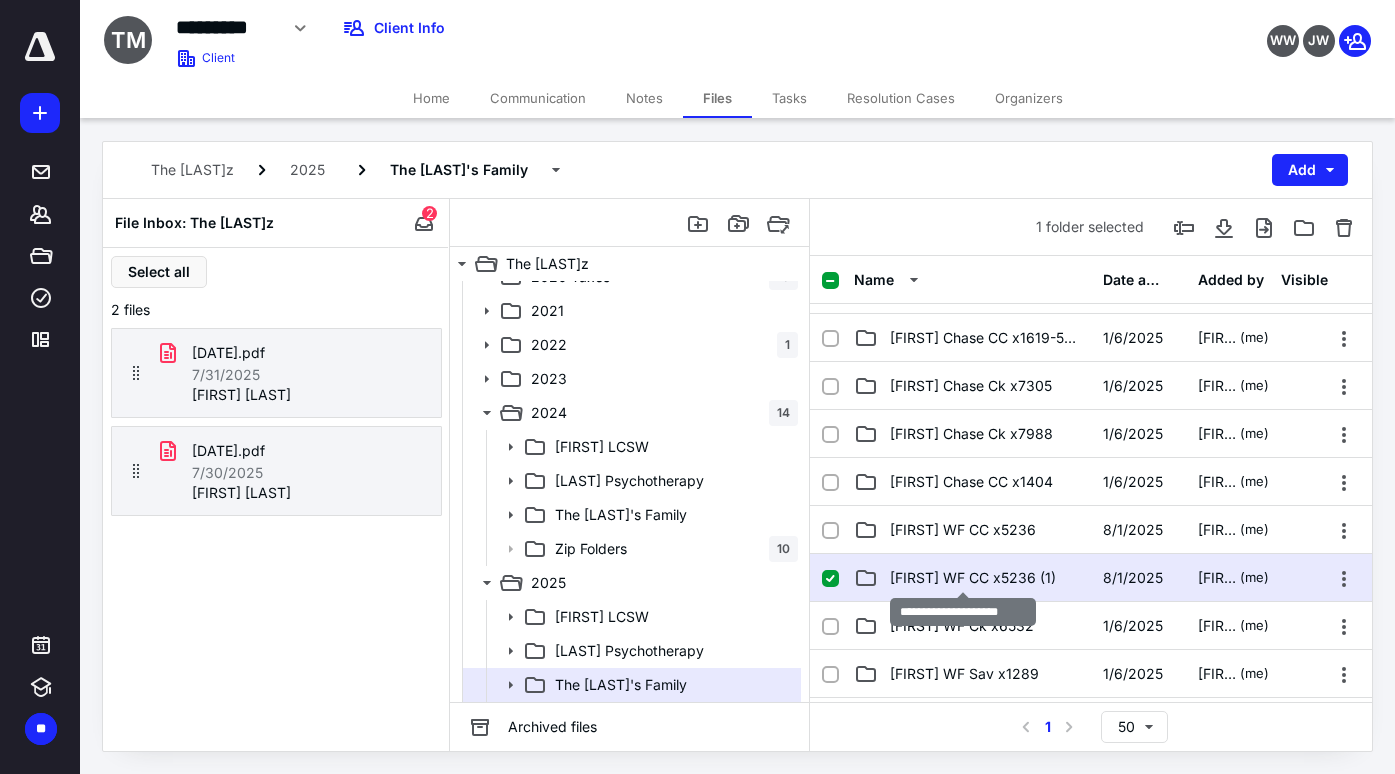 click on "[FIRST] WF CC x5236 (1)" at bounding box center [973, 578] 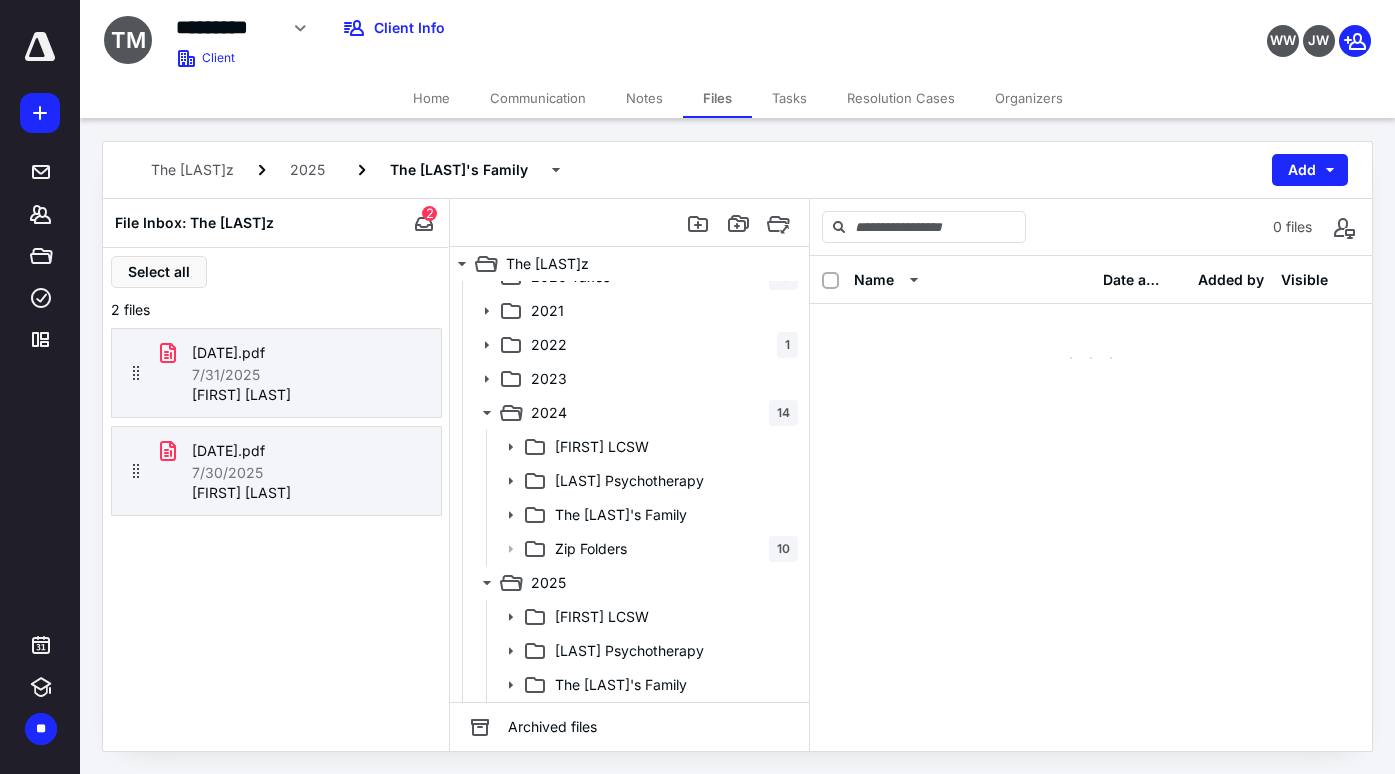 scroll, scrollTop: 0, scrollLeft: 0, axis: both 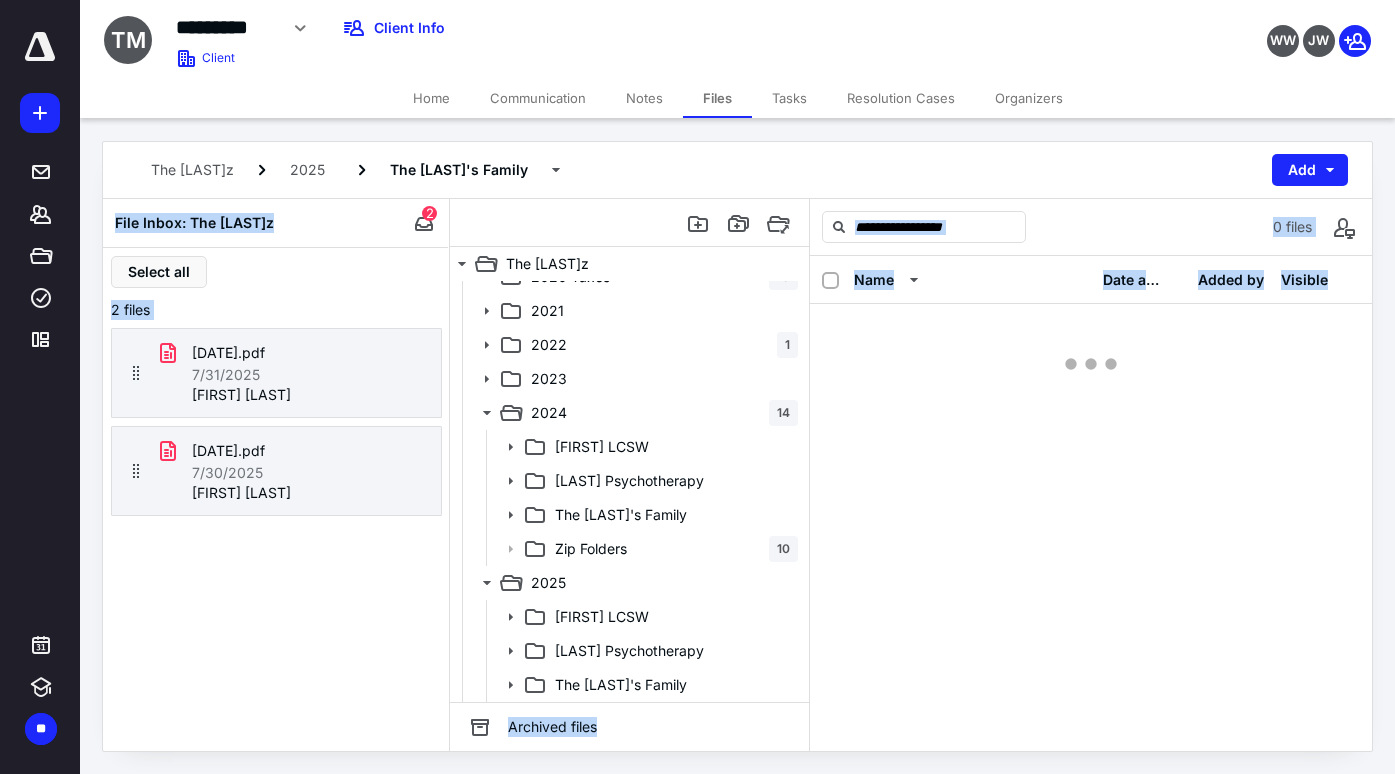 click on "Name Date added Added by Visible" at bounding box center [1091, 503] 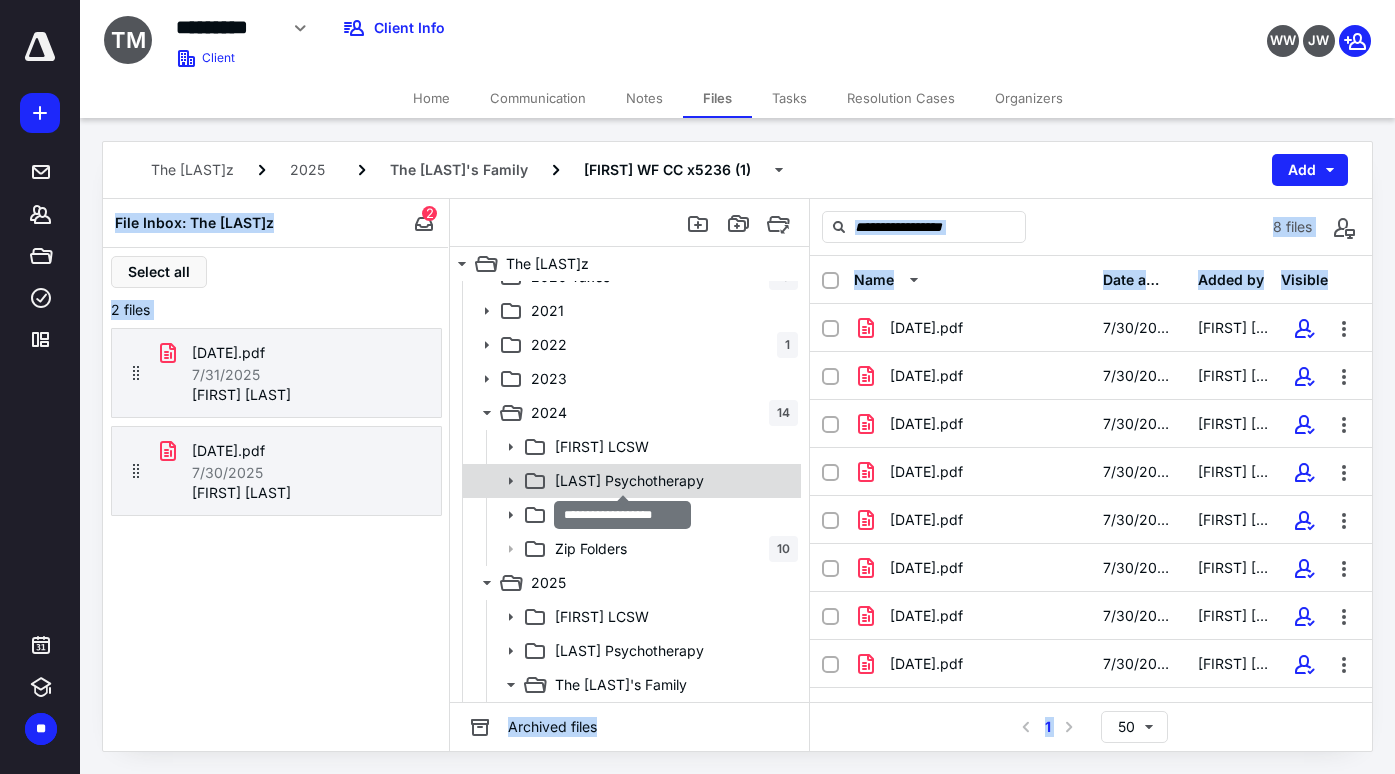 click on "[LAST] Psychotherapy" at bounding box center [629, 481] 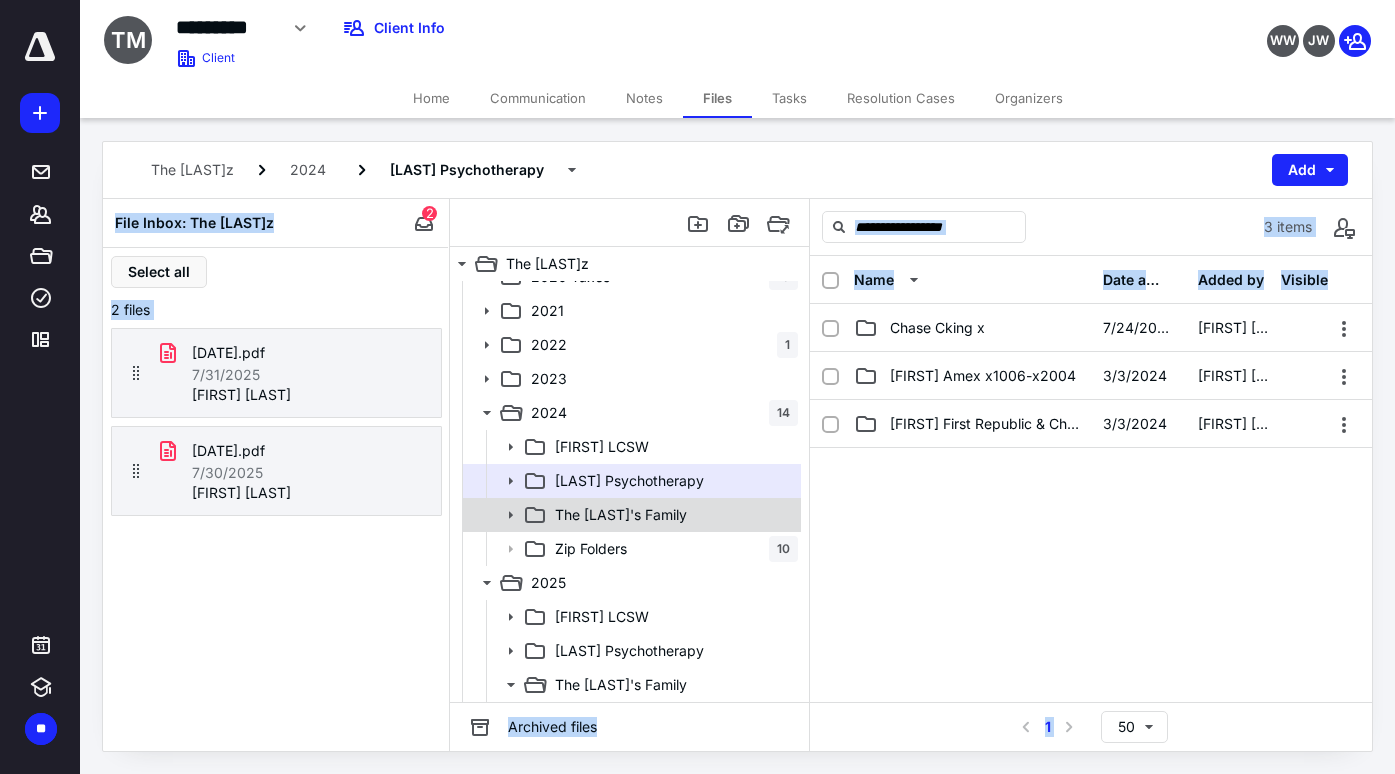 click on "The [LAST]'s Family" at bounding box center (621, 515) 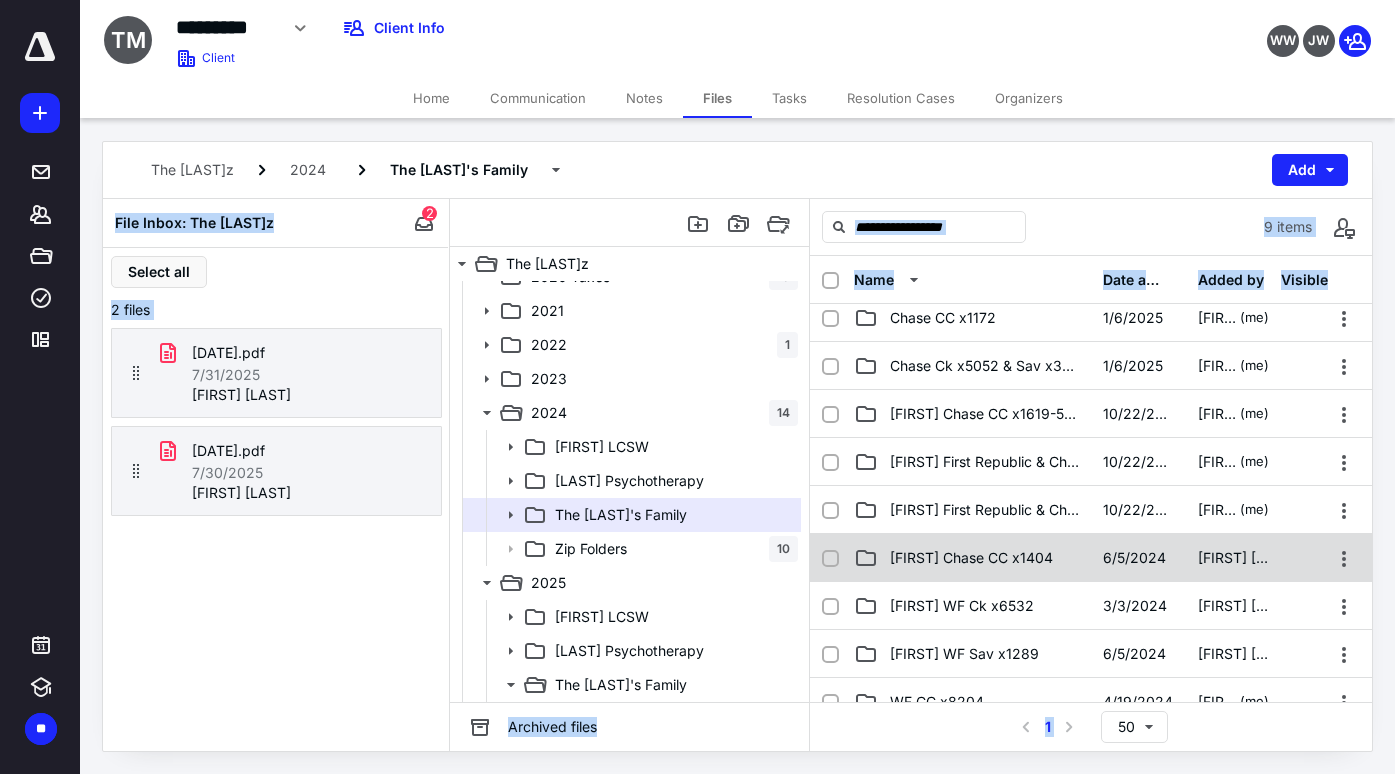 scroll, scrollTop: 37, scrollLeft: 0, axis: vertical 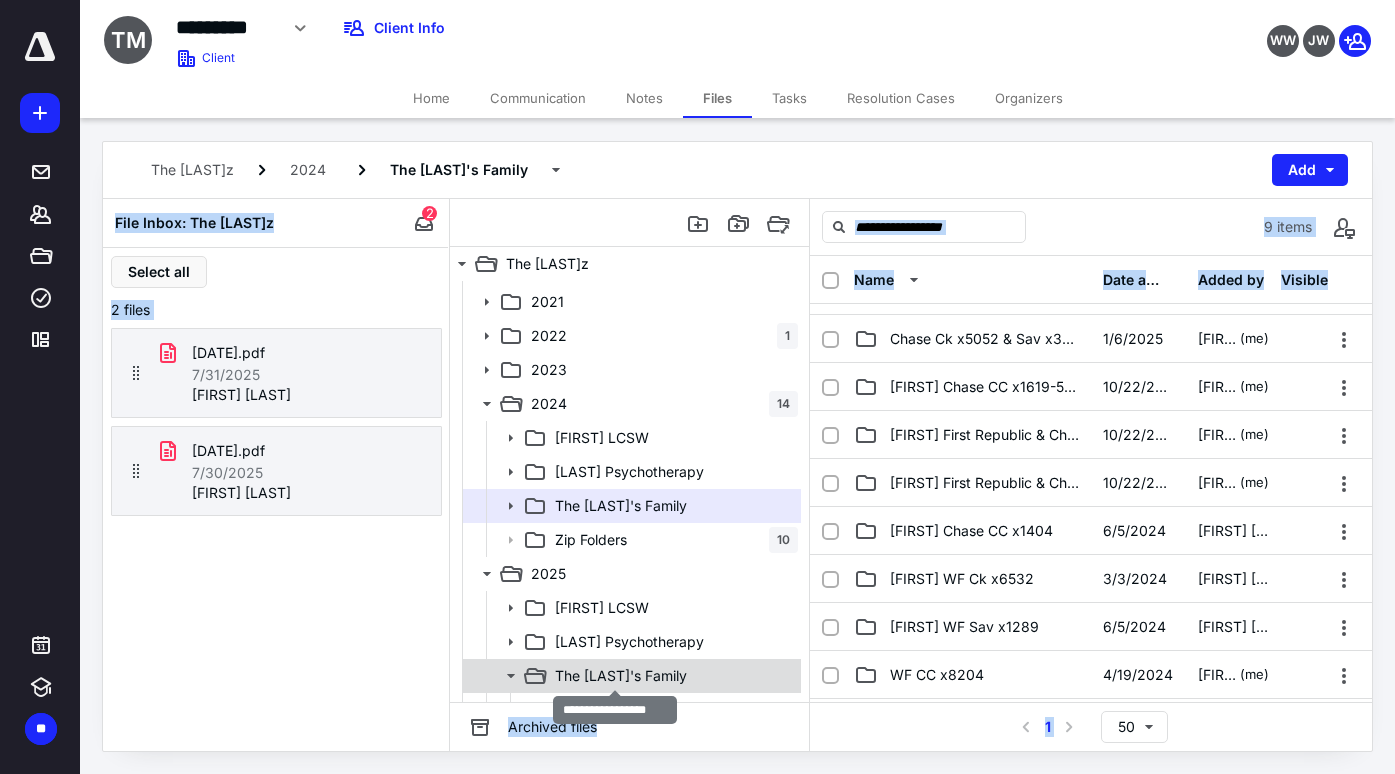 click on "The [LAST]'s Family" at bounding box center (621, 676) 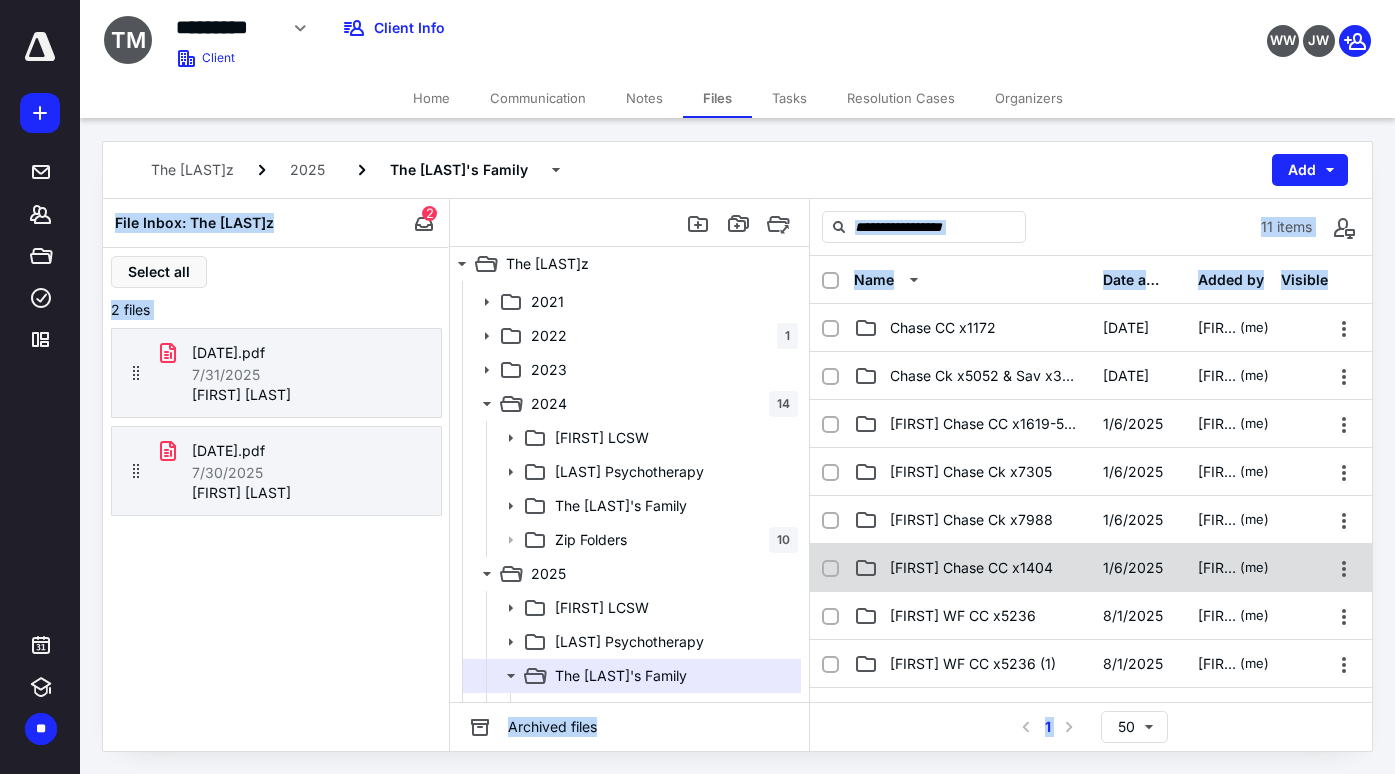 scroll, scrollTop: 2, scrollLeft: 0, axis: vertical 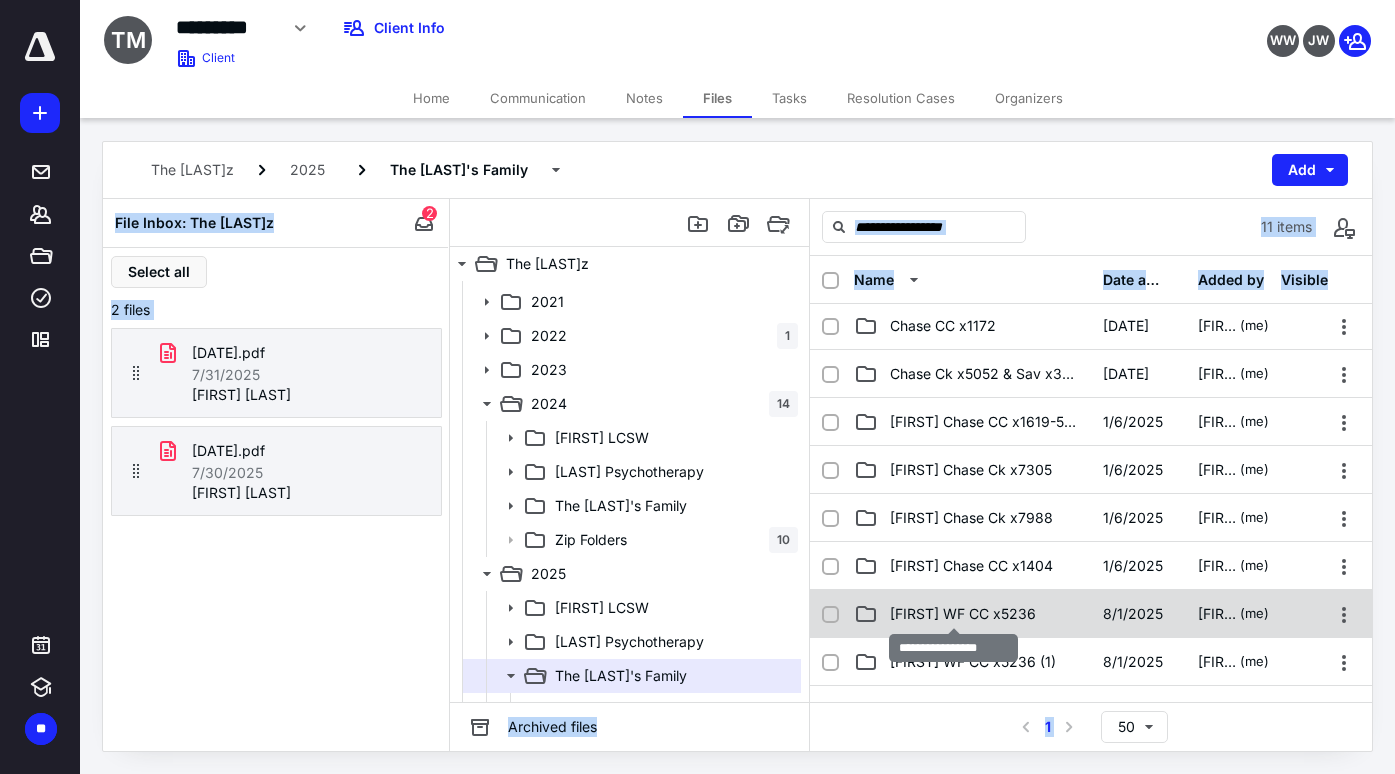 click on "[FIRST] WF CC x5236" at bounding box center [963, 614] 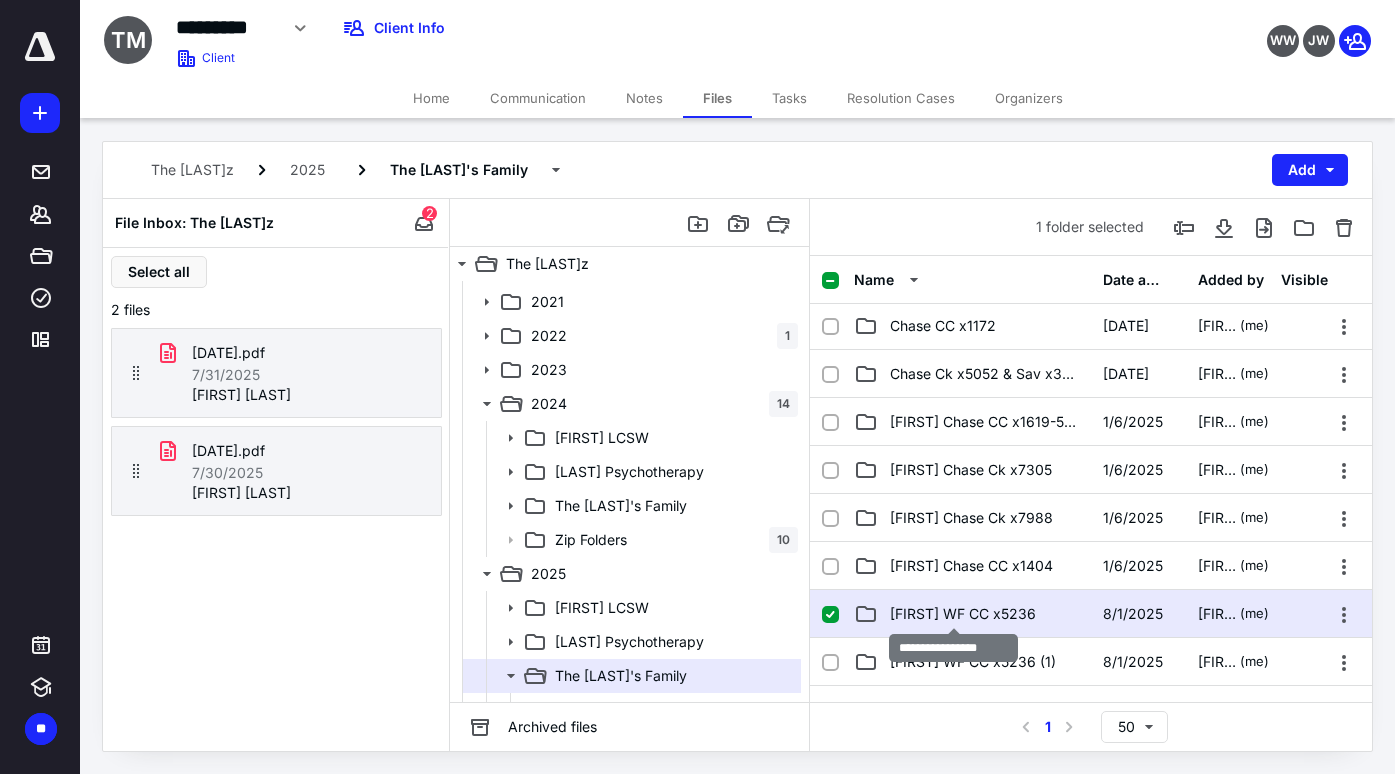 click on "[FIRST] WF CC x5236" at bounding box center [963, 614] 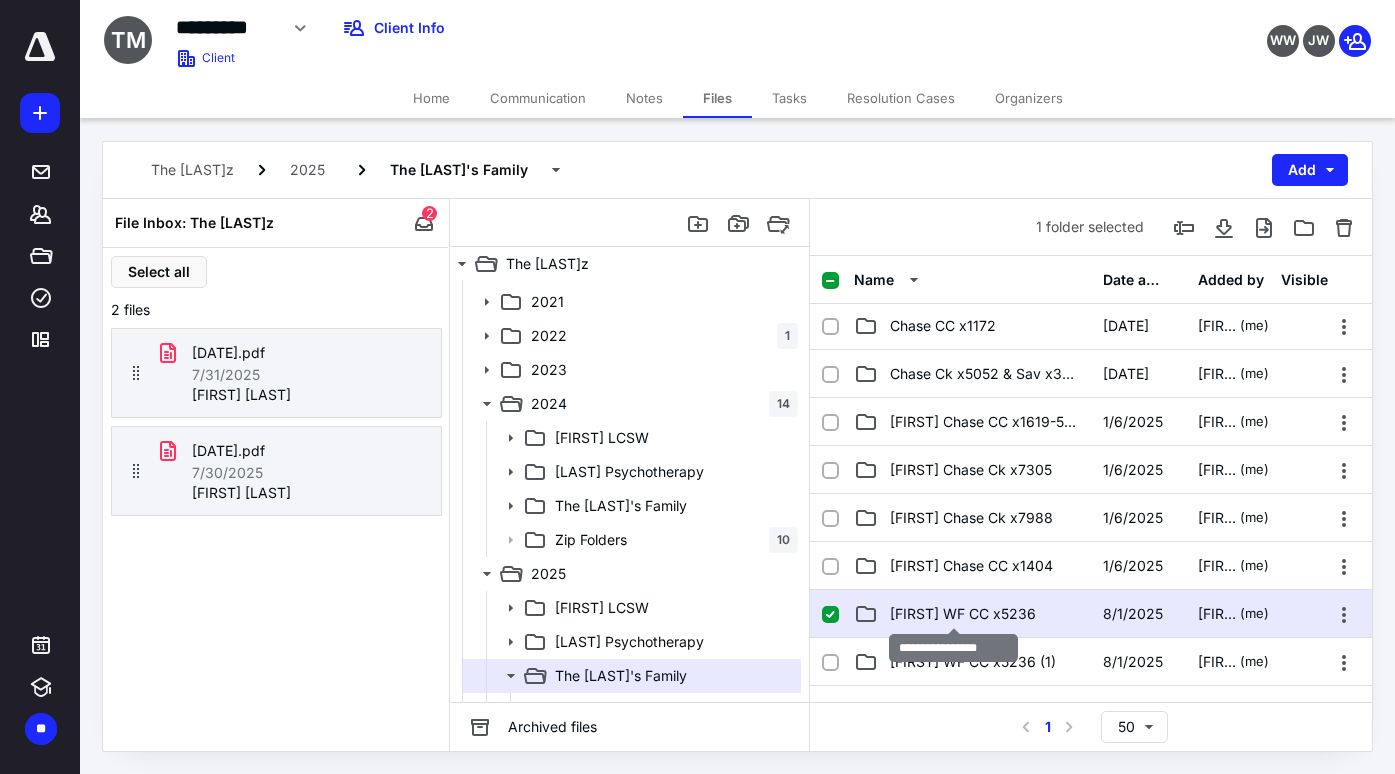 scroll, scrollTop: 0, scrollLeft: 0, axis: both 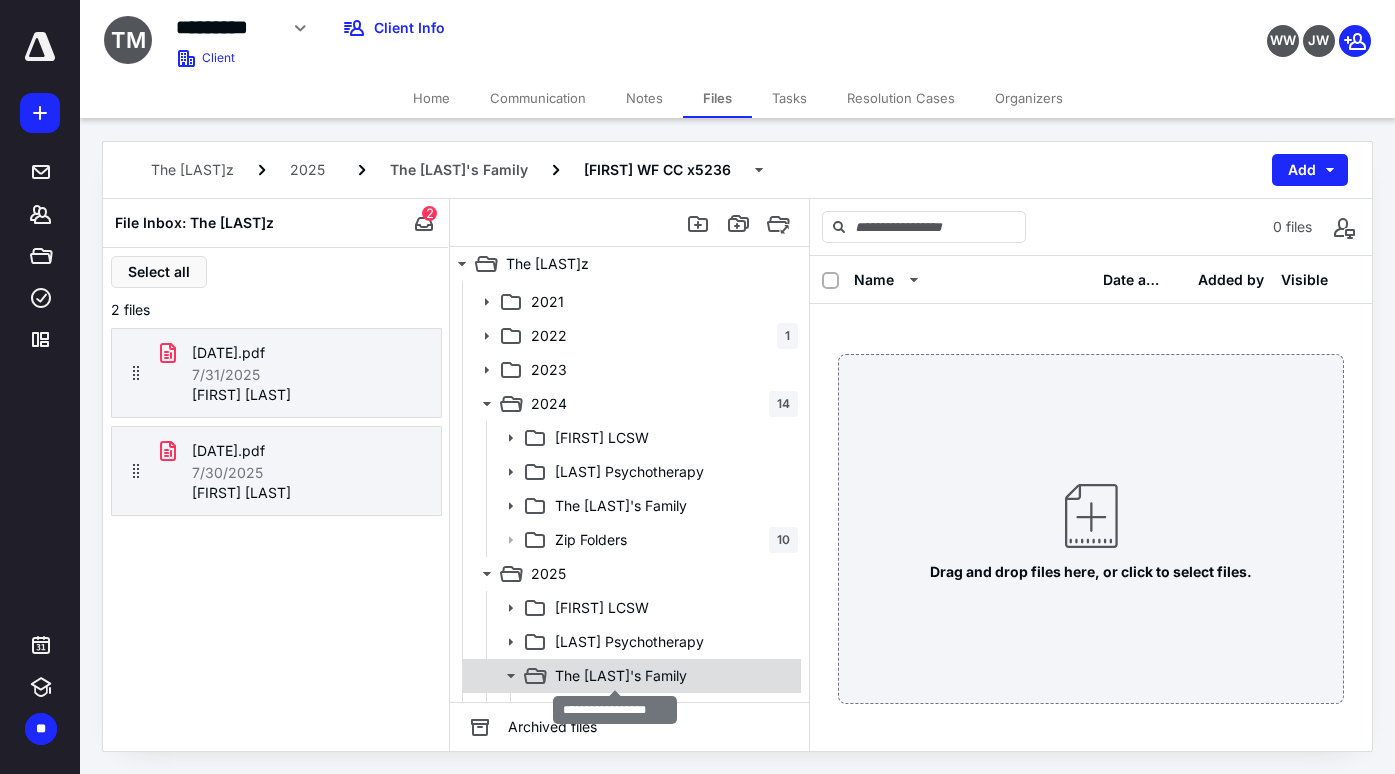 click on "The [LAST]'s Family" at bounding box center [621, 676] 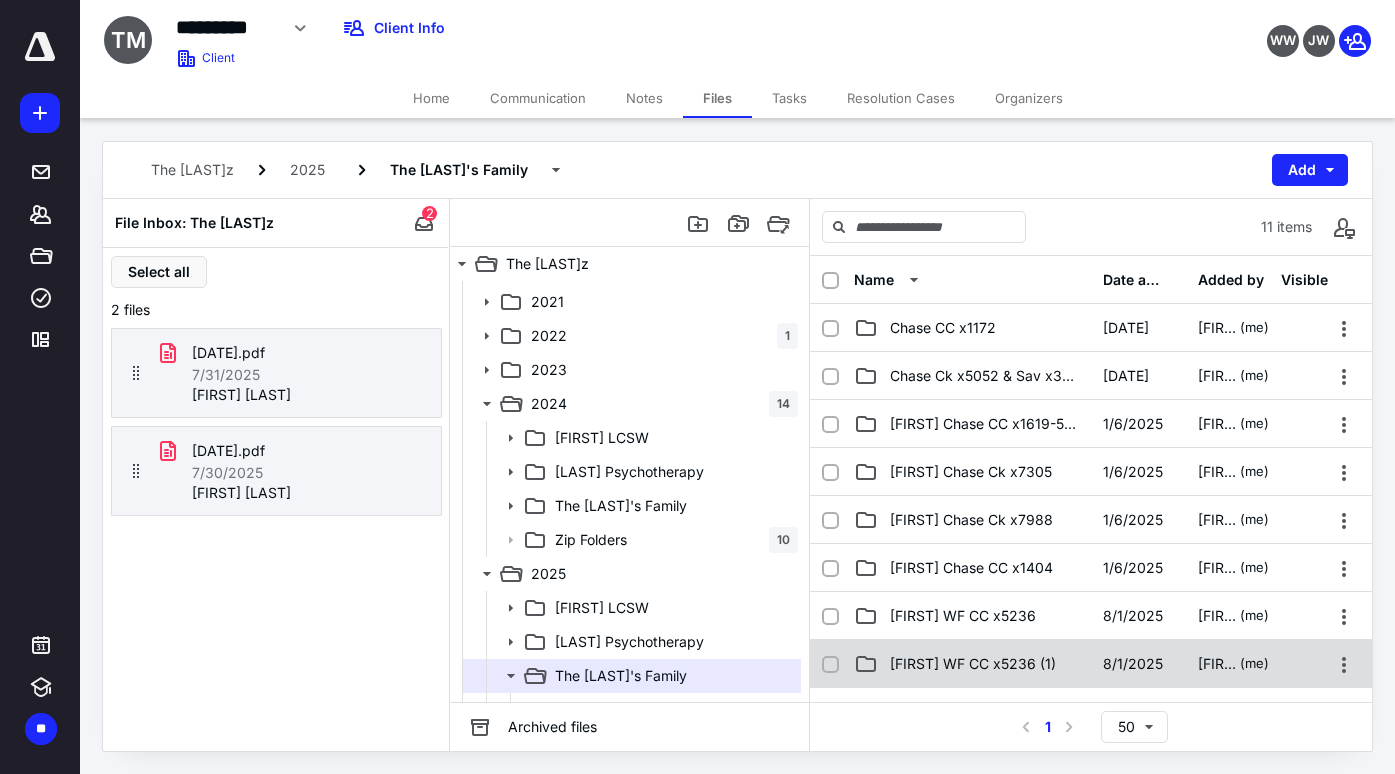 scroll, scrollTop: 1, scrollLeft: 0, axis: vertical 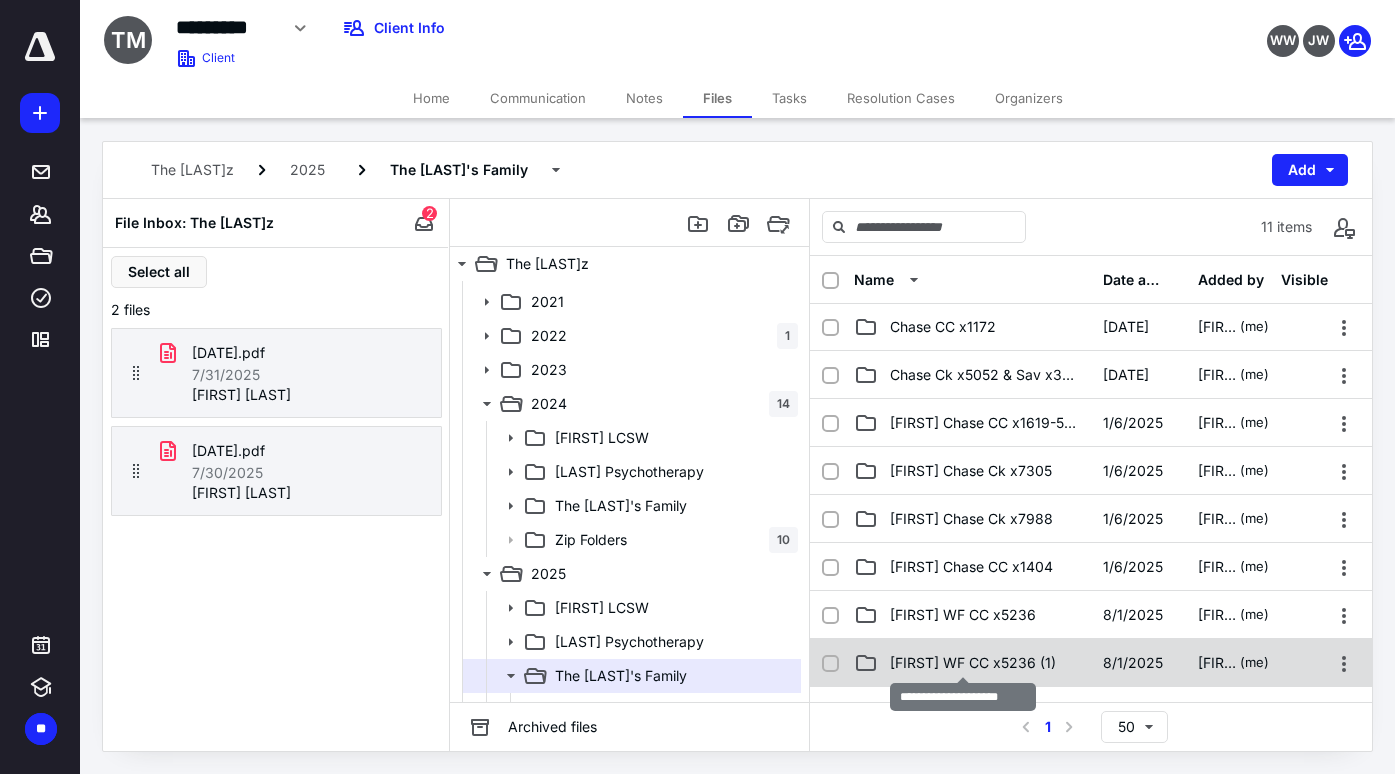 click on "[FIRST] WF CC x5236 (1)" at bounding box center [973, 663] 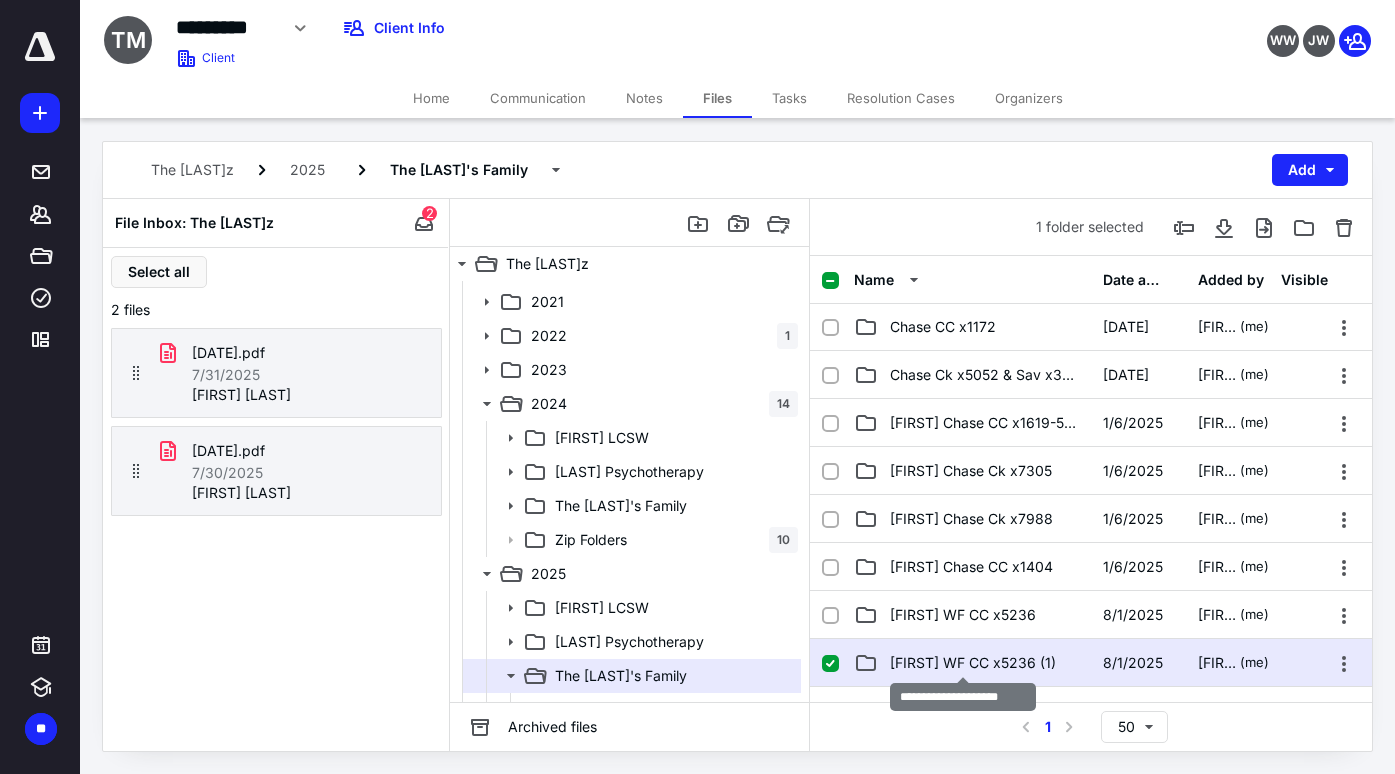 click on "[FIRST] WF CC x5236 (1)" at bounding box center (973, 663) 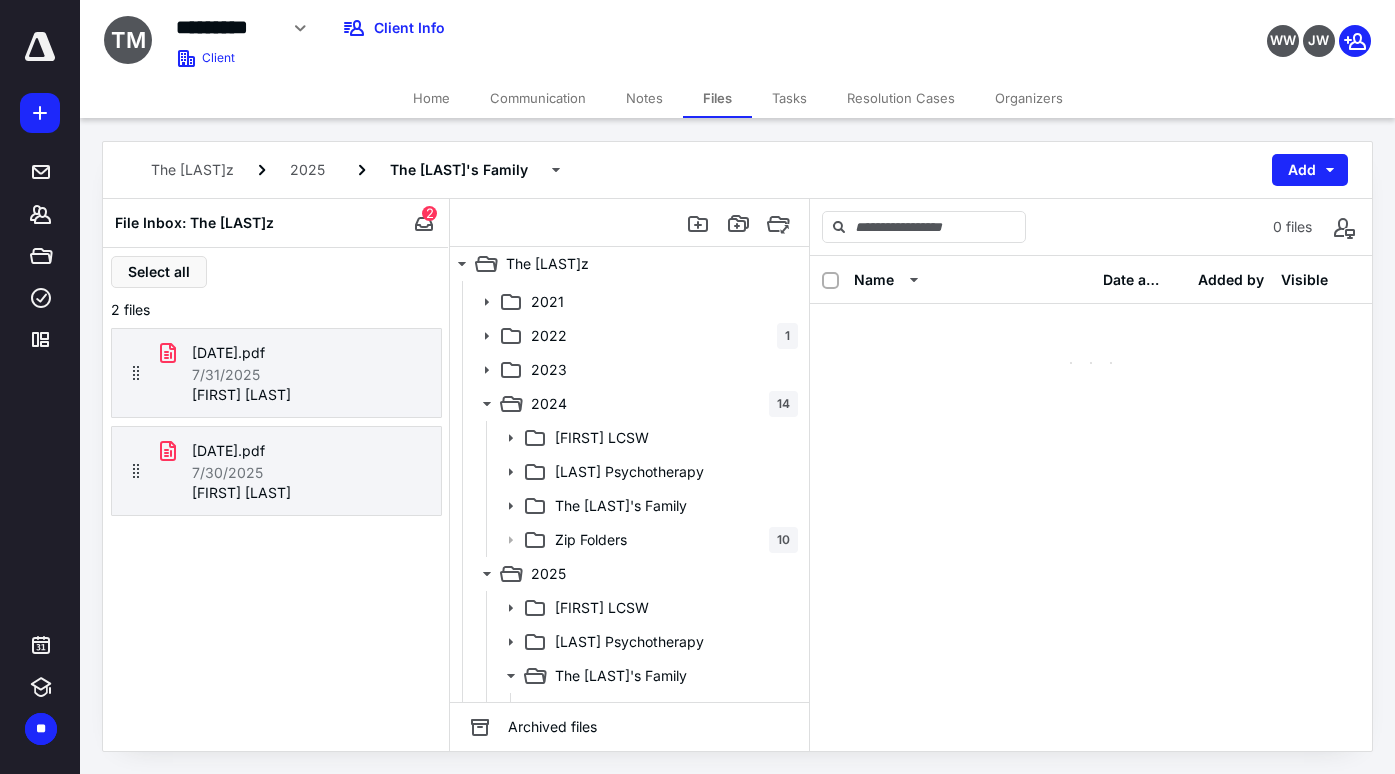 scroll, scrollTop: 0, scrollLeft: 0, axis: both 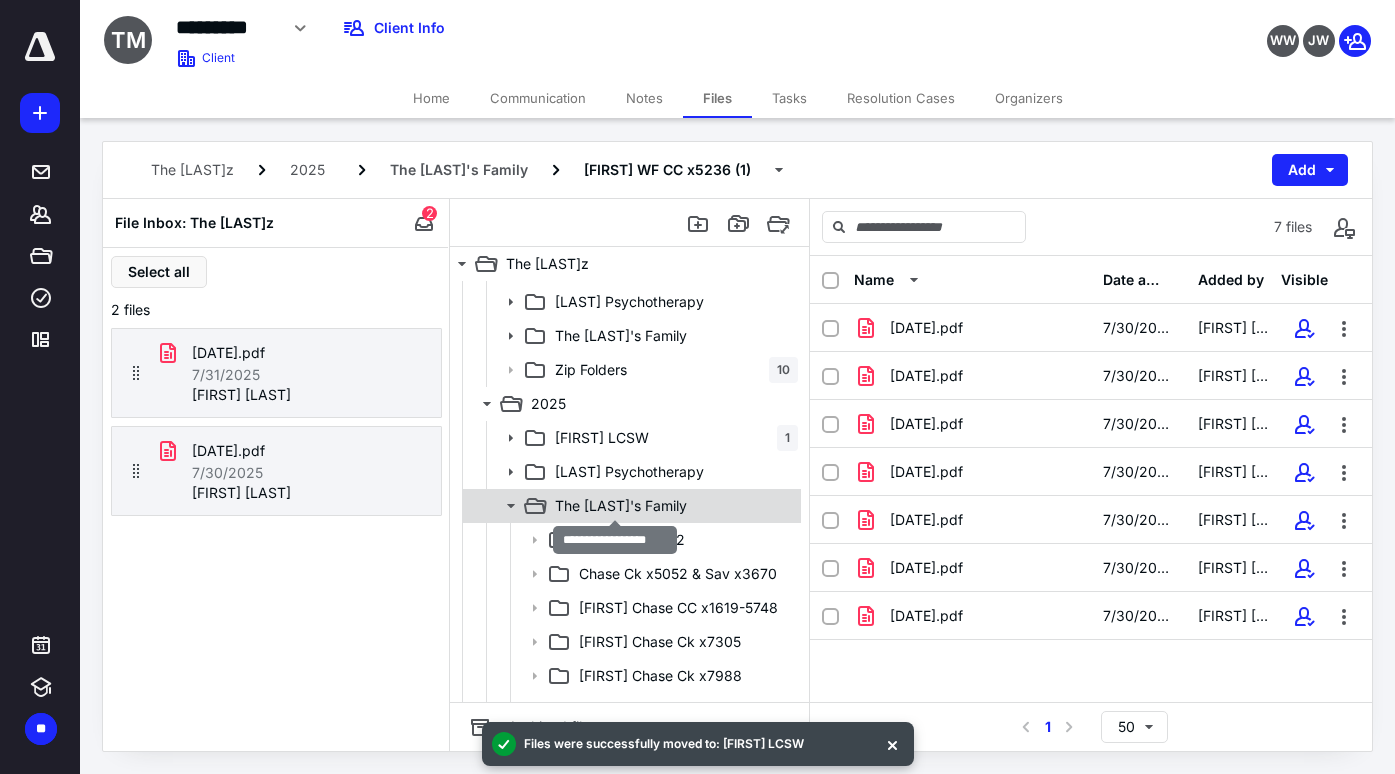 click on "The [LAST]'s Family" at bounding box center (621, 506) 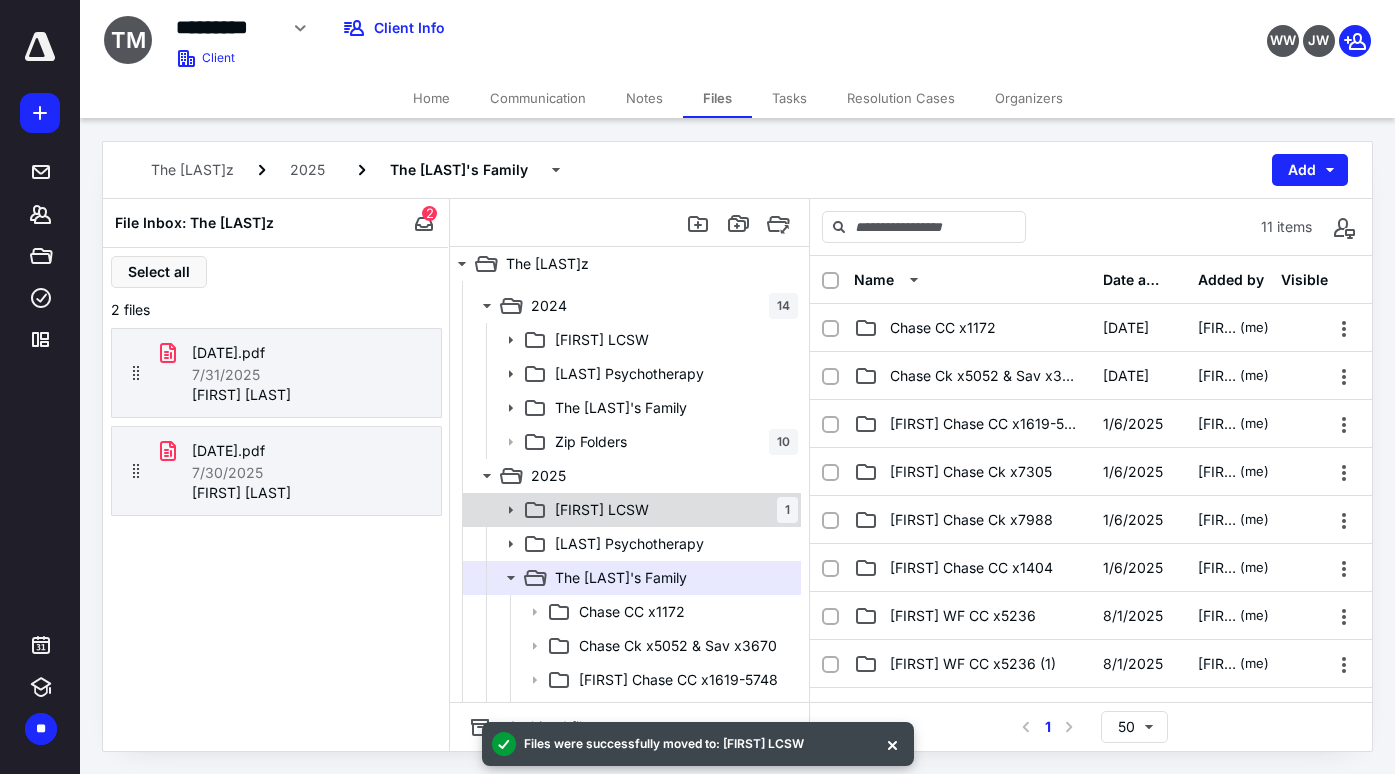 scroll, scrollTop: 110, scrollLeft: 0, axis: vertical 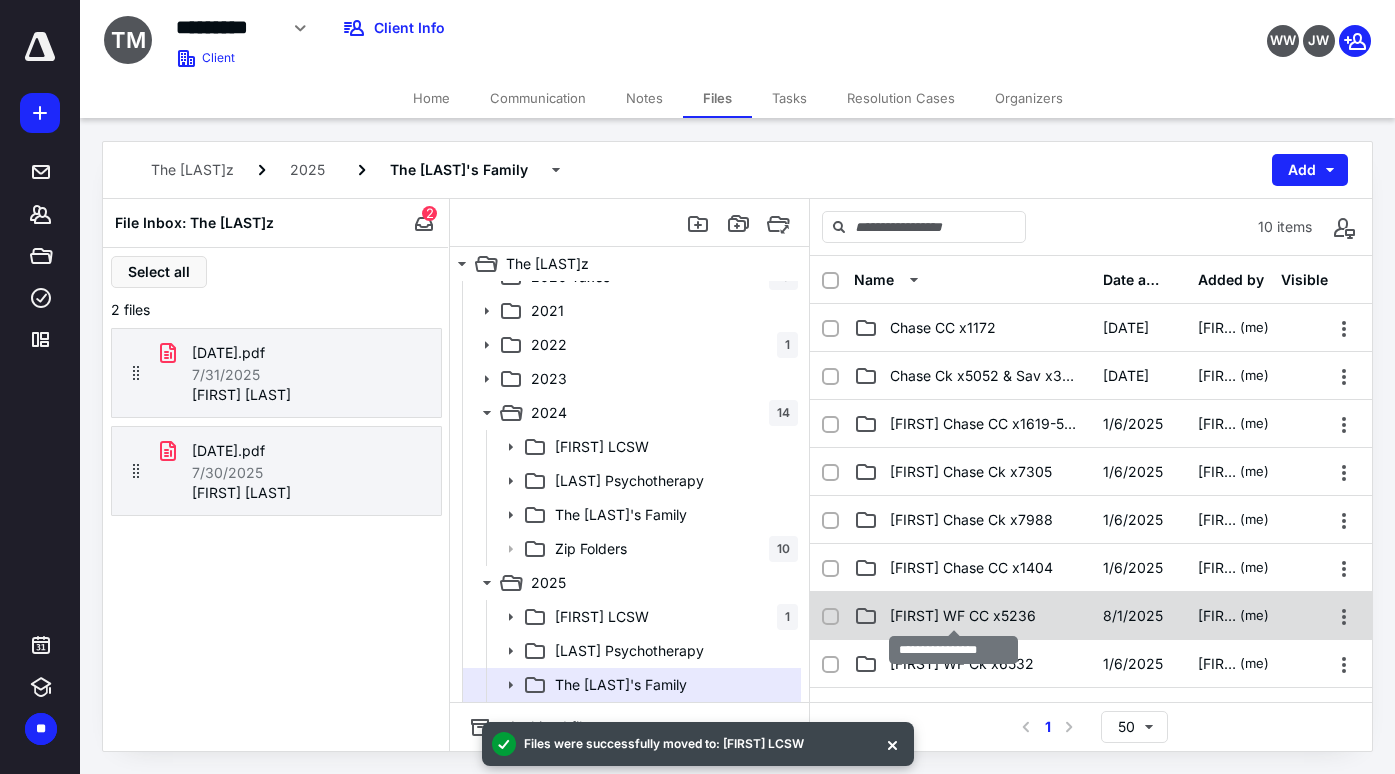 click on "[FIRST] WF CC x5236" at bounding box center [963, 616] 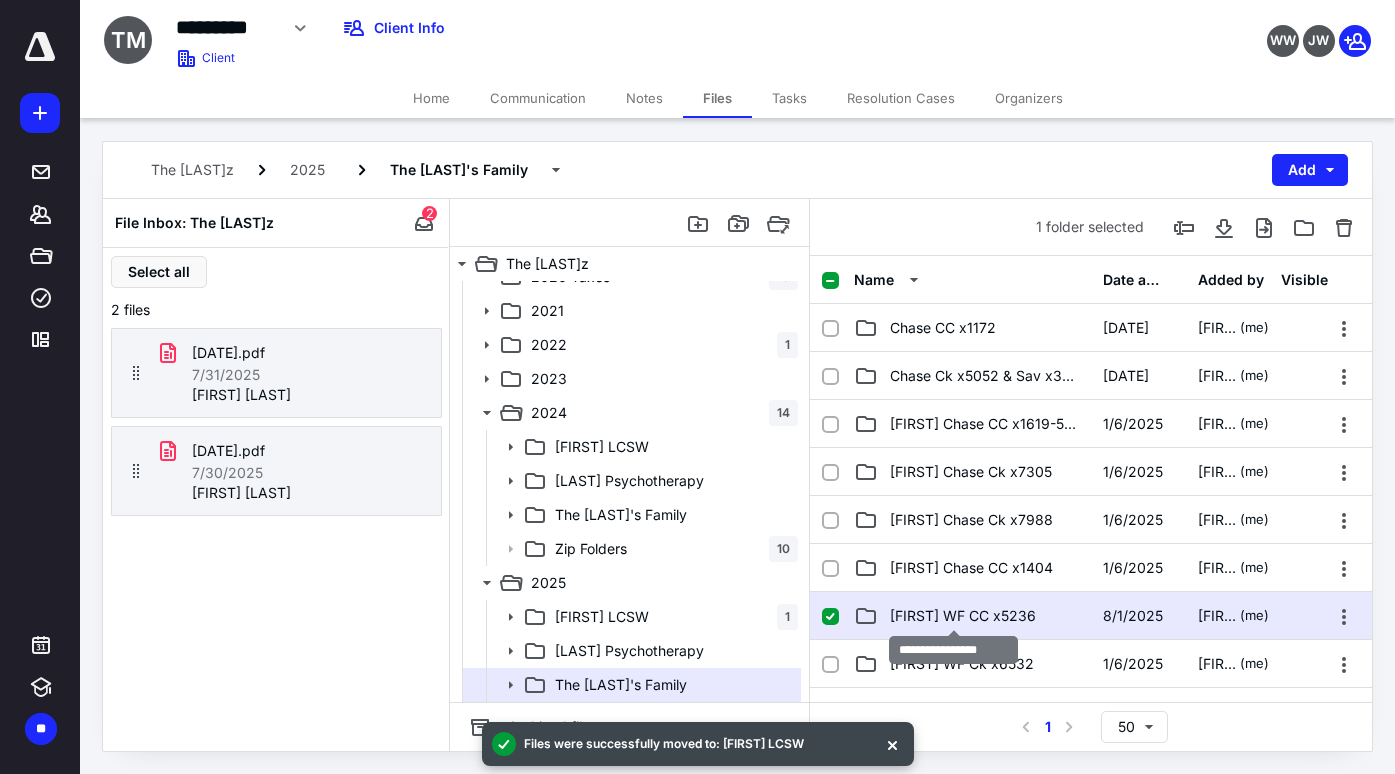 click on "[FIRST] WF CC x5236" at bounding box center [963, 616] 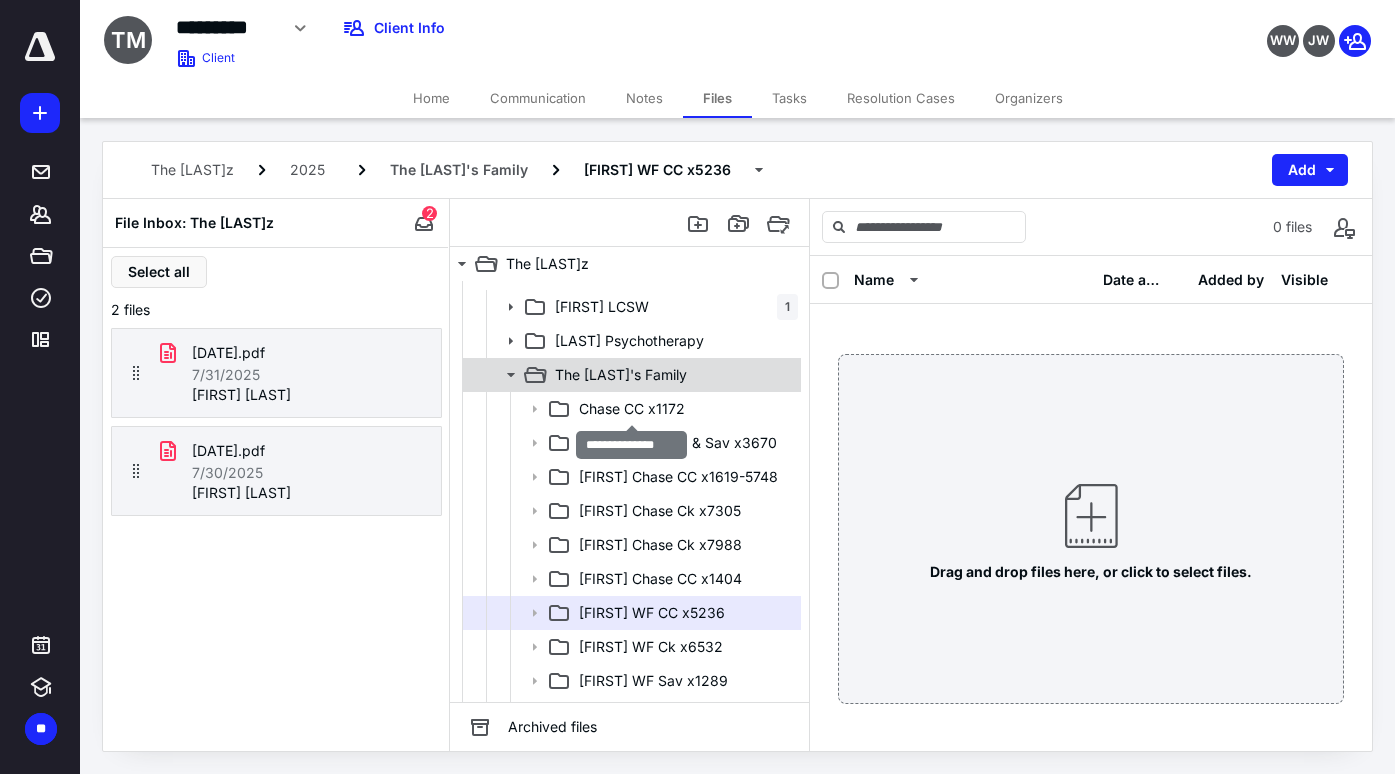 scroll, scrollTop: 304, scrollLeft: 0, axis: vertical 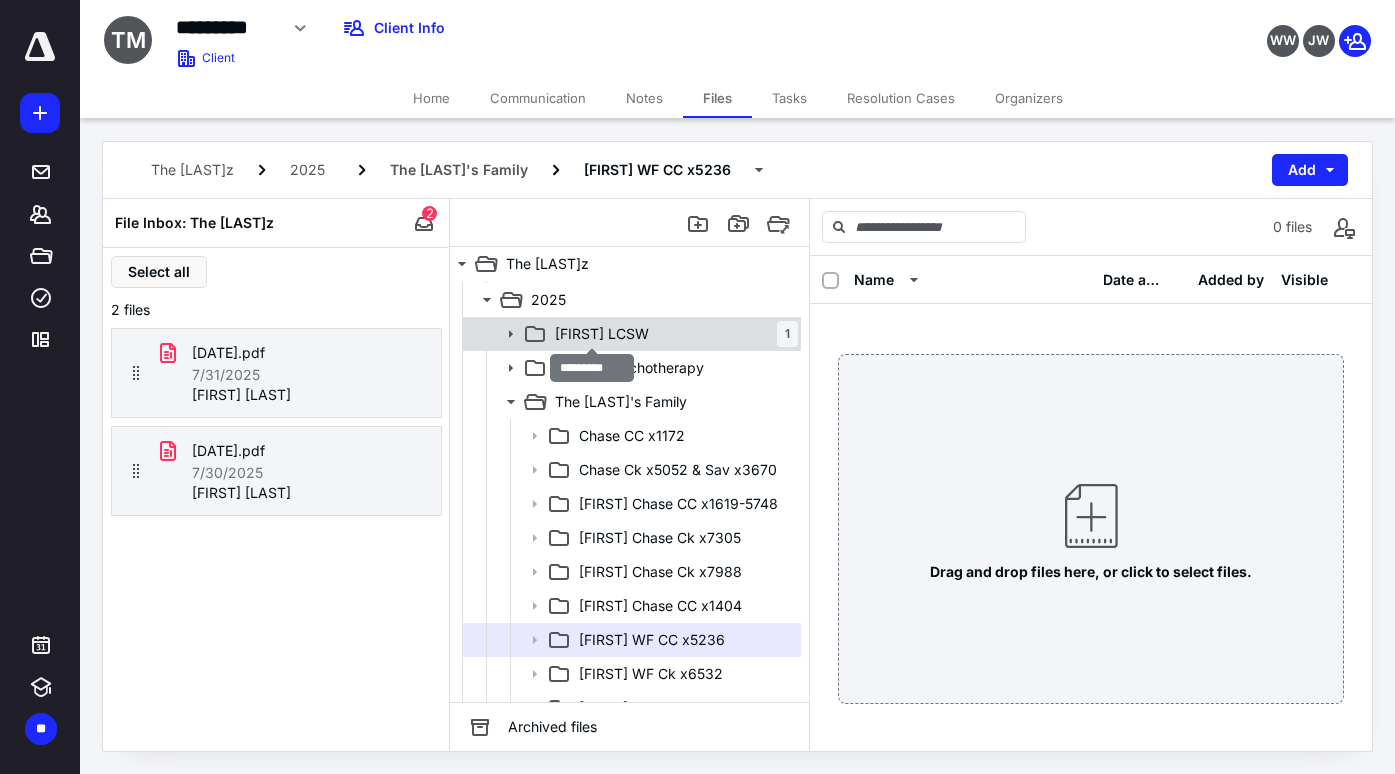 click on "[FIRST] LCSW" at bounding box center [602, 334] 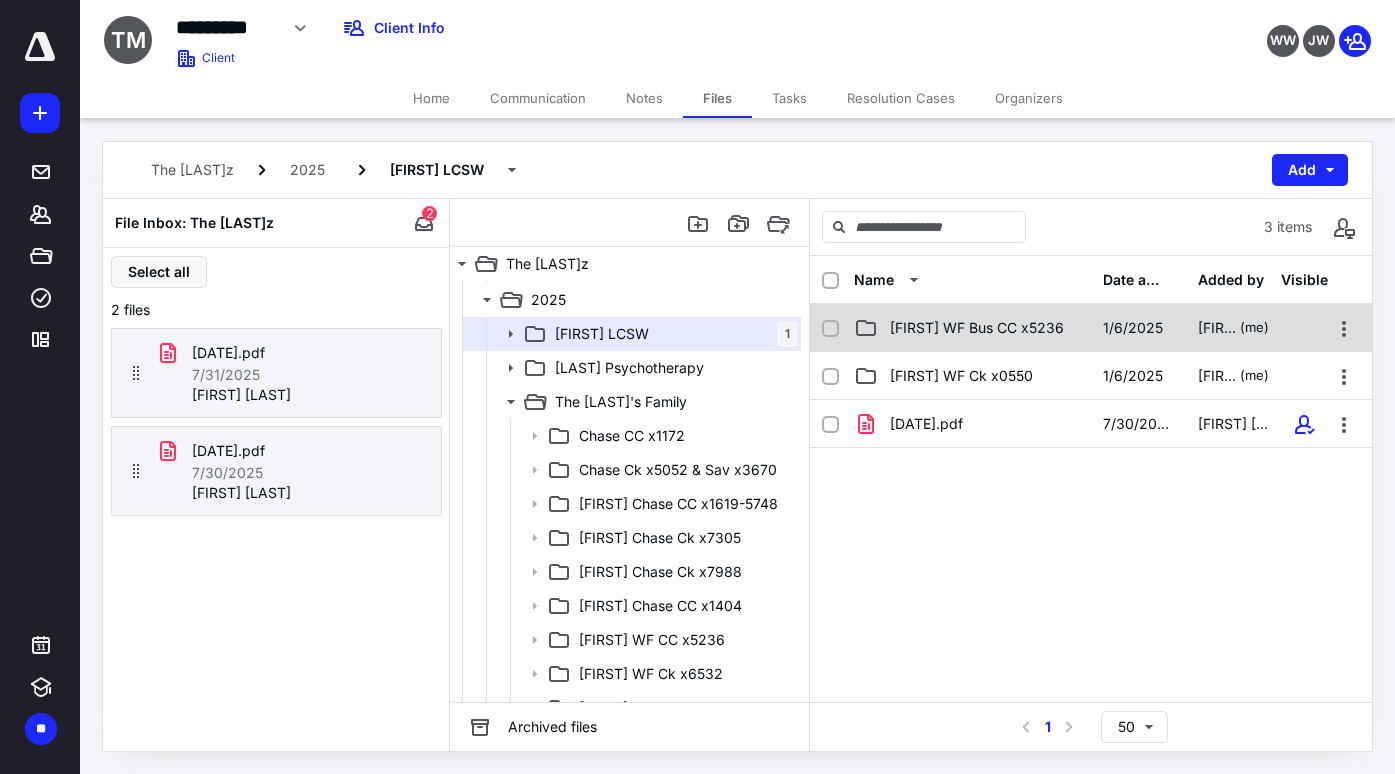 click on "[FIRST] WF Bus CC x5236" at bounding box center [977, 328] 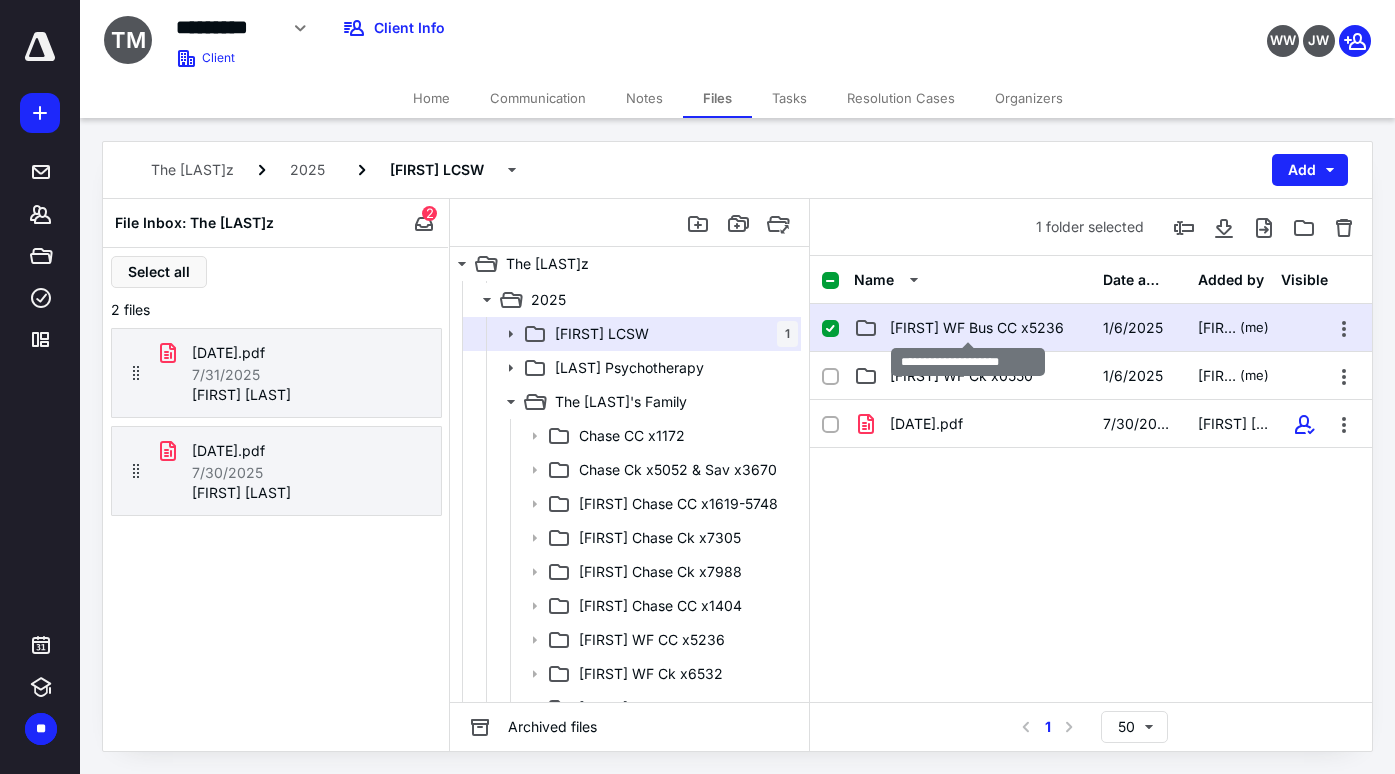 click on "[FIRST] WF Bus CC x5236" at bounding box center (977, 328) 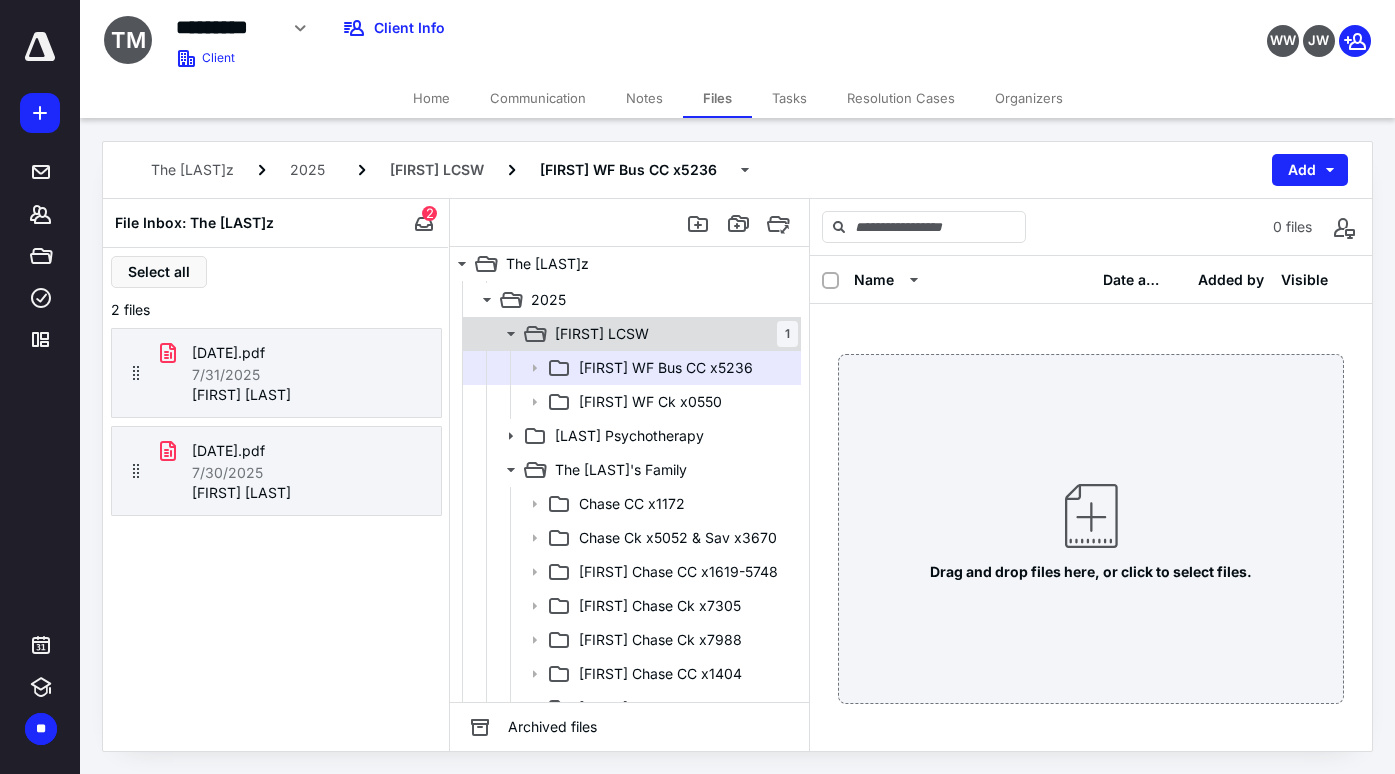click on "[FIRST] LCSW" at bounding box center (602, 334) 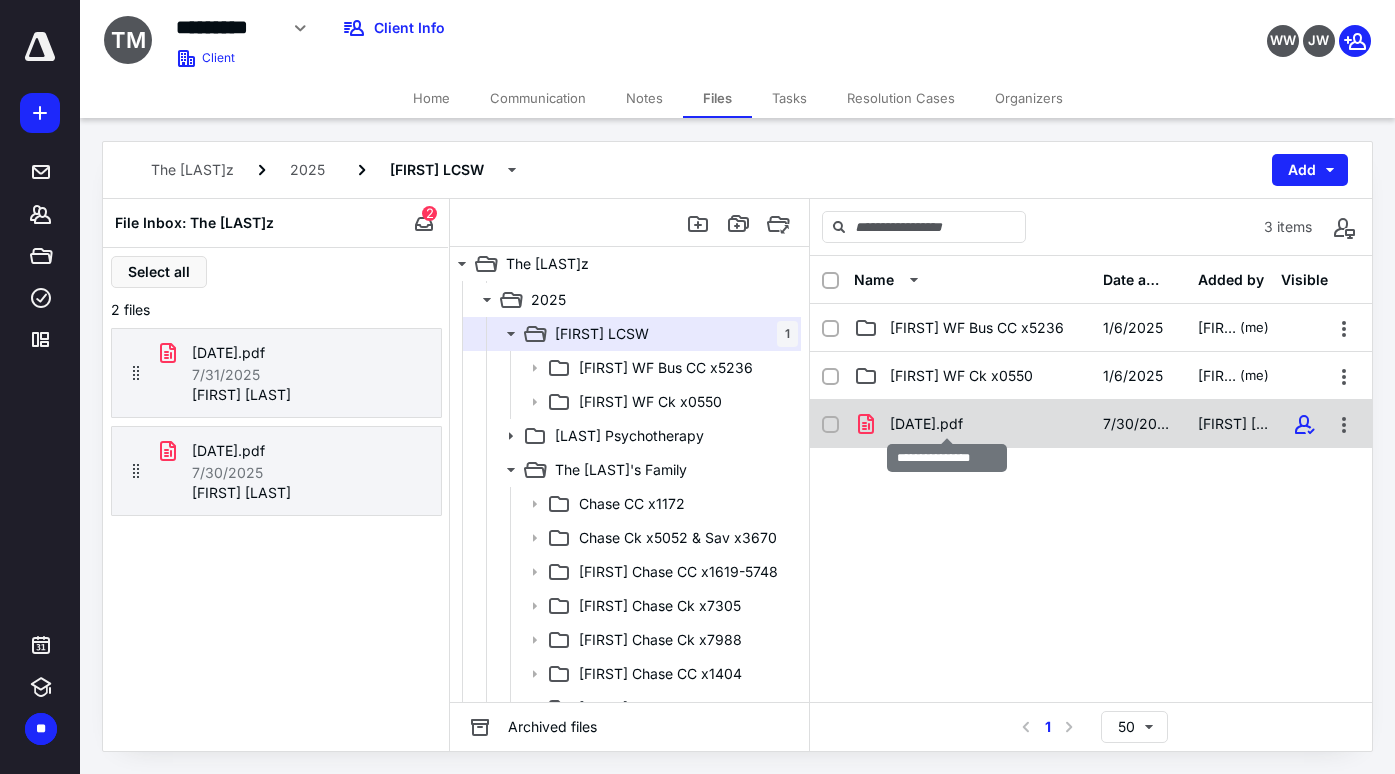 checkbox on "true" 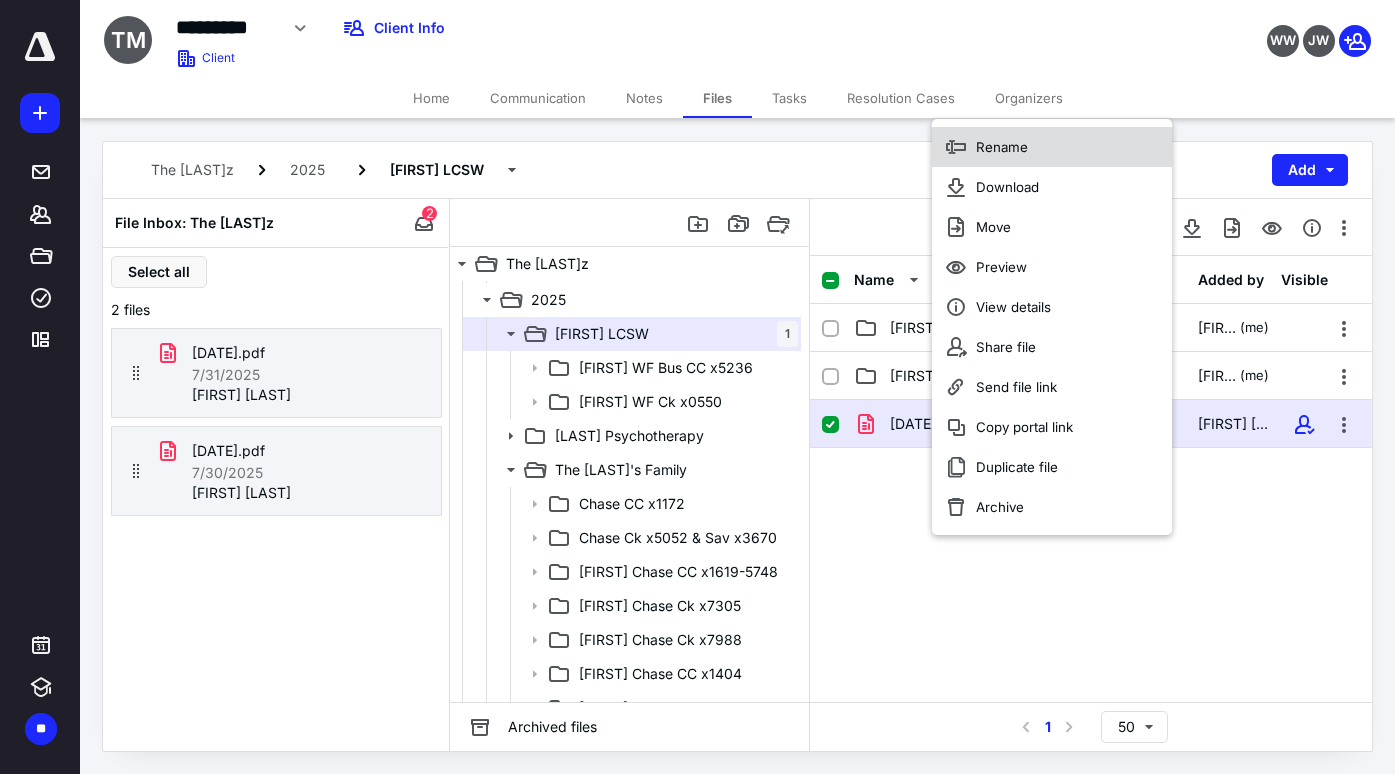 click on "Rename" at bounding box center (1002, 147) 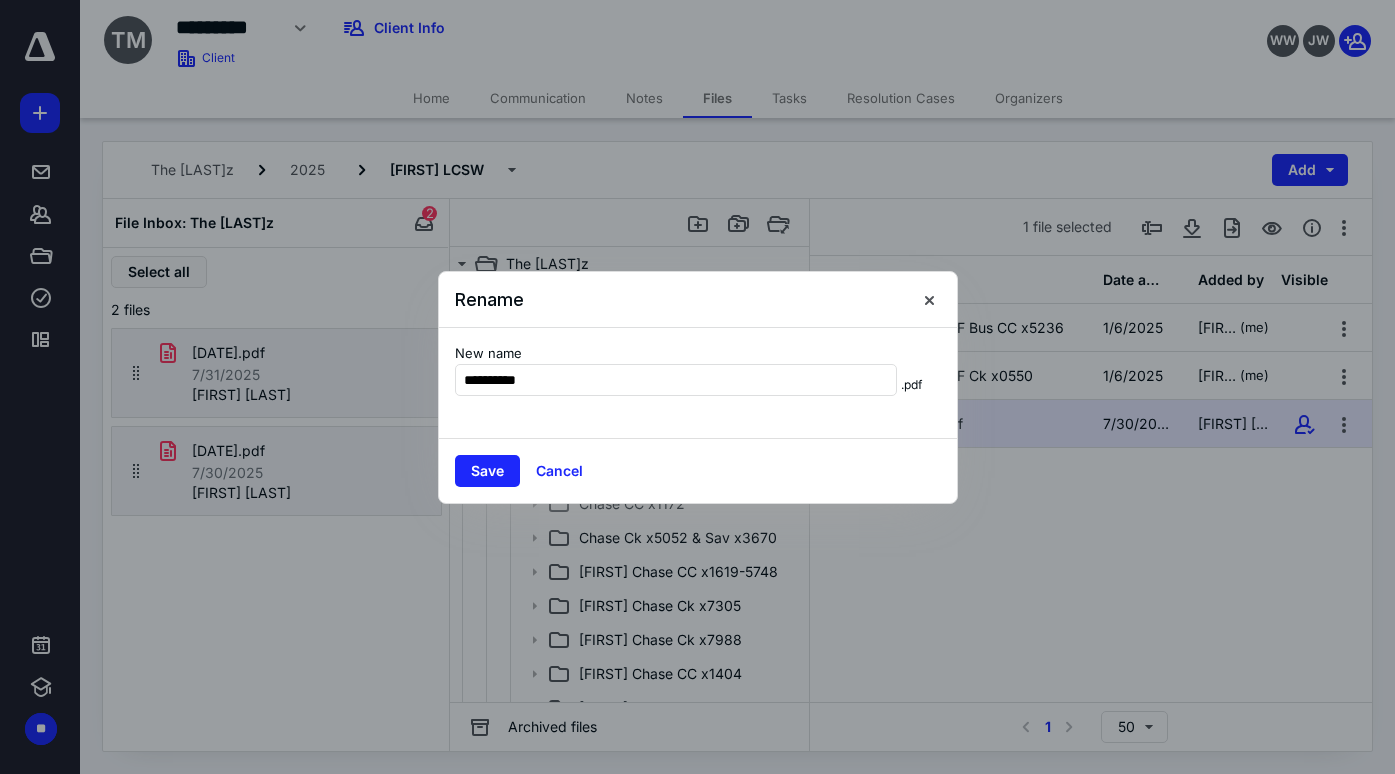 type on "**********" 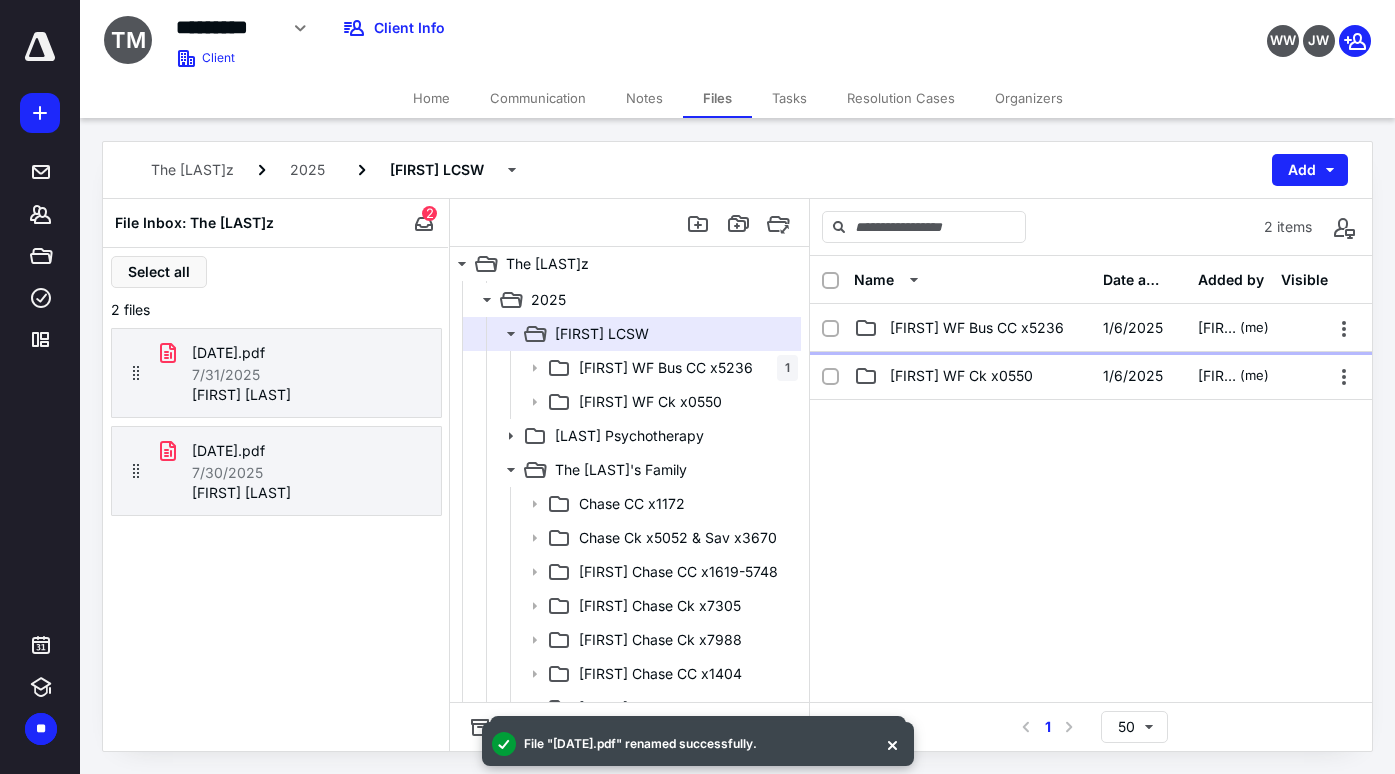 click on "[FIRST] WF Bus CC x5236" at bounding box center (977, 328) 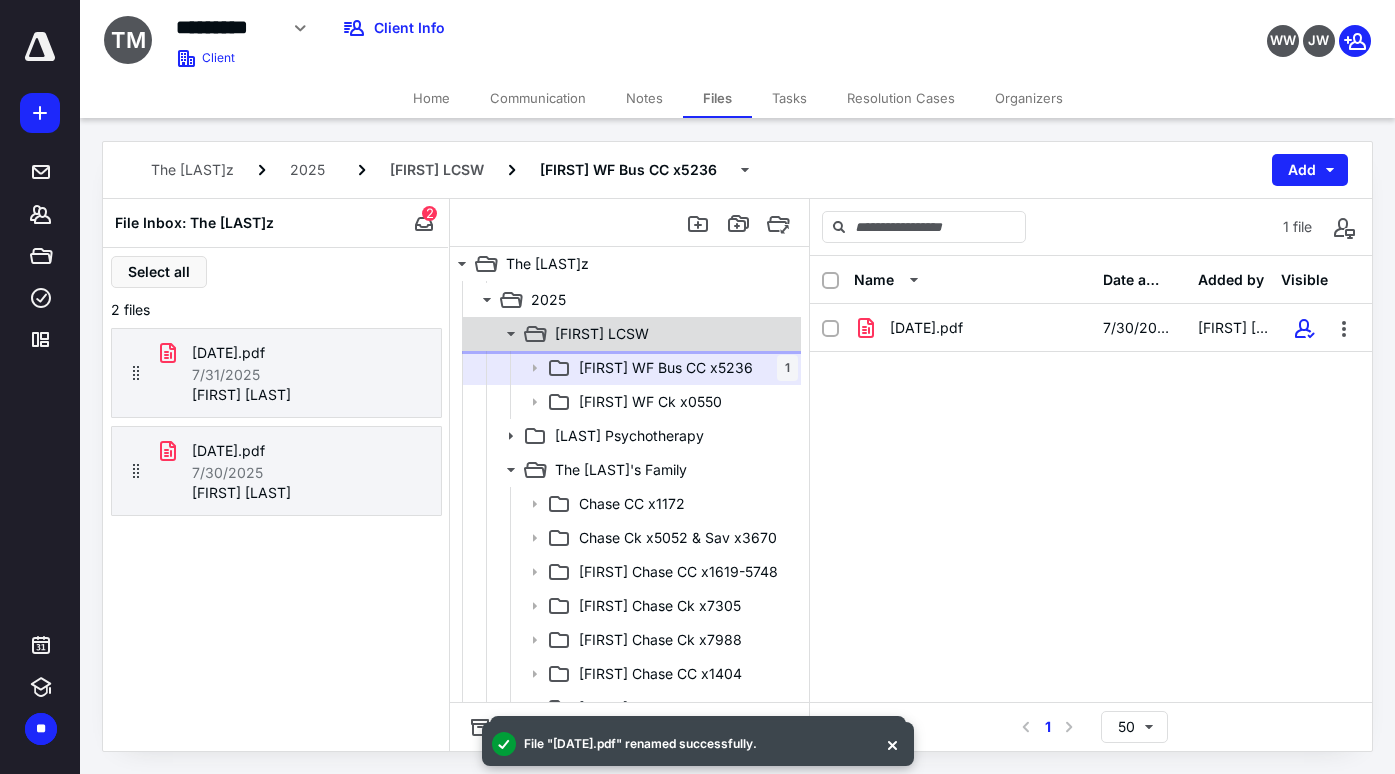 click 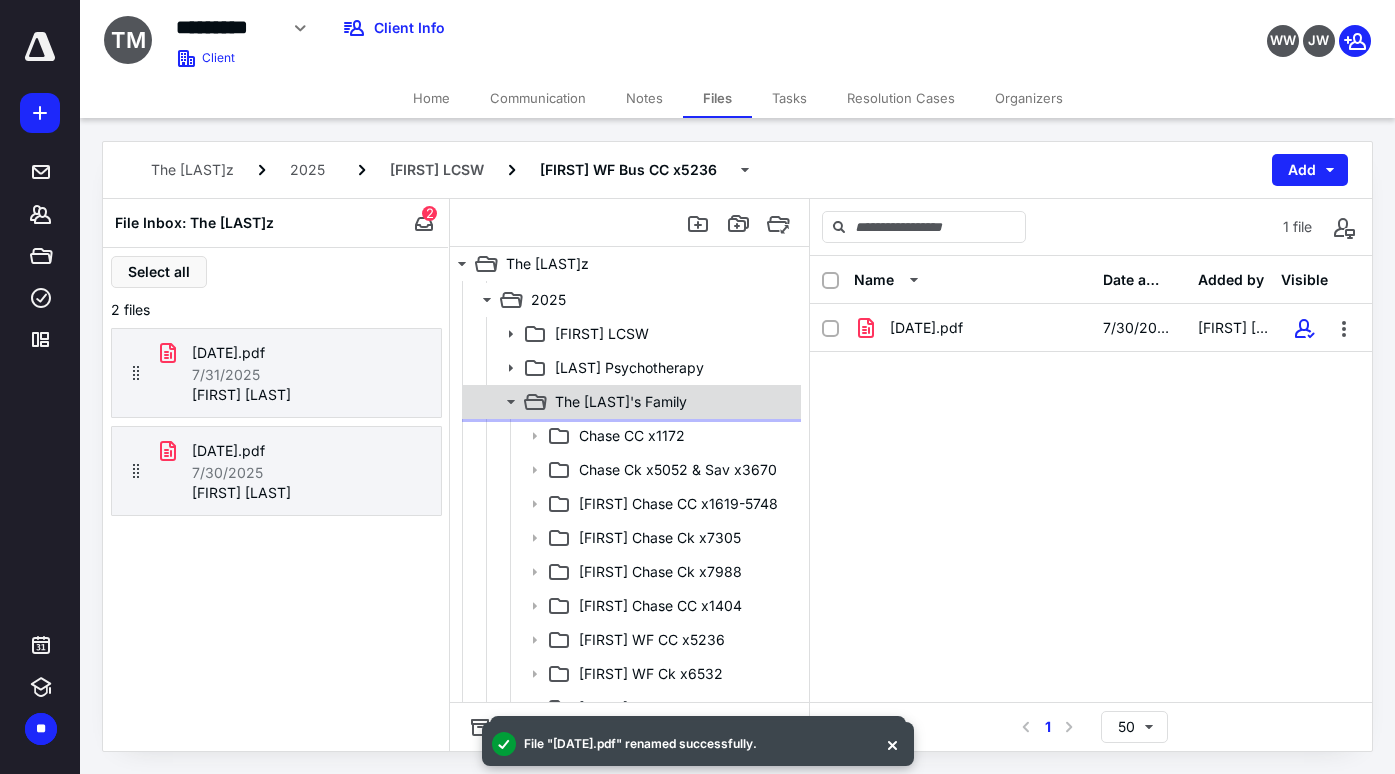 click 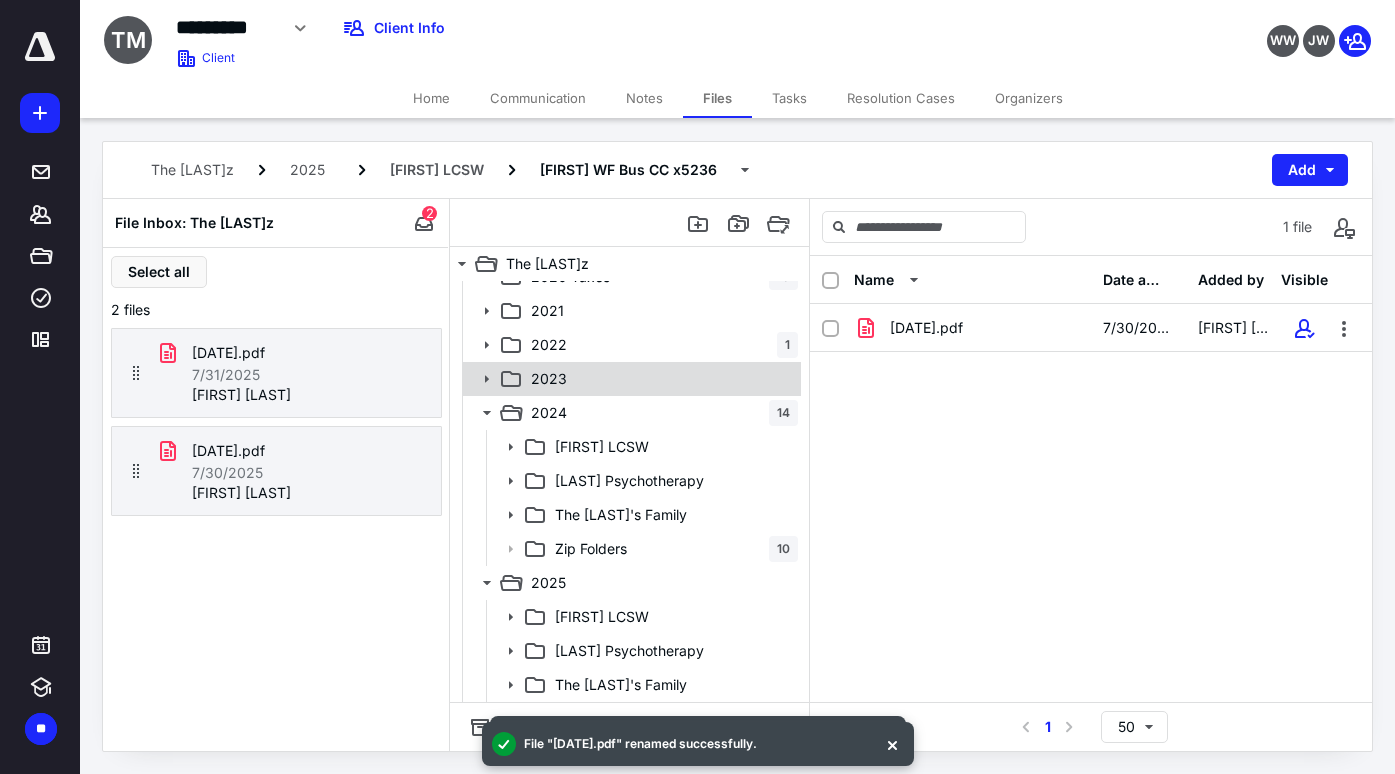 scroll, scrollTop: 0, scrollLeft: 0, axis: both 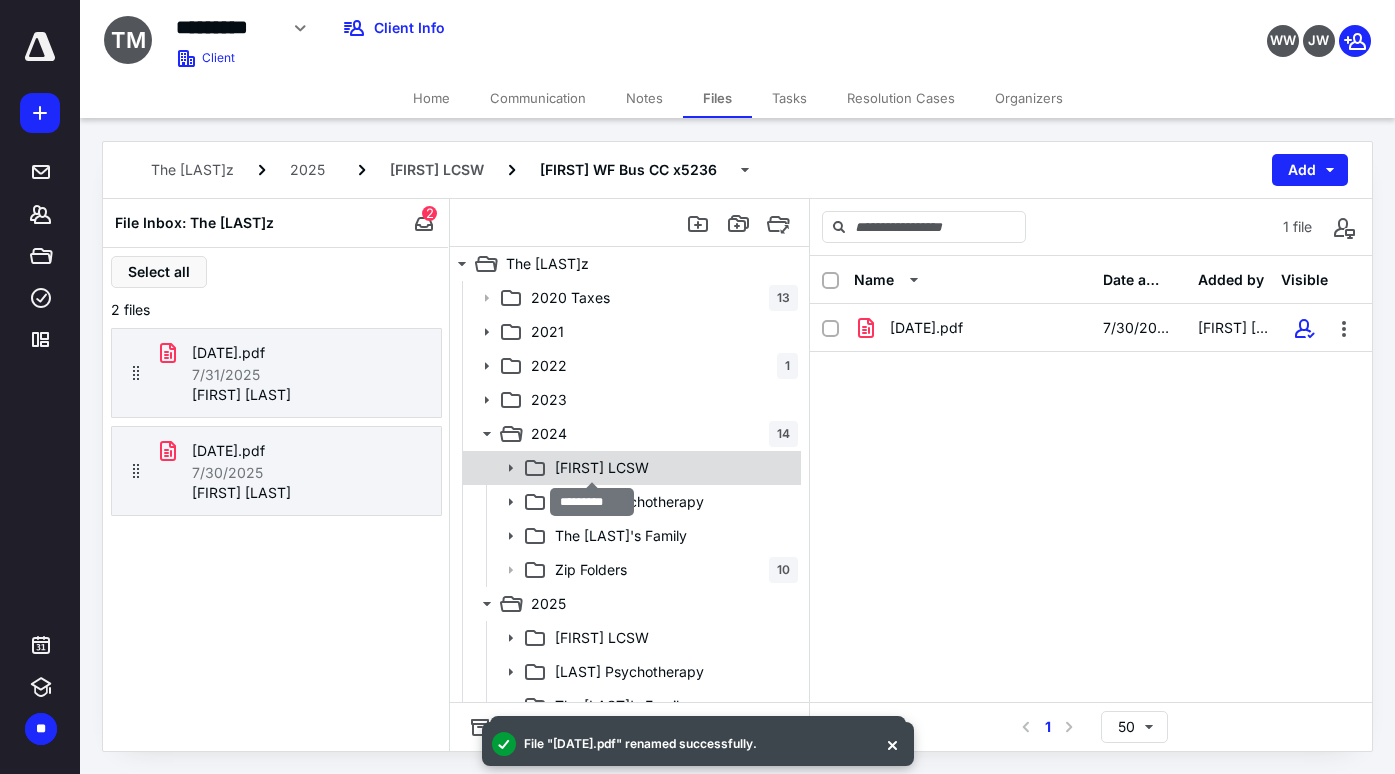 click on "[FIRST] LCSW" at bounding box center (602, 468) 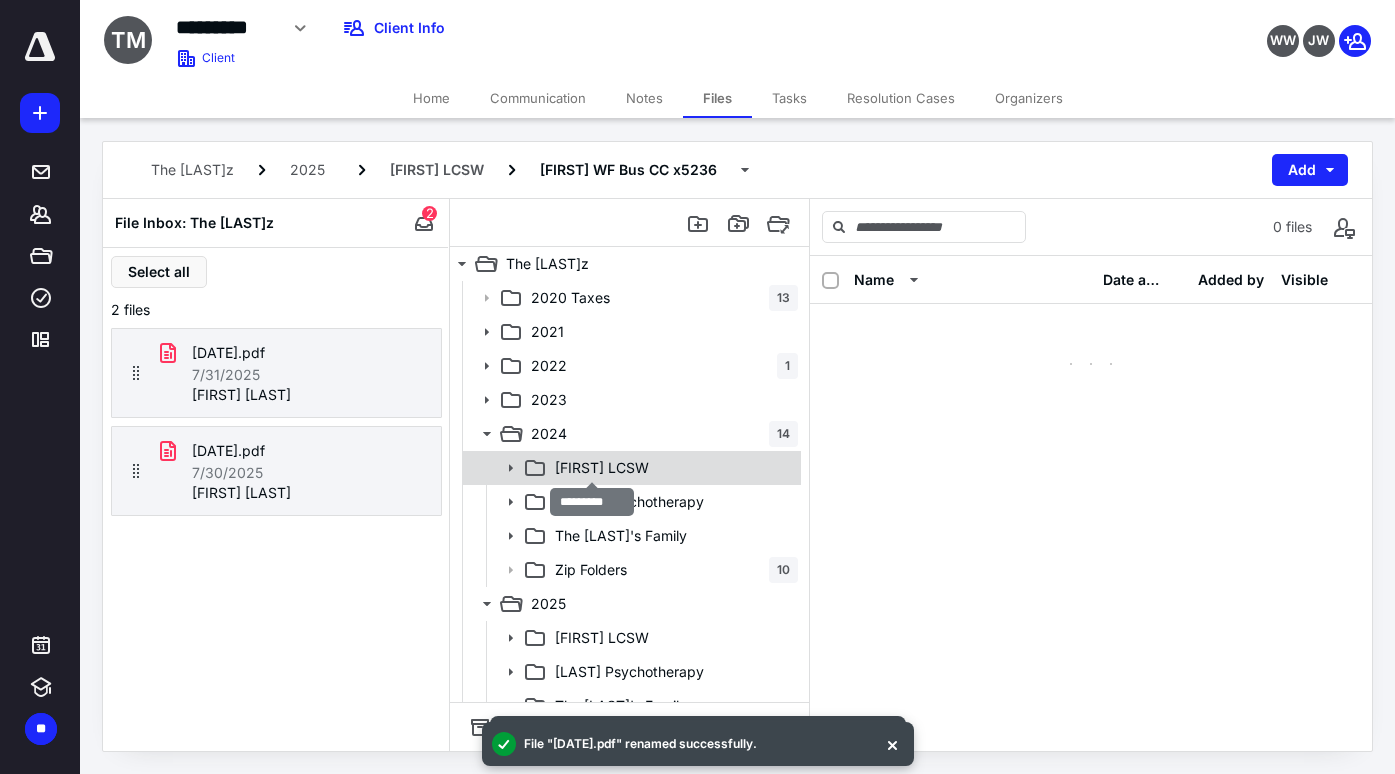 click on "[FIRST] LCSW" at bounding box center [602, 468] 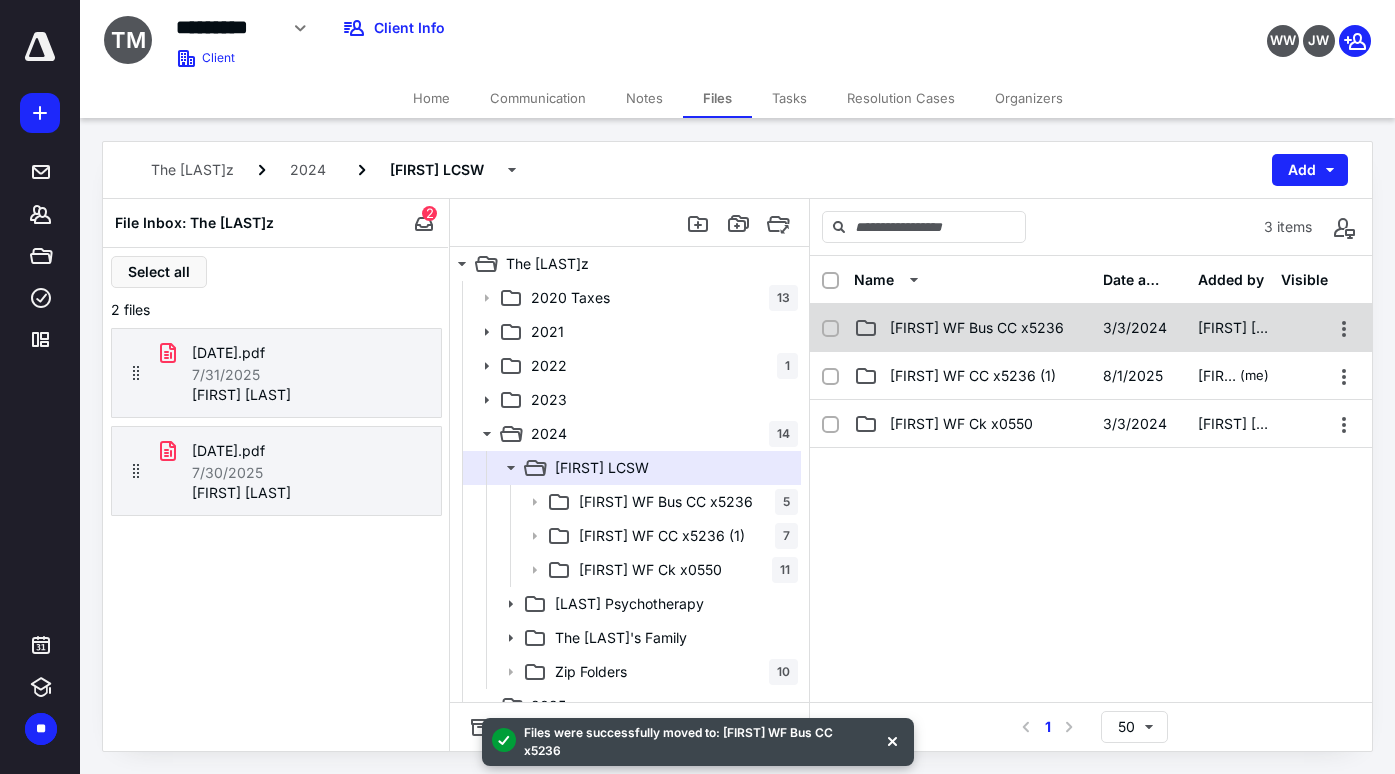 click on "[FIRST] WF Bus CC x5236" at bounding box center (977, 328) 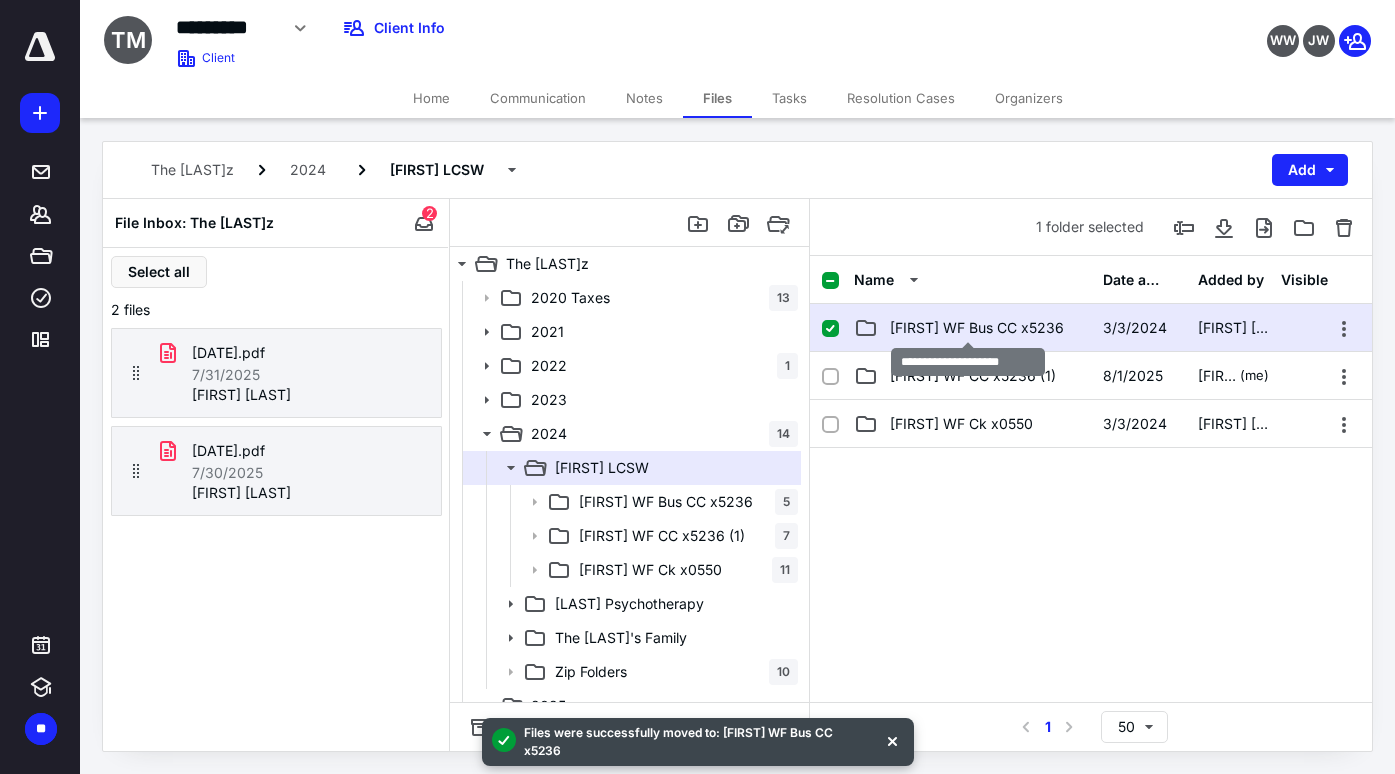 click on "[FIRST] WF Bus CC x5236" at bounding box center [977, 328] 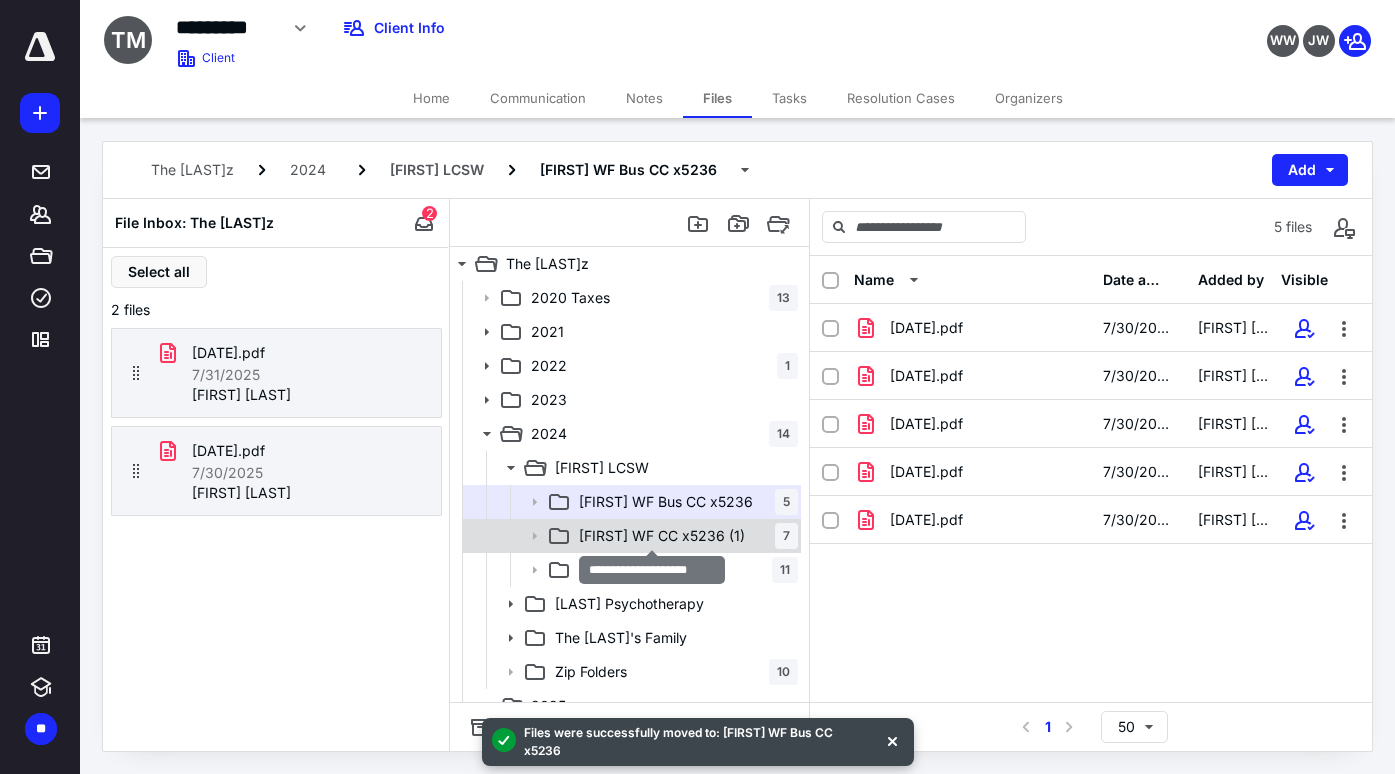 click on "[FIRST] WF CC x5236 (1)" at bounding box center (662, 536) 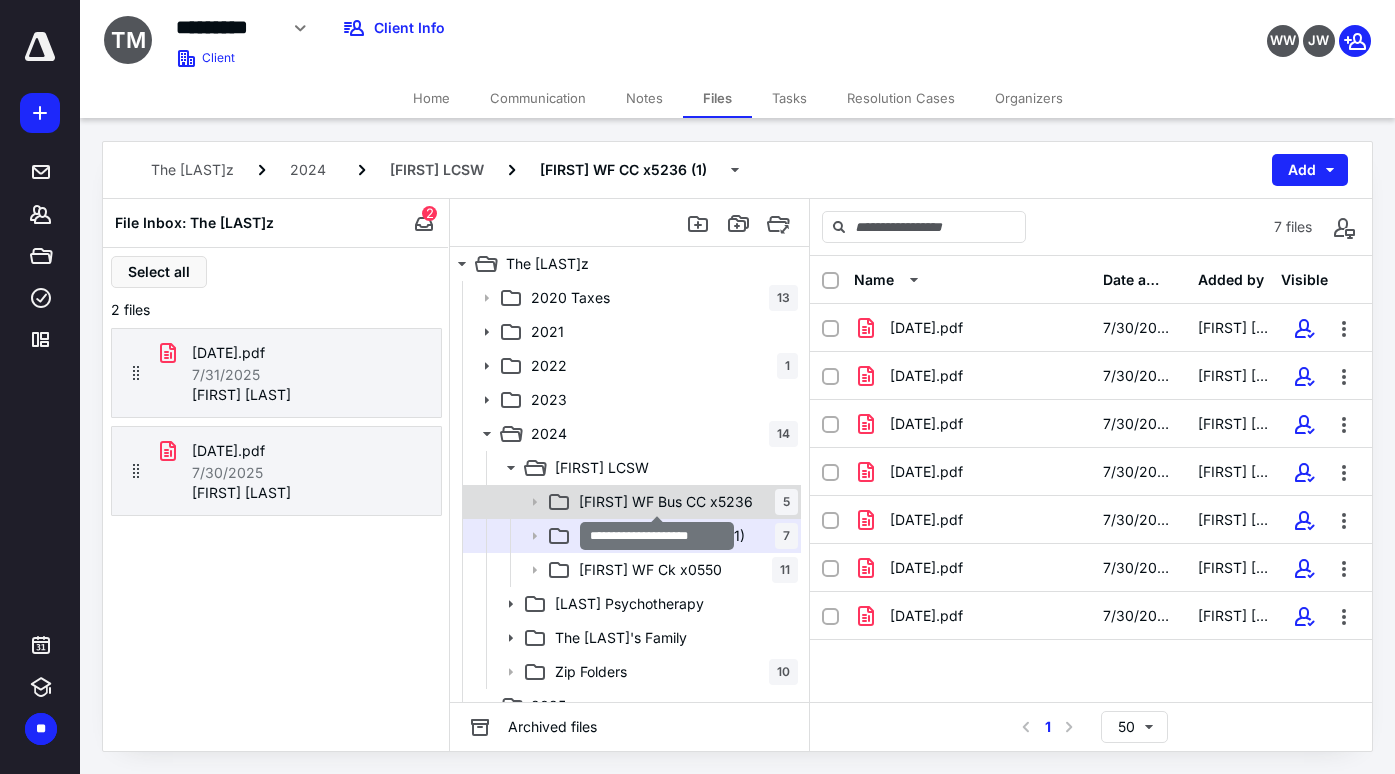 click on "[FIRST] WF Bus CC x5236" at bounding box center [666, 502] 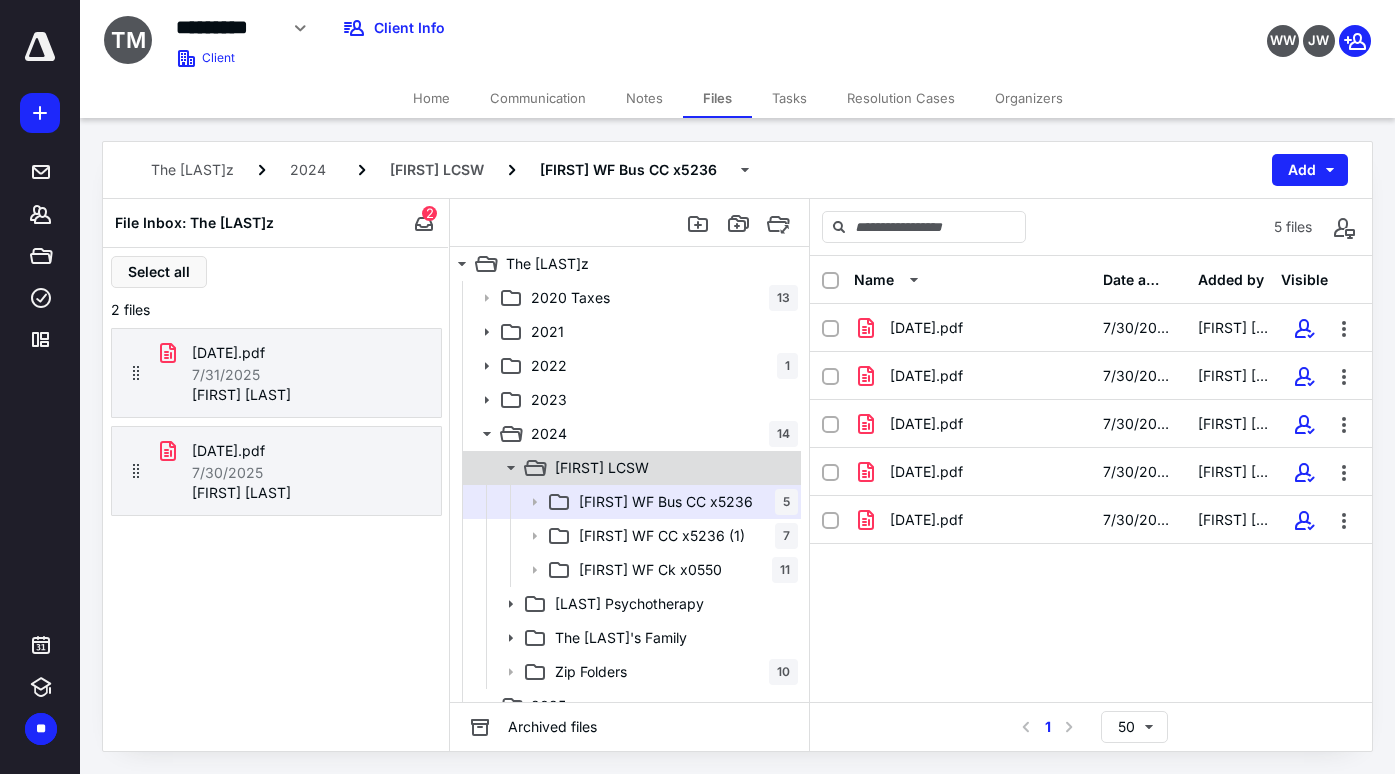click on "[FIRST] LCSW" at bounding box center [602, 468] 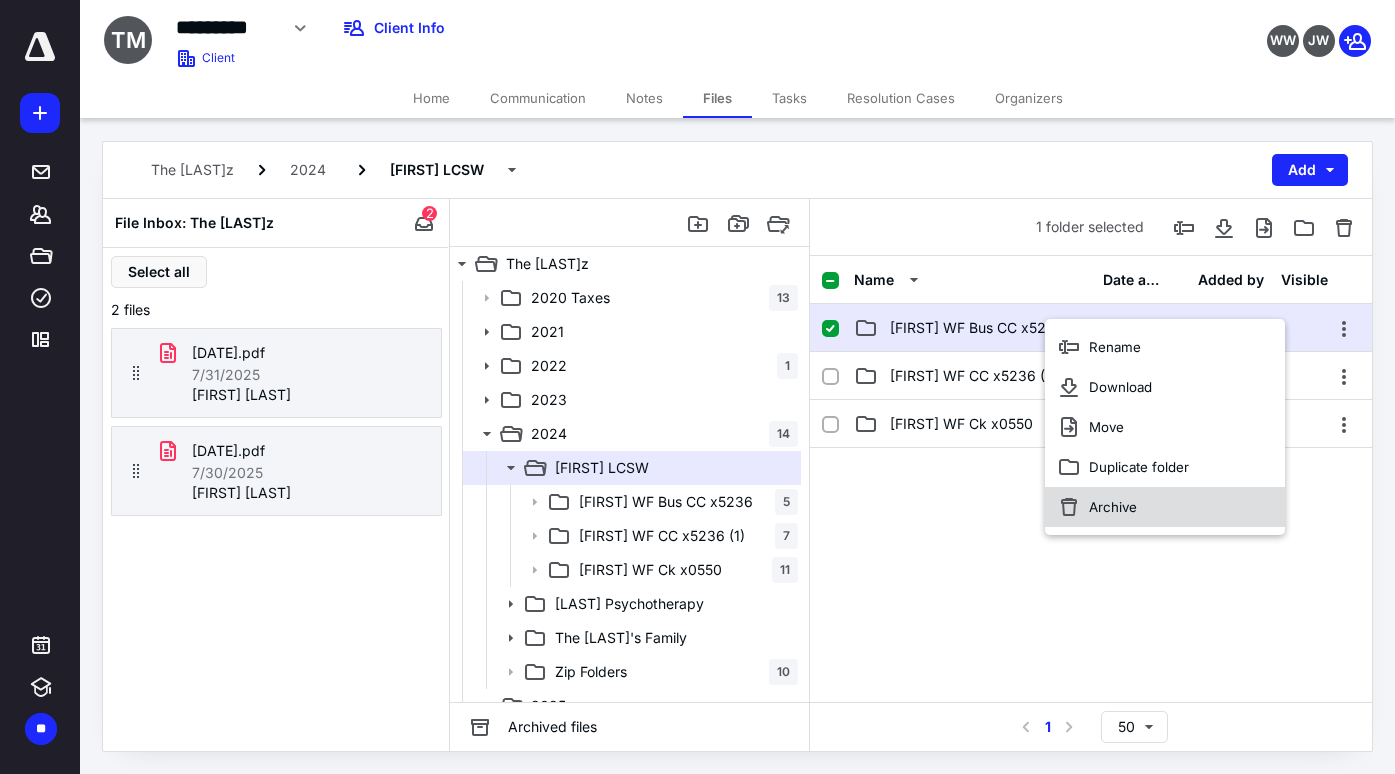 click on "Archive" at bounding box center (1165, 507) 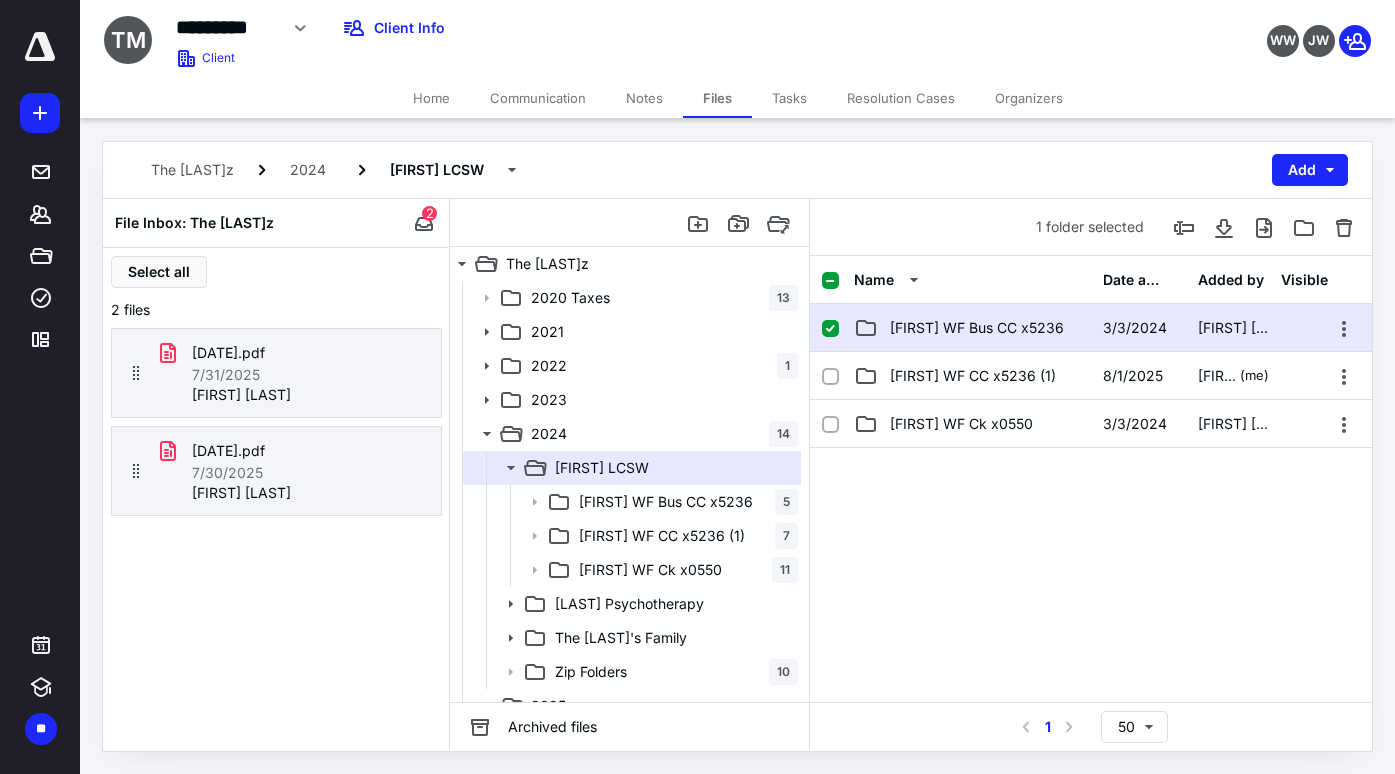checkbox on "false" 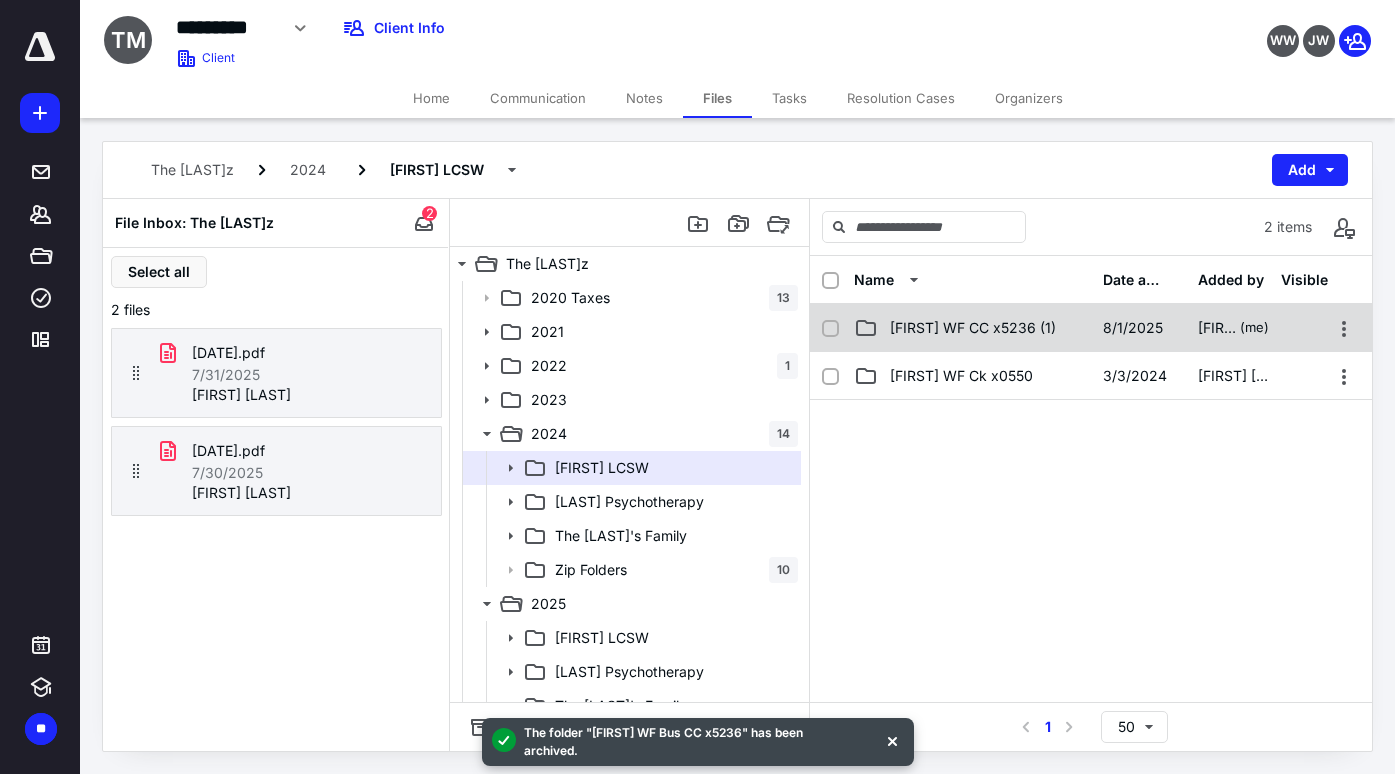 click on "[FIRST] WF CC x5236 (1)" at bounding box center (973, 328) 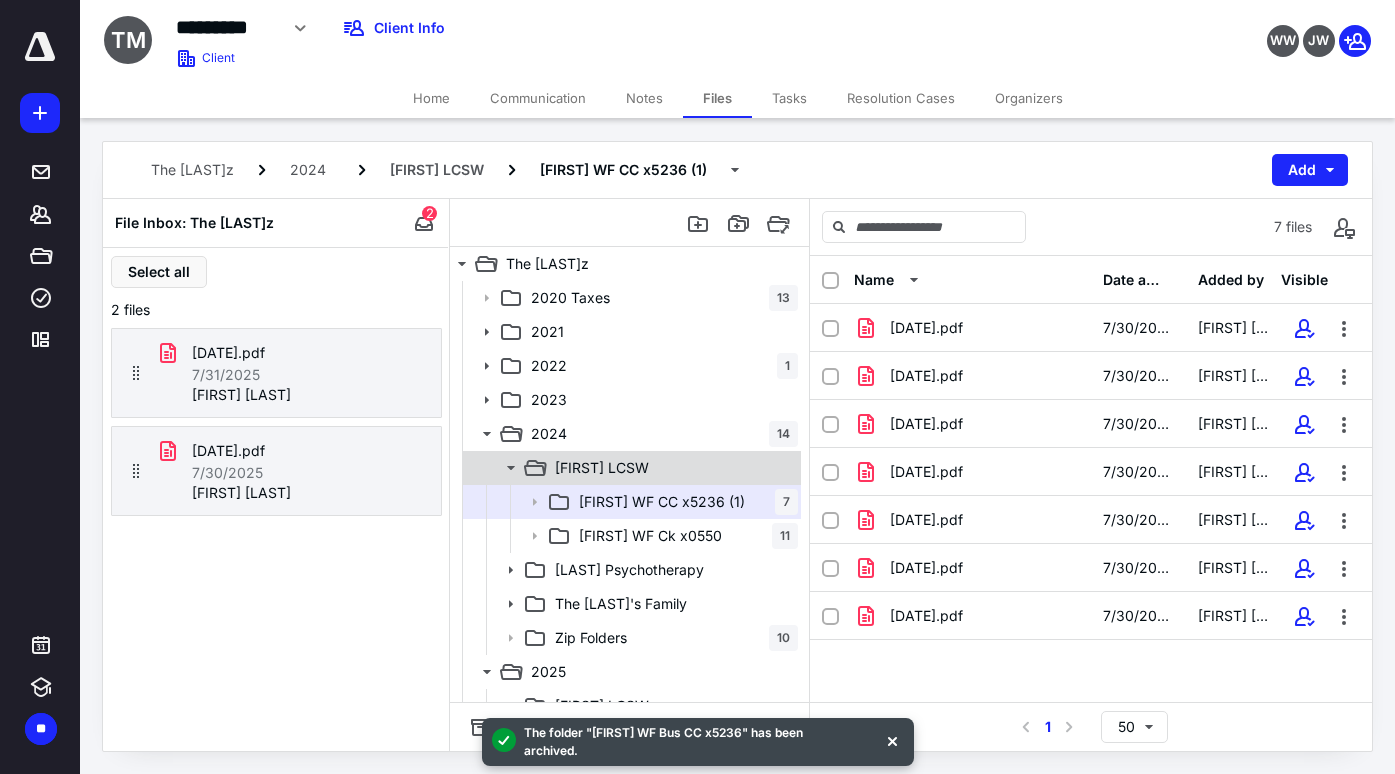 click on "[FIRST] LCSW" at bounding box center (672, 468) 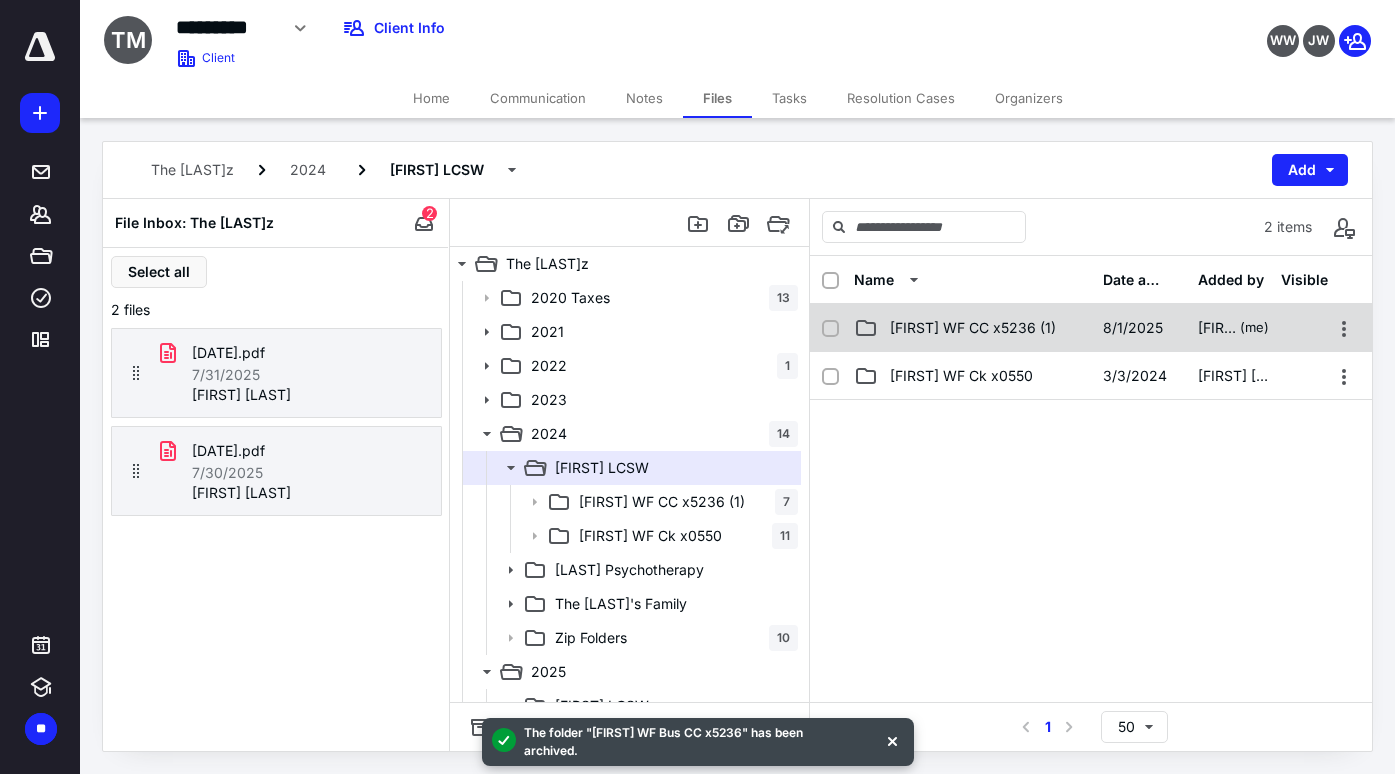 checkbox on "true" 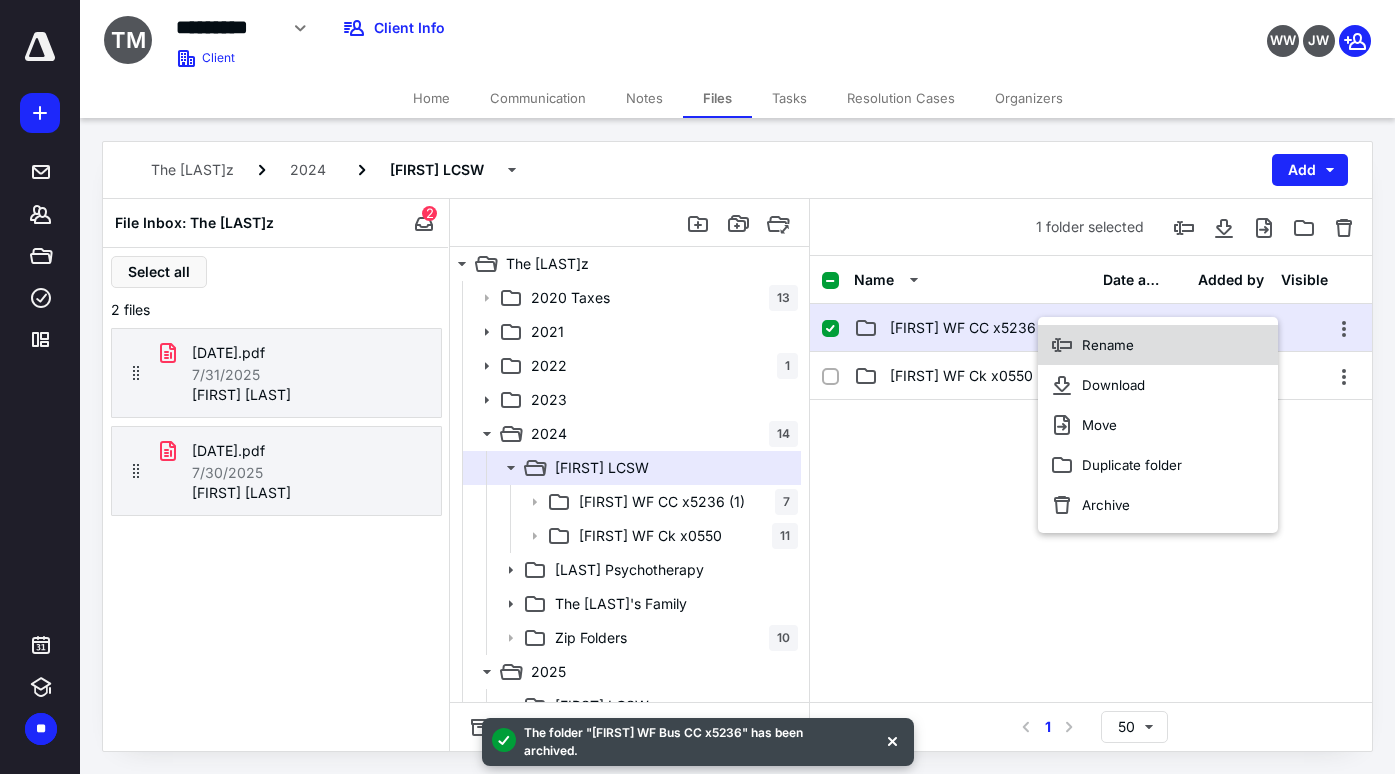 click on "Rename" at bounding box center (1108, 345) 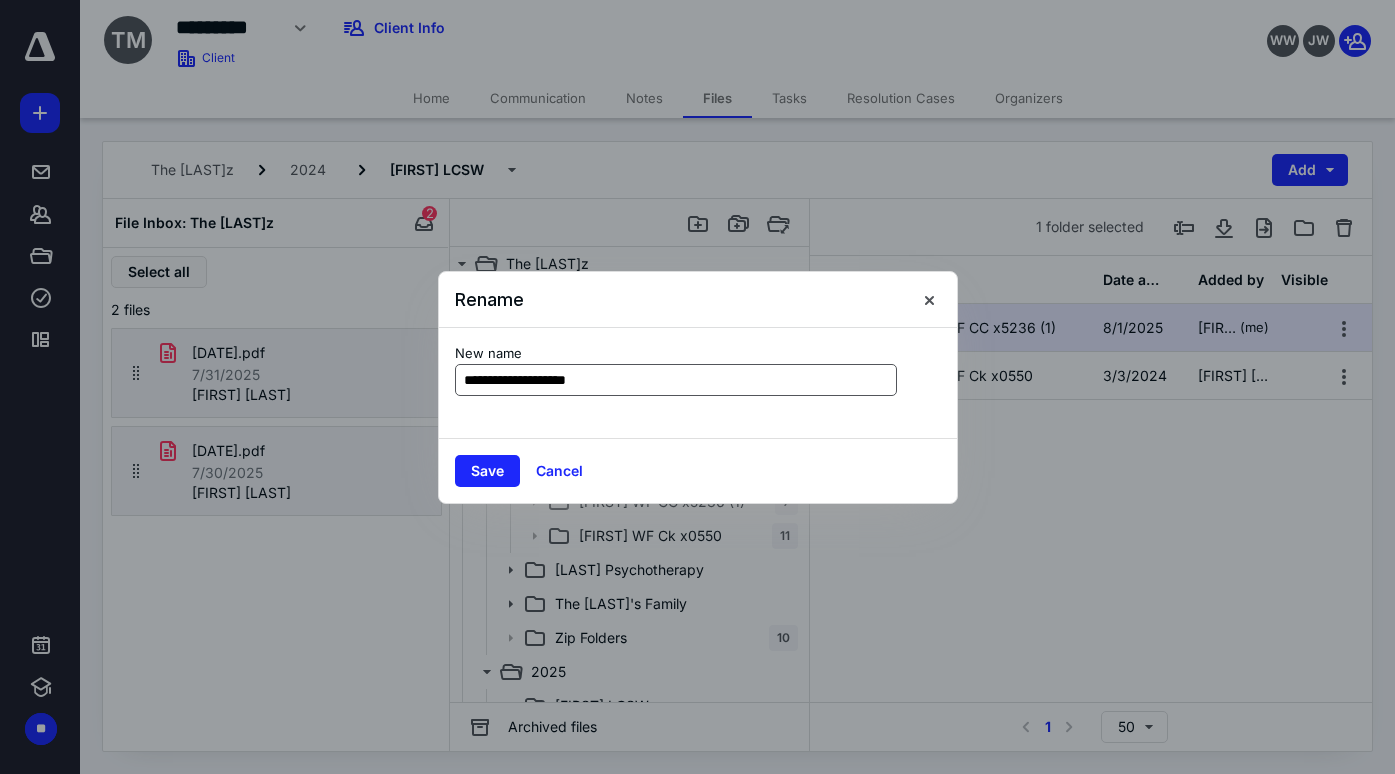 click on "**********" at bounding box center (676, 380) 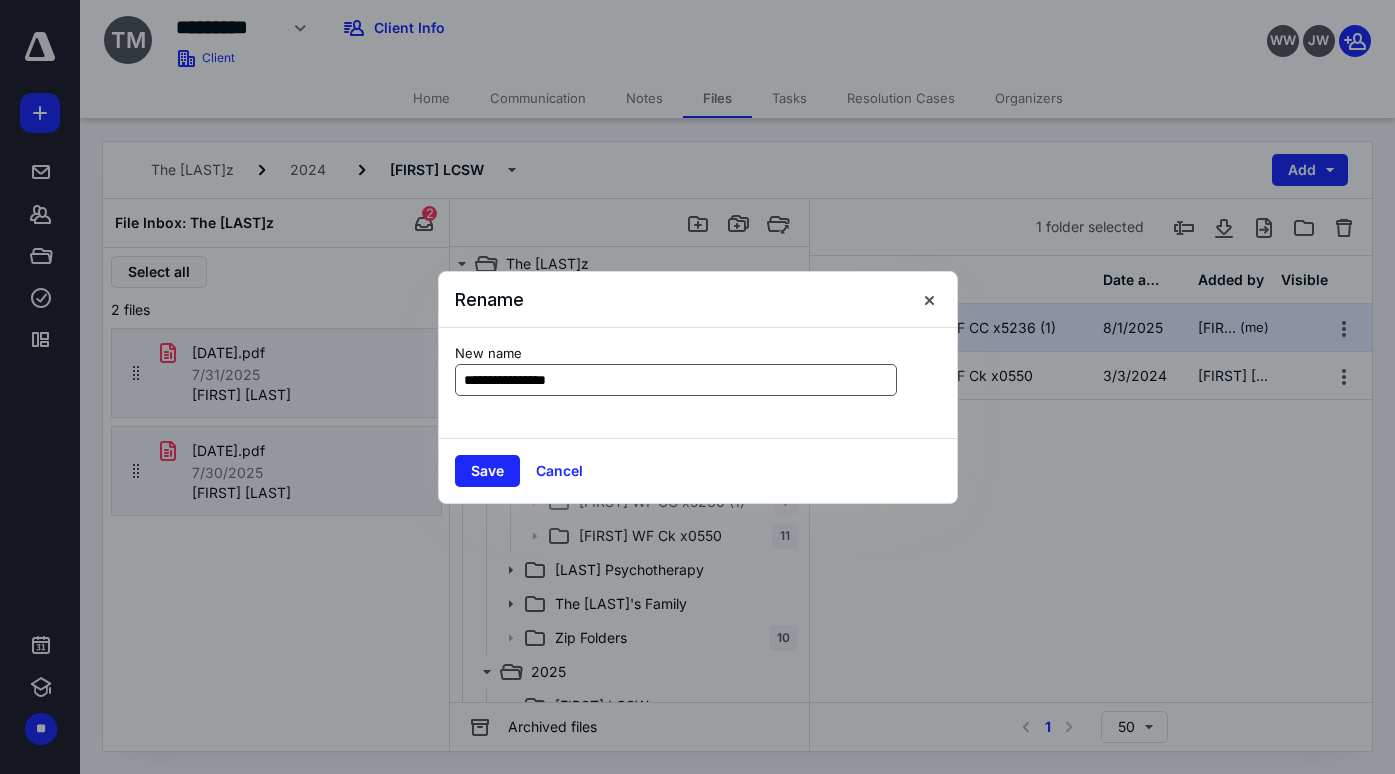 type on "**********" 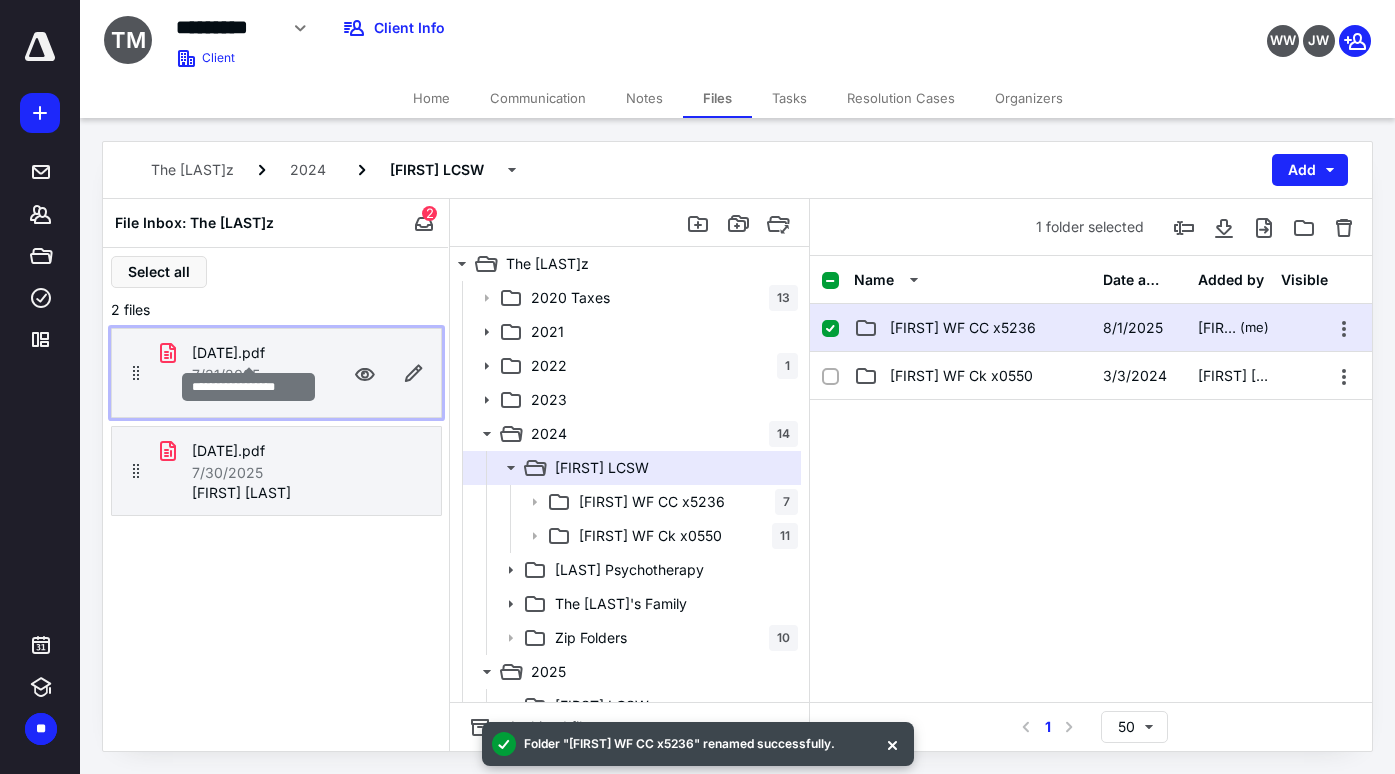 click on "[DATE].pdf" at bounding box center [228, 353] 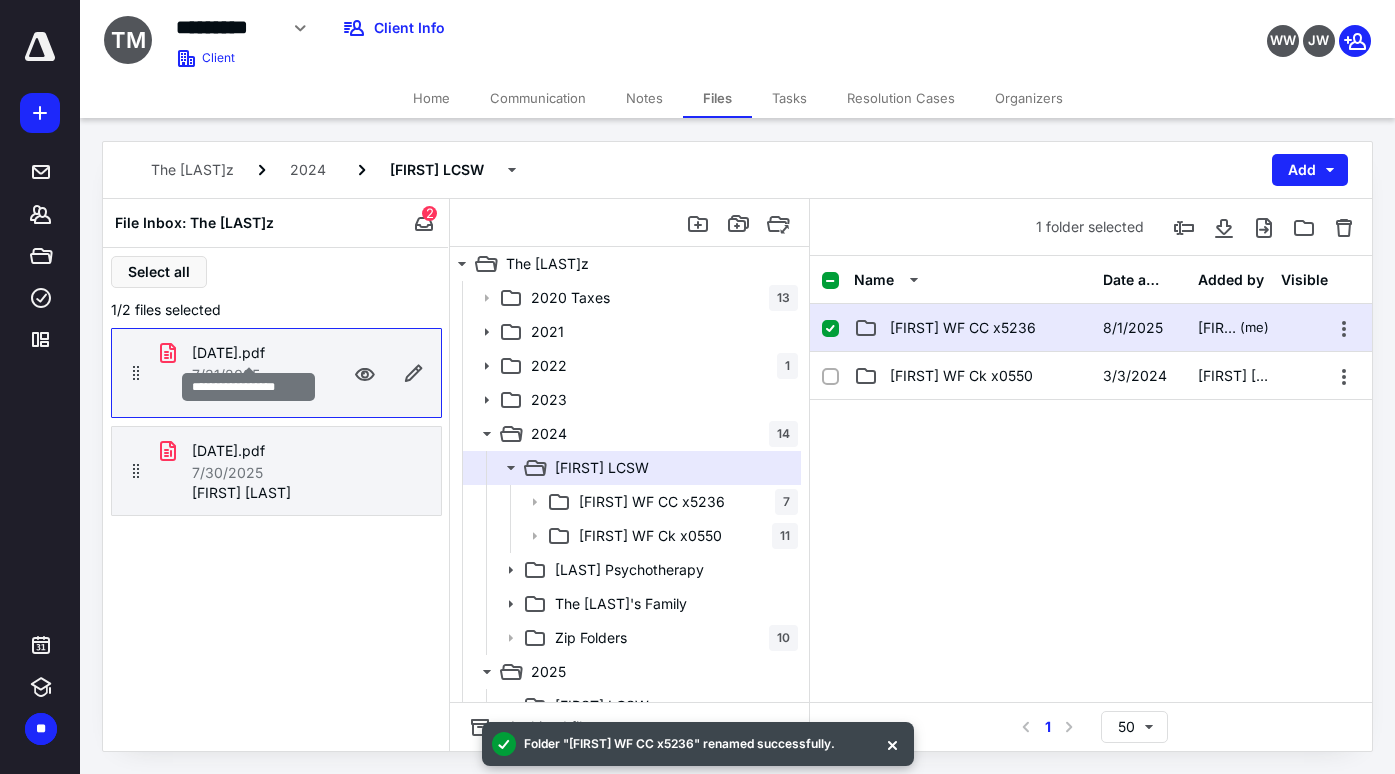 click on "[DATE].pdf" at bounding box center (228, 353) 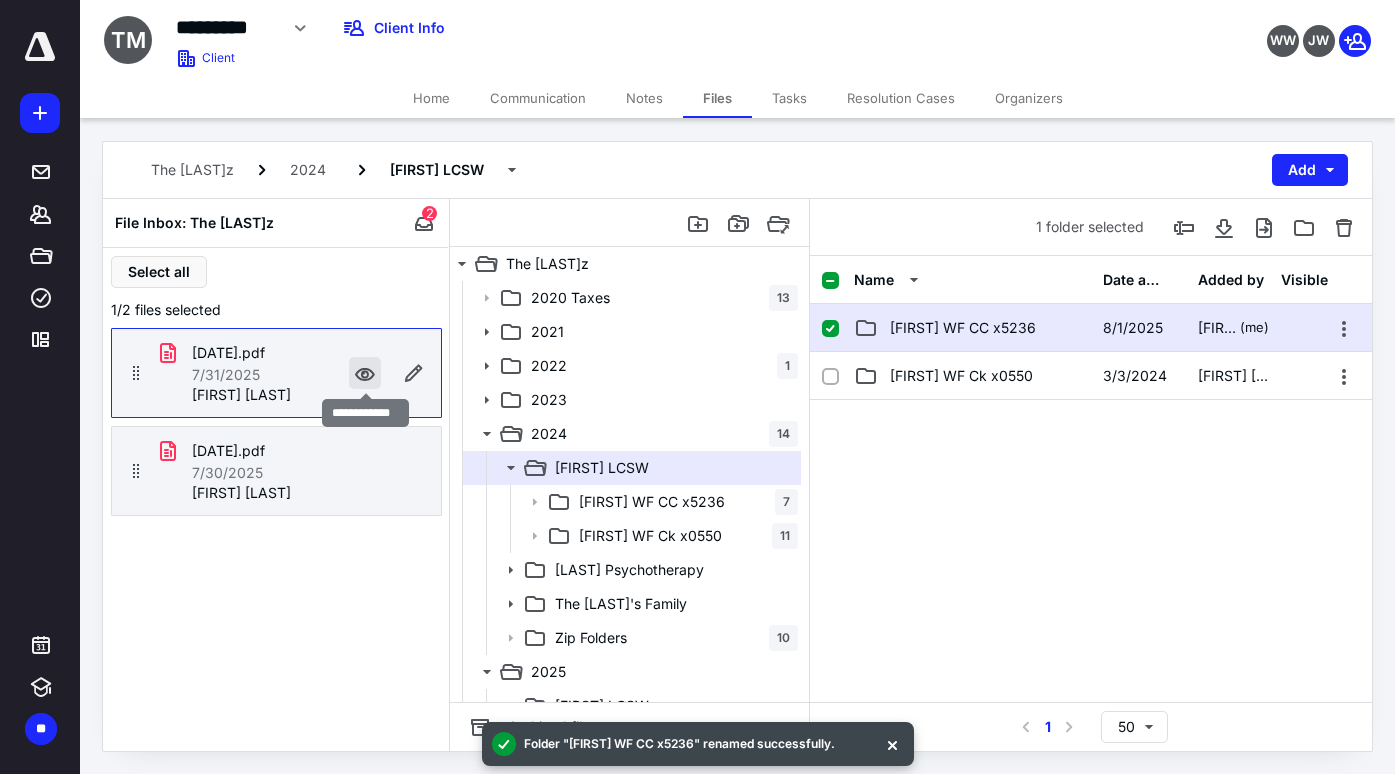 click at bounding box center [365, 373] 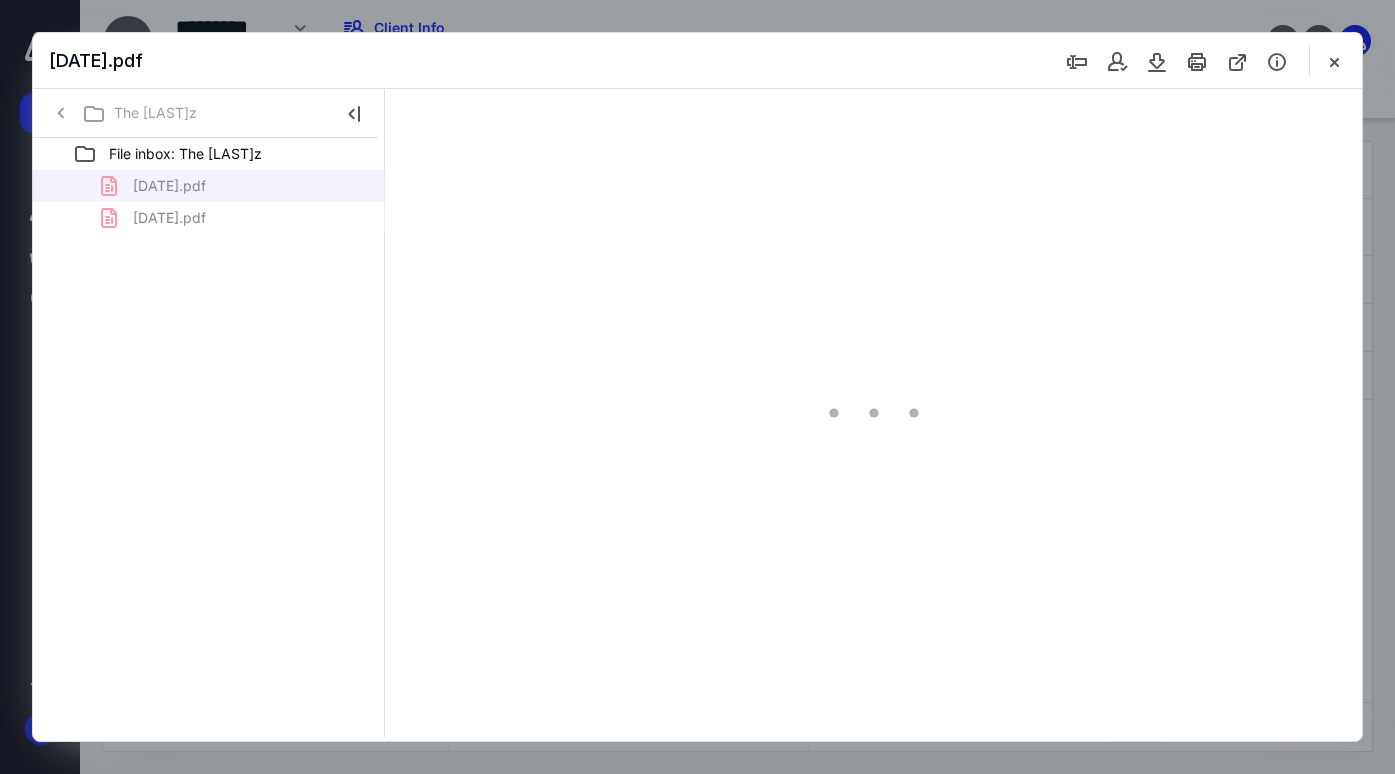 scroll, scrollTop: 0, scrollLeft: 0, axis: both 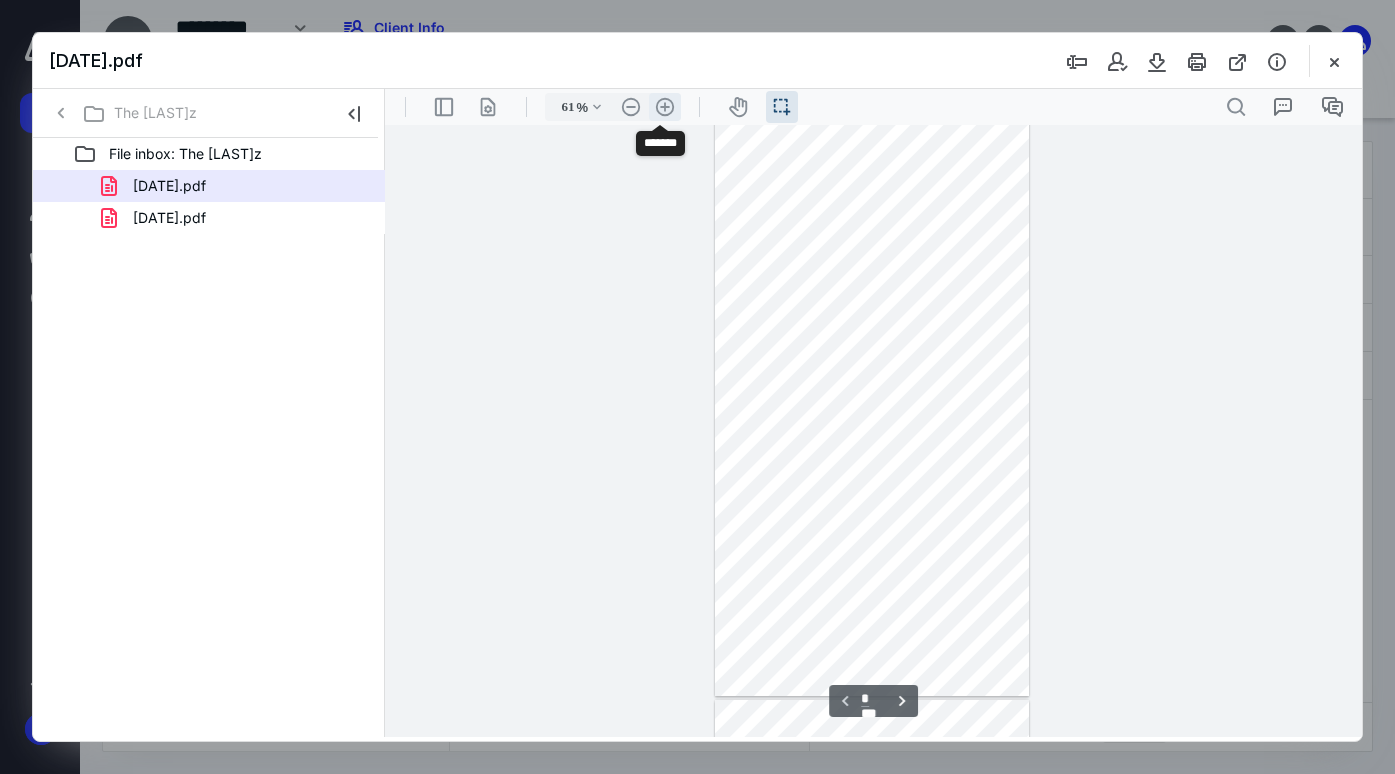click on ".cls-1{fill:#abb0c4;} icon - header - zoom - in - line" at bounding box center [665, 107] 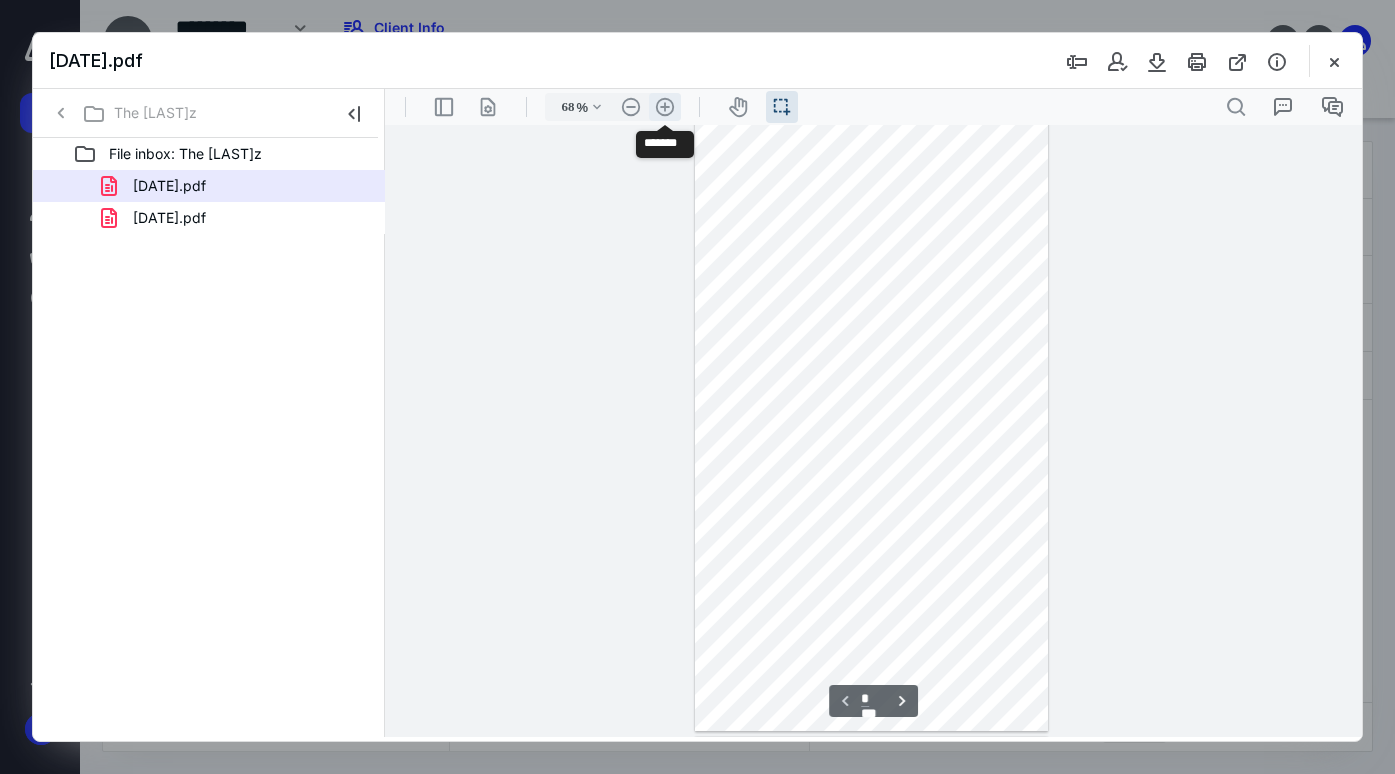 click on ".cls-1{fill:#abb0c4;} icon - header - zoom - in - line" at bounding box center (665, 107) 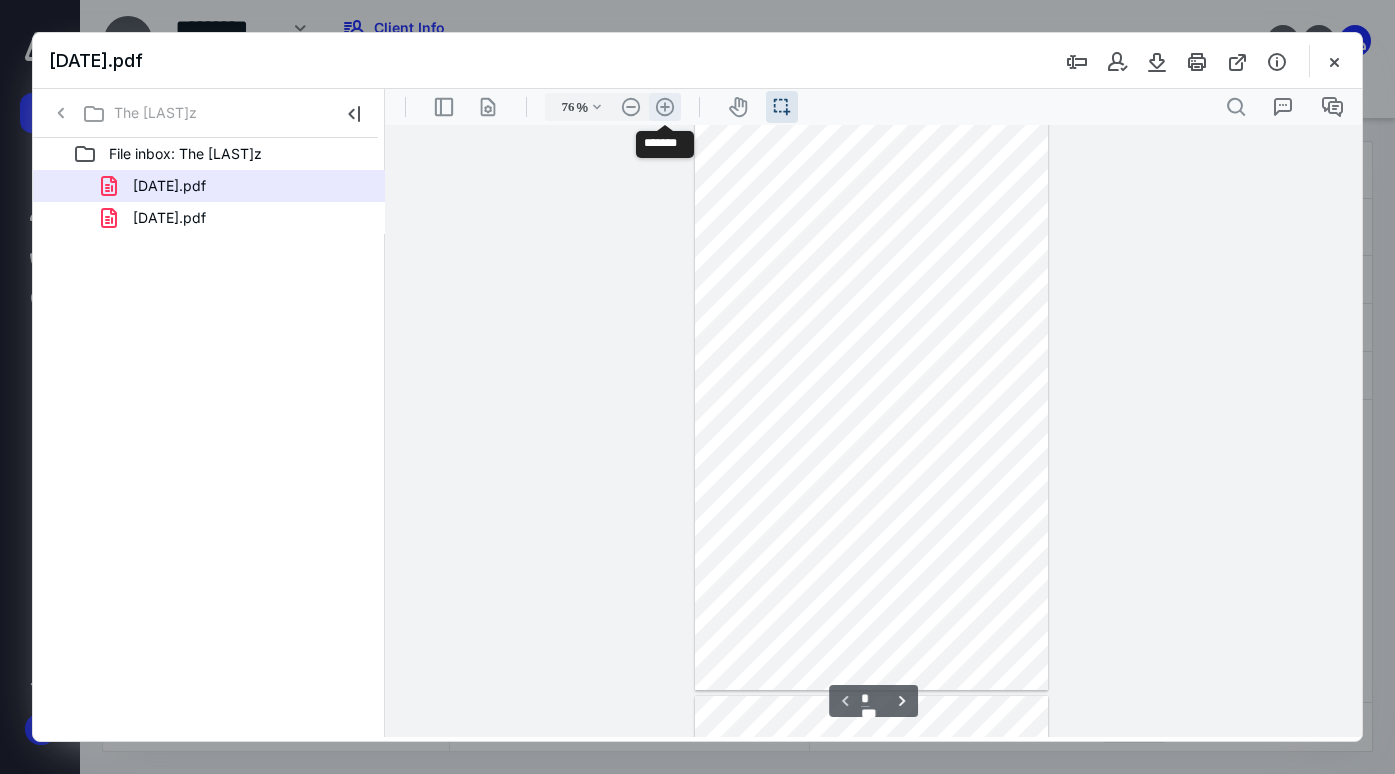 click on ".cls-1{fill:#abb0c4;} icon - header - zoom - in - line" at bounding box center (665, 107) 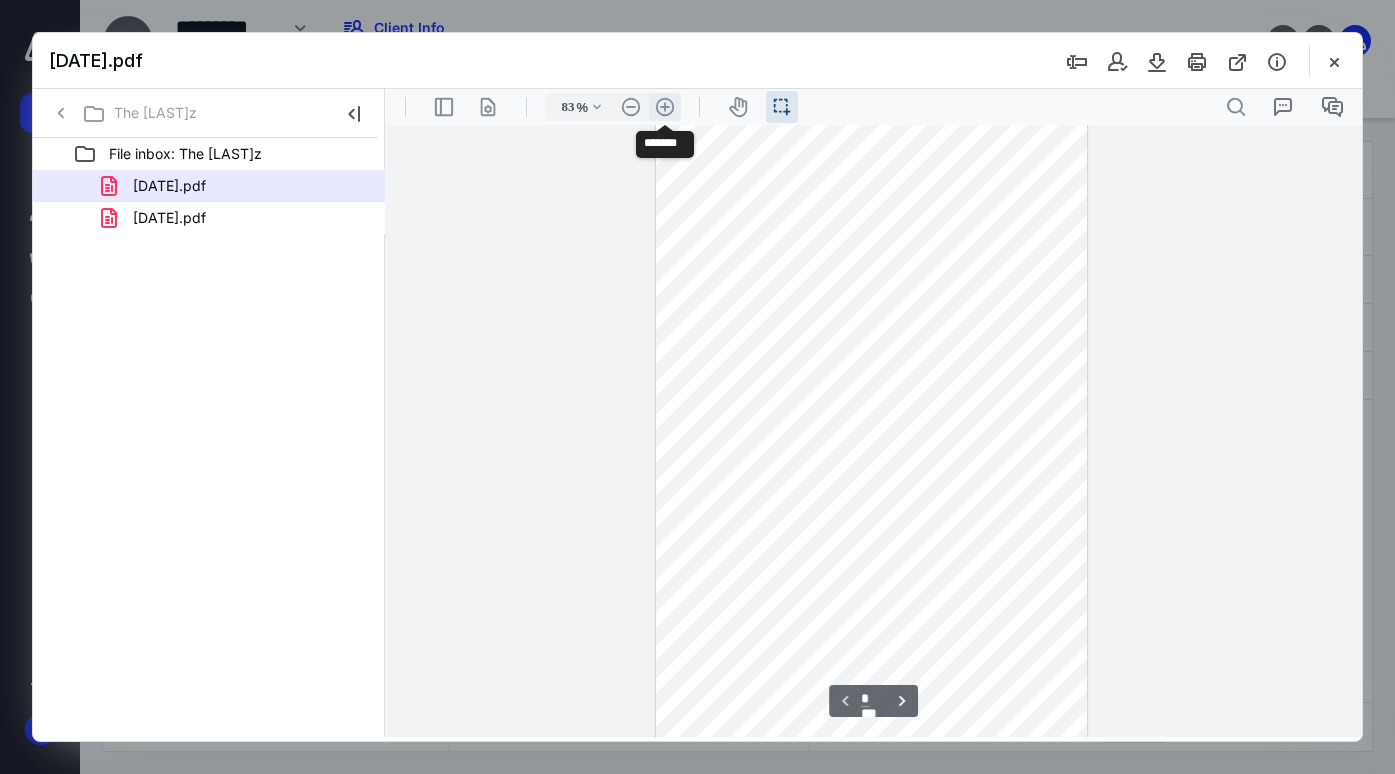 click on ".cls-1{fill:#abb0c4;} icon - header - zoom - in - line" at bounding box center [665, 107] 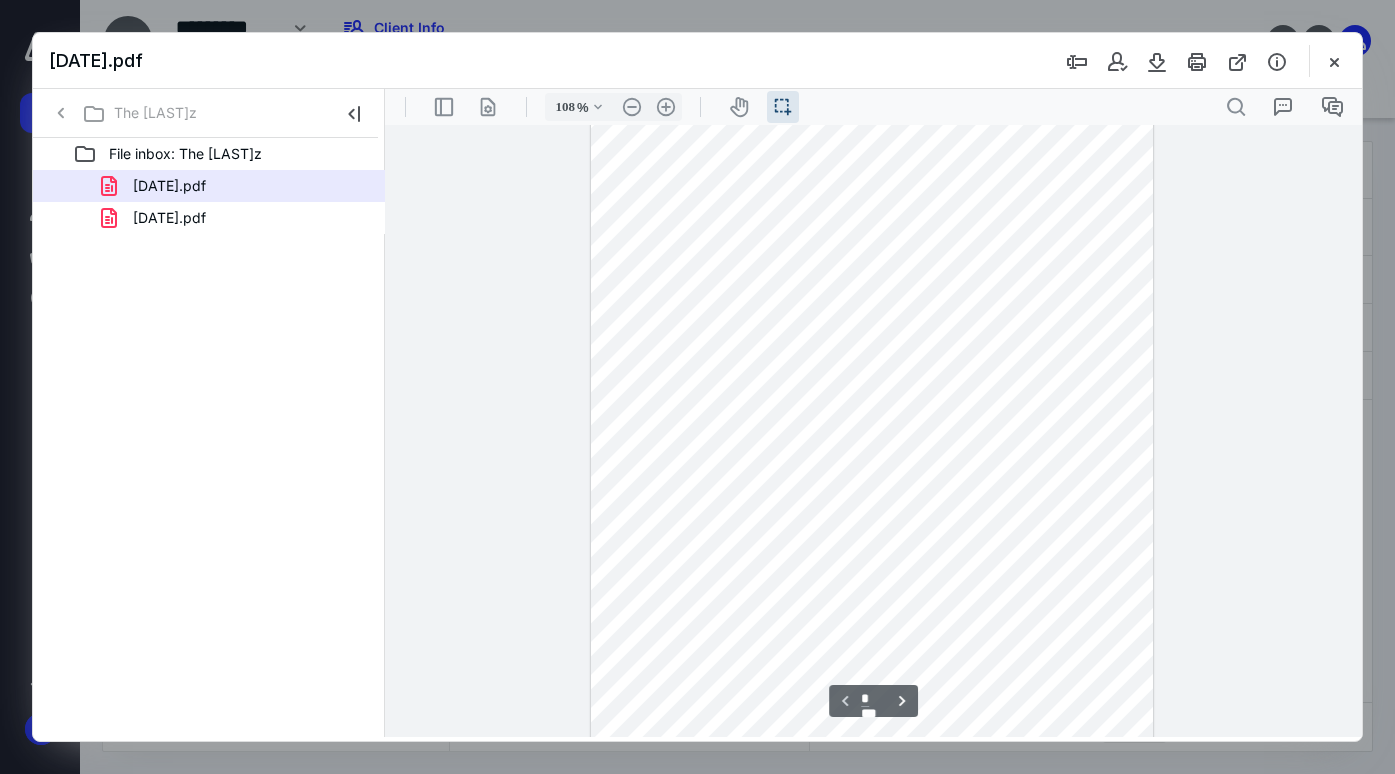 scroll, scrollTop: 119, scrollLeft: 0, axis: vertical 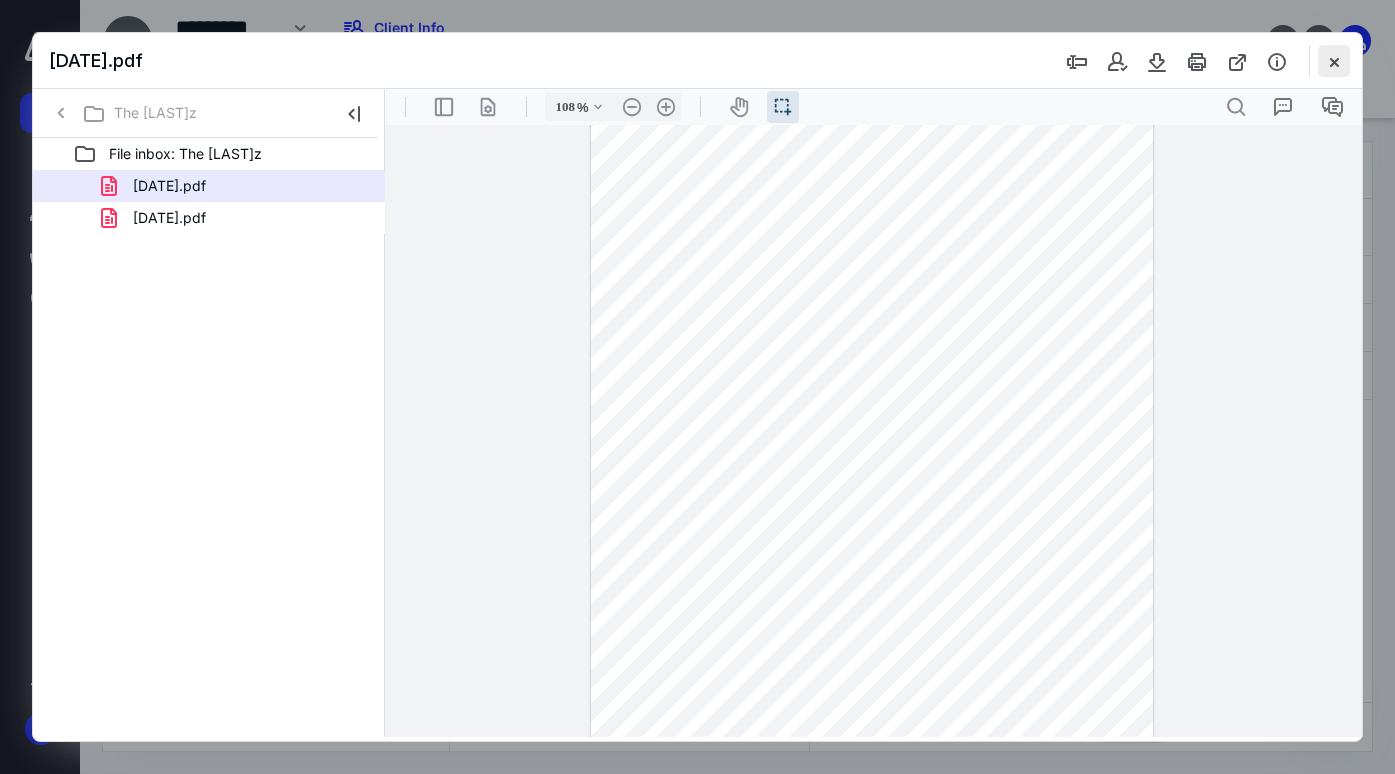 click at bounding box center (1334, 61) 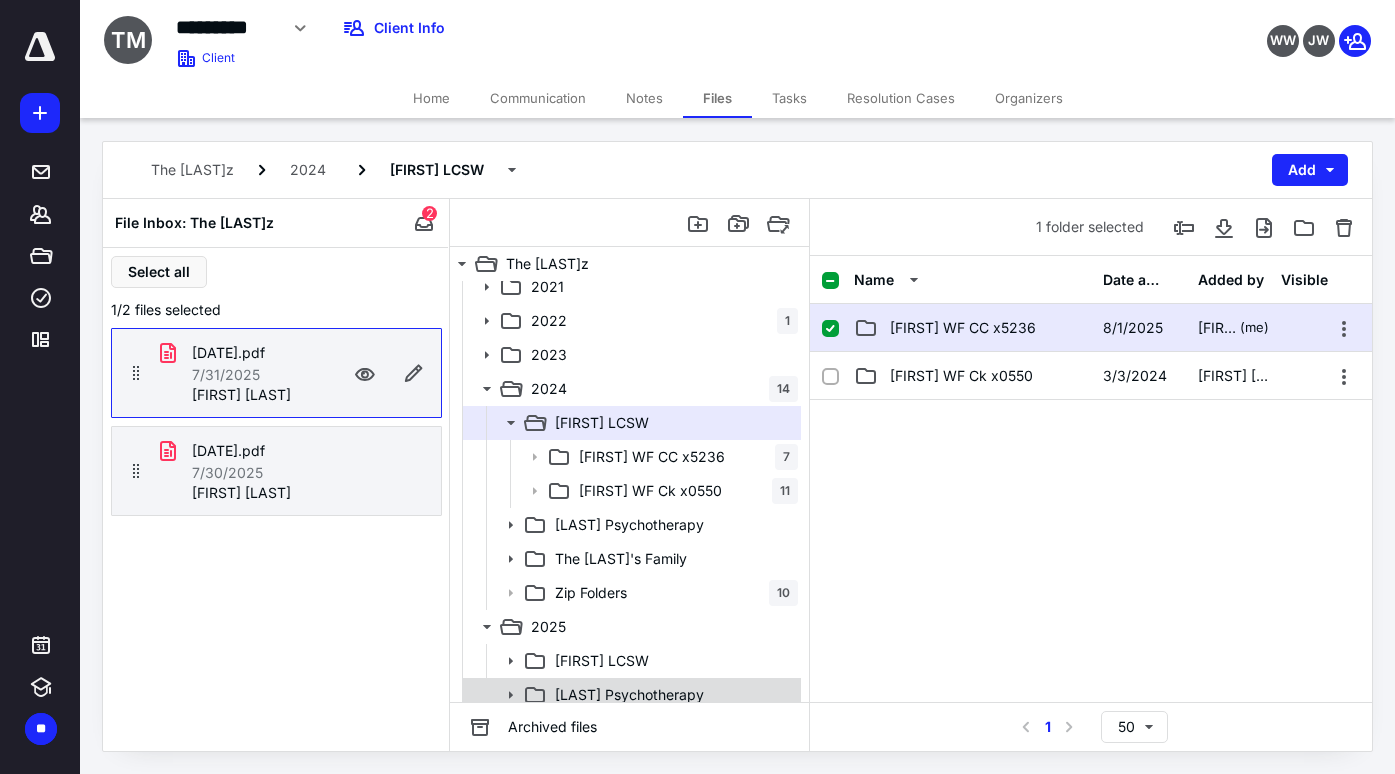 scroll, scrollTop: 89, scrollLeft: 0, axis: vertical 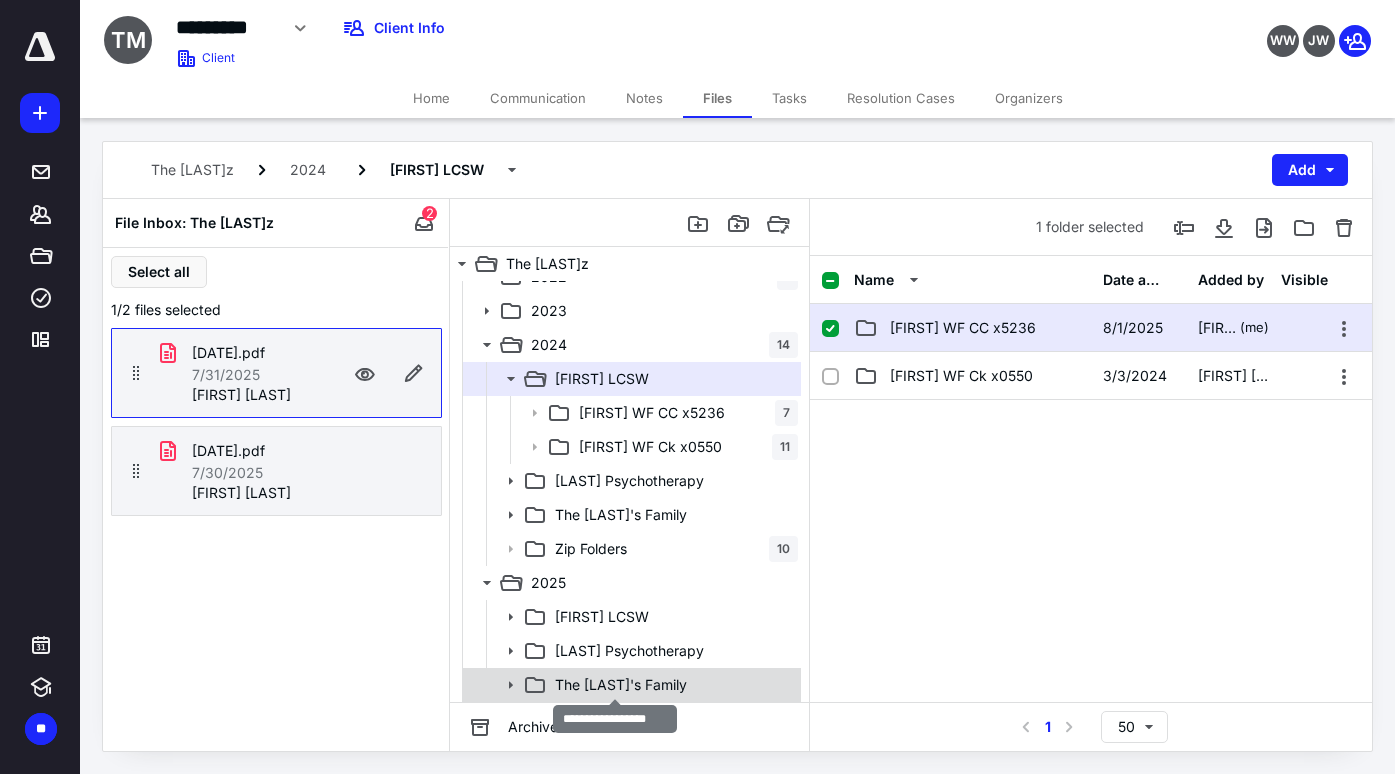click on "The [LAST]'s Family" at bounding box center [621, 685] 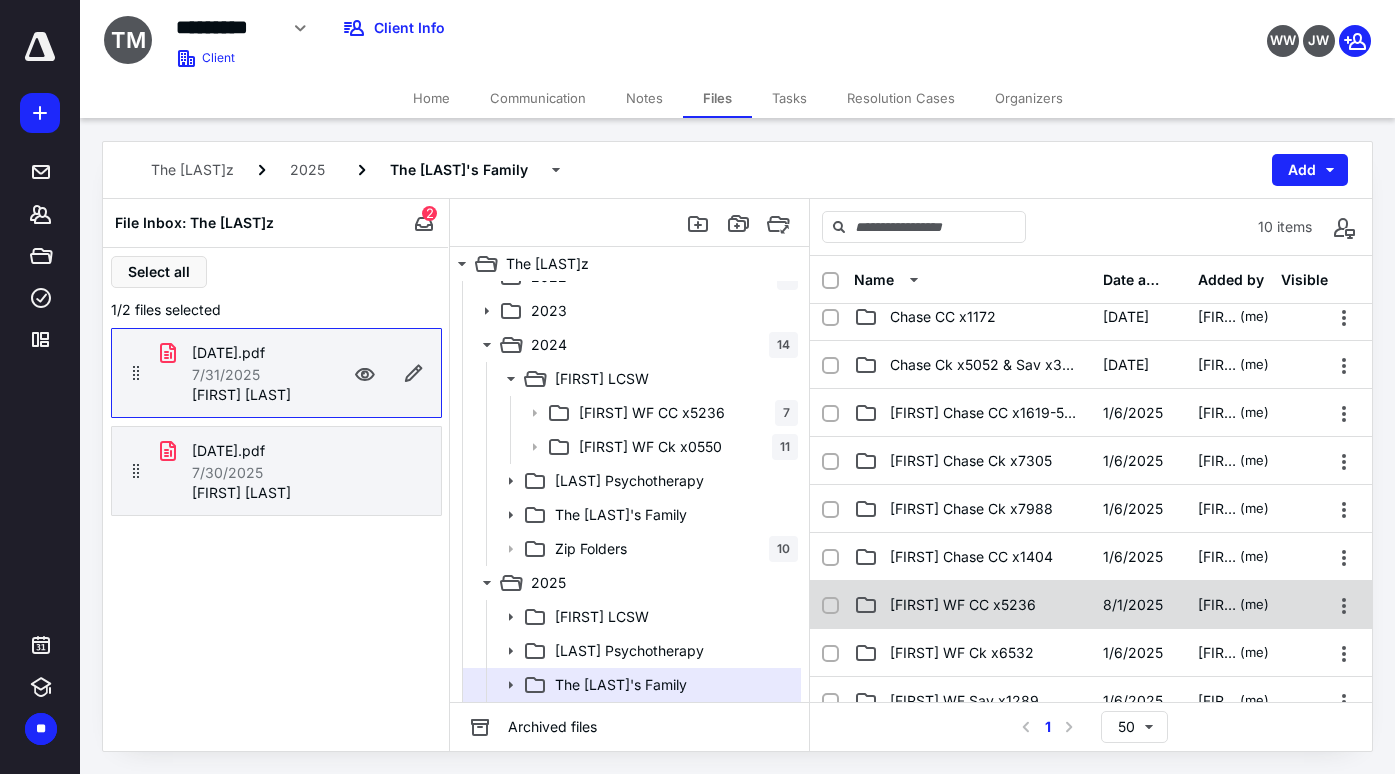 scroll, scrollTop: 0, scrollLeft: 0, axis: both 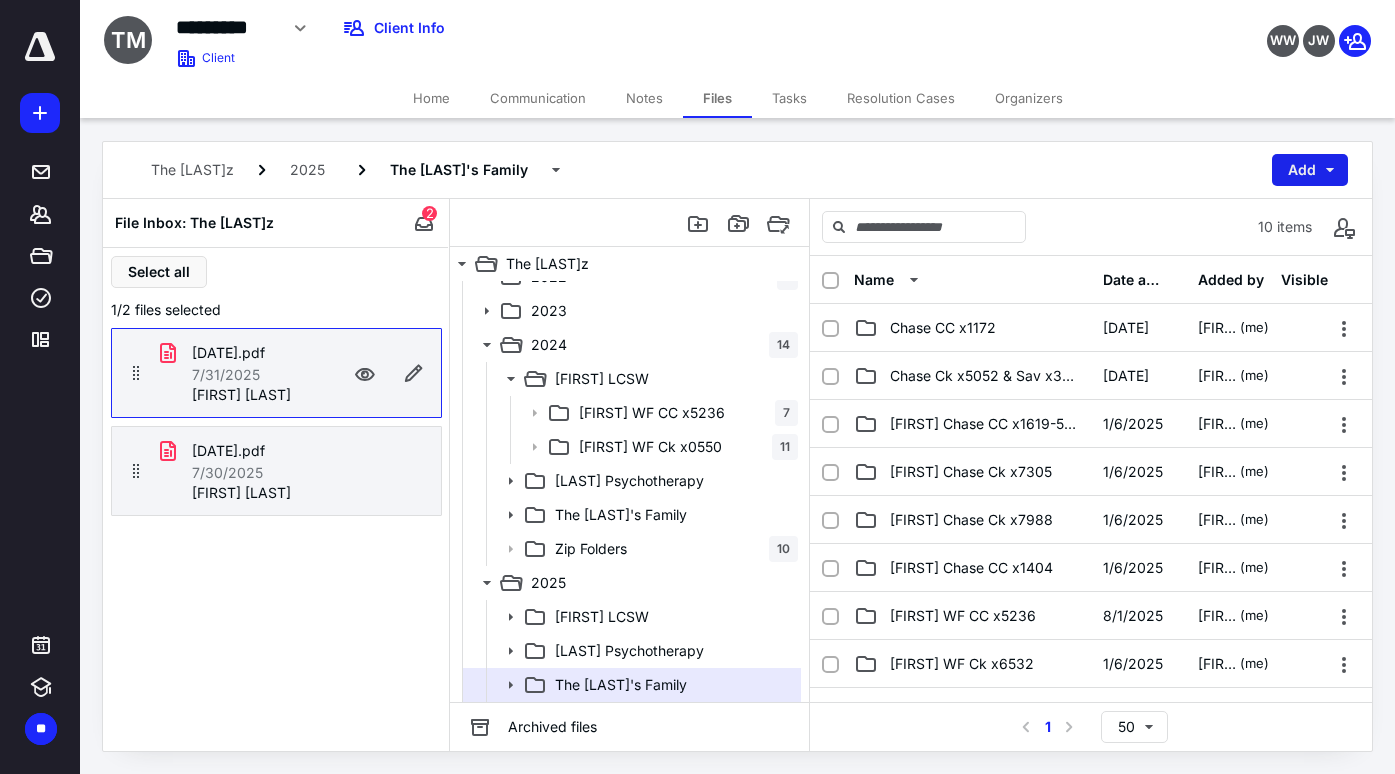 click on "Add" at bounding box center [1310, 170] 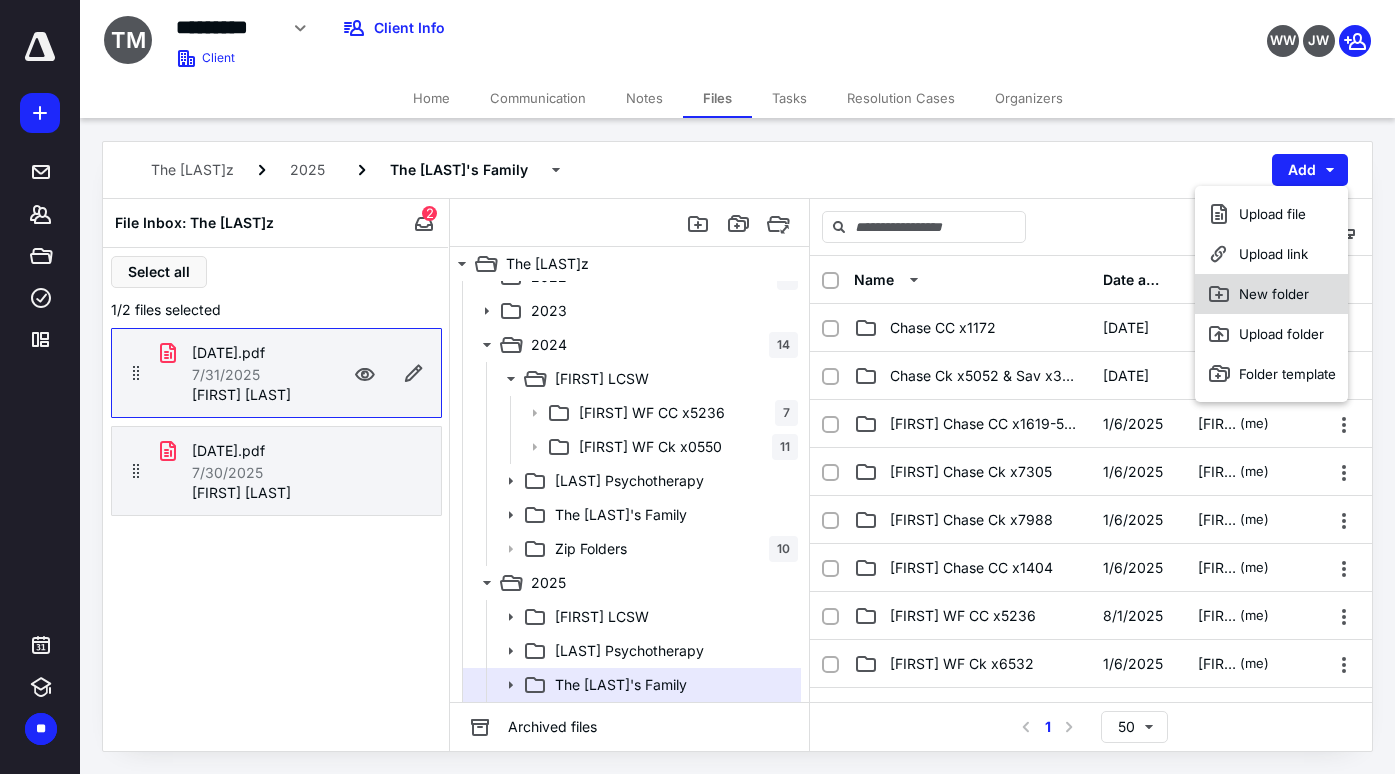 click on "New folder" at bounding box center [1271, 294] 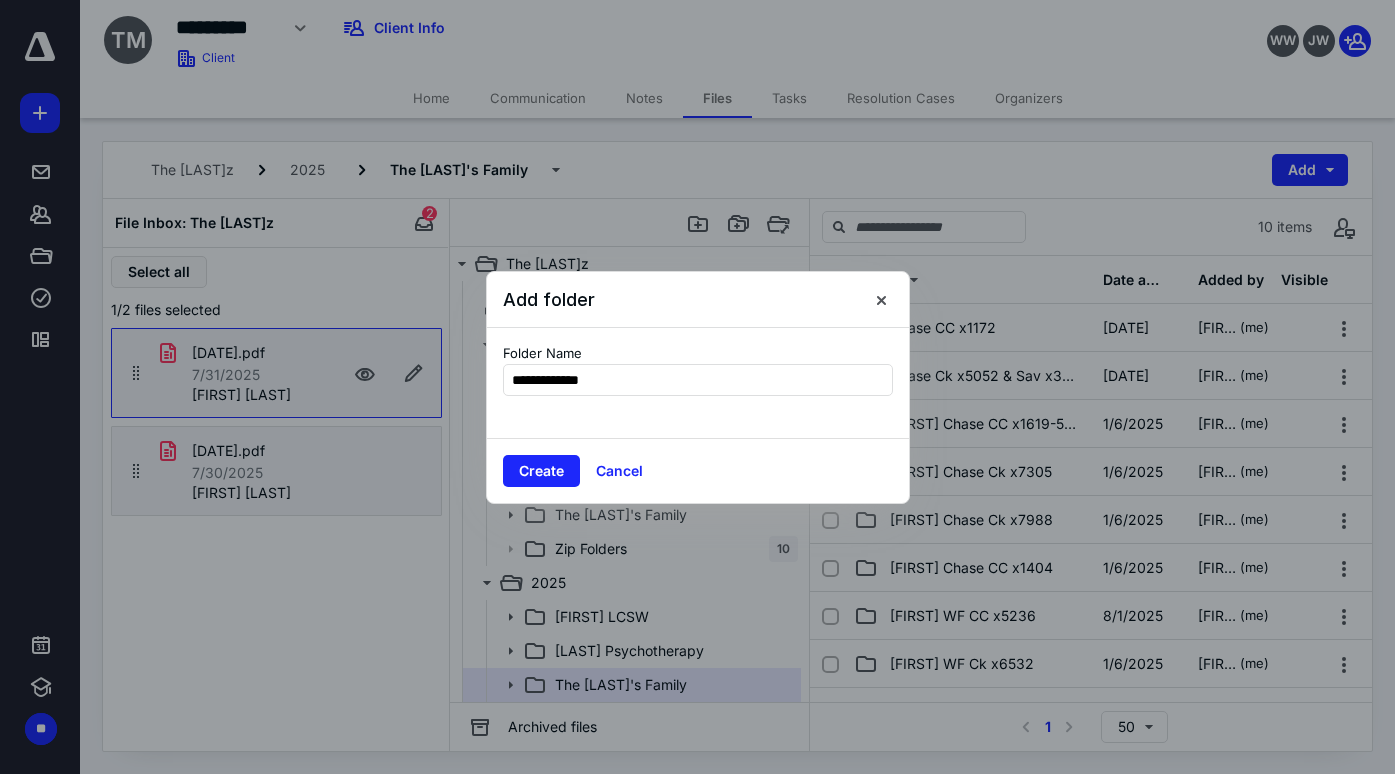 type on "**********" 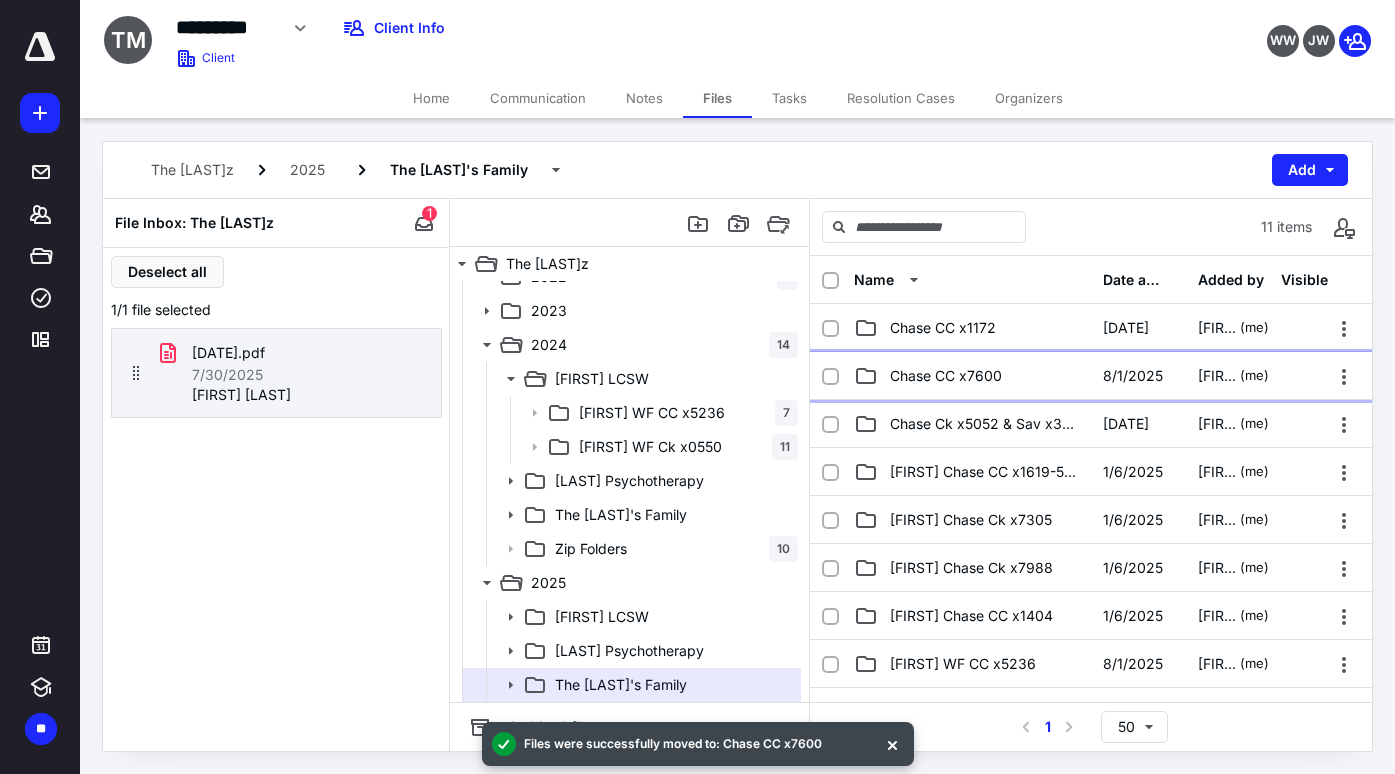 click on "Chase CC x7600" at bounding box center (946, 376) 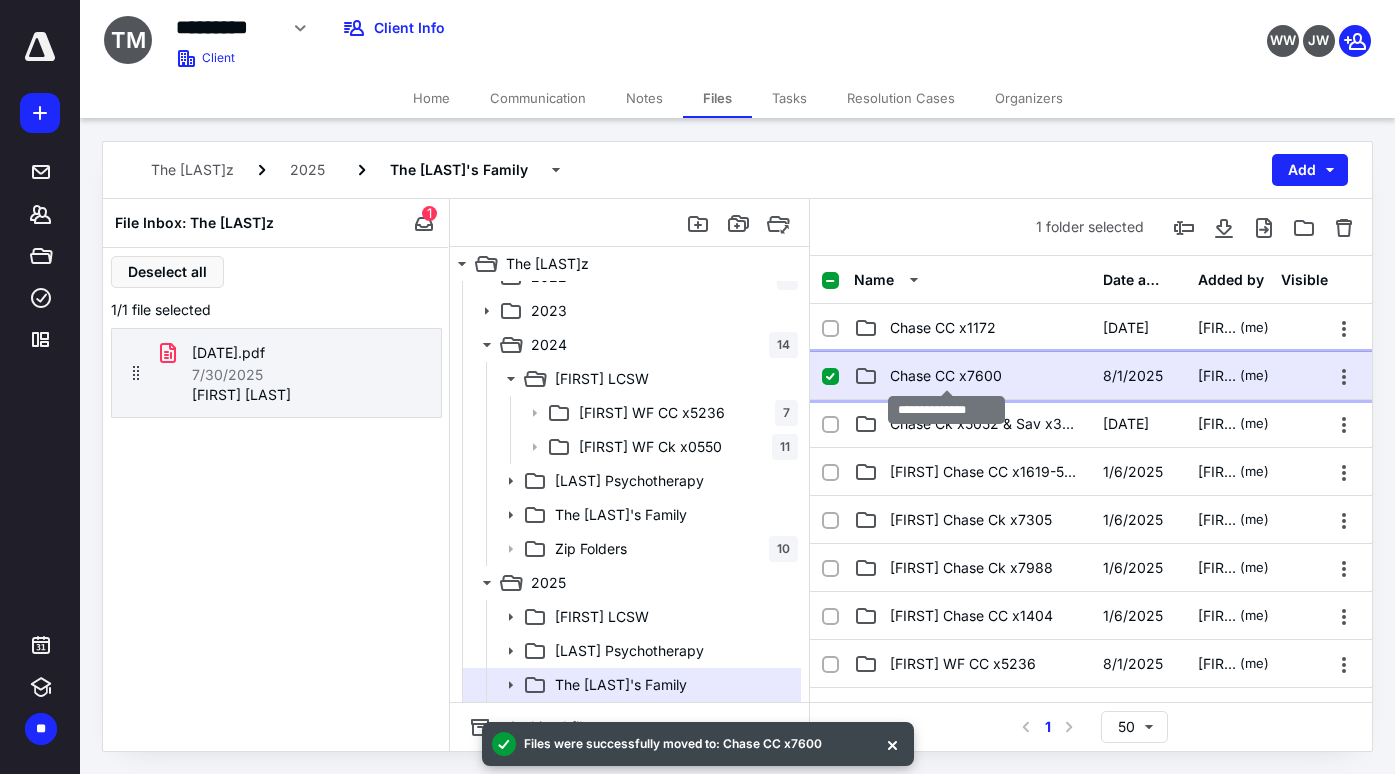 click on "Chase CC x7600" at bounding box center (946, 376) 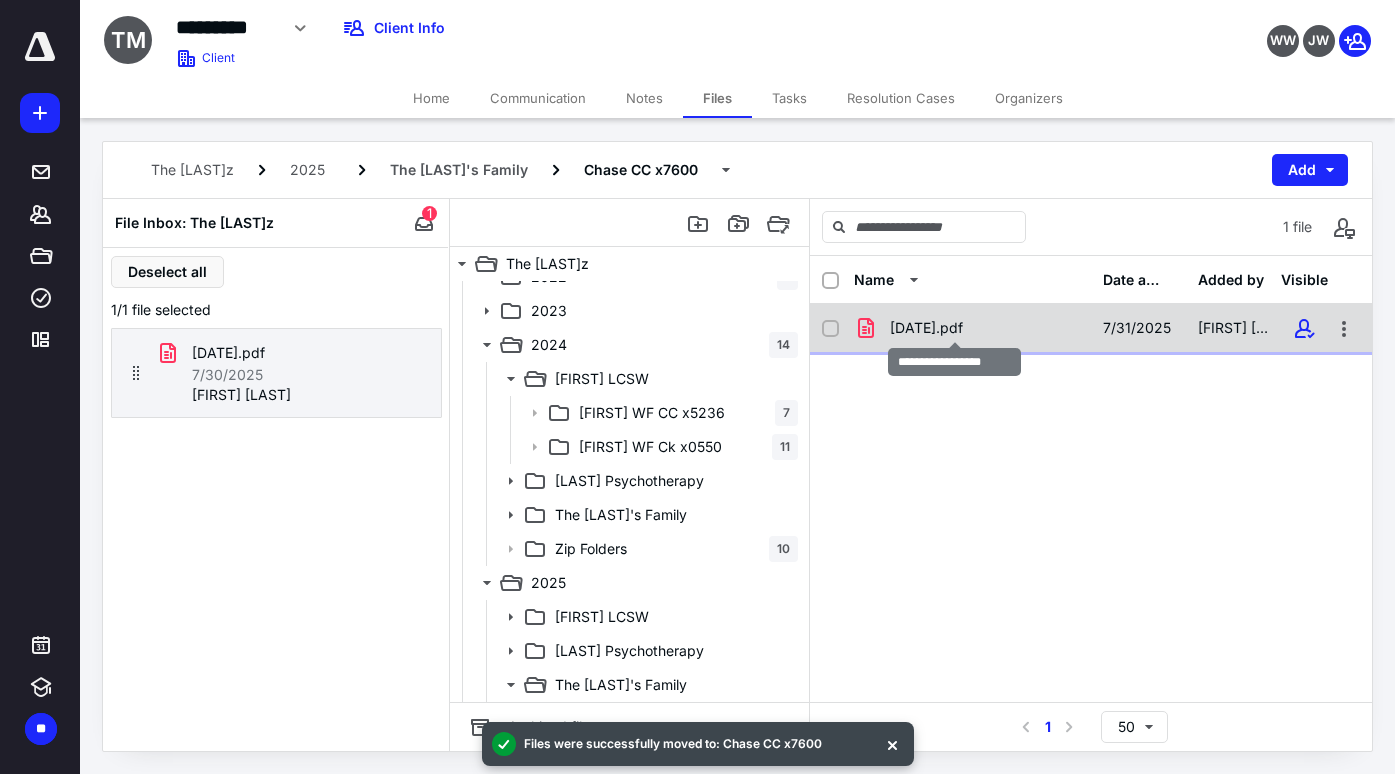 checkbox on "true" 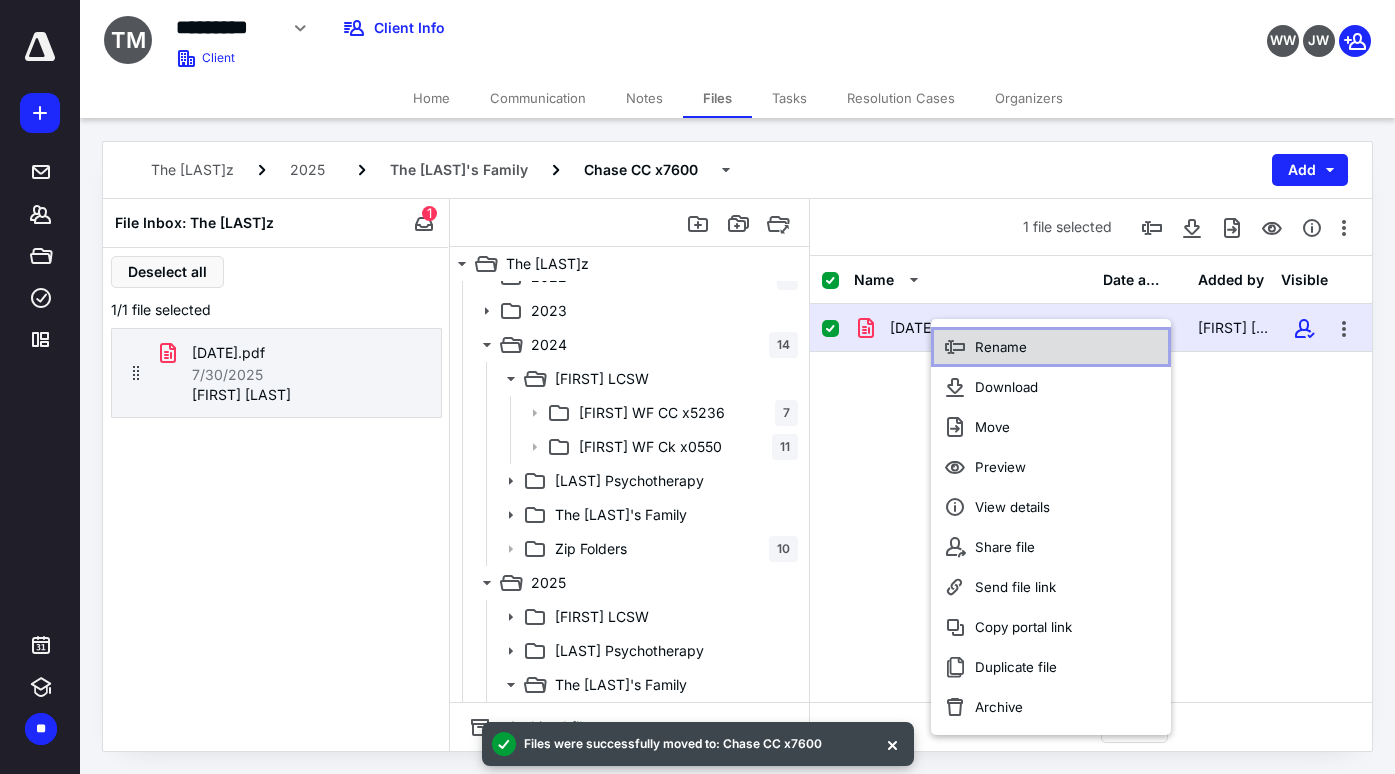click on "Rename" at bounding box center (1051, 347) 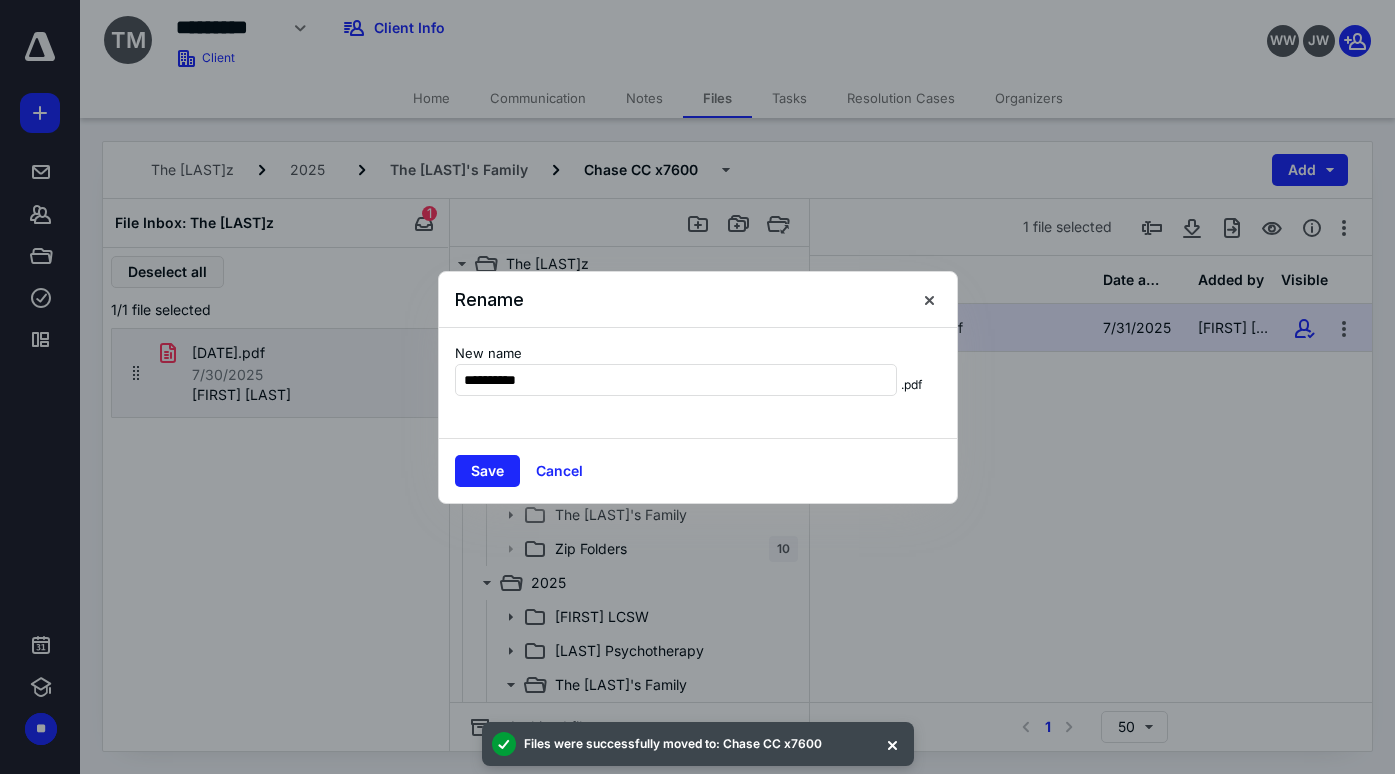 type on "**********" 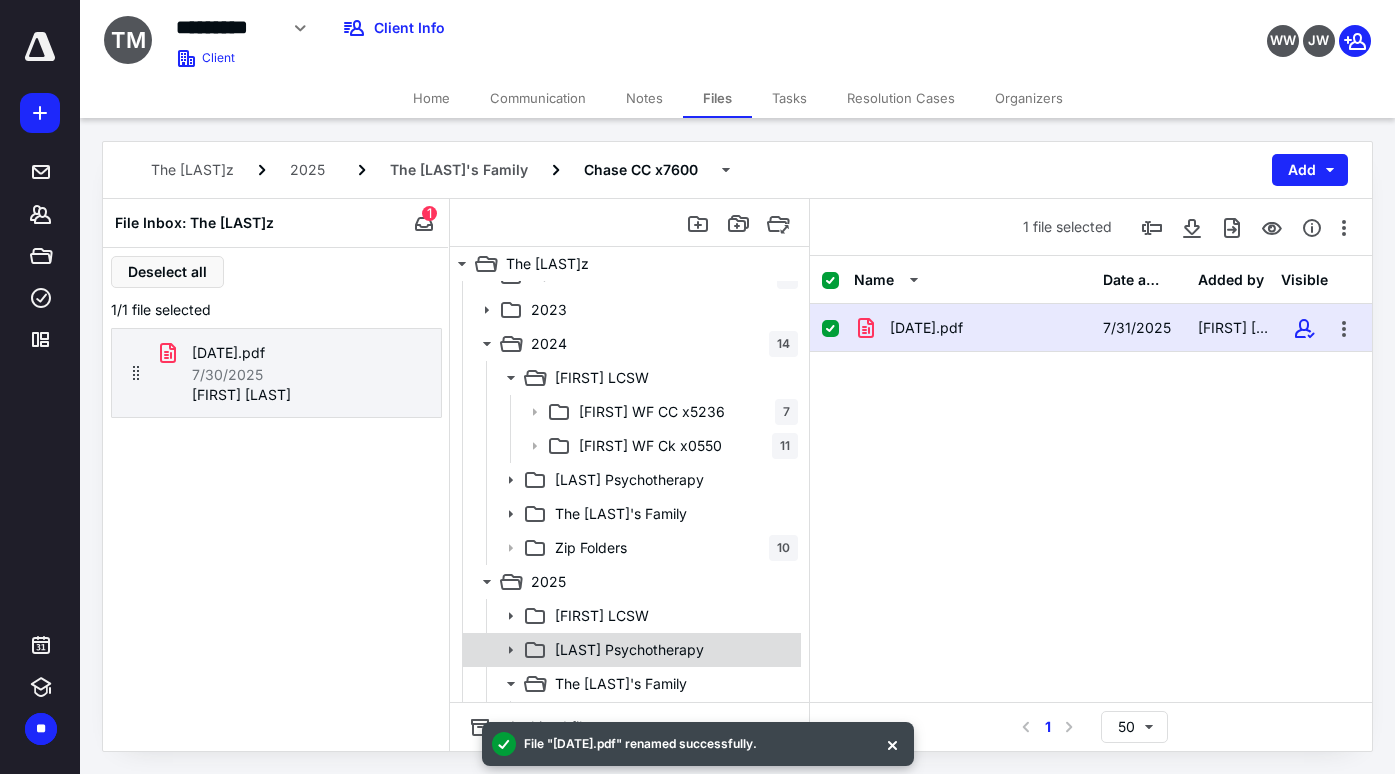 scroll, scrollTop: 95, scrollLeft: 0, axis: vertical 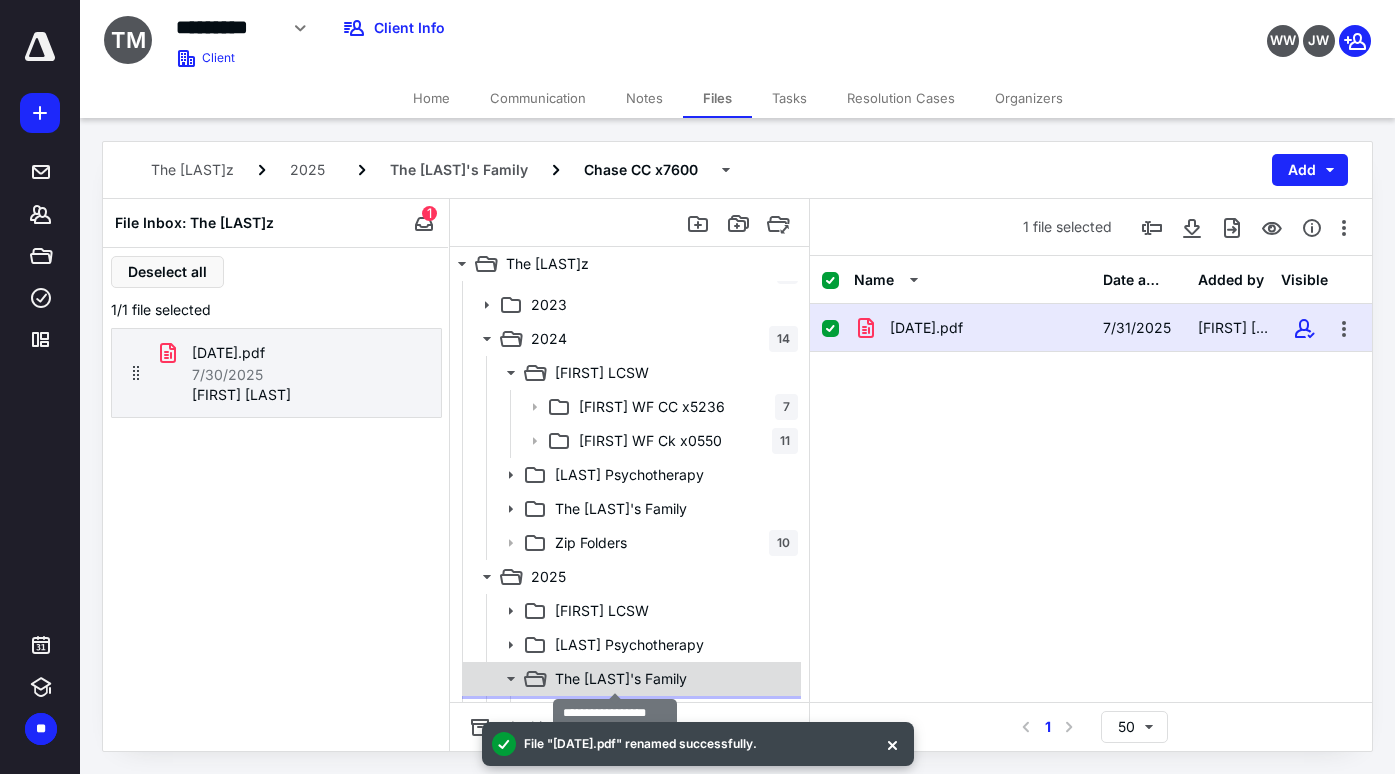 click on "The [LAST]'s Family" at bounding box center [621, 679] 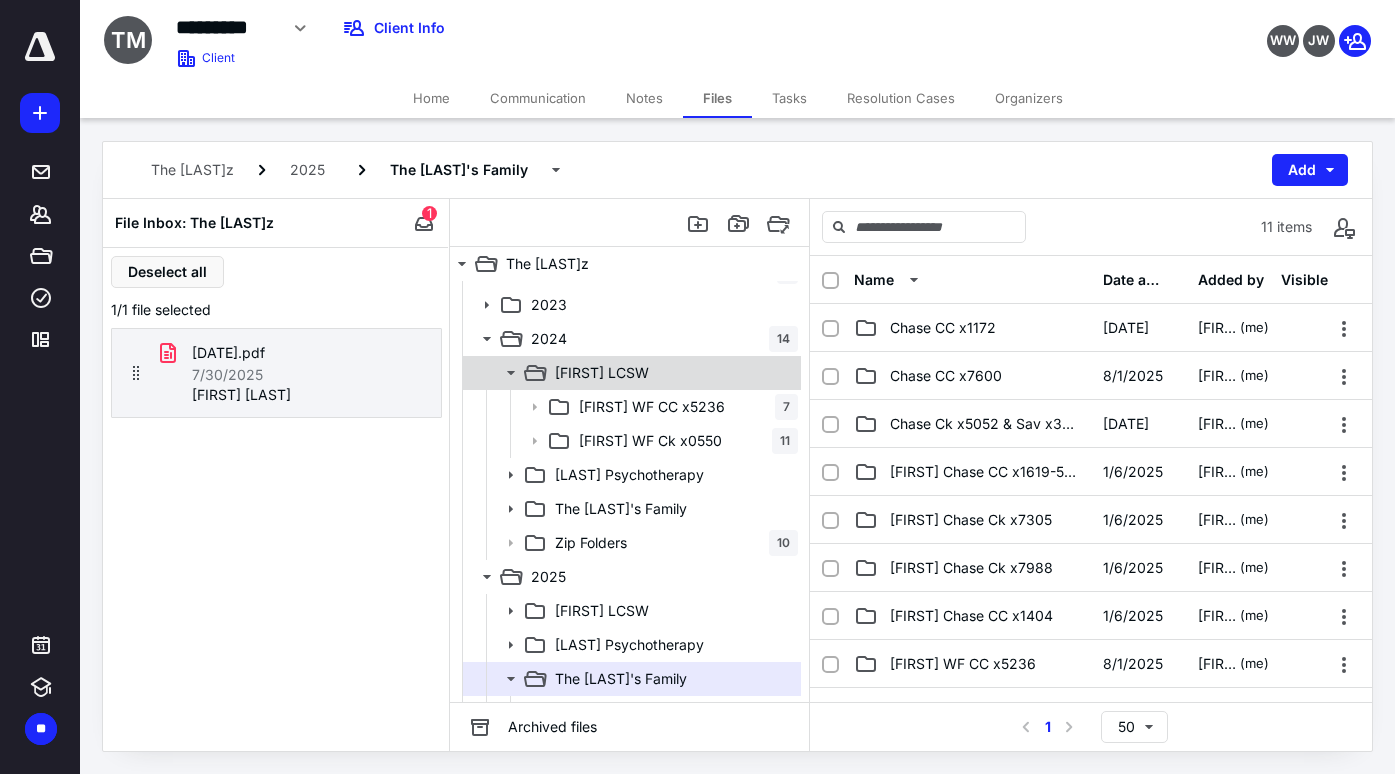 click 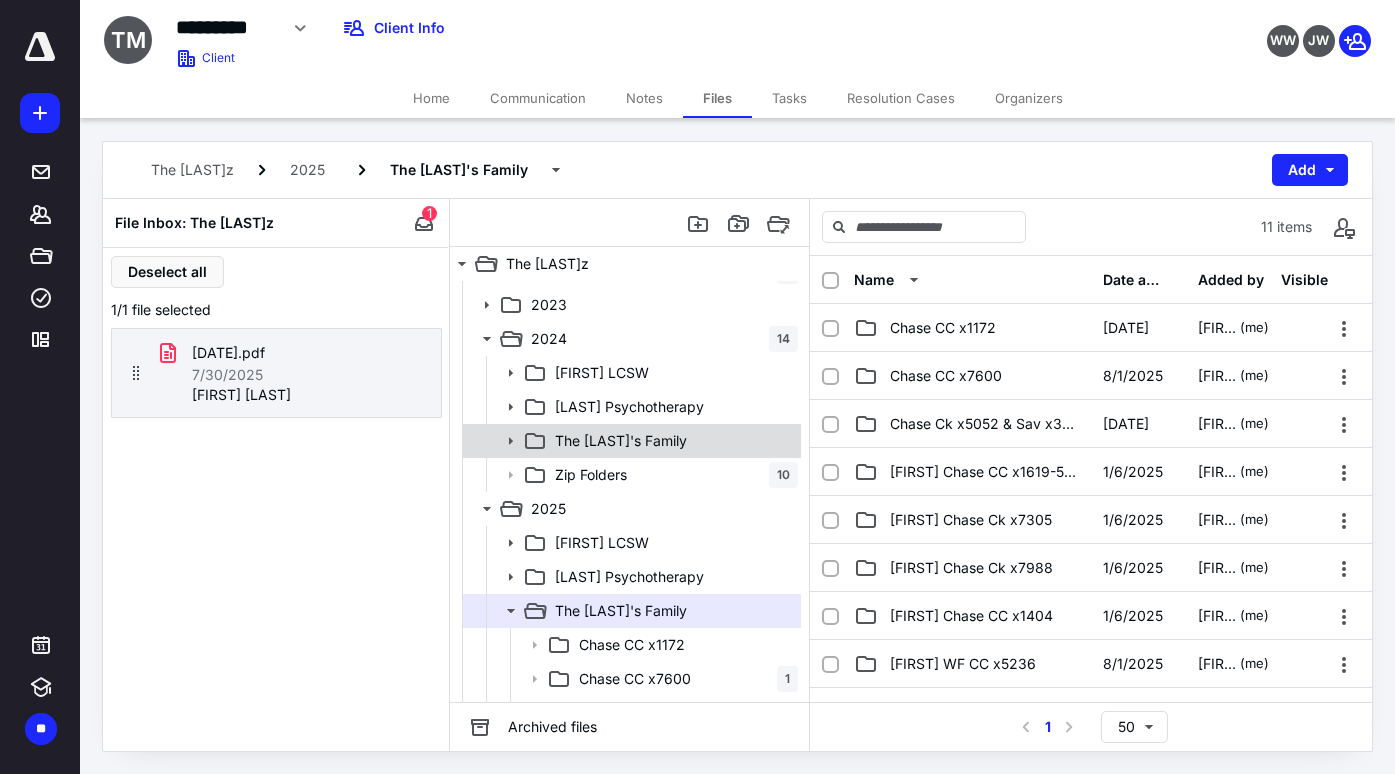 click 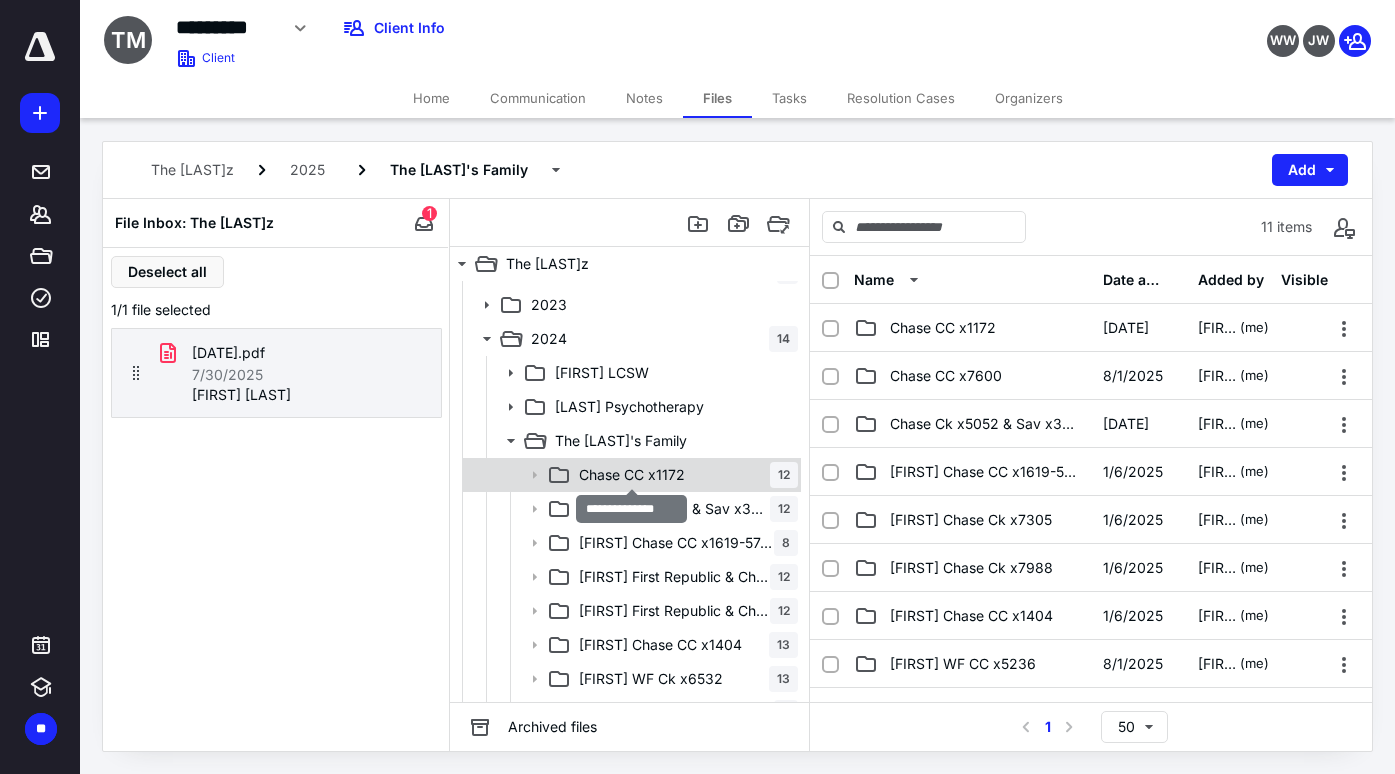 click on "Chase CC x1172" at bounding box center [632, 475] 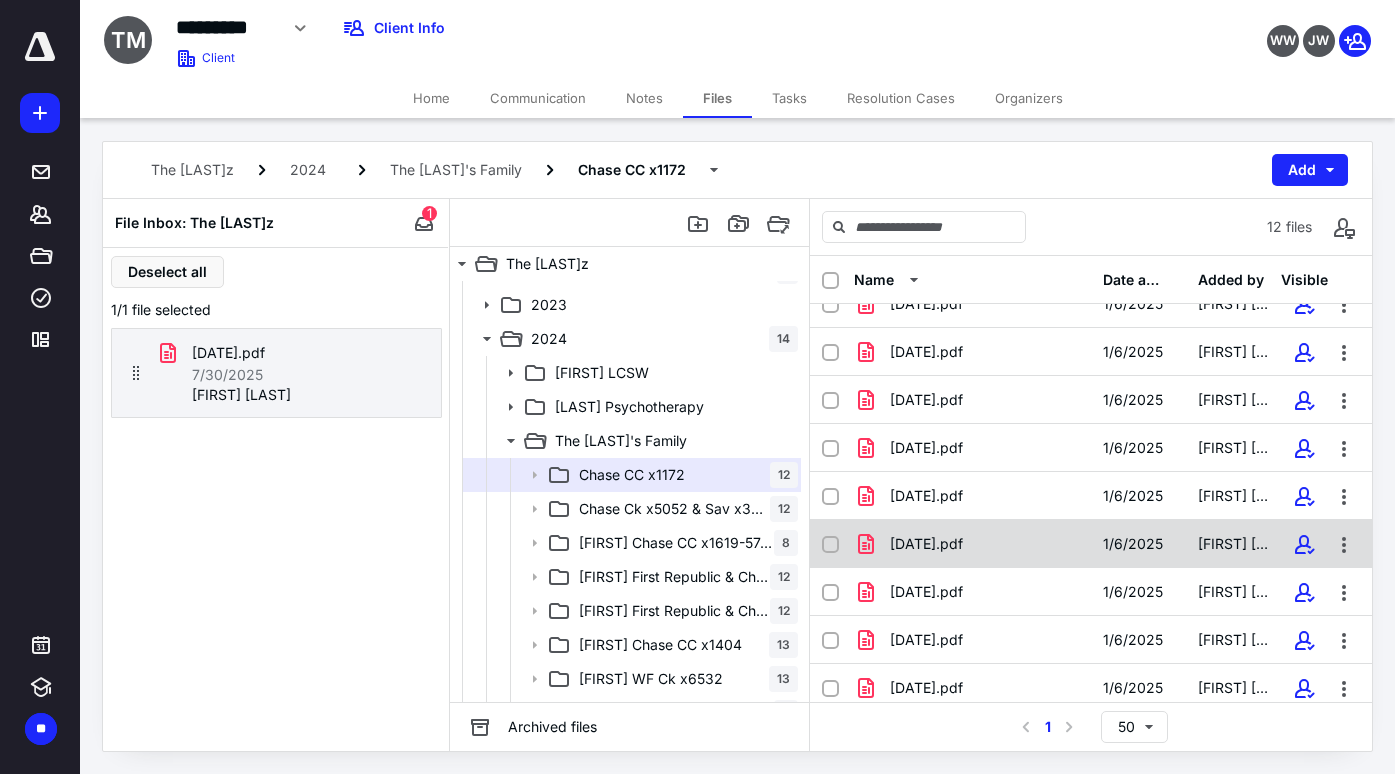 scroll, scrollTop: 178, scrollLeft: 0, axis: vertical 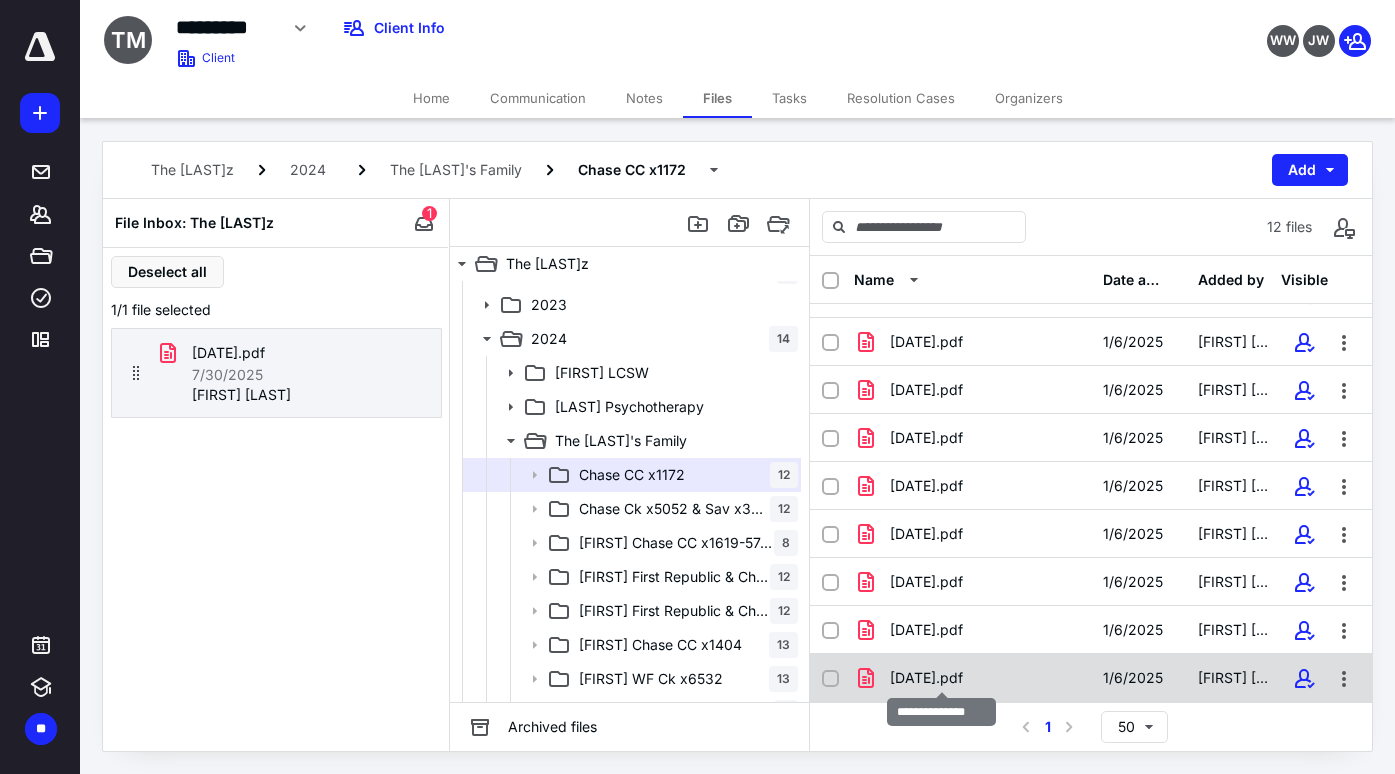 click on "[DATE].pdf" at bounding box center (926, 678) 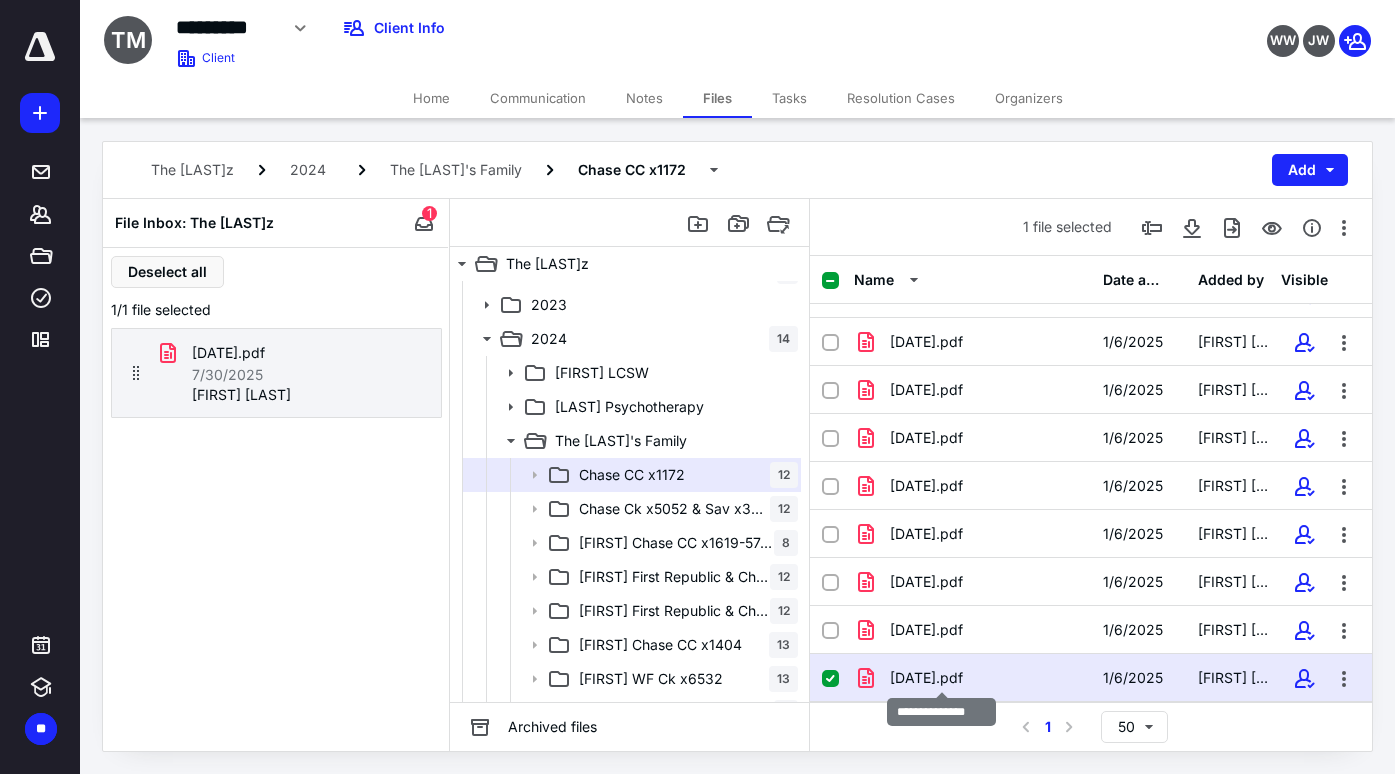 click on "[DATE].pdf" at bounding box center [926, 678] 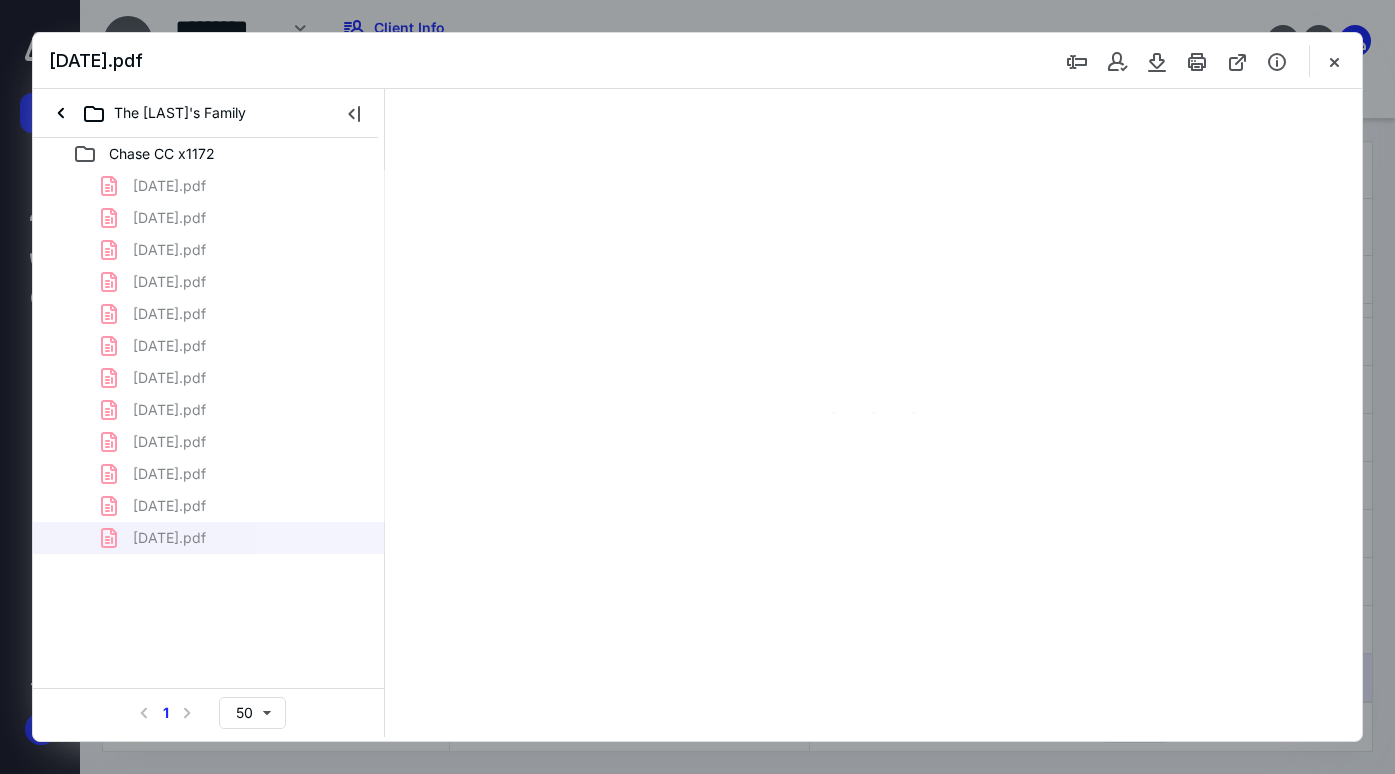 scroll, scrollTop: 0, scrollLeft: 0, axis: both 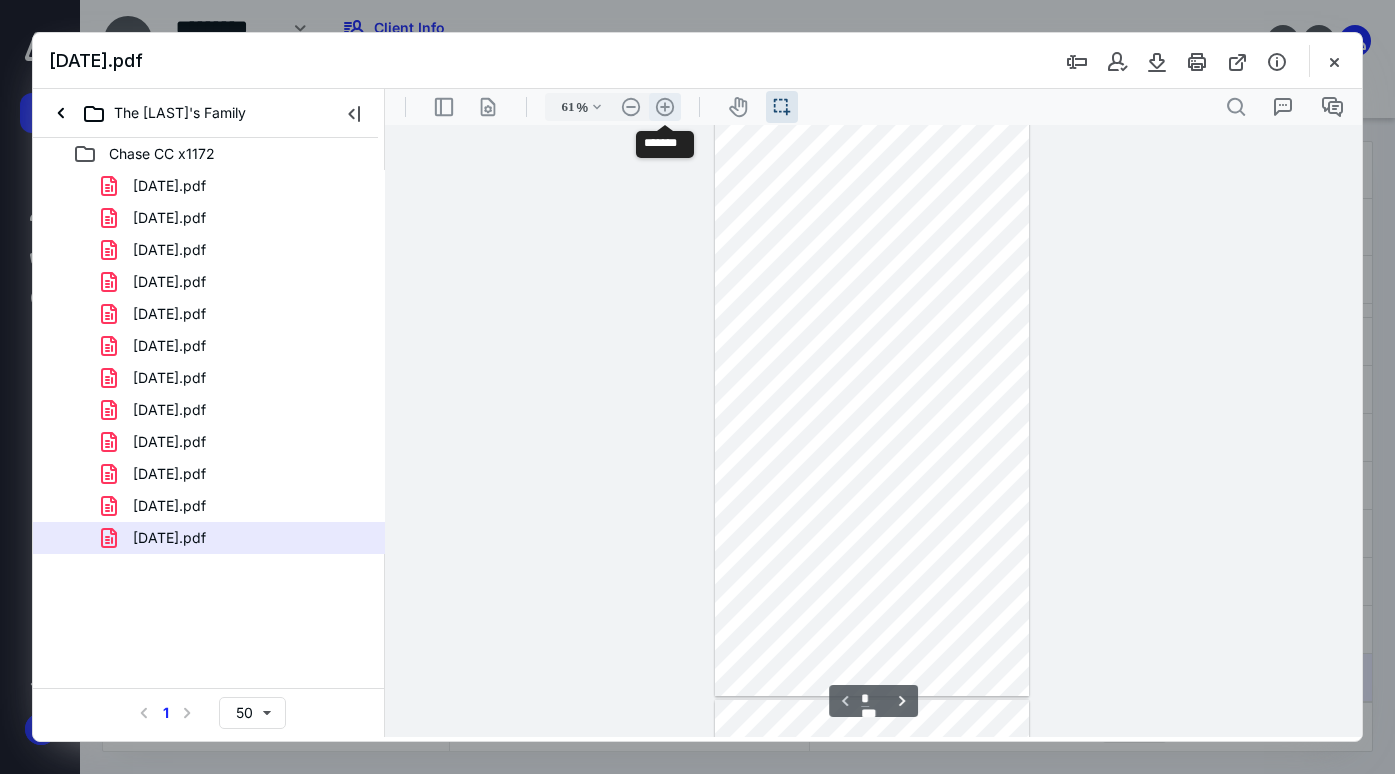 click on ".cls-1{fill:#abb0c4;} icon - header - zoom - in - line" at bounding box center (665, 107) 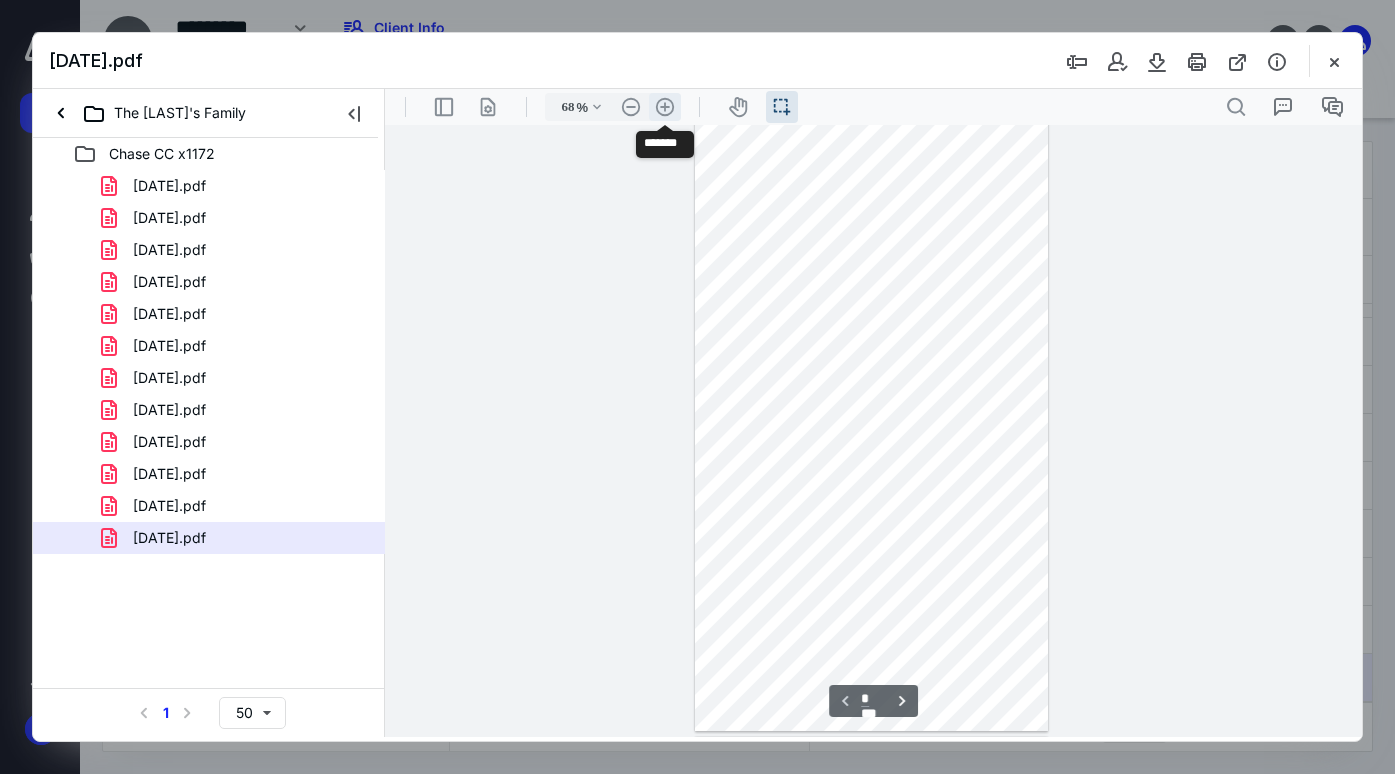 click on ".cls-1{fill:#abb0c4;} icon - header - zoom - in - line" at bounding box center (665, 107) 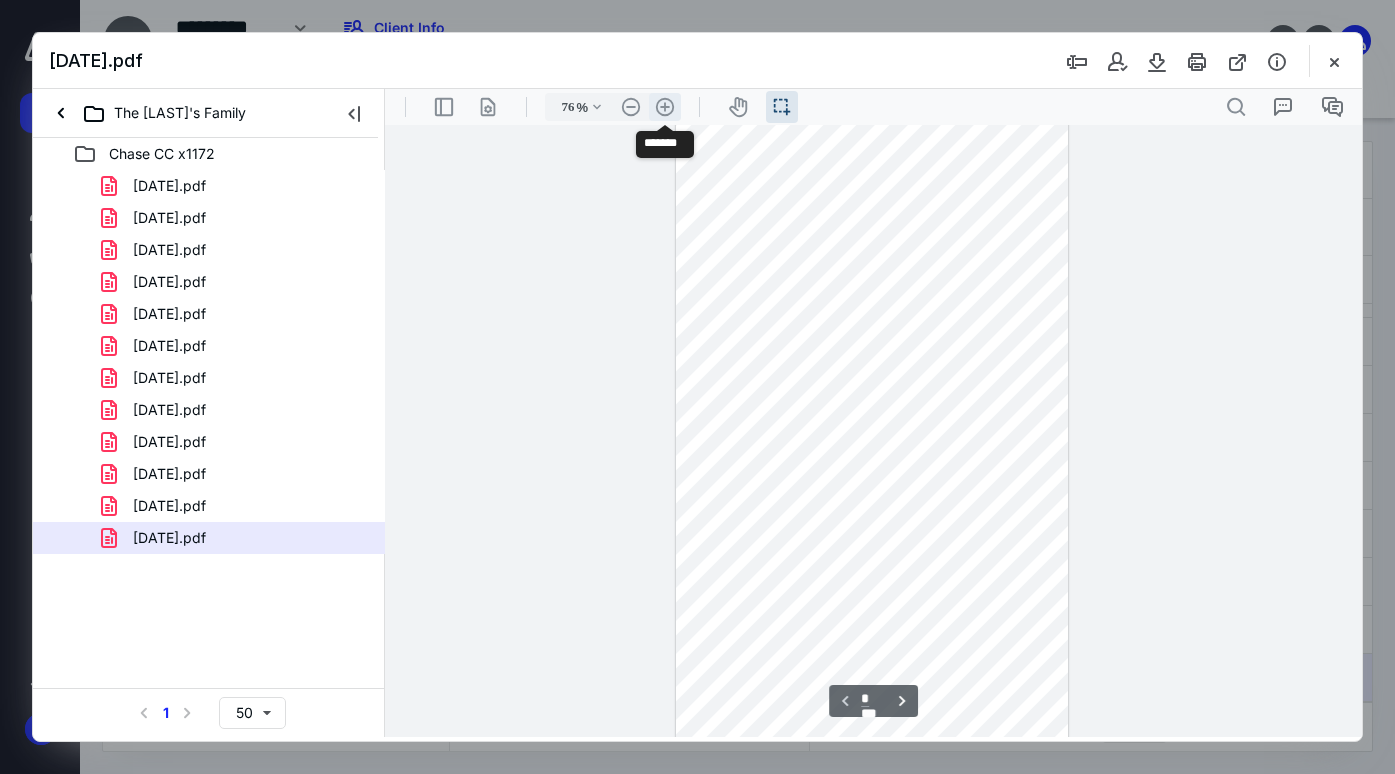click on ".cls-1{fill:#abb0c4;} icon - header - zoom - in - line" at bounding box center (665, 107) 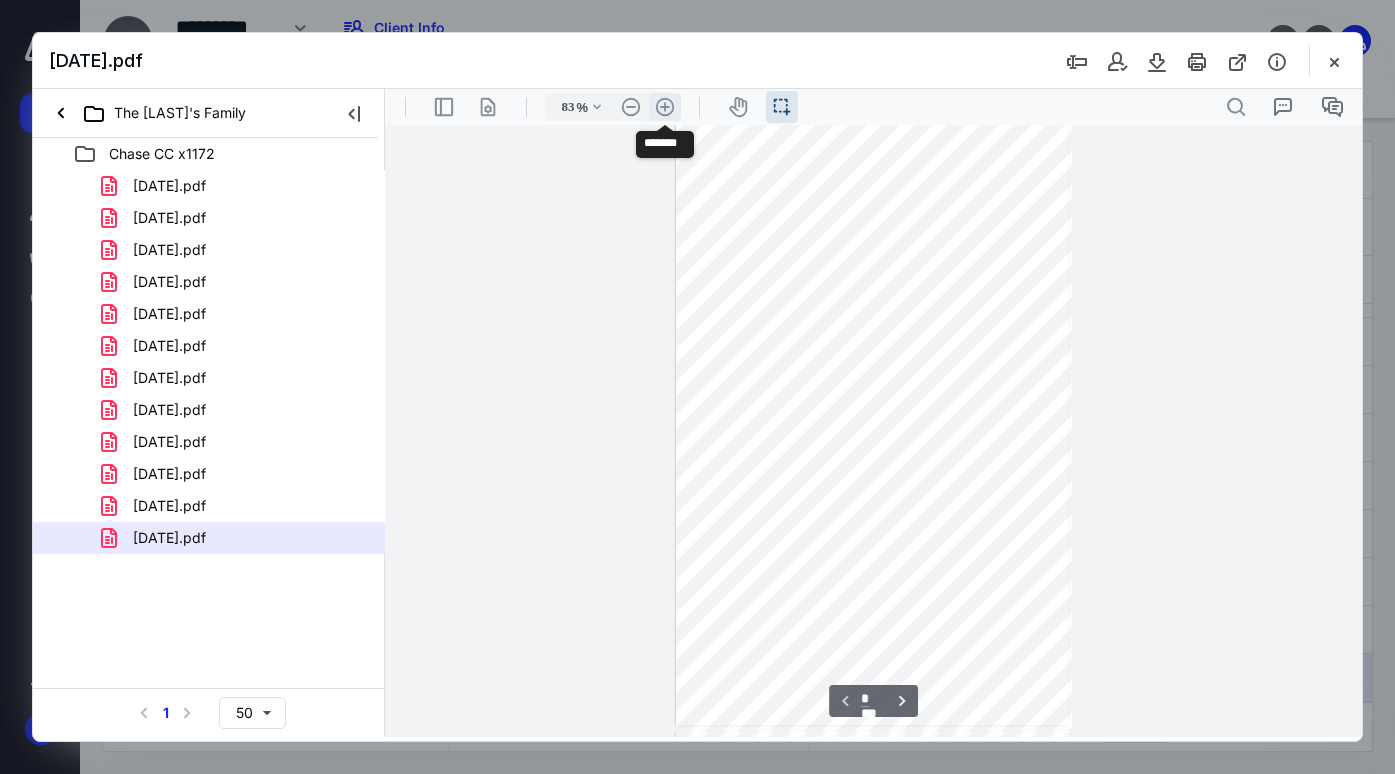 click on ".cls-1{fill:#abb0c4;} icon - header - zoom - in - line" at bounding box center (665, 107) 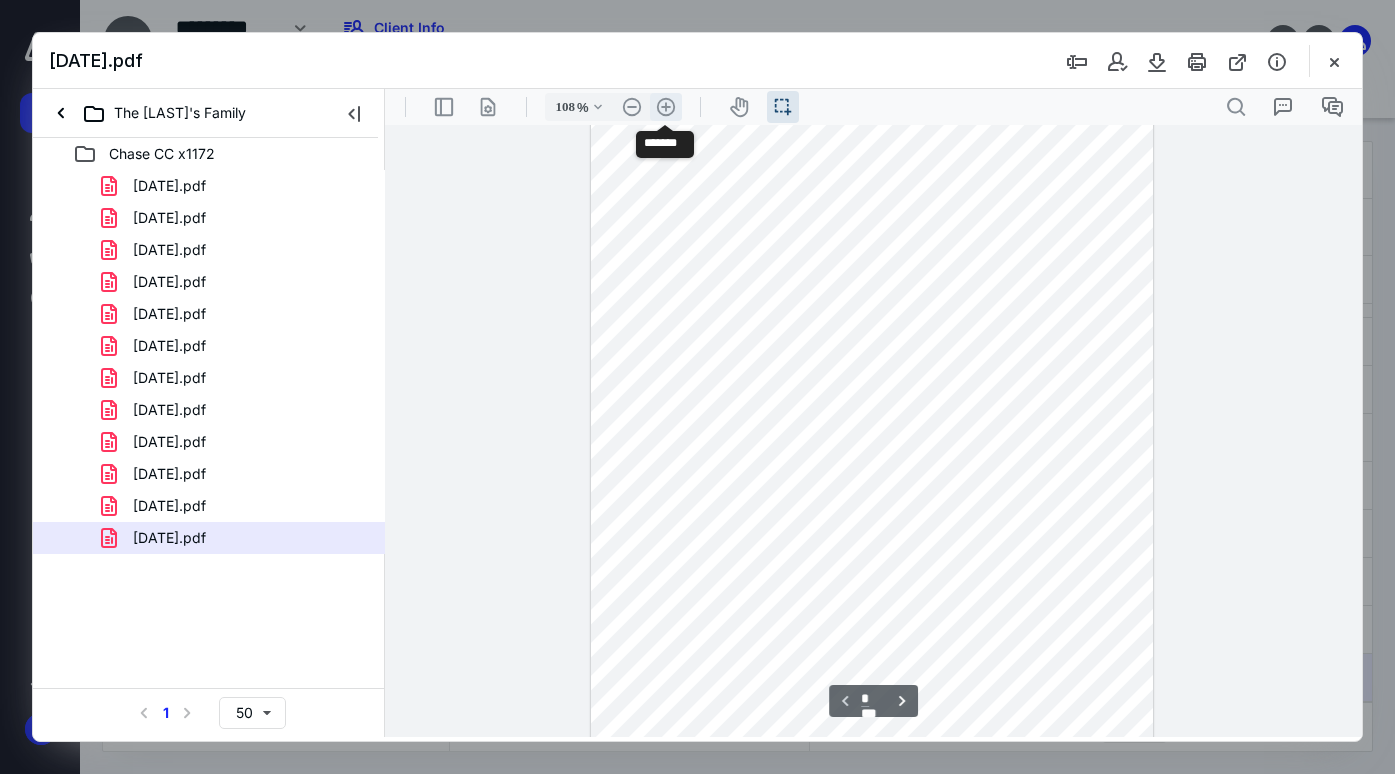 click on ".cls-1{fill:#abb0c4;} icon - header - zoom - in - line" at bounding box center (666, 107) 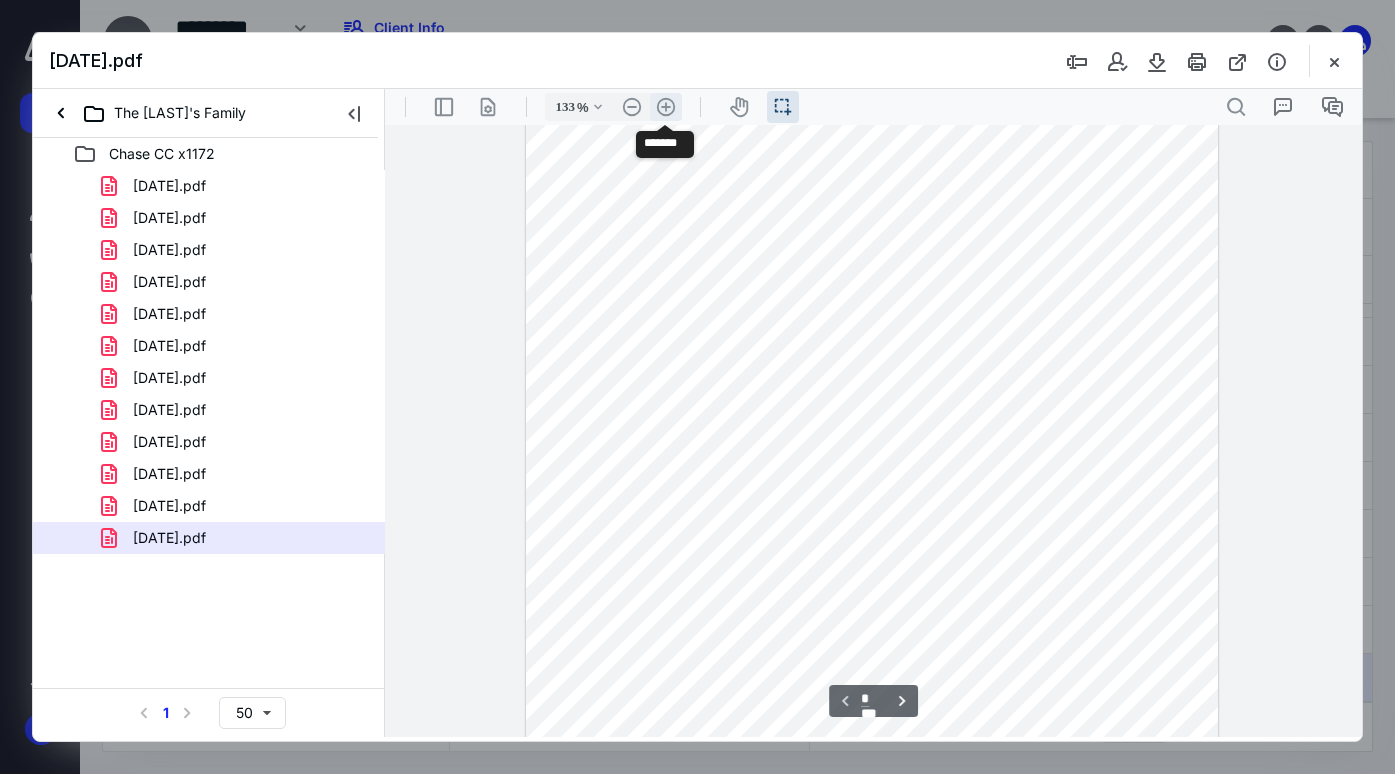 click on ".cls-1{fill:#abb0c4;} icon - header - zoom - in - line" at bounding box center [666, 107] 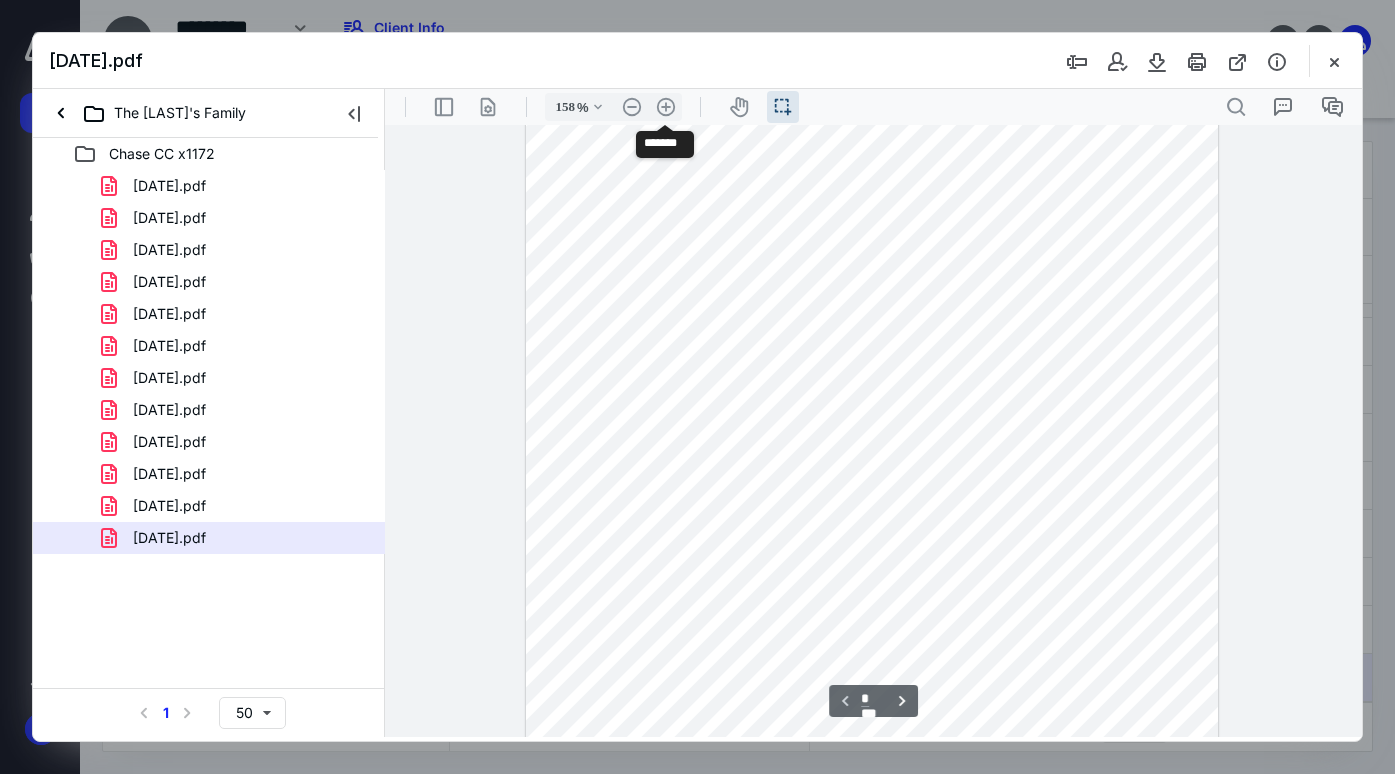 scroll, scrollTop: 569, scrollLeft: 0, axis: vertical 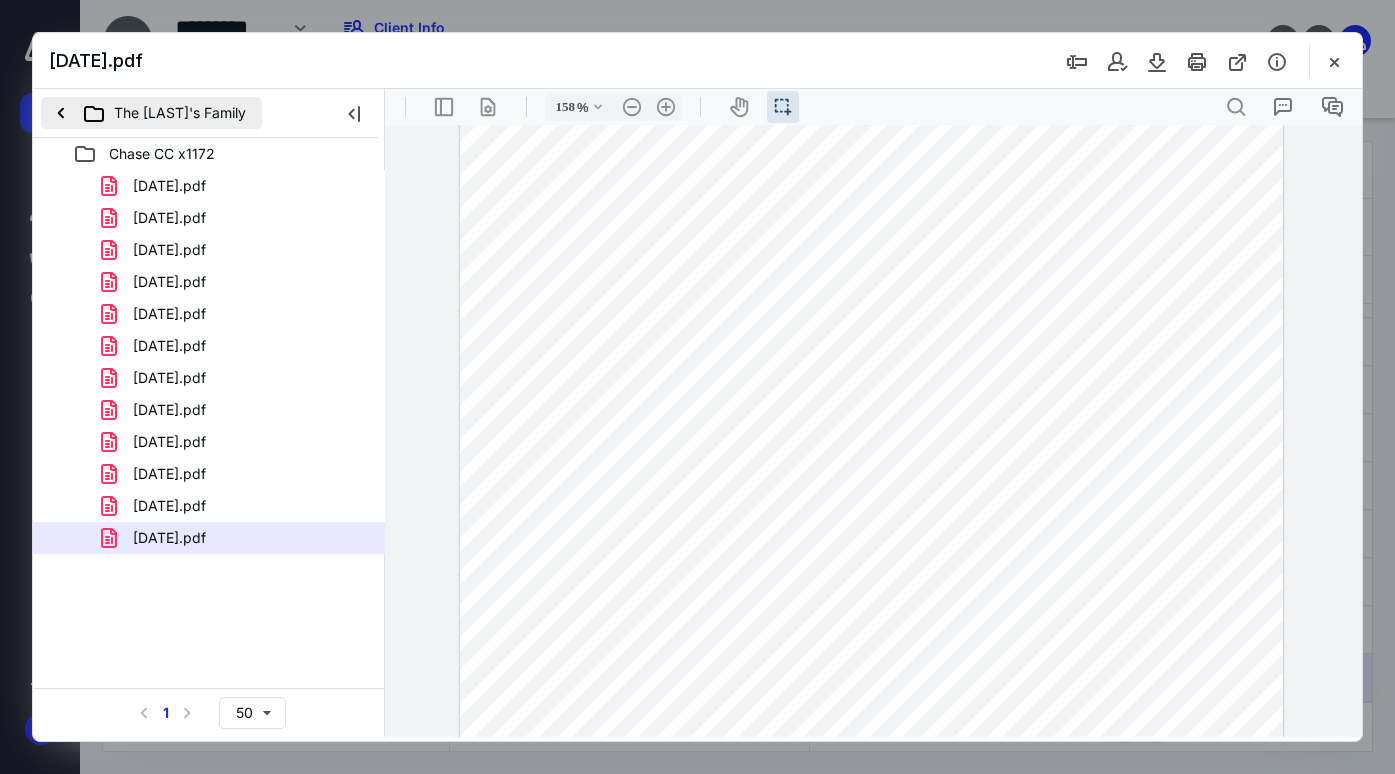 click on "The [LAST]'s Family" at bounding box center [151, 113] 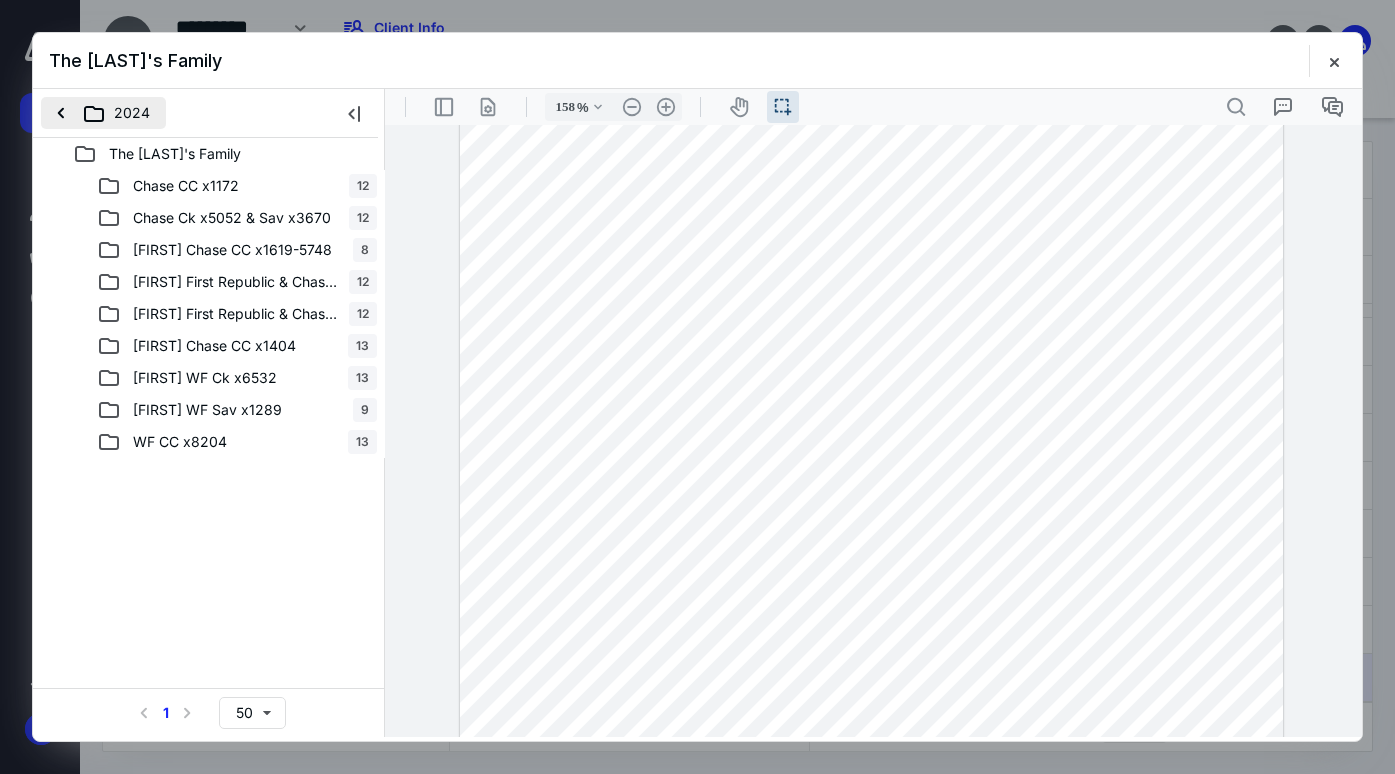 click on "2024" at bounding box center [103, 113] 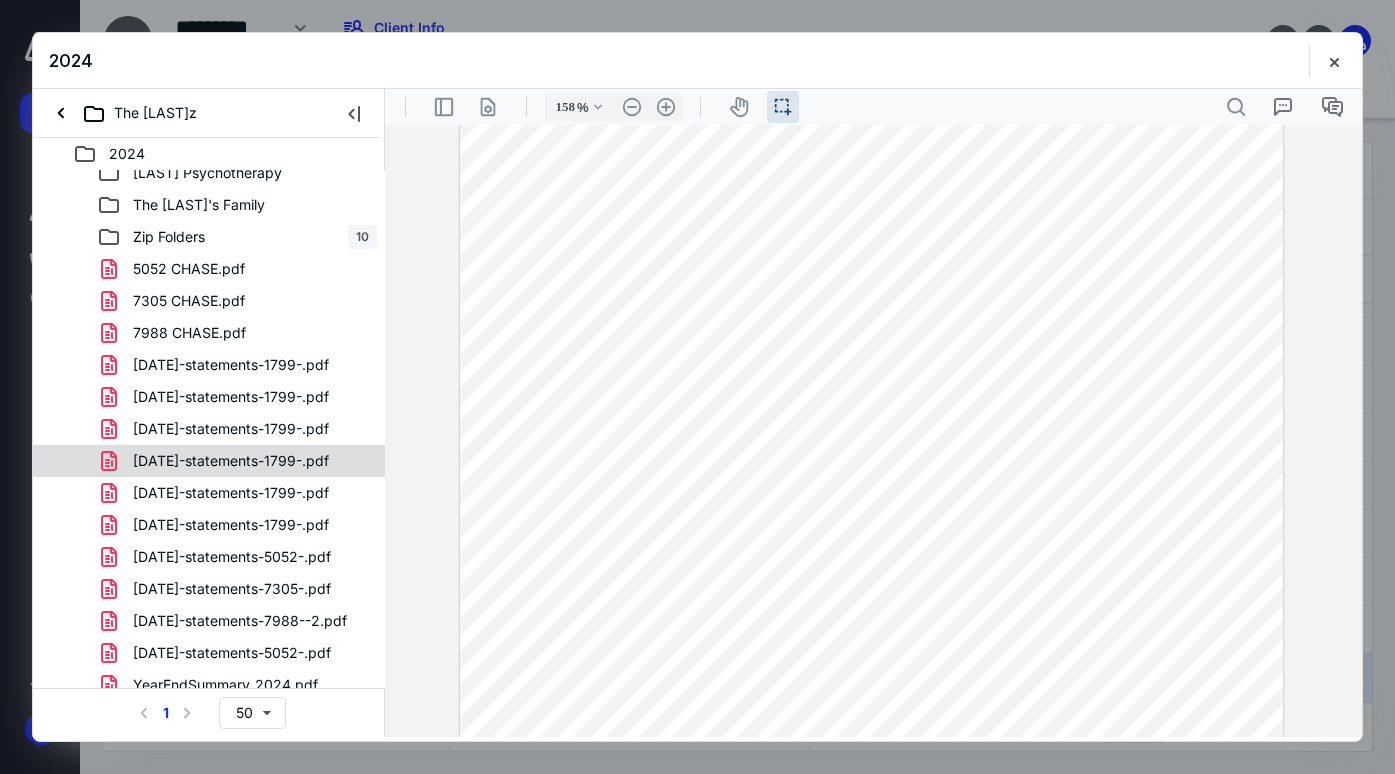 scroll, scrollTop: 58, scrollLeft: 0, axis: vertical 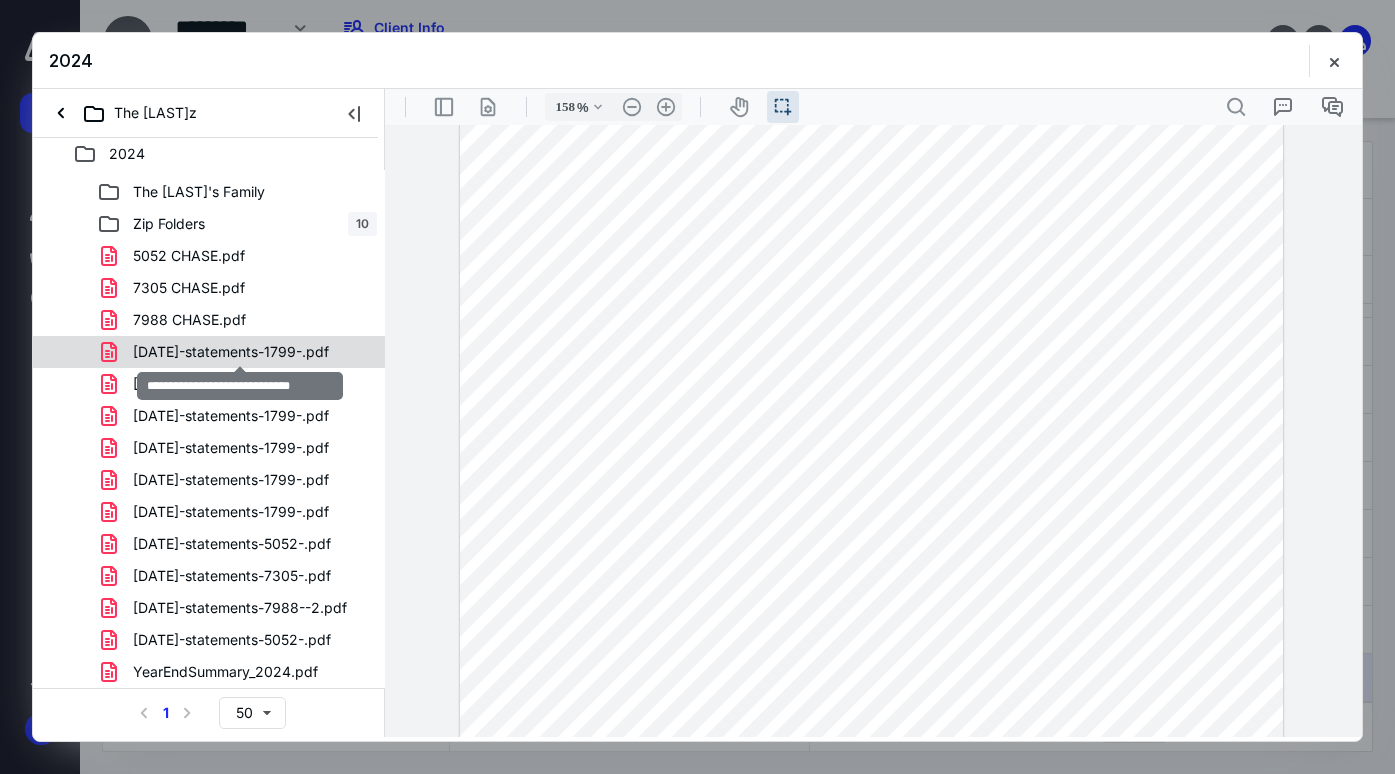 click on "[DATE]-statements-1799-.pdf" at bounding box center [231, 352] 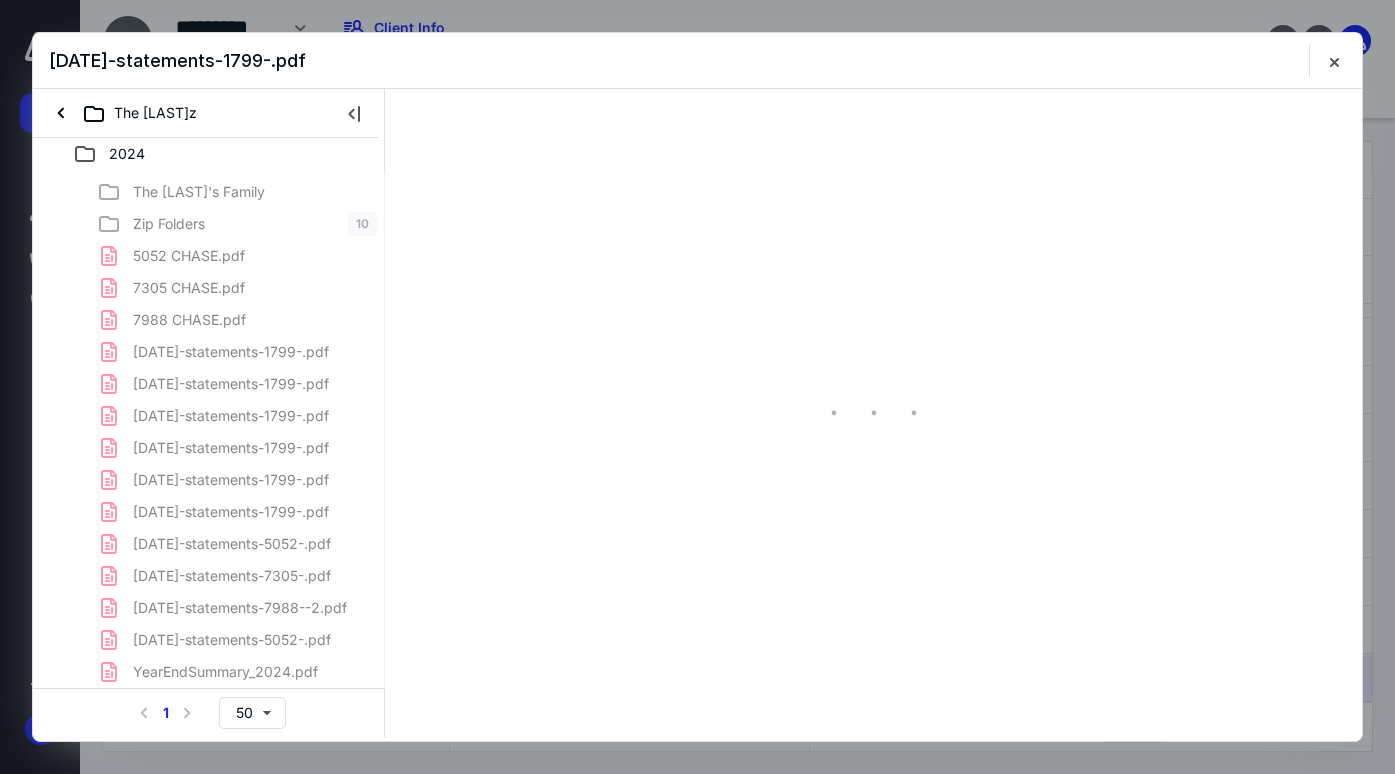 click on "[FIRST] LCSW [LAST] Psychotherapy The [LAST]'s Family Zip Folders 10 5052 CHASE.pdf 7305 CHASE.pdf 7988 CHASE.pdf [DATE]-statements-1799-.pdf [DATE]-statements-1799-.pdf [DATE]-statements-1799-.pdf [DATE]-statements-1799-.pdf [DATE]-statements-1799-.pdf [DATE]-statements-1799-.pdf [DATE]-statements-5052-.pdf [DATE]-statements-7305-.pdf [DATE]-statements-7988--2.pdf [DATE]-statements-5052-.pdf YearEndSummary_2024.pdf" at bounding box center (209, 400) 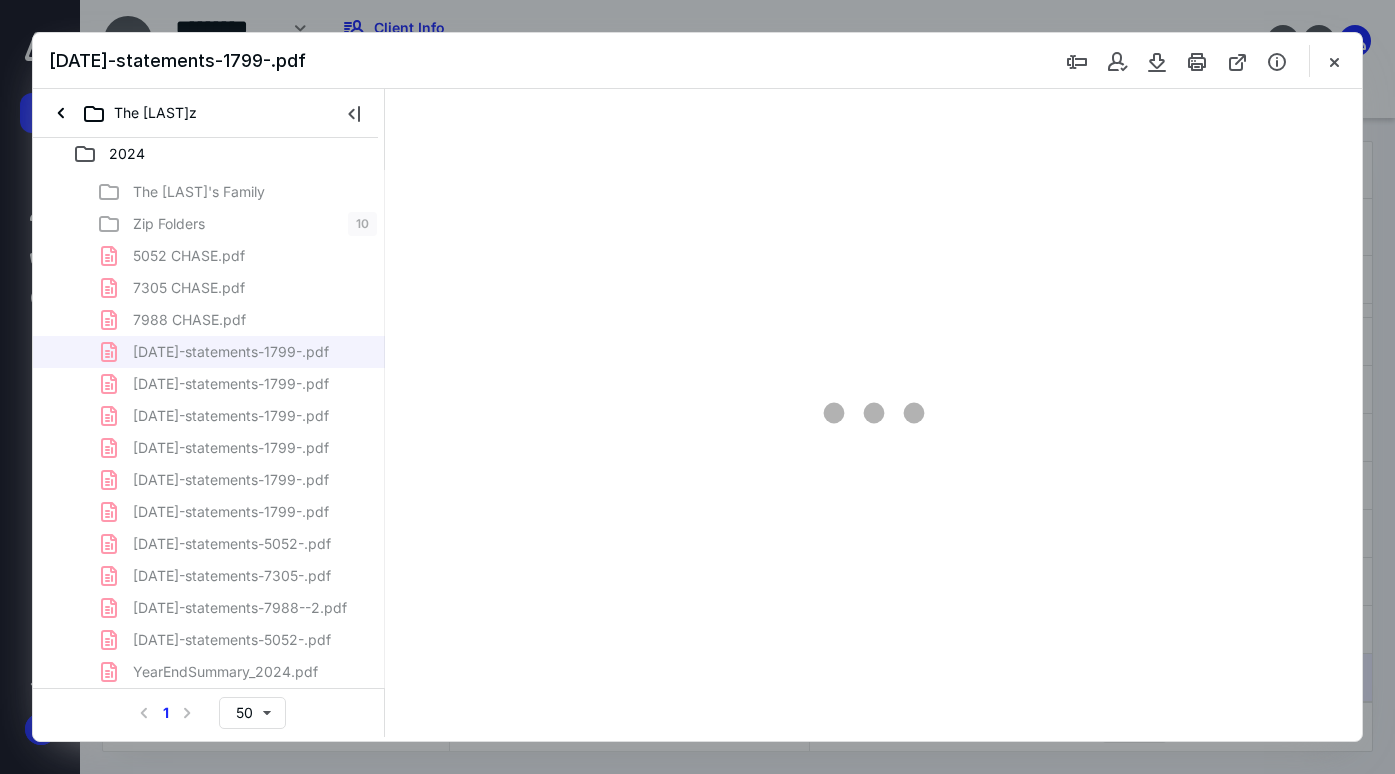 scroll, scrollTop: 38, scrollLeft: 0, axis: vertical 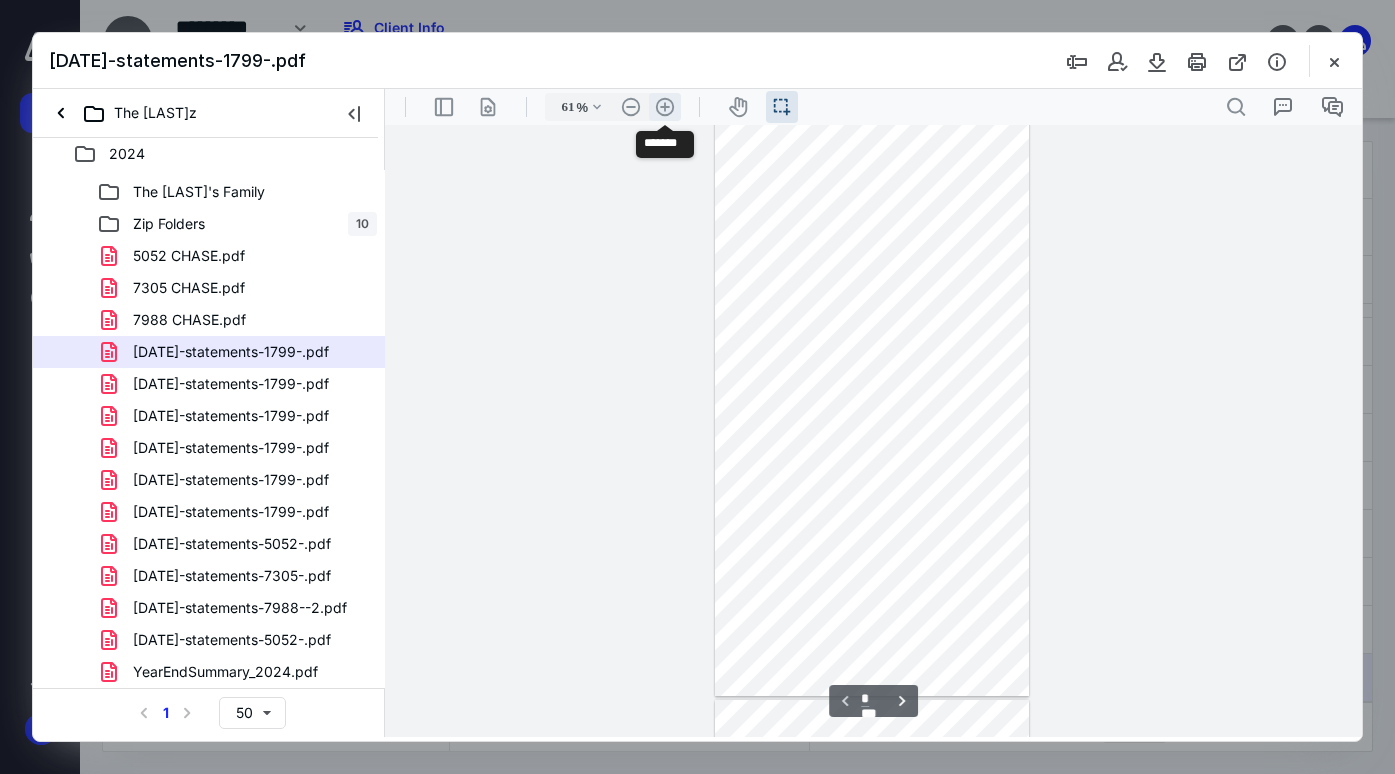 click on ".cls-1{fill:#abb0c4;} icon - header - zoom - in - line" at bounding box center [665, 107] 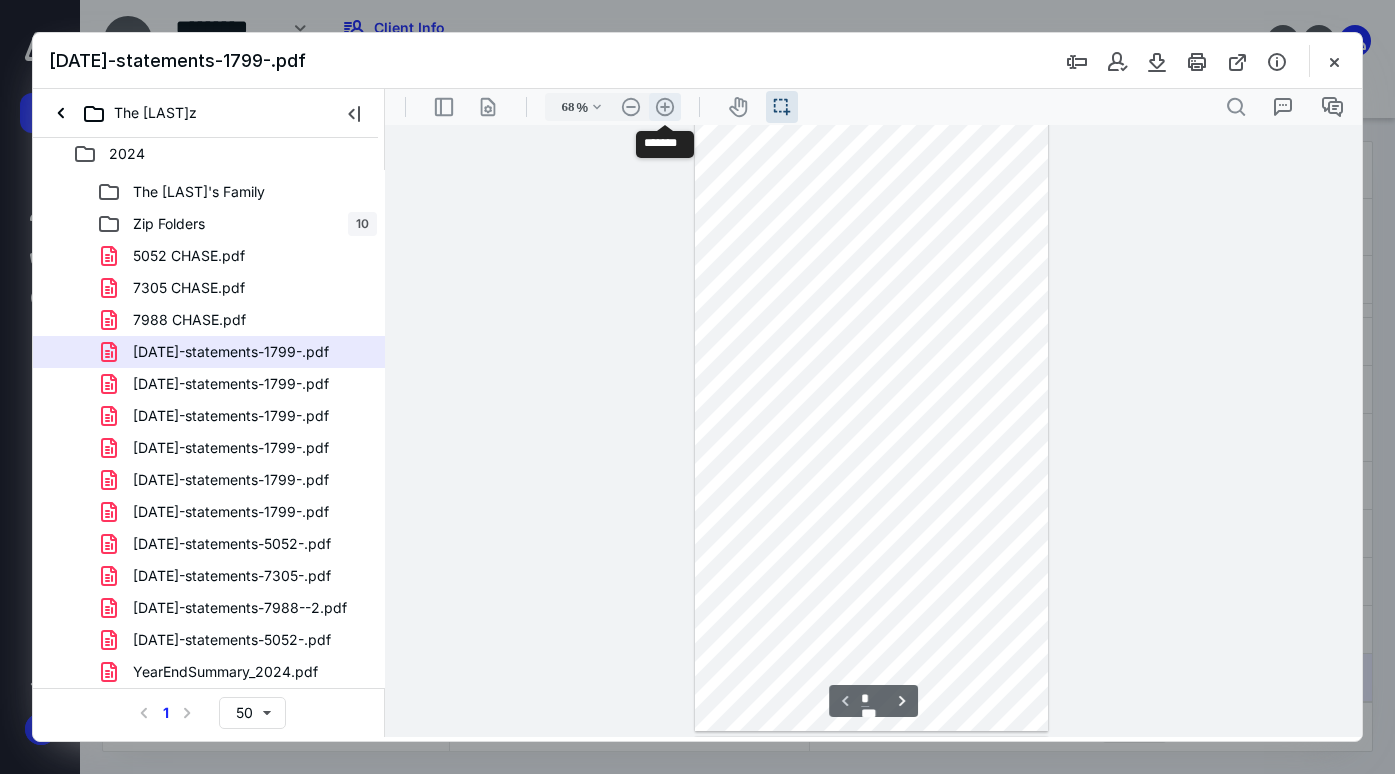 click on ".cls-1{fill:#abb0c4;} icon - header - zoom - in - line" at bounding box center [665, 107] 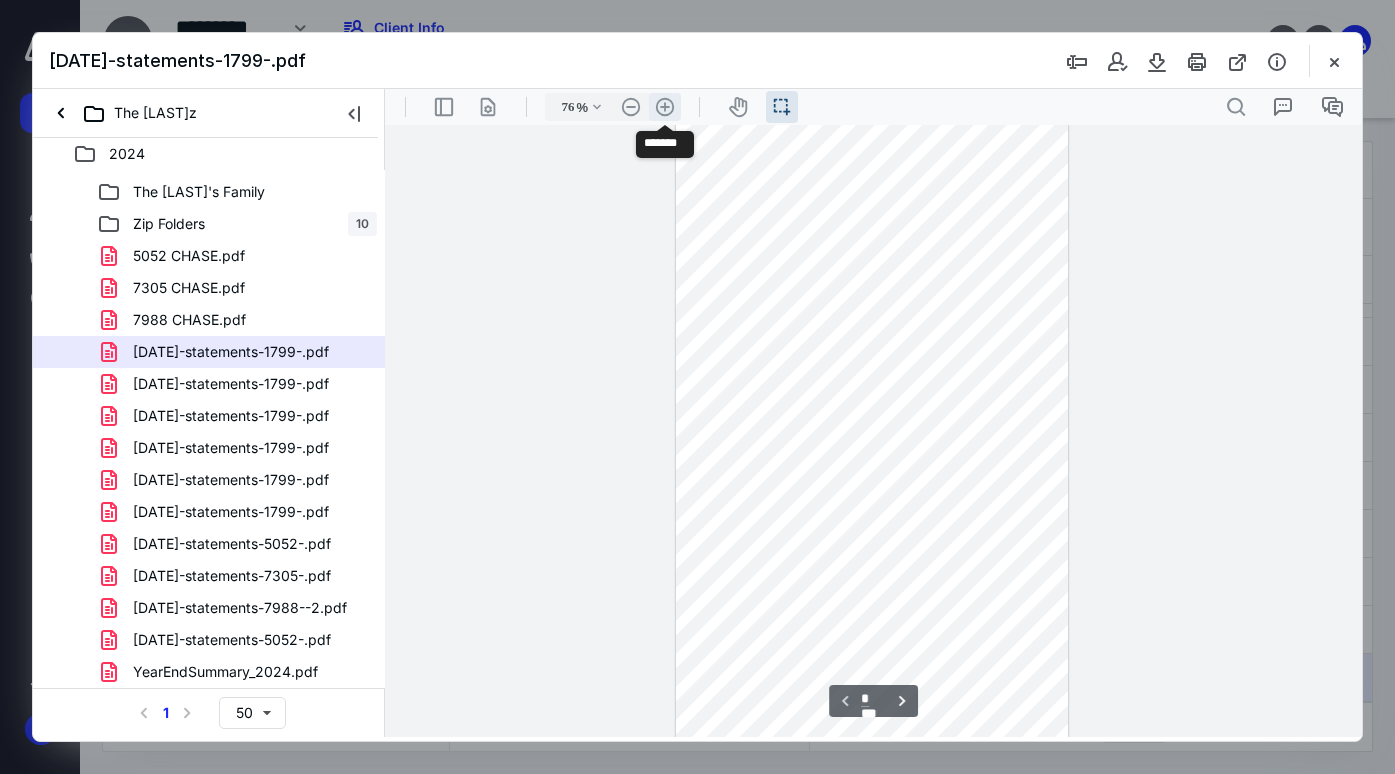 click on ".cls-1{fill:#abb0c4;} icon - header - zoom - in - line" at bounding box center [665, 107] 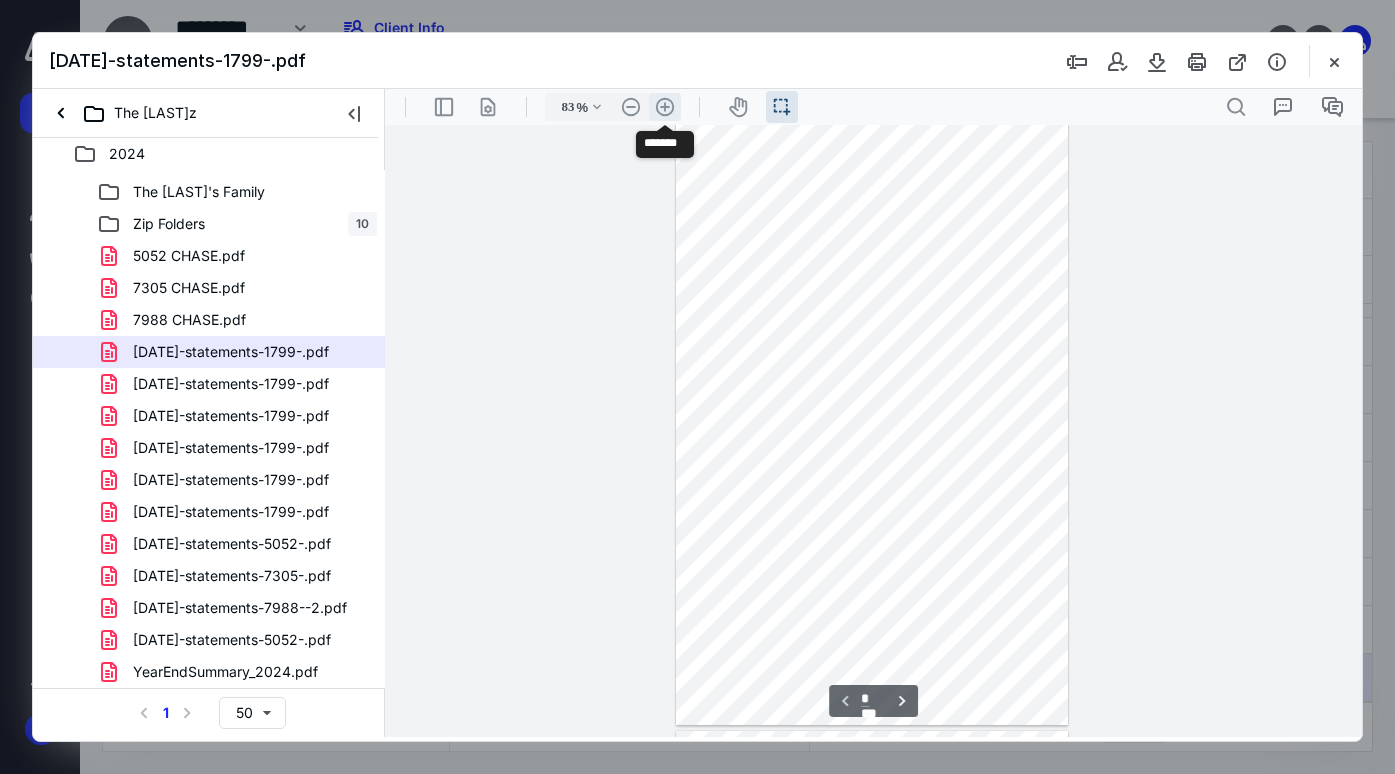 click on ".cls-1{fill:#abb0c4;} icon - header - zoom - in - line" at bounding box center [665, 107] 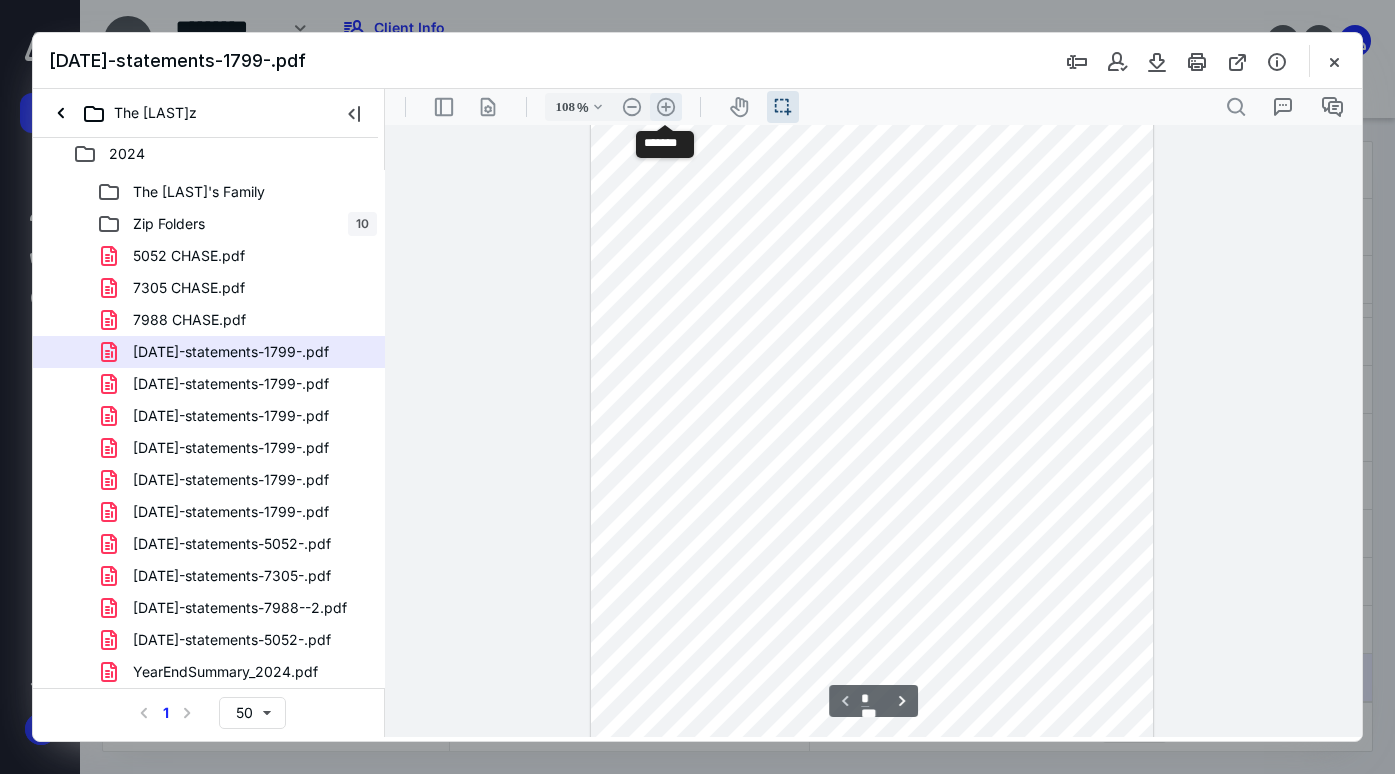 click on ".cls-1{fill:#abb0c4;} icon - header - zoom - in - line" at bounding box center (666, 107) 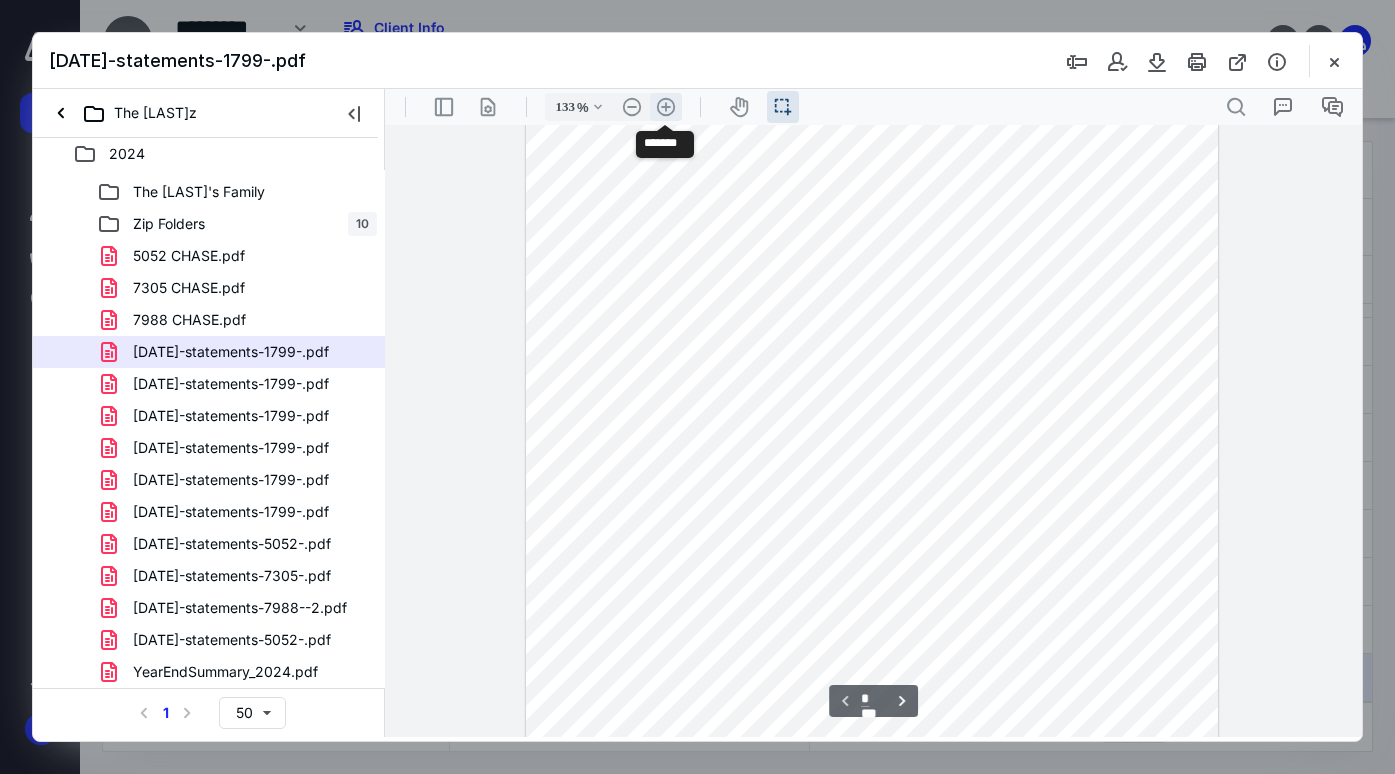 click on ".cls-1{fill:#abb0c4;} icon - header - zoom - in - line" at bounding box center (666, 107) 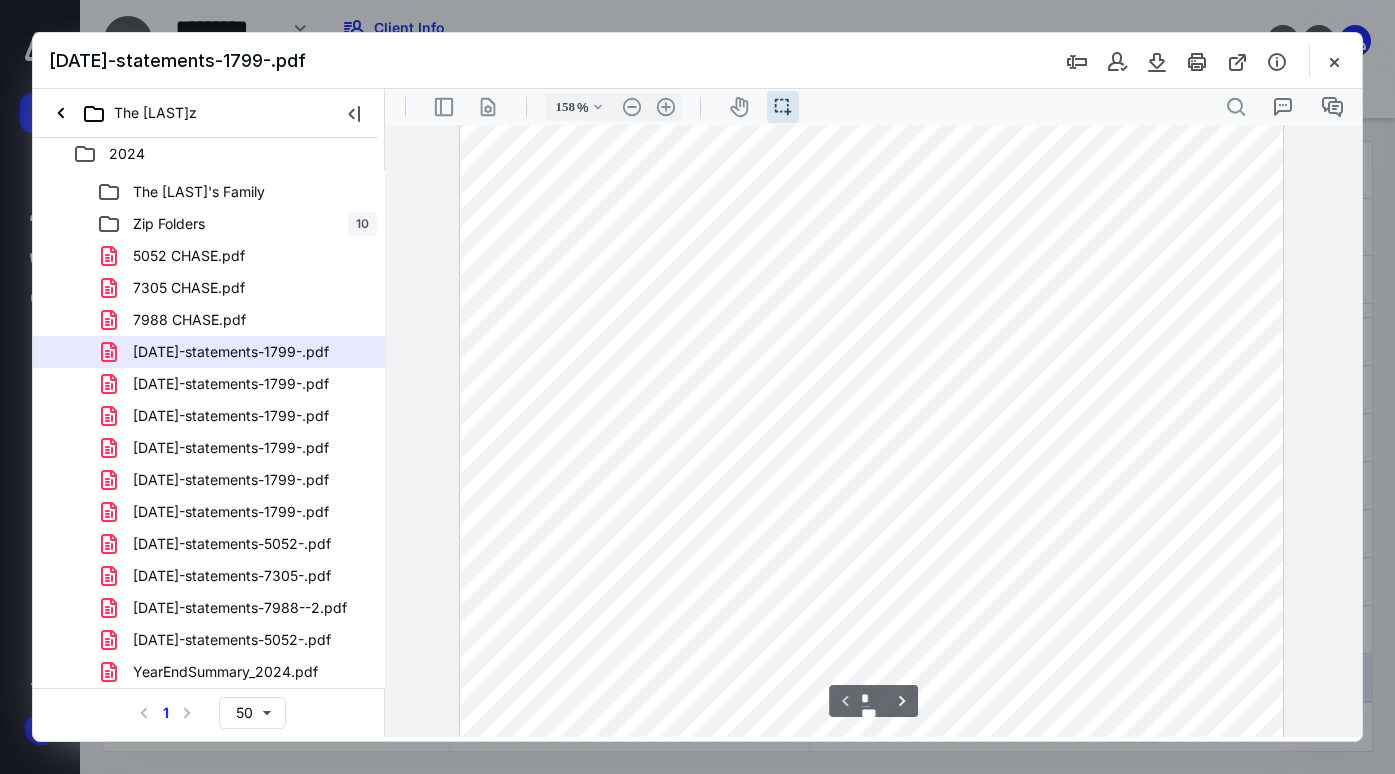 scroll, scrollTop: 543, scrollLeft: 0, axis: vertical 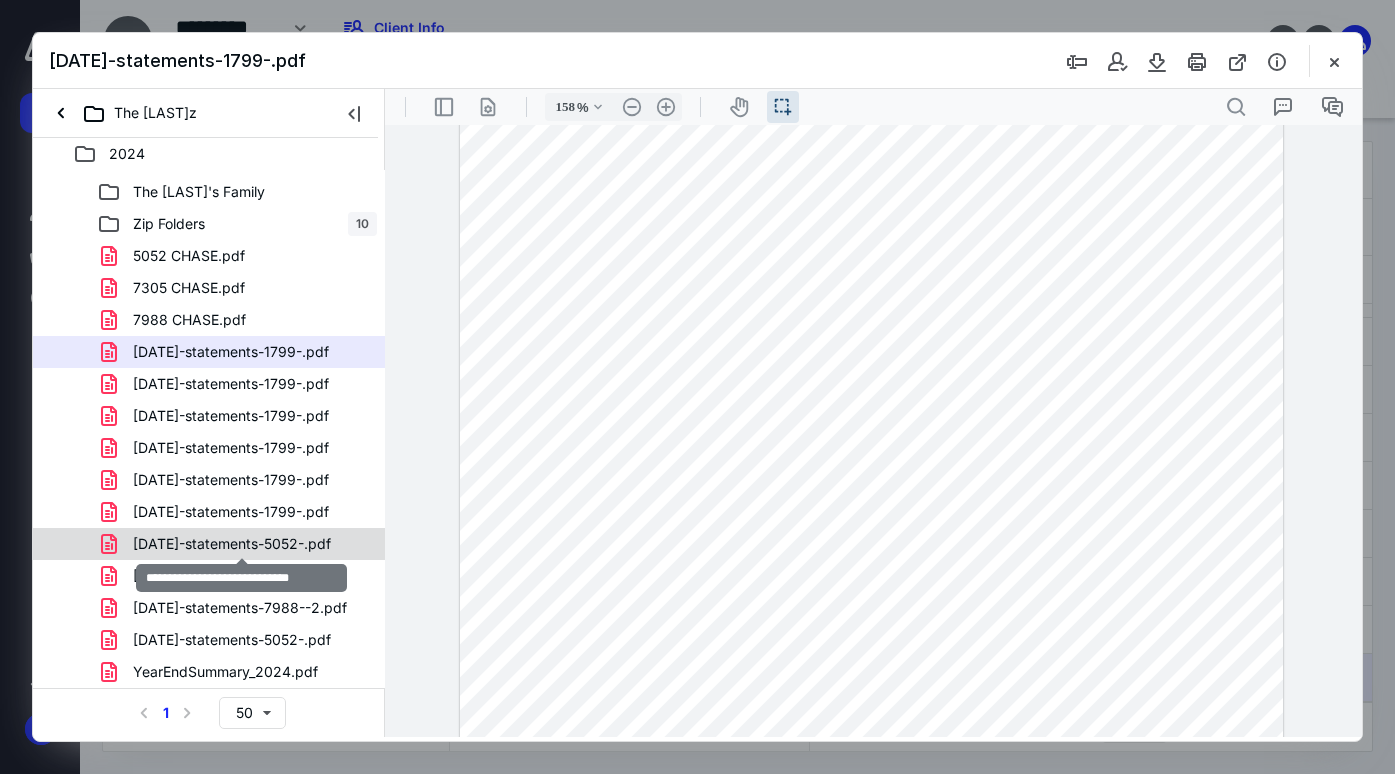 click on "[DATE]-statements-5052-.pdf" at bounding box center [232, 544] 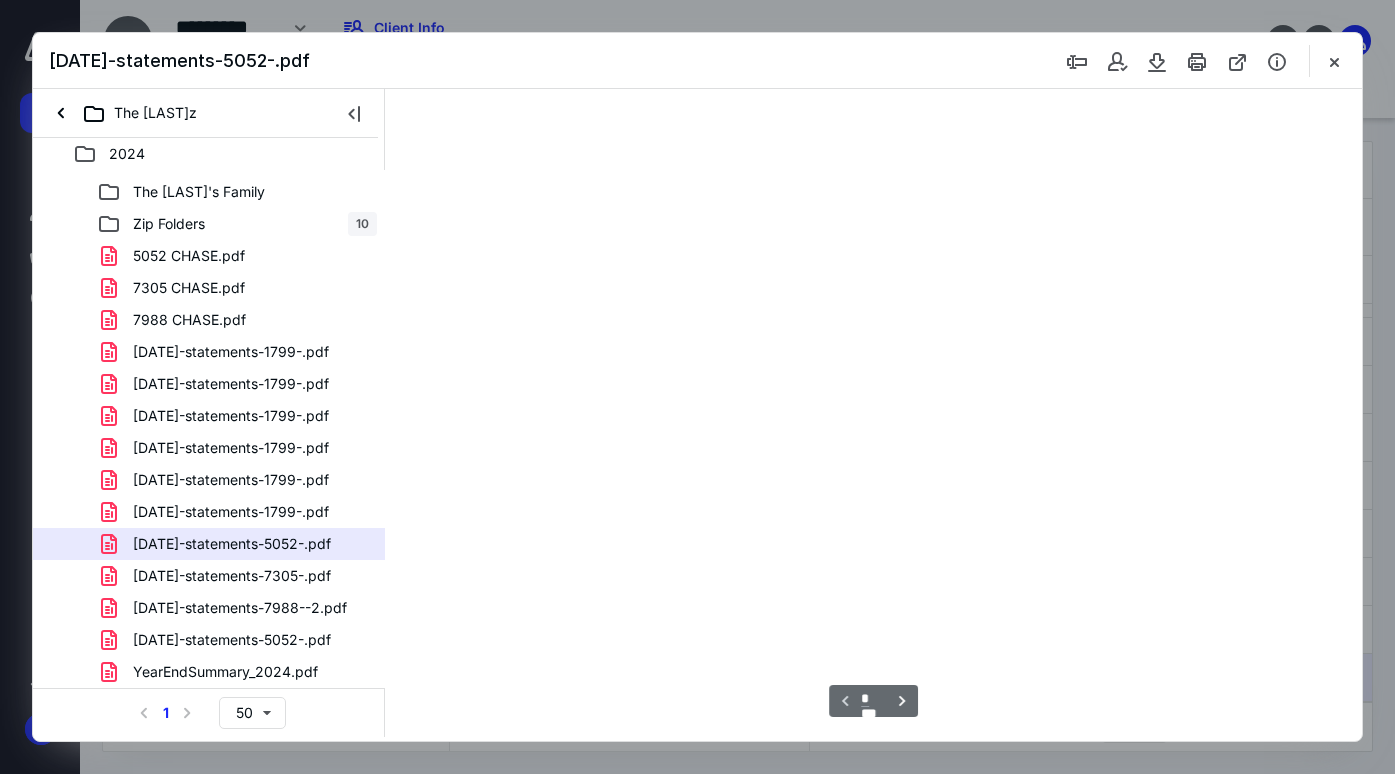scroll, scrollTop: 39, scrollLeft: 0, axis: vertical 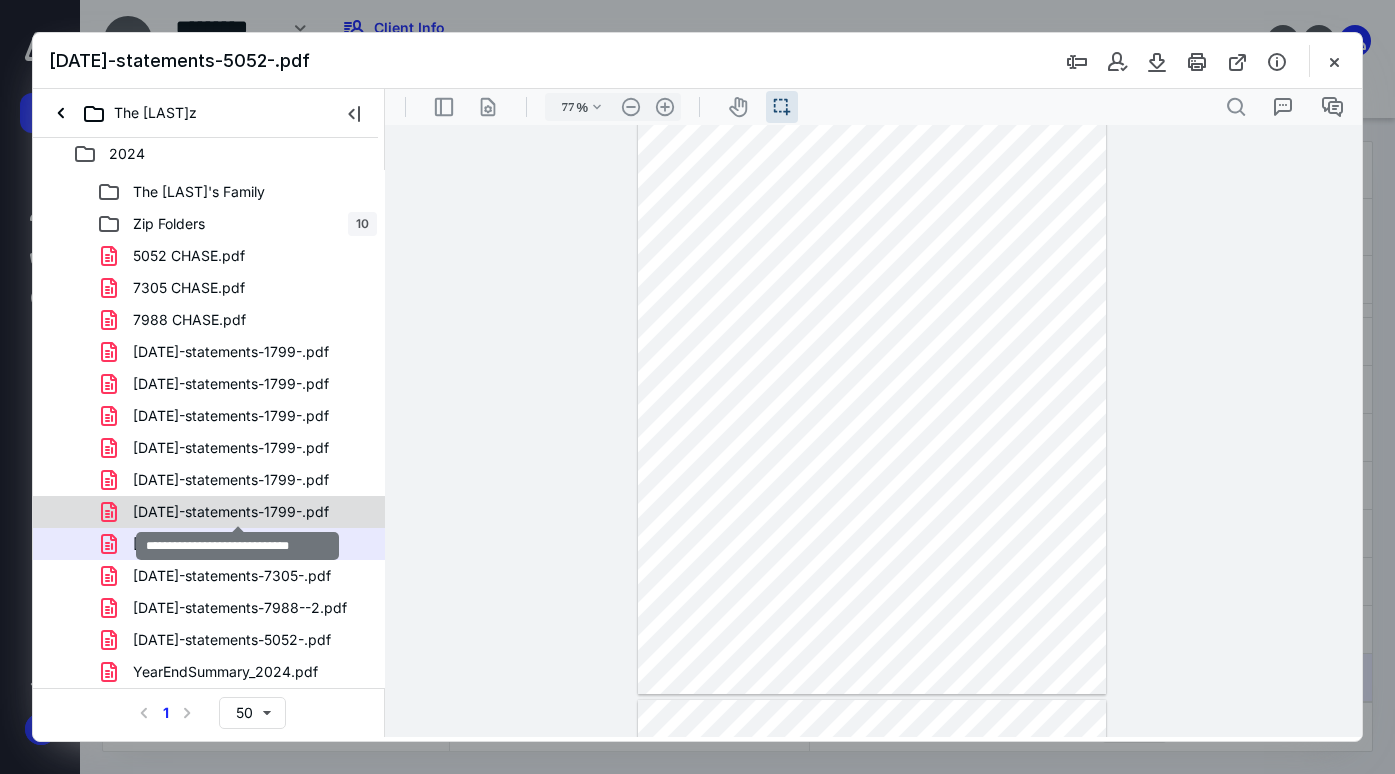 click on "[DATE]-statements-1799-.pdf" at bounding box center [231, 512] 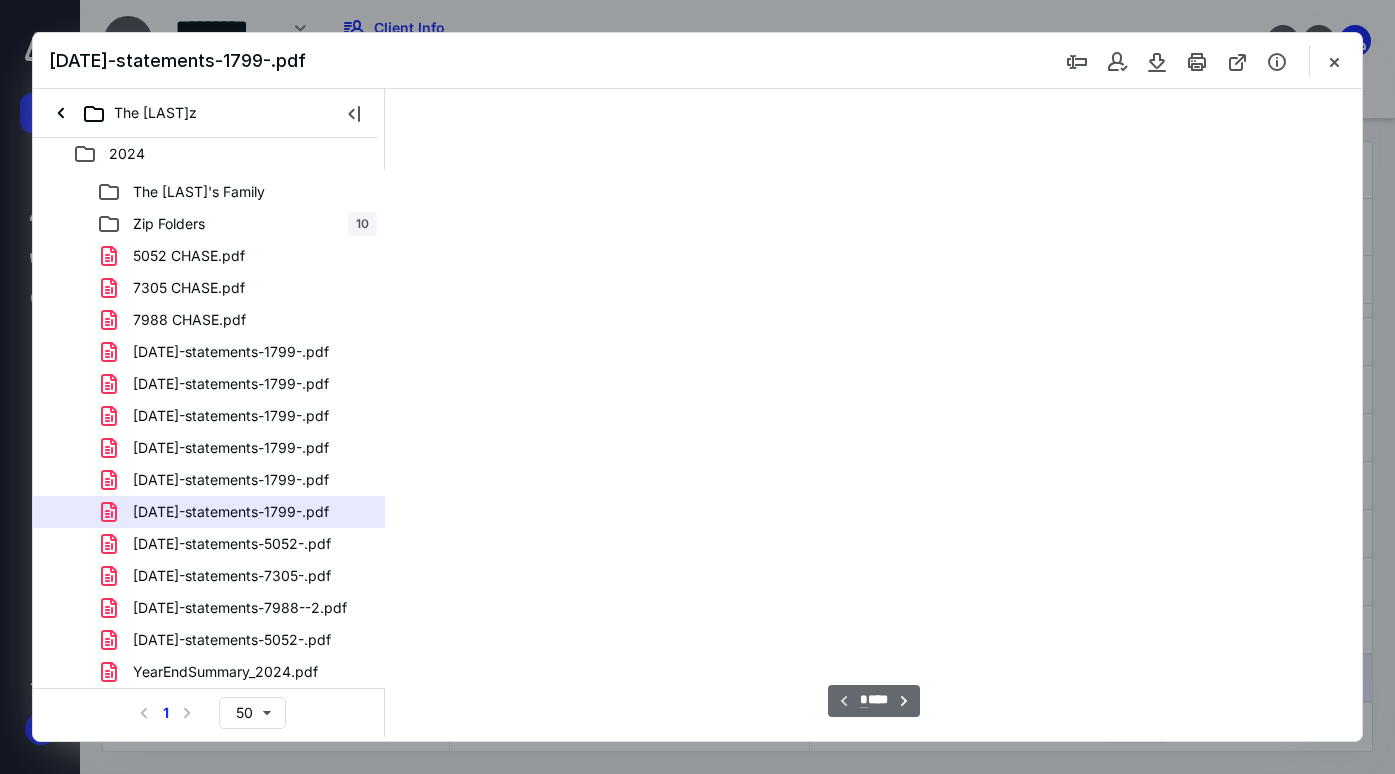 scroll, scrollTop: 38, scrollLeft: 0, axis: vertical 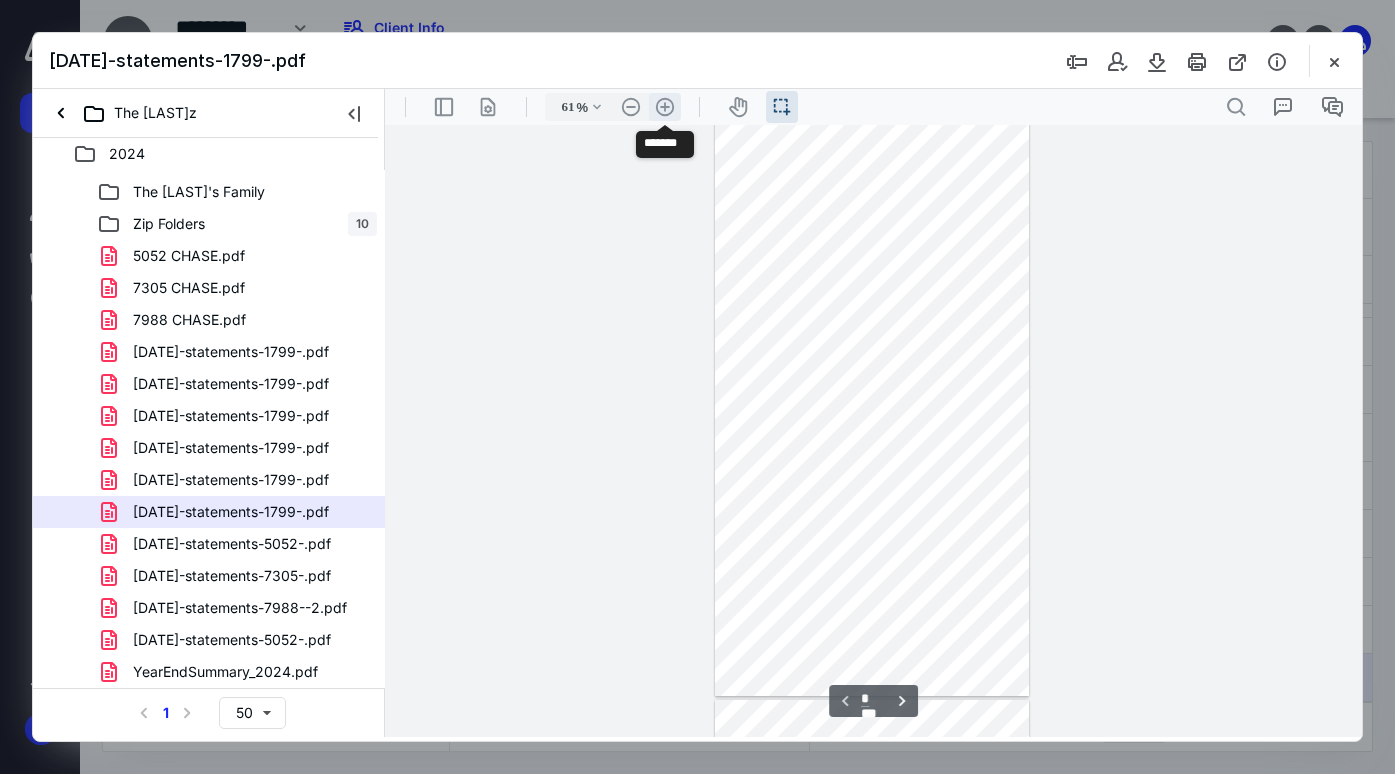 click on ".cls-1{fill:#abb0c4;} icon - header - zoom - in - line" at bounding box center (665, 107) 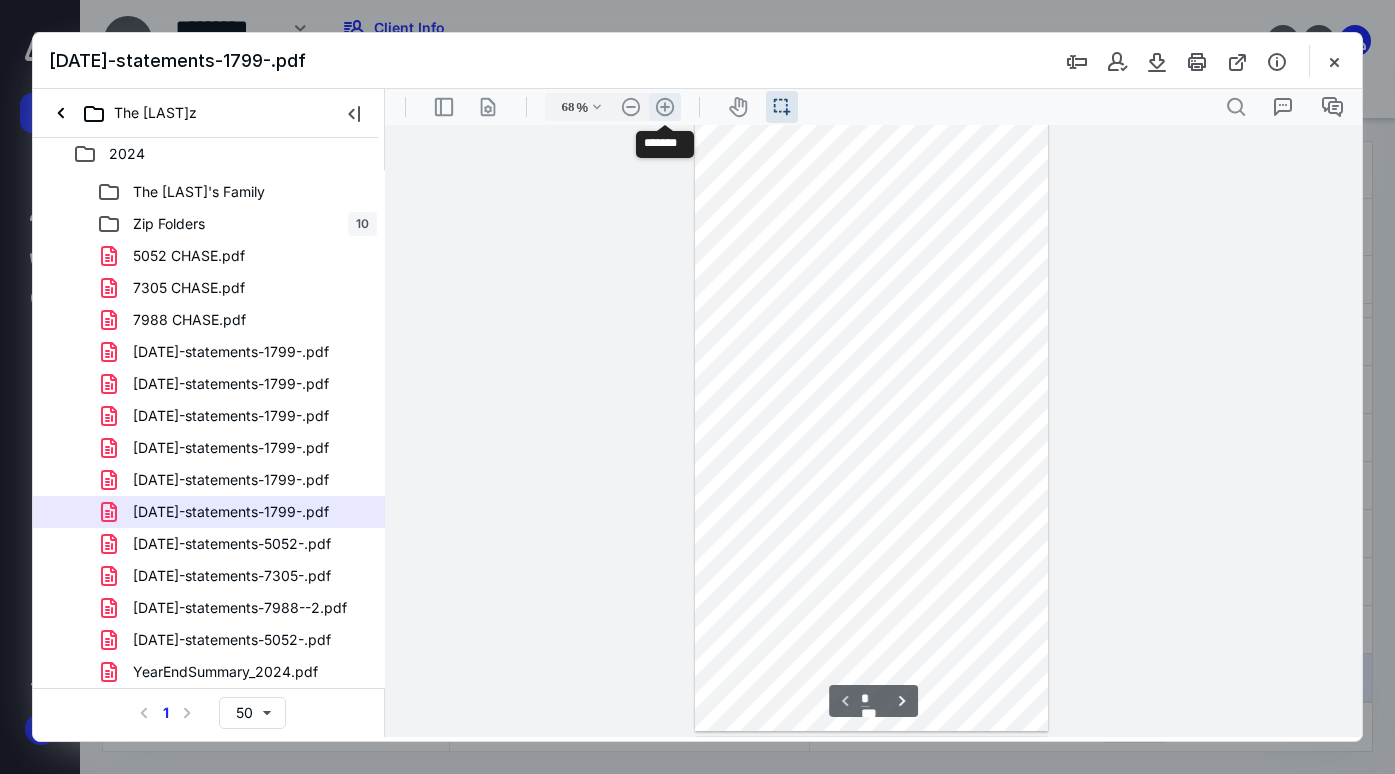 click on ".cls-1{fill:#abb0c4;} icon - header - zoom - in - line" at bounding box center [665, 107] 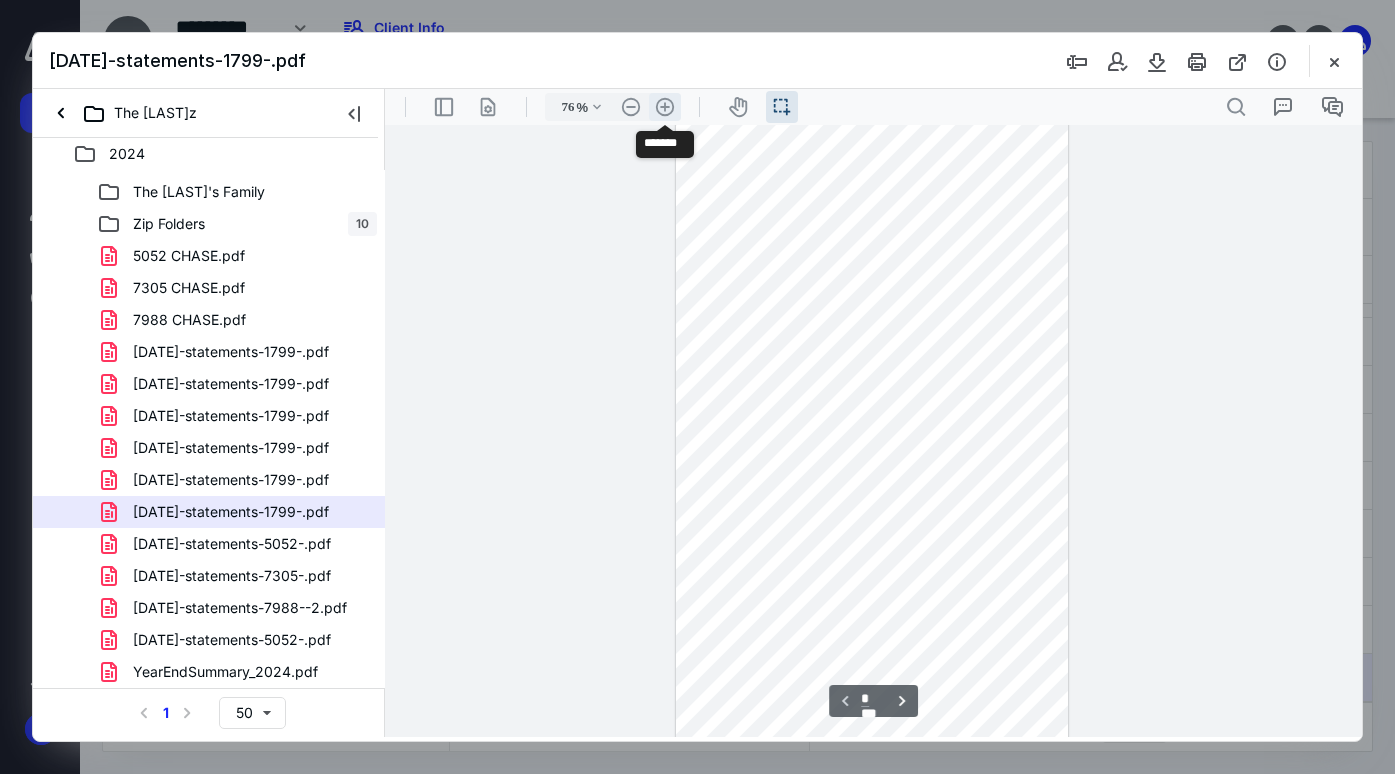 click on ".cls-1{fill:#abb0c4;} icon - header - zoom - in - line" at bounding box center [665, 107] 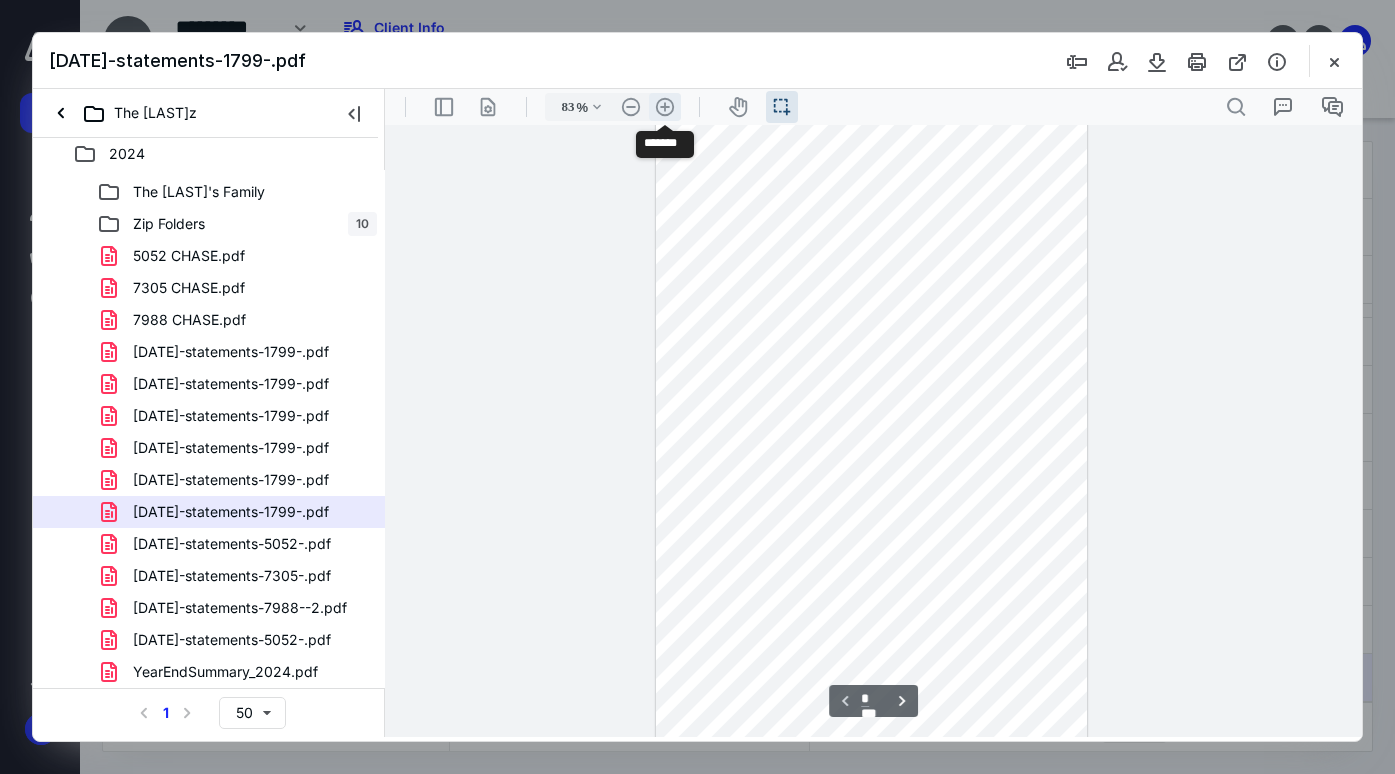 click on ".cls-1{fill:#abb0c4;} icon - header - zoom - in - line" at bounding box center (665, 107) 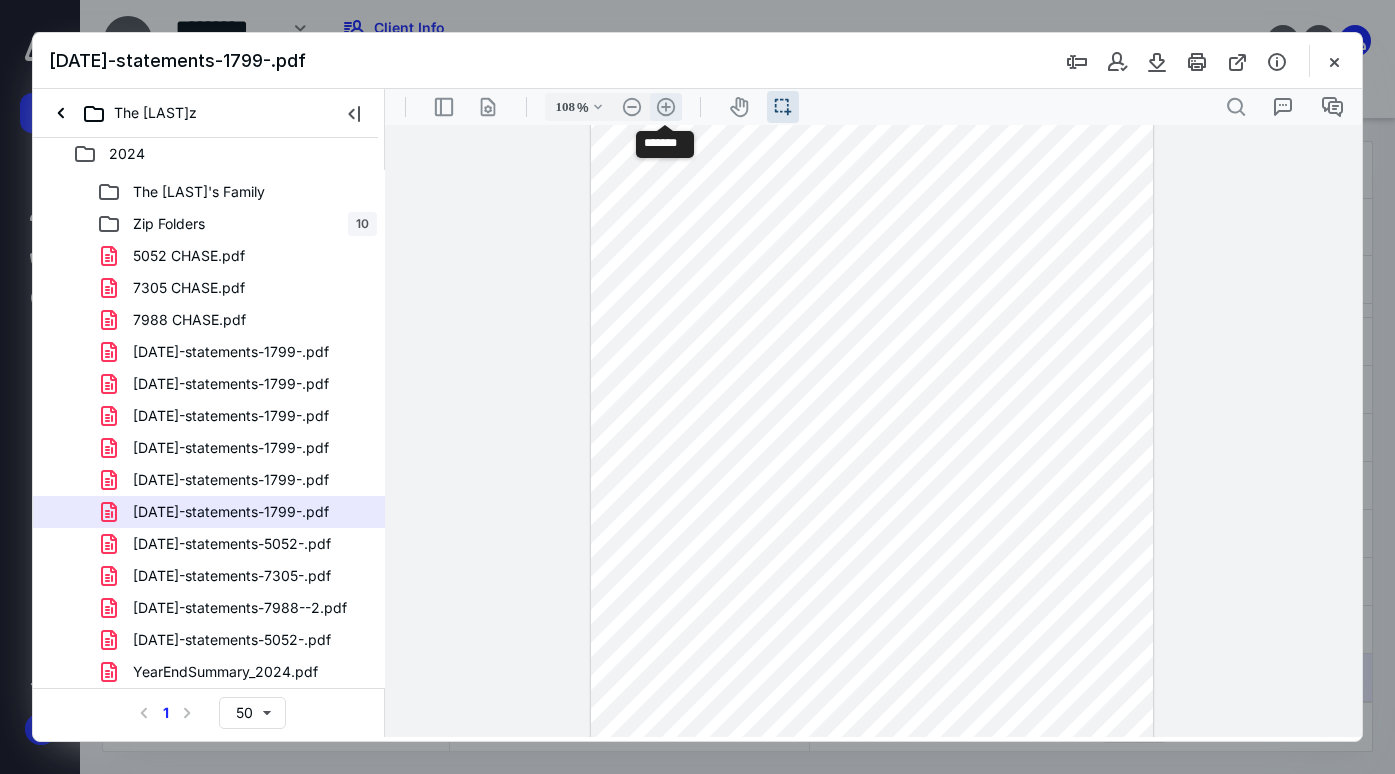 click on ".cls-1{fill:#abb0c4;} icon - header - zoom - in - line" at bounding box center [666, 107] 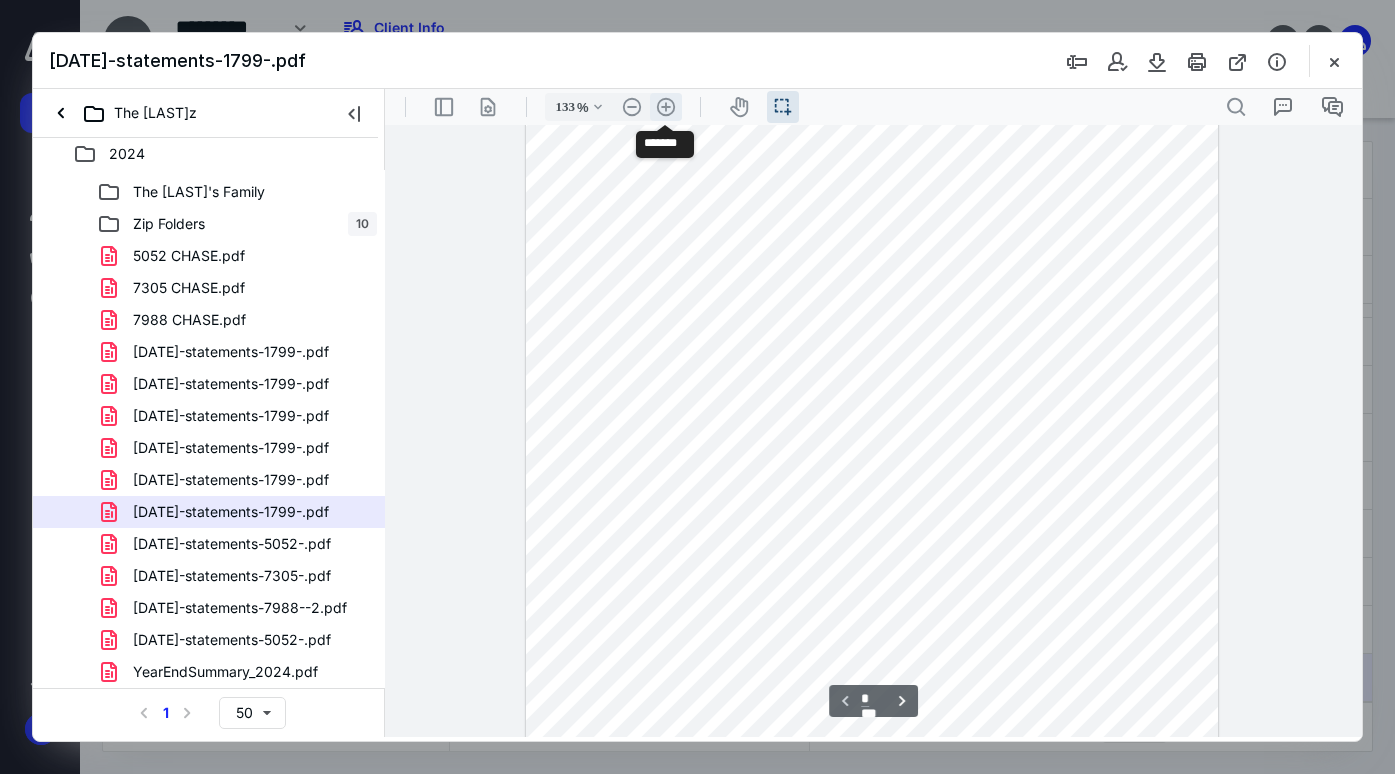 click on ".cls-1{fill:#abb0c4;} icon - header - zoom - in - line" at bounding box center (666, 107) 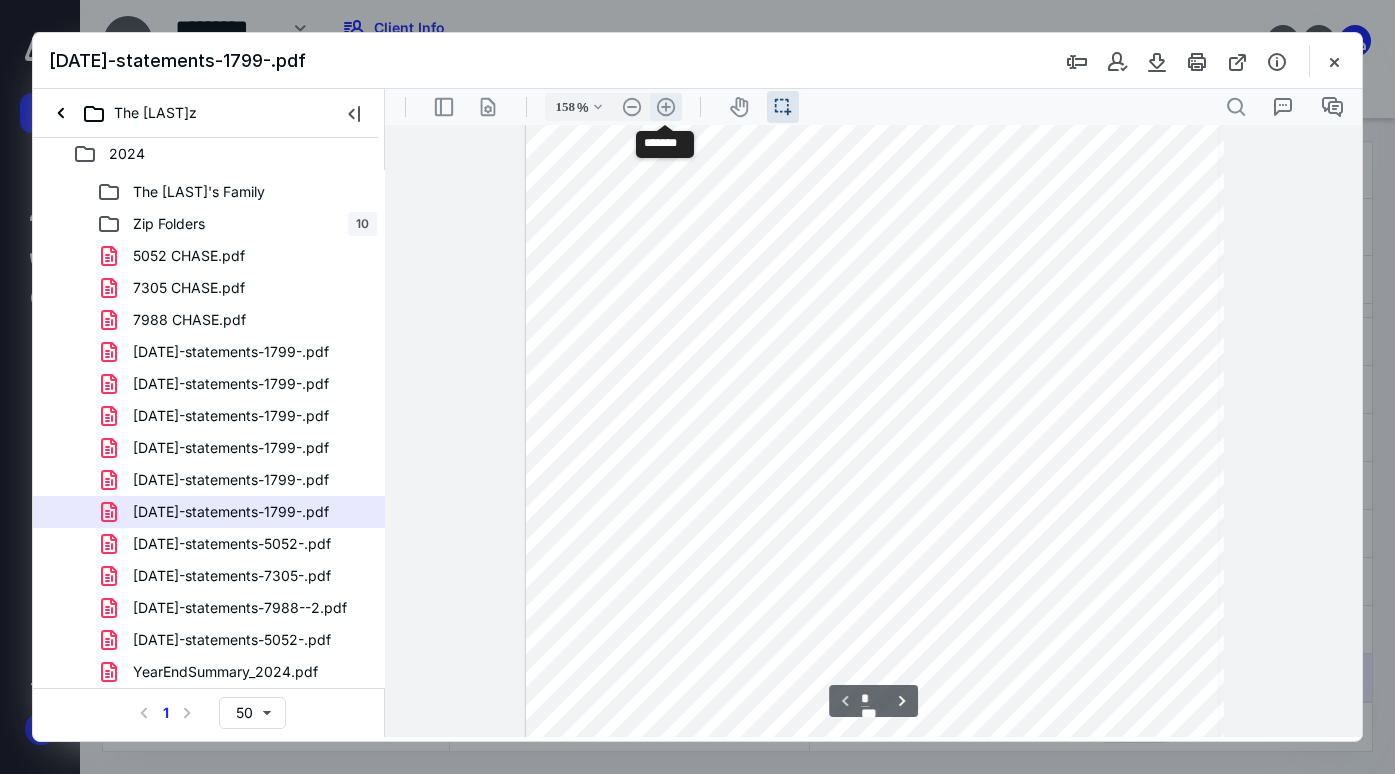 scroll, scrollTop: 569, scrollLeft: 0, axis: vertical 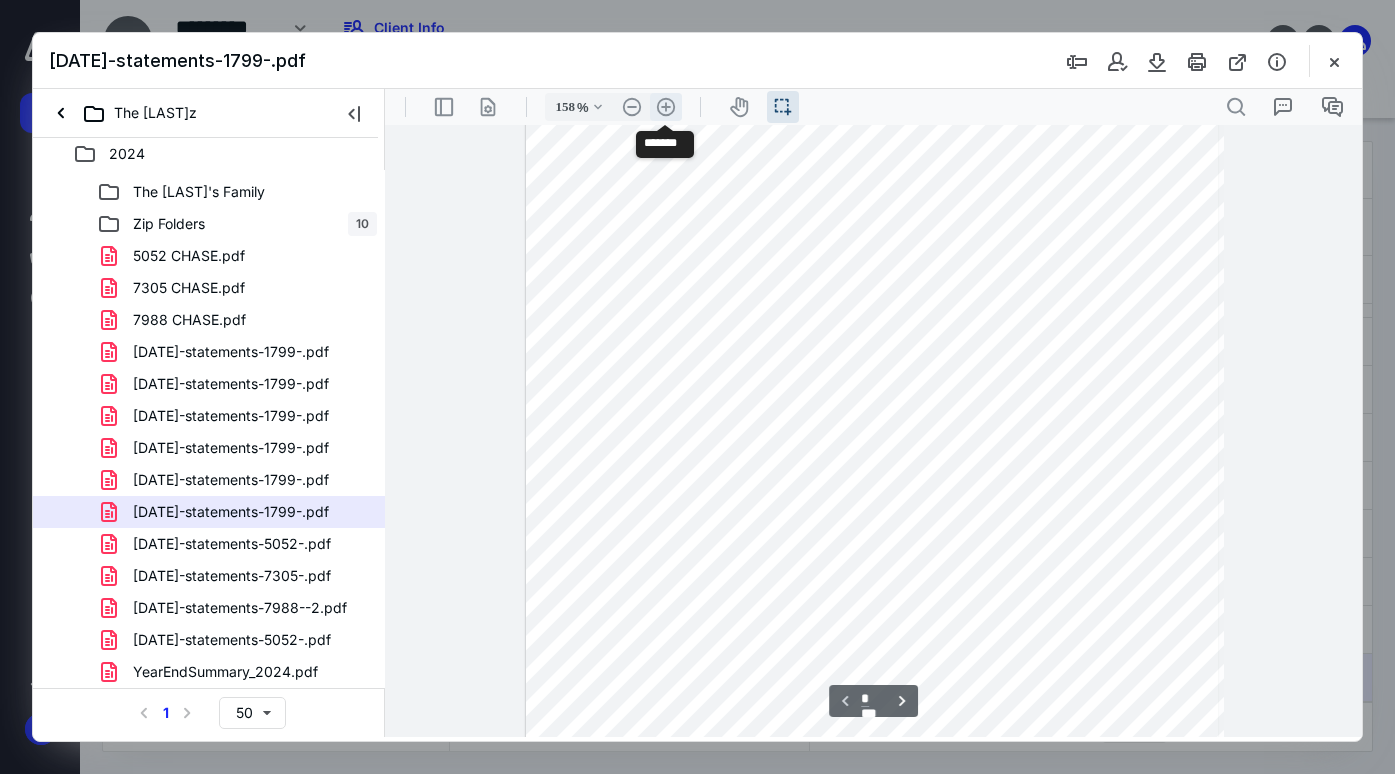 click on ".cls-1{fill:#abb0c4;} icon - header - zoom - in - line" at bounding box center (666, 107) 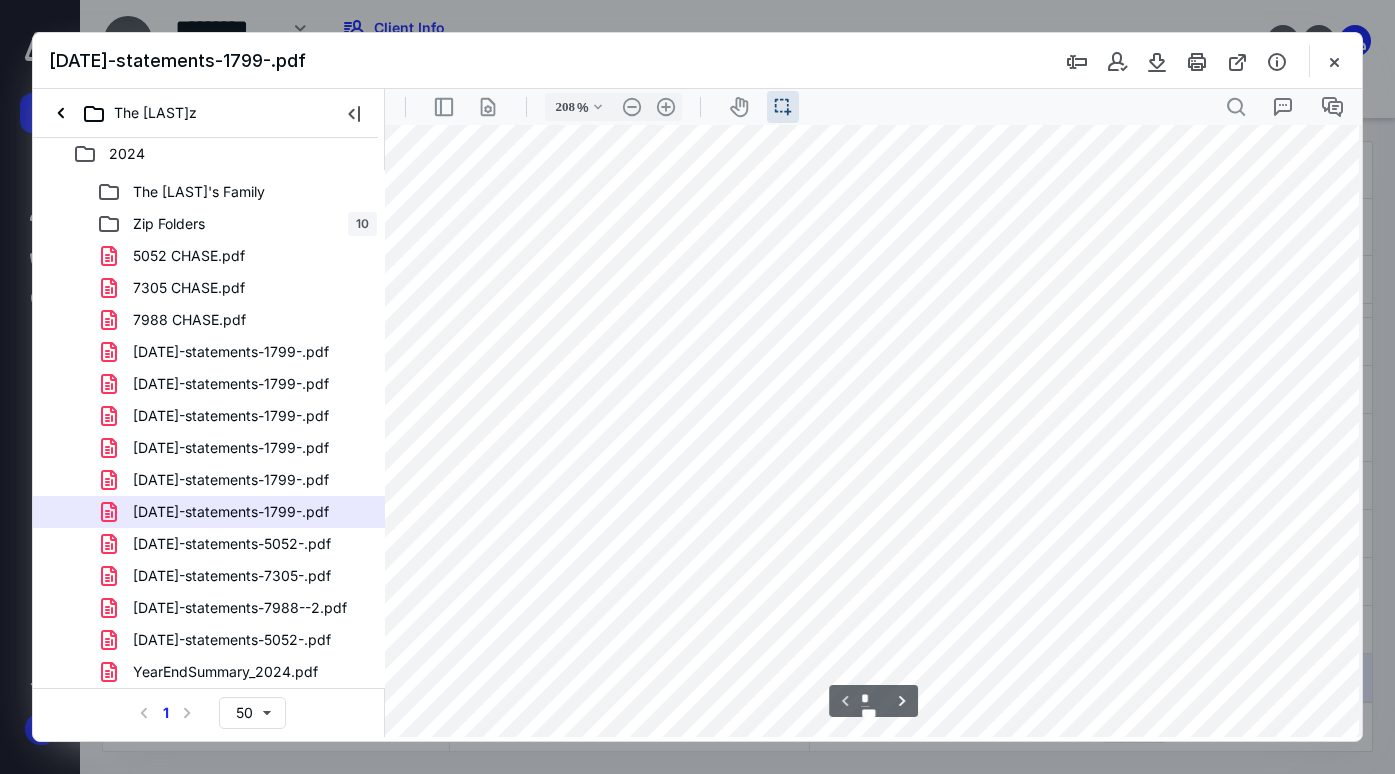 scroll, scrollTop: 834, scrollLeft: 68, axis: both 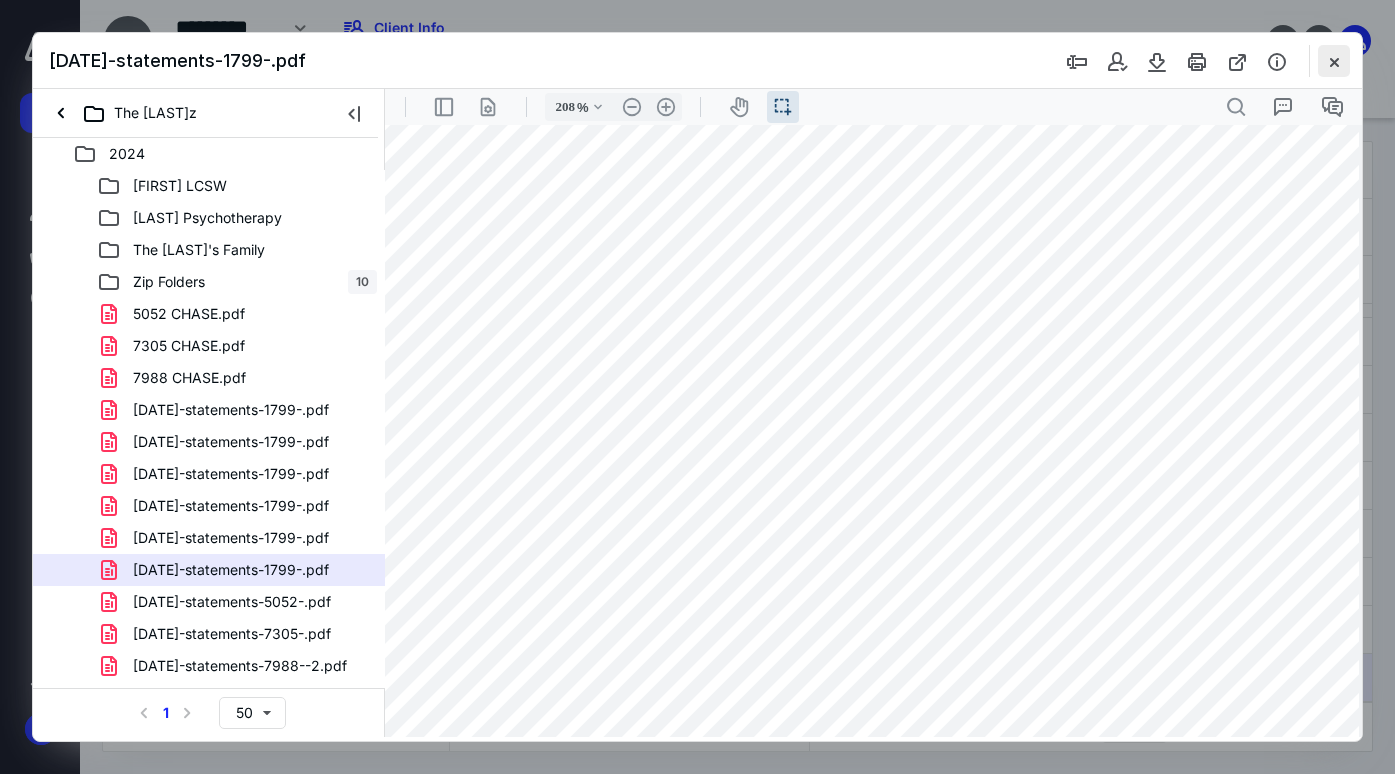 click at bounding box center [1334, 61] 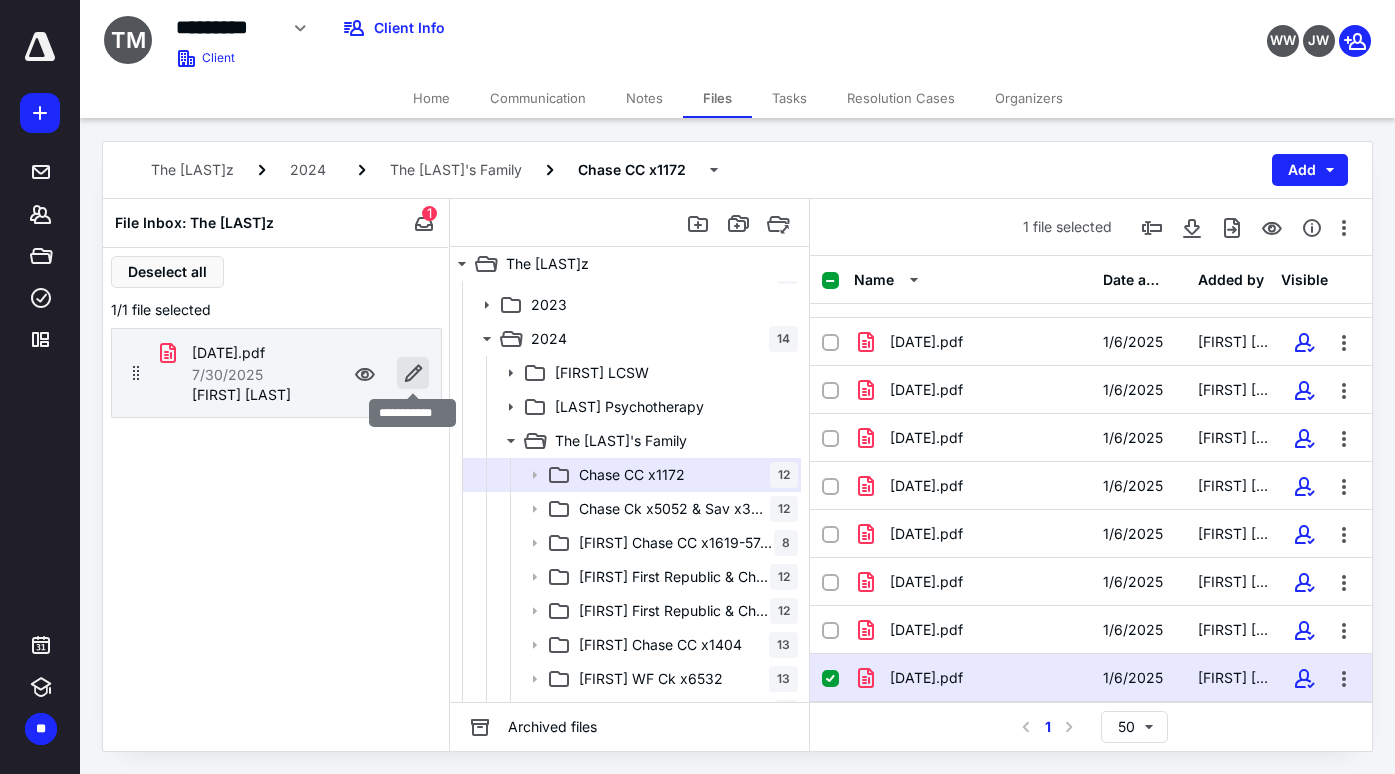 click at bounding box center [413, 373] 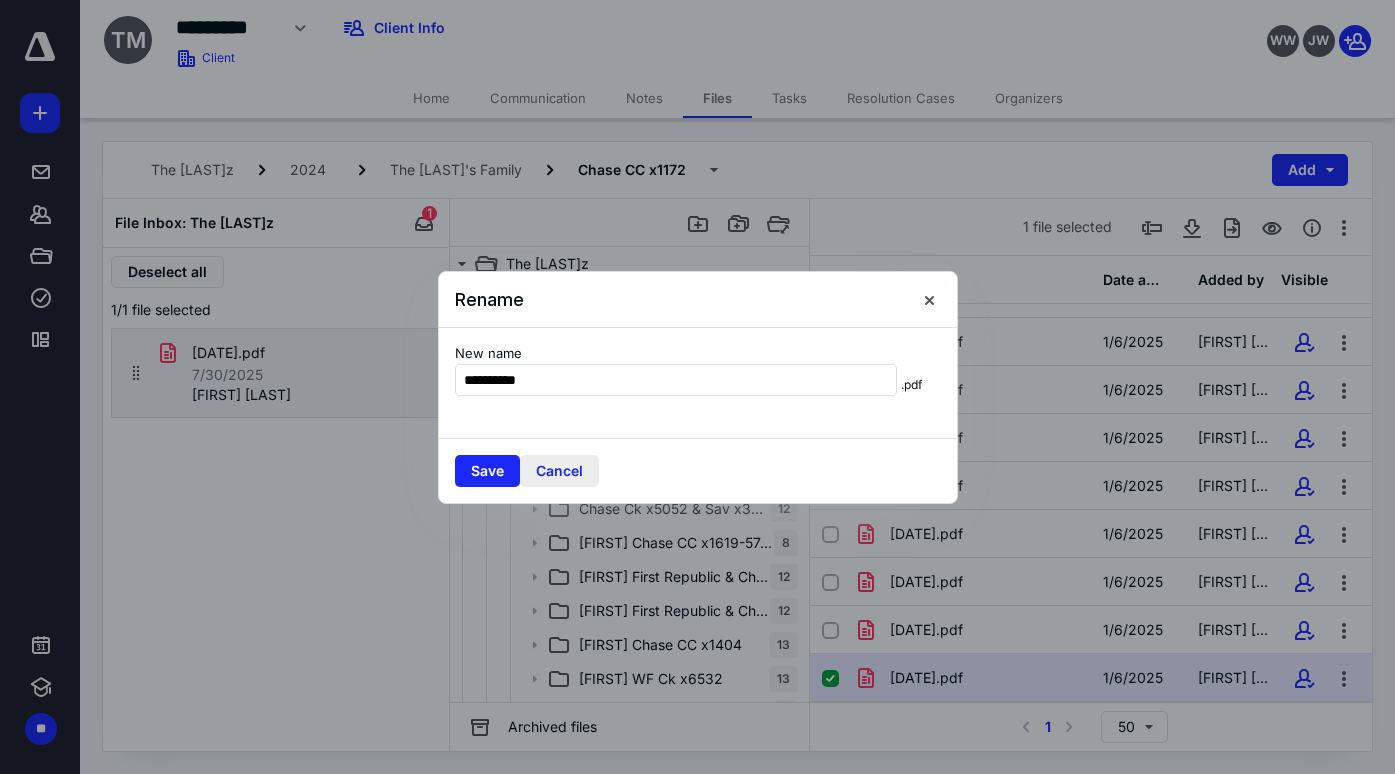 click on "Cancel" at bounding box center [559, 471] 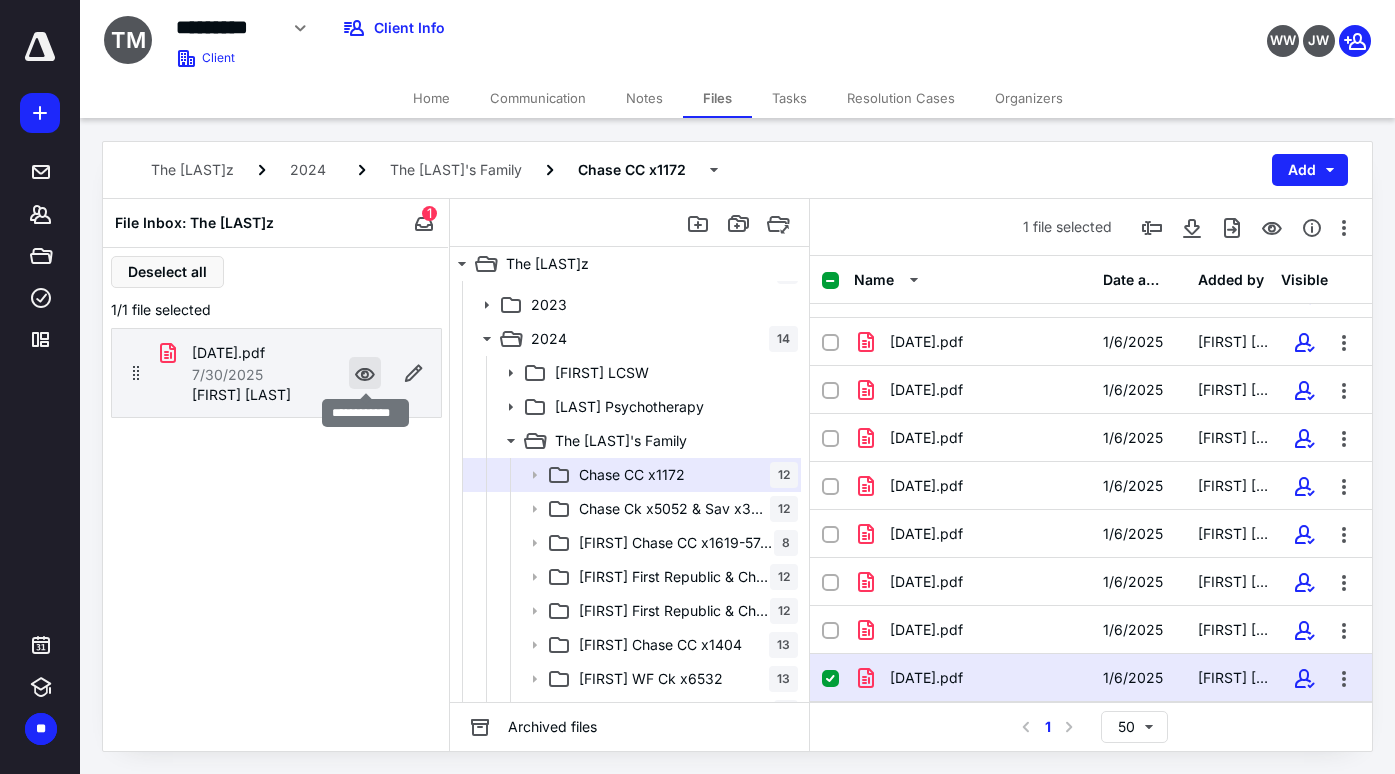 click at bounding box center [365, 373] 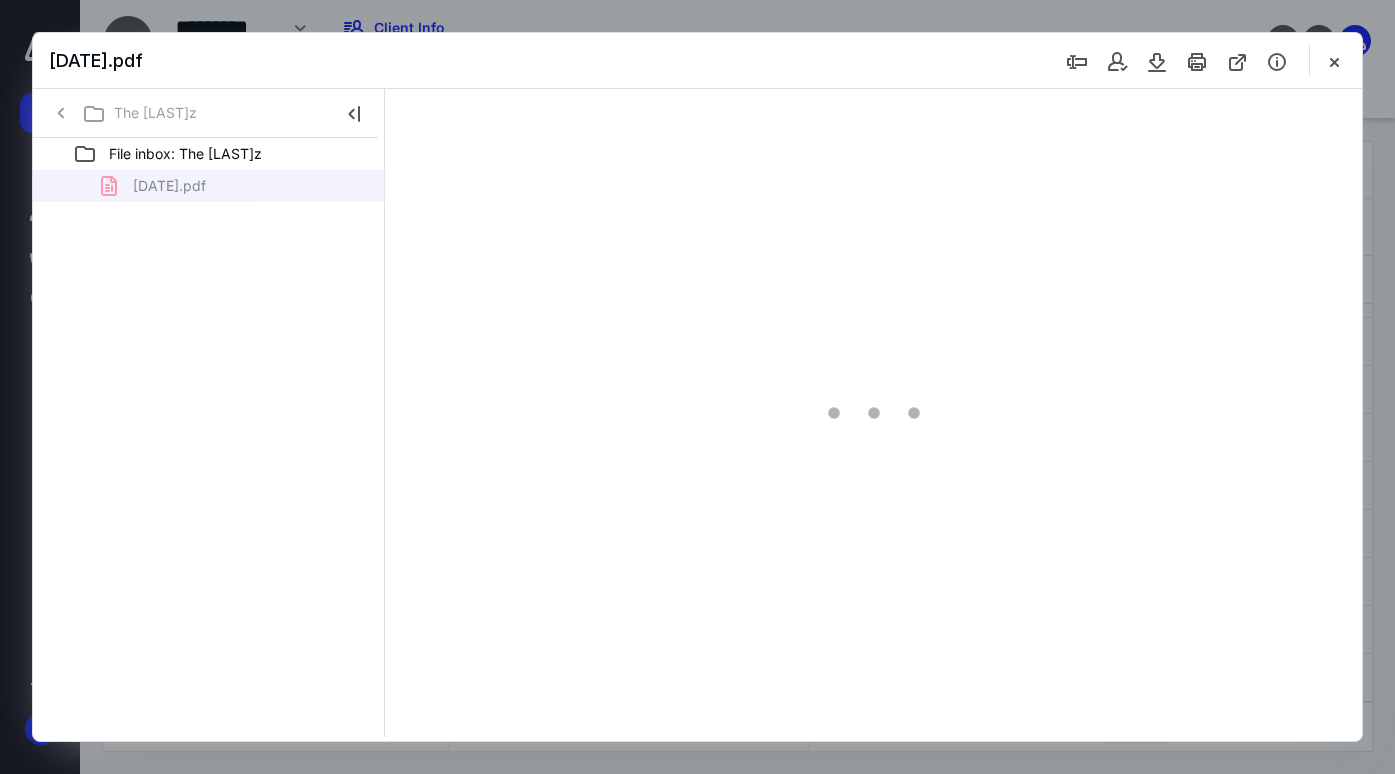scroll, scrollTop: 0, scrollLeft: 0, axis: both 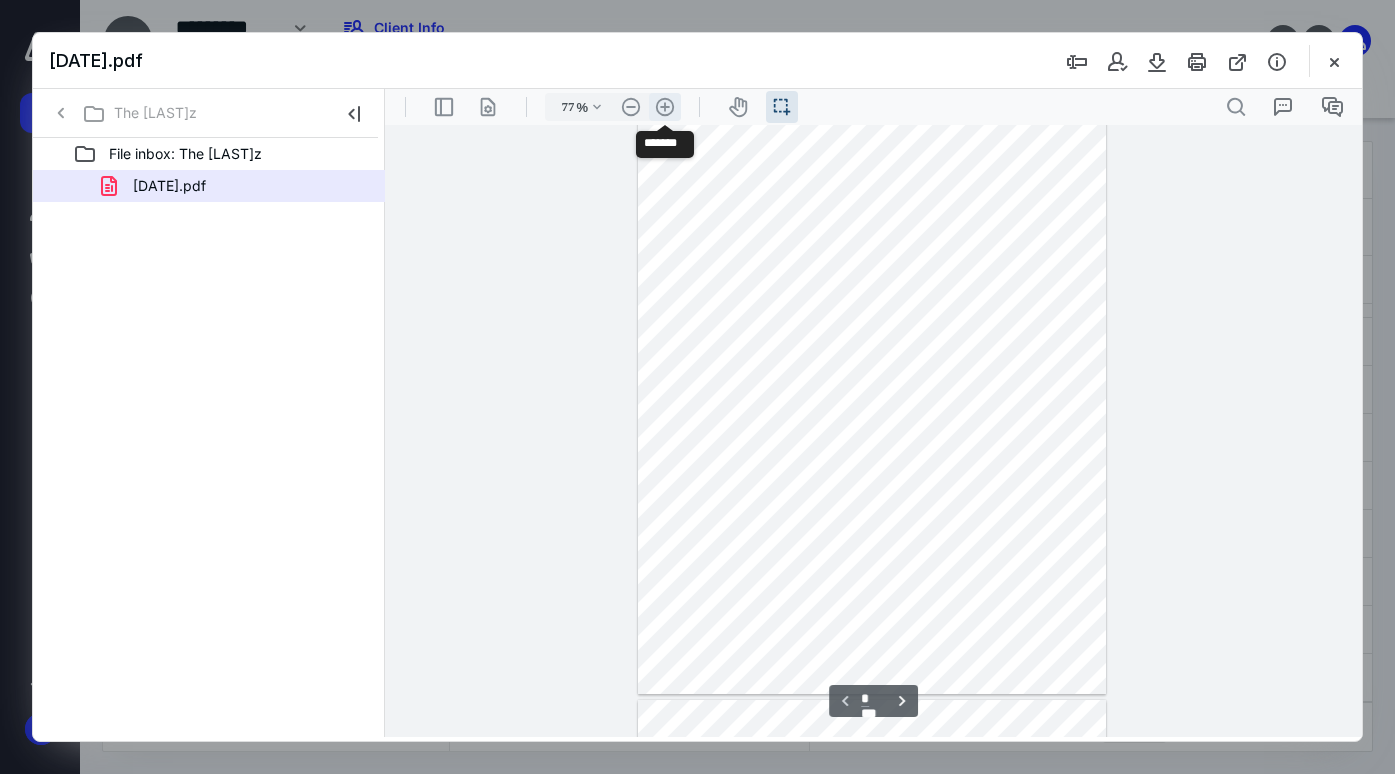click on ".cls-1{fill:#abb0c4;} icon - header - zoom - in - line" at bounding box center [665, 107] 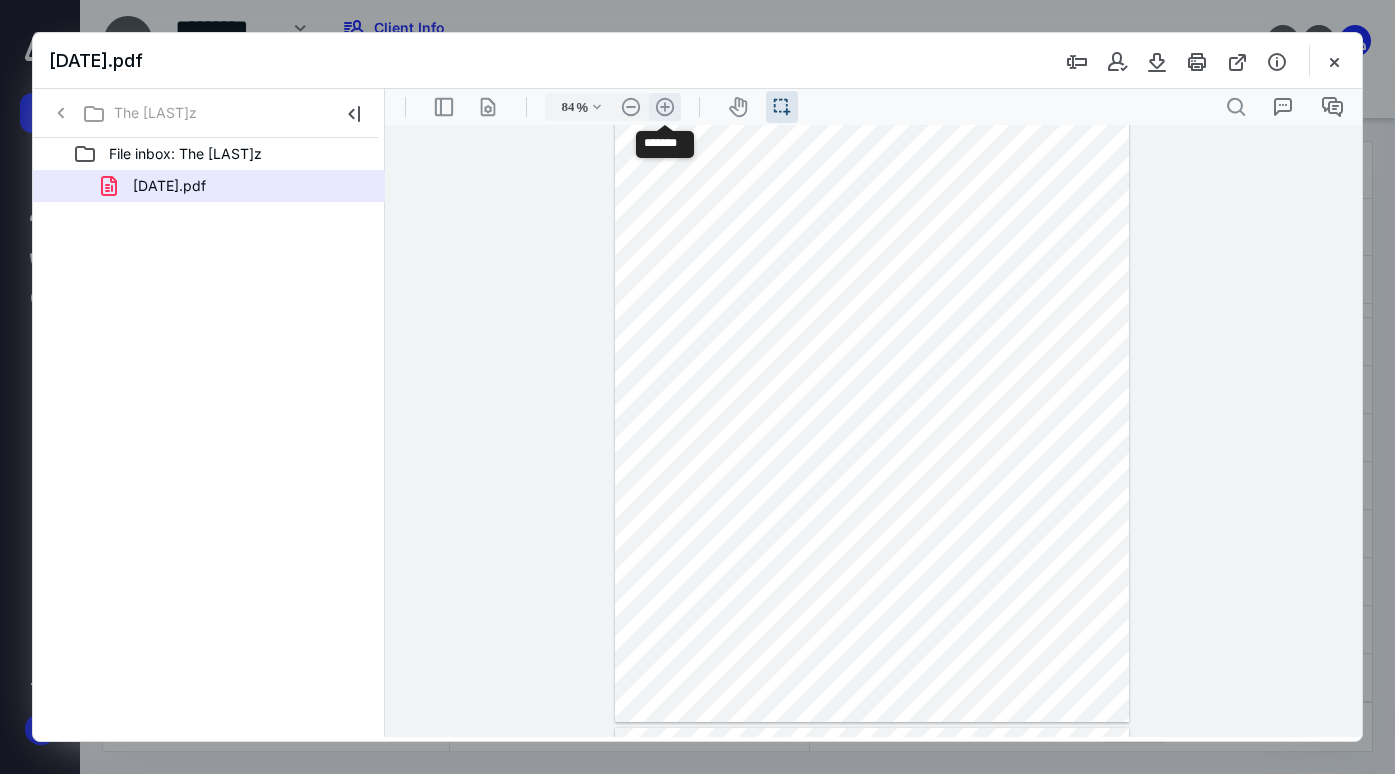 click on ".cls-1{fill:#abb0c4;} icon - header - zoom - in - line" at bounding box center (665, 107) 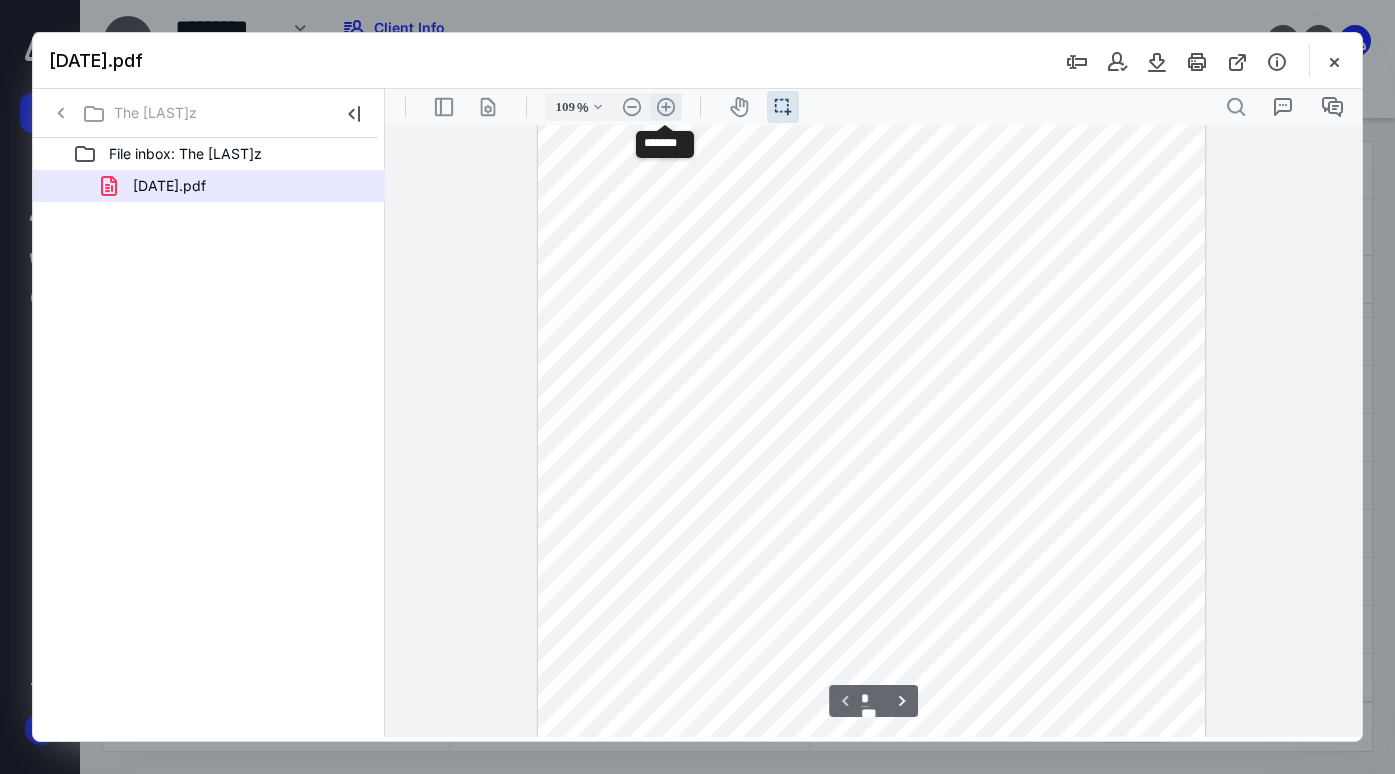 click on ".cls-1{fill:#abb0c4;} icon - header - zoom - in - line" at bounding box center (666, 107) 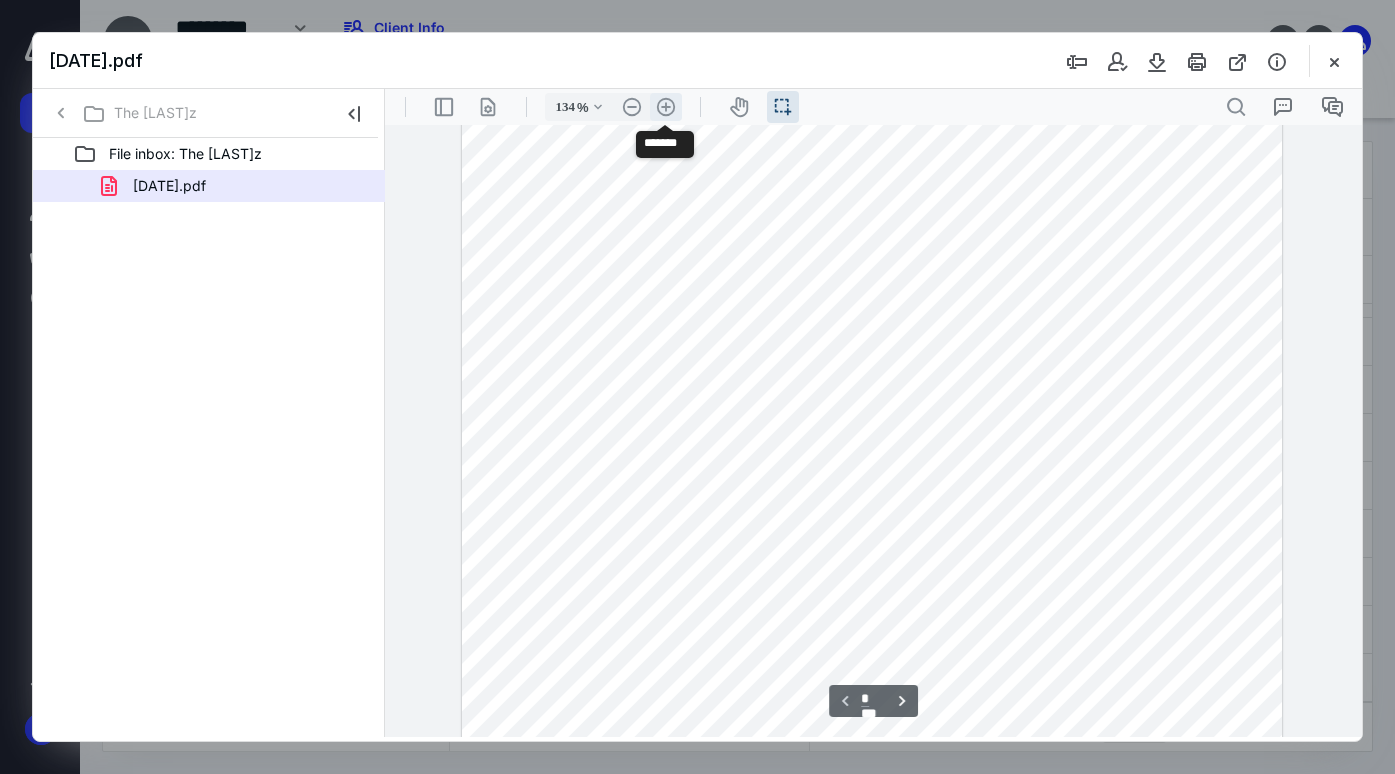 scroll, scrollTop: 285, scrollLeft: 0, axis: vertical 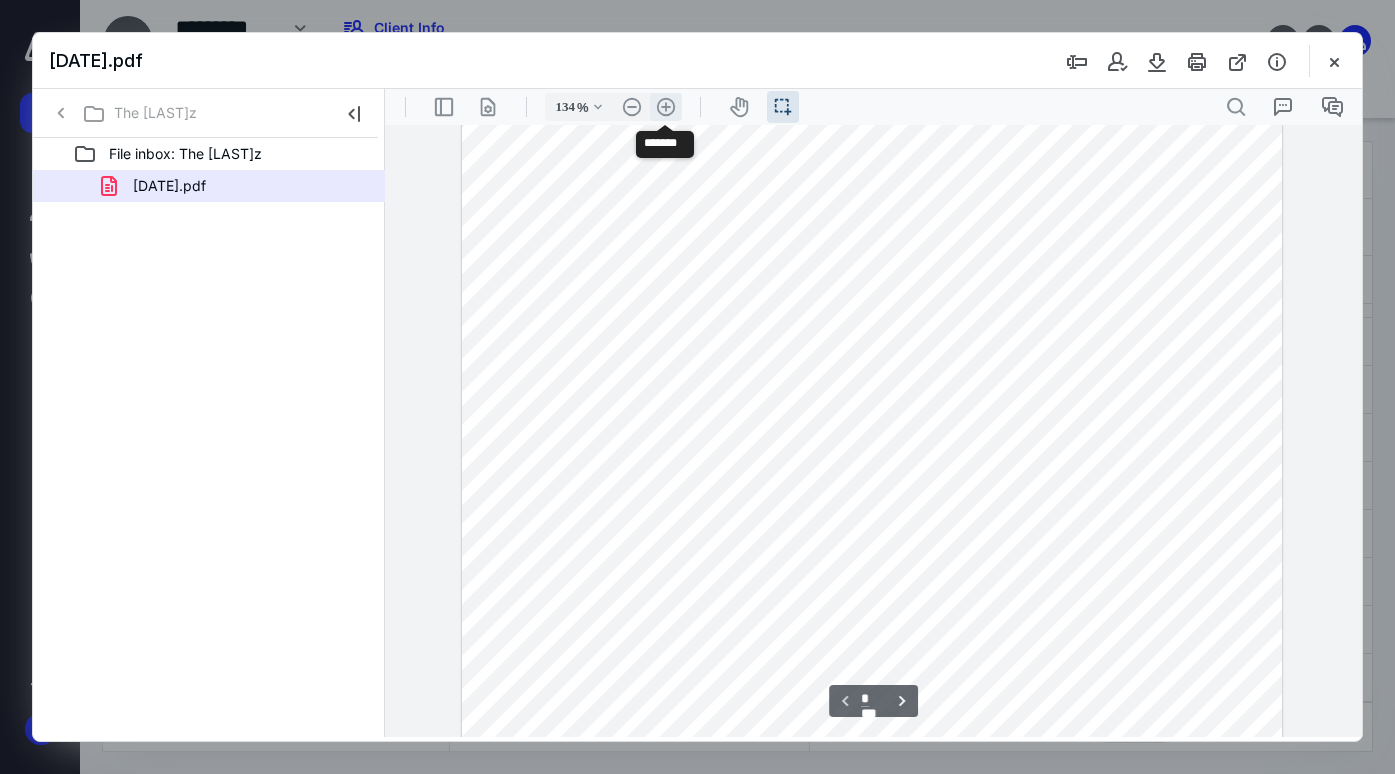 click on ".cls-1{fill:#abb0c4;} icon - header - zoom - in - line" at bounding box center [666, 107] 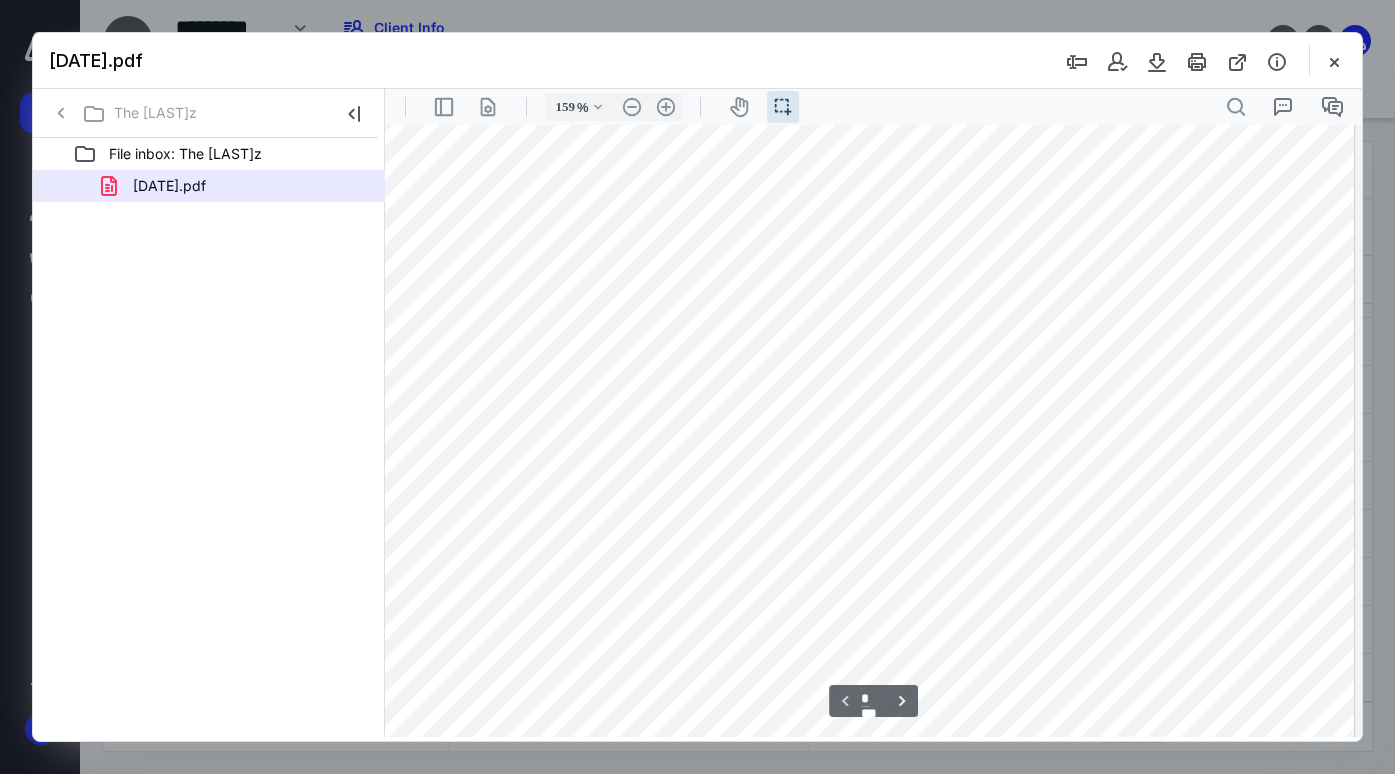 scroll, scrollTop: 0, scrollLeft: 10, axis: horizontal 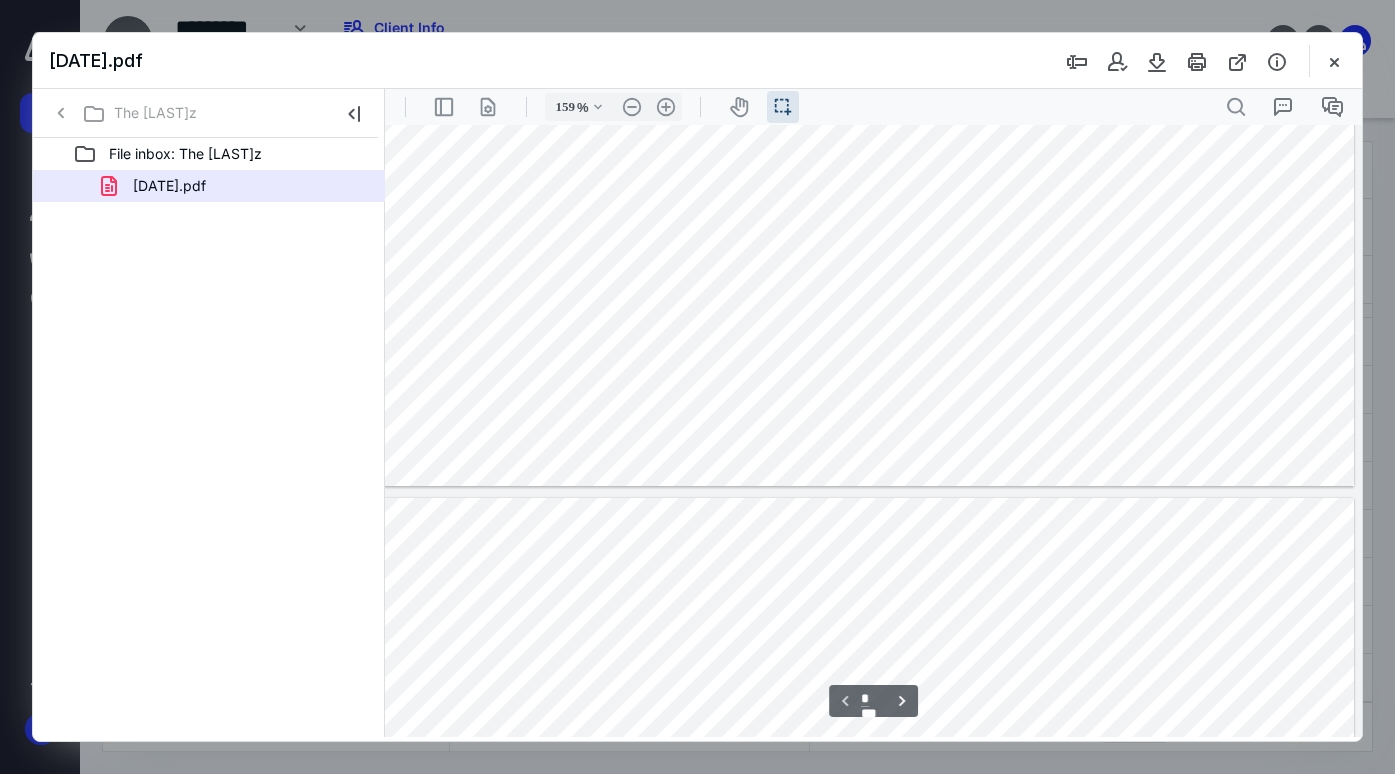 type on "*" 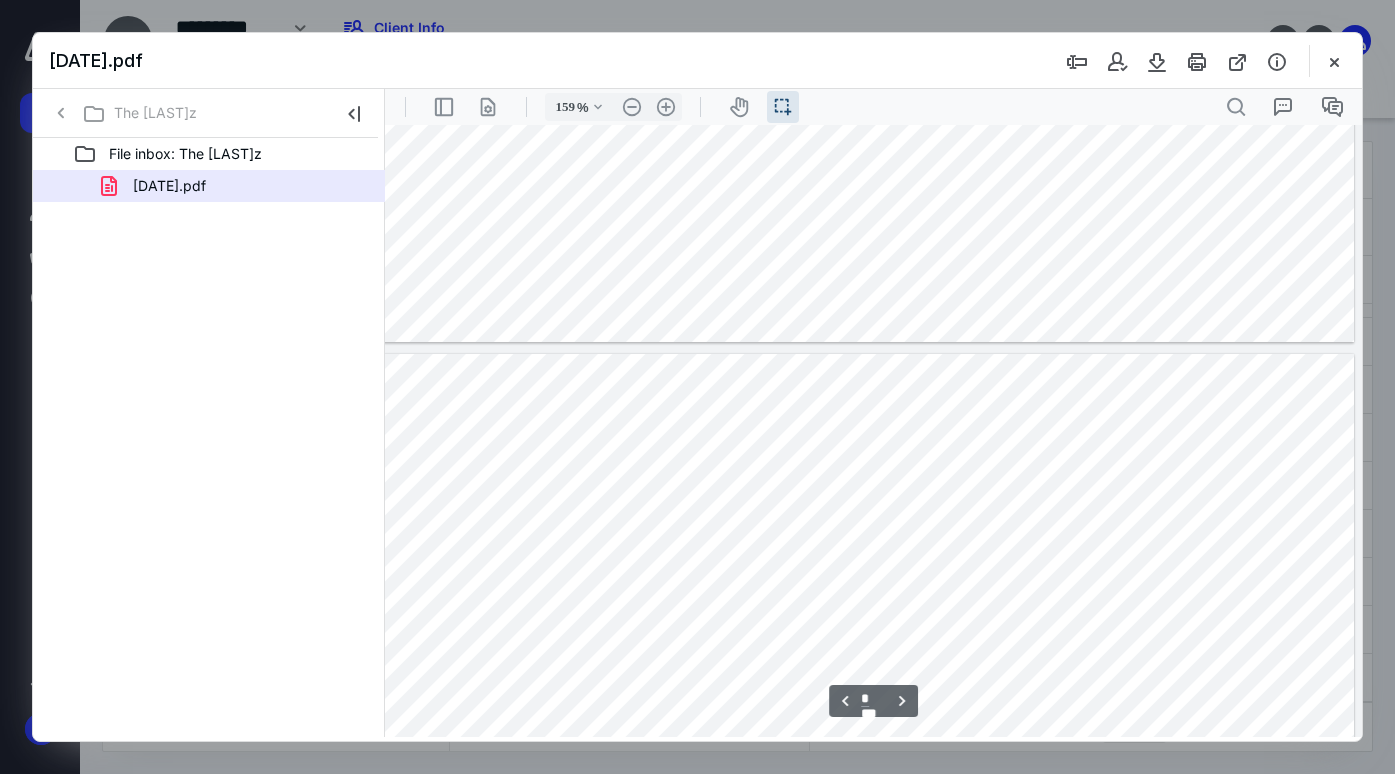 scroll, scrollTop: 1072, scrollLeft: 10, axis: both 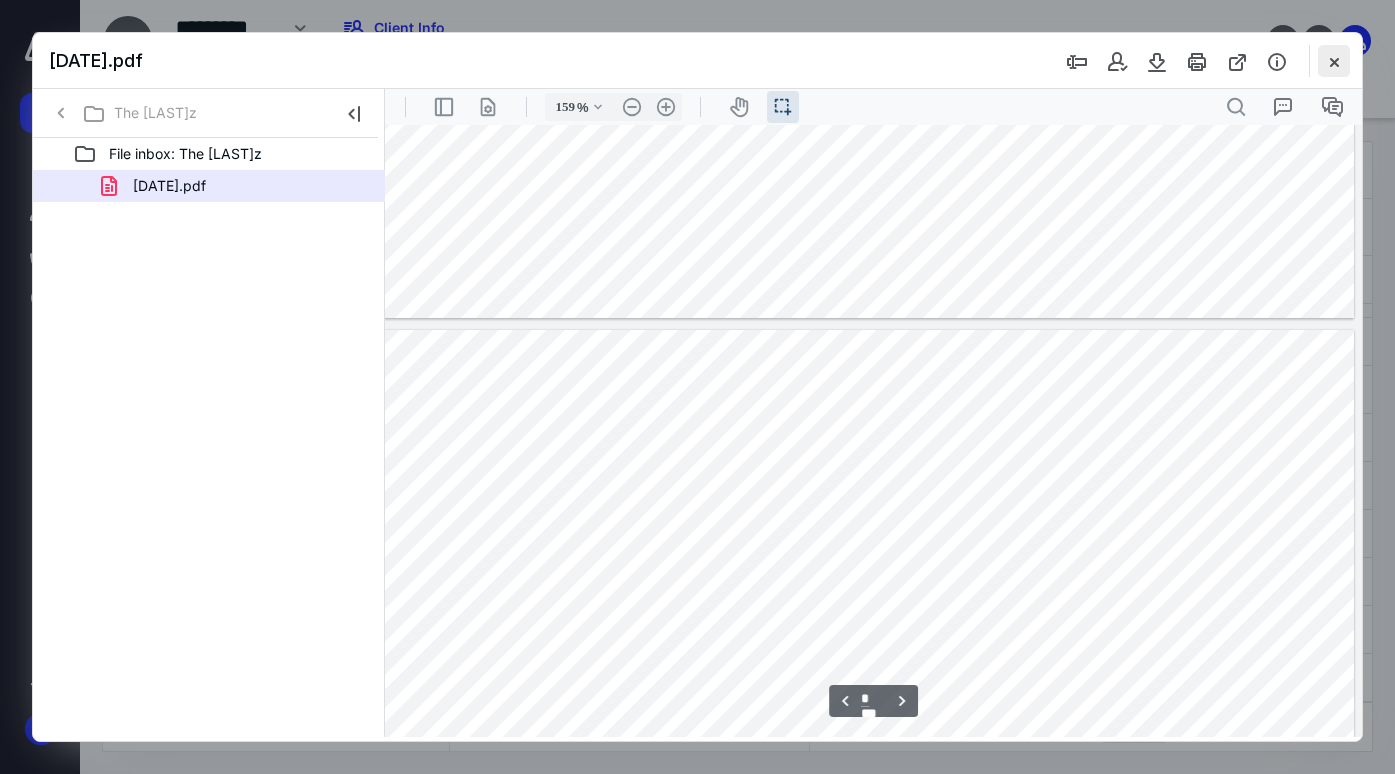 click at bounding box center (1334, 61) 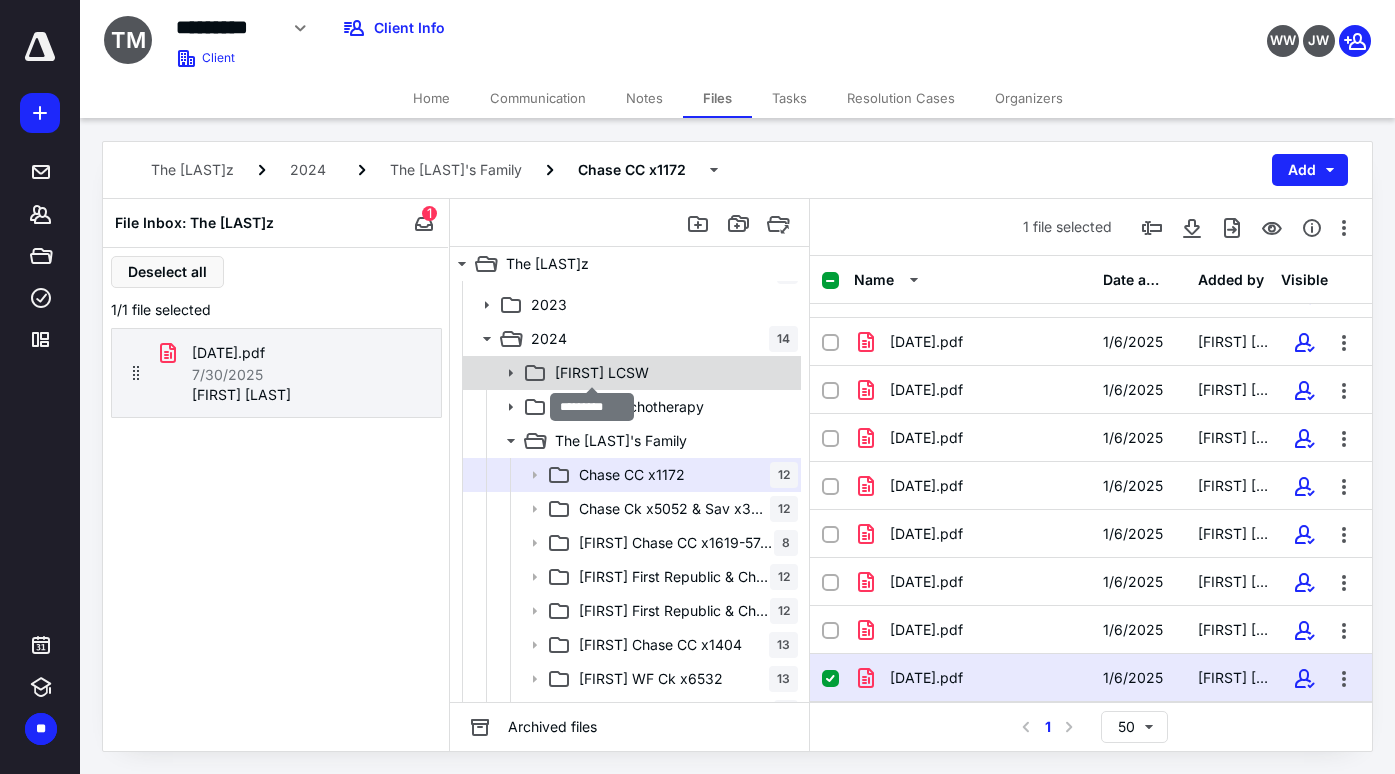 click on "[FIRST] LCSW" at bounding box center [602, 373] 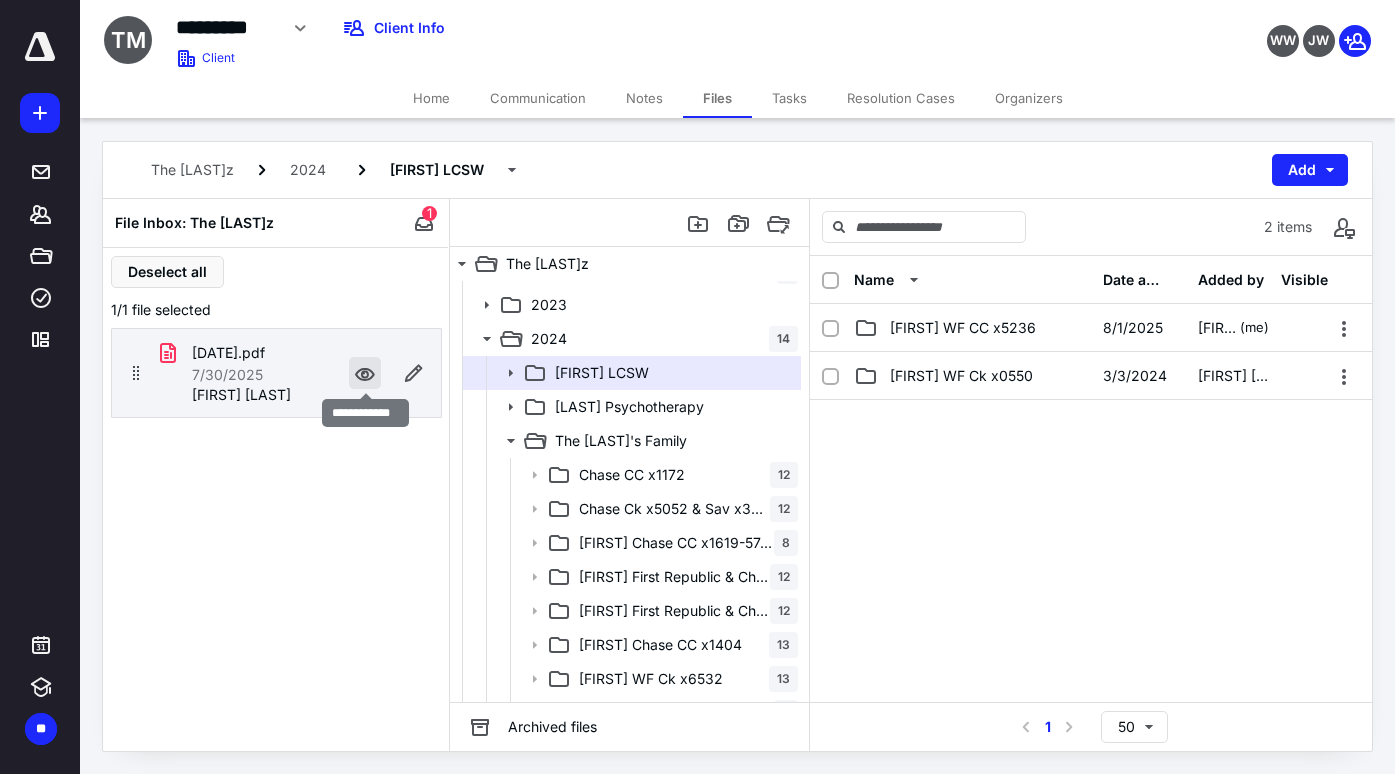 click at bounding box center [365, 373] 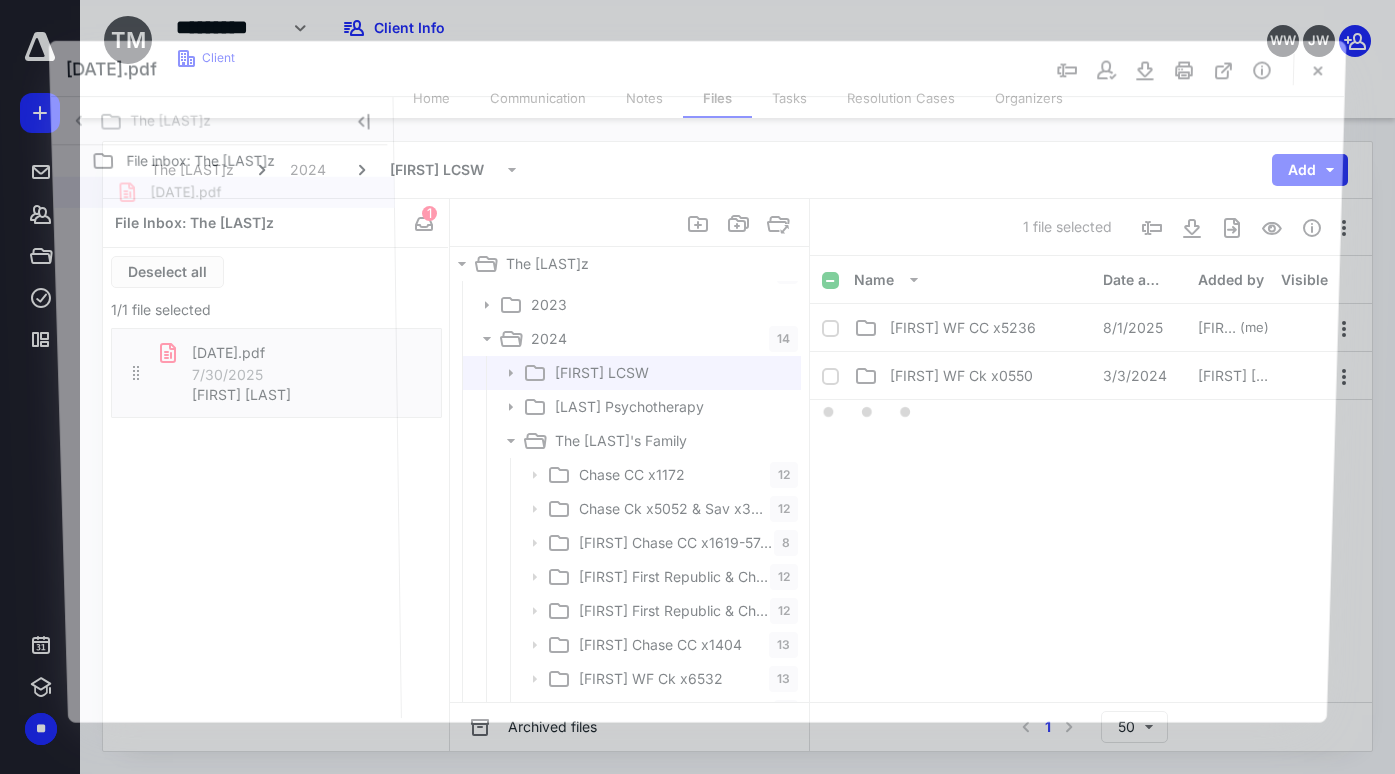 scroll, scrollTop: 0, scrollLeft: 0, axis: both 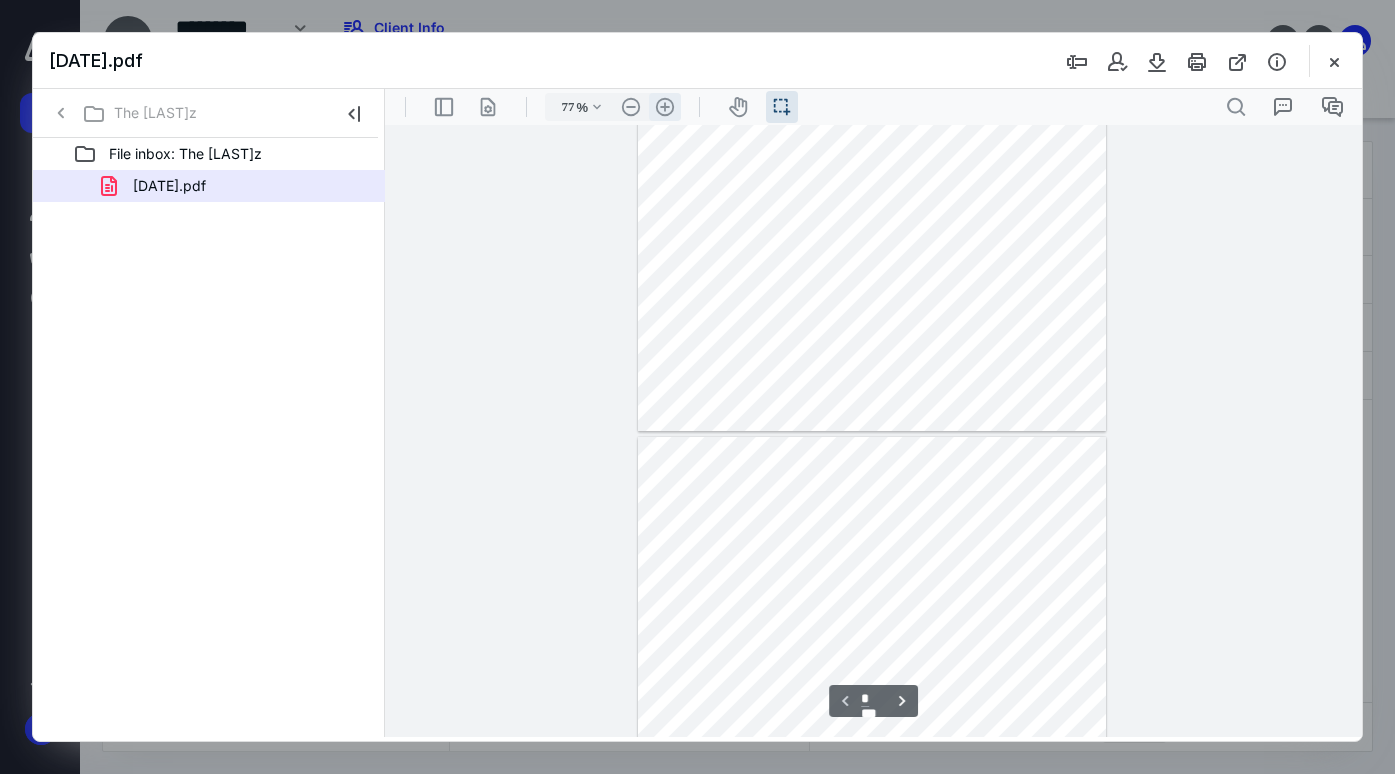 click on ".cls-1{fill:#abb0c4;} icon - header - zoom - in - line" at bounding box center [665, 107] 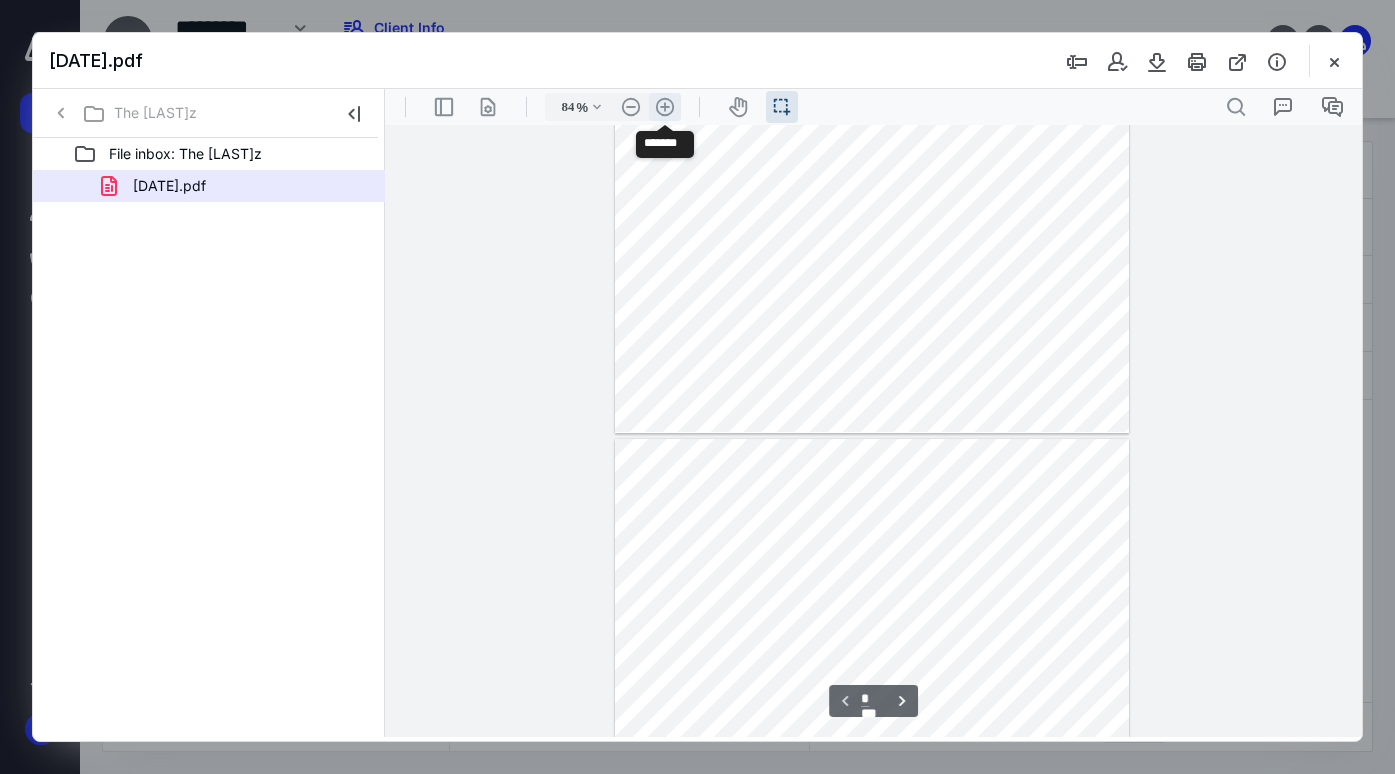 click on ".cls-1{fill:#abb0c4;} icon - header - zoom - in - line" at bounding box center [665, 107] 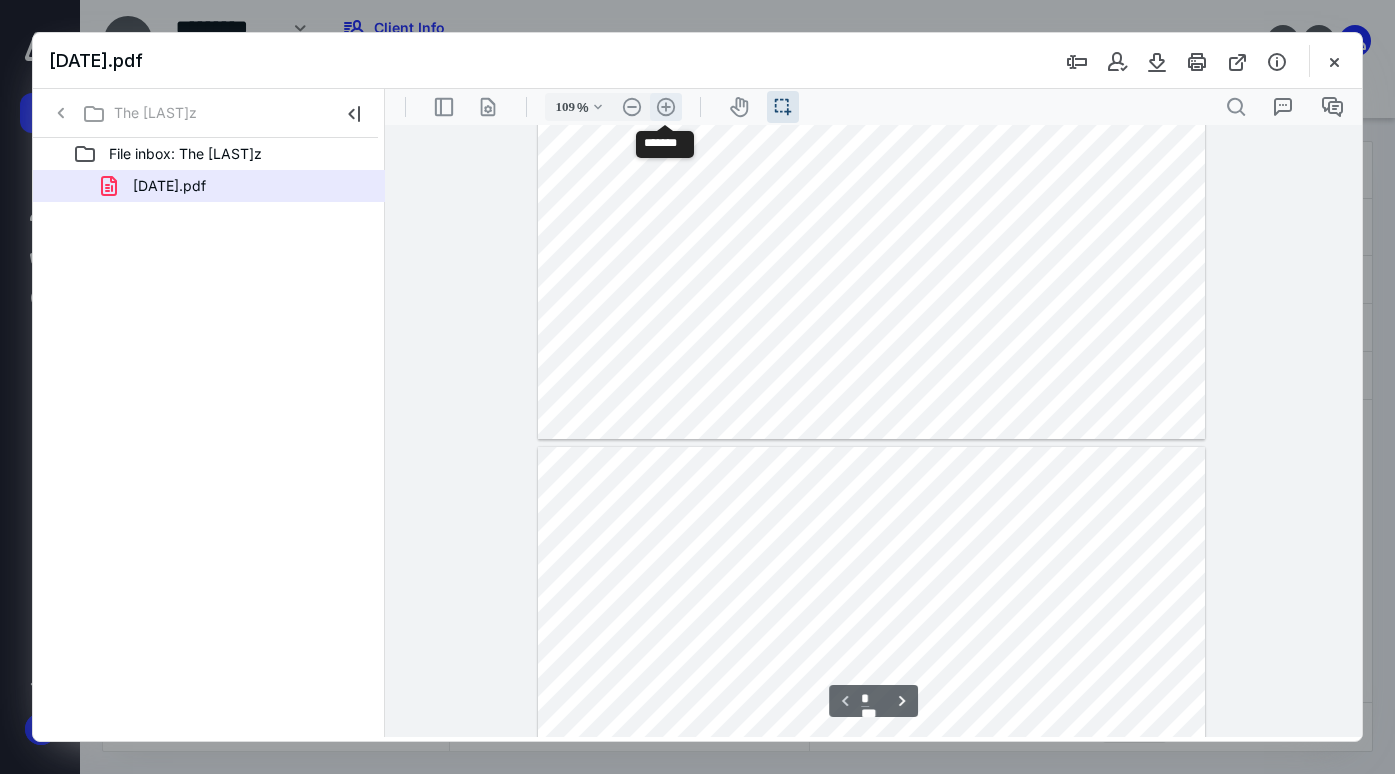 click on ".cls-1{fill:#abb0c4;} icon - header - zoom - in - line" at bounding box center [666, 107] 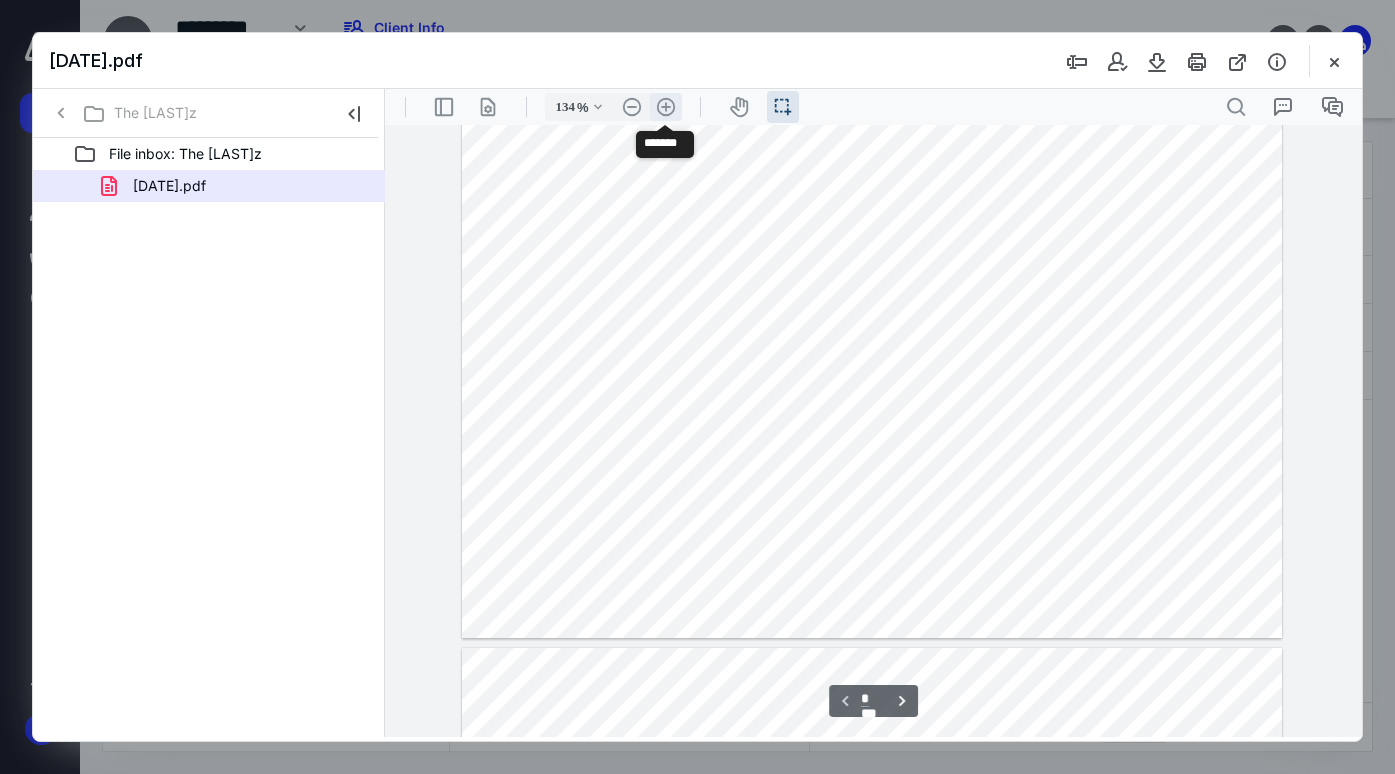 scroll, scrollTop: 746, scrollLeft: 0, axis: vertical 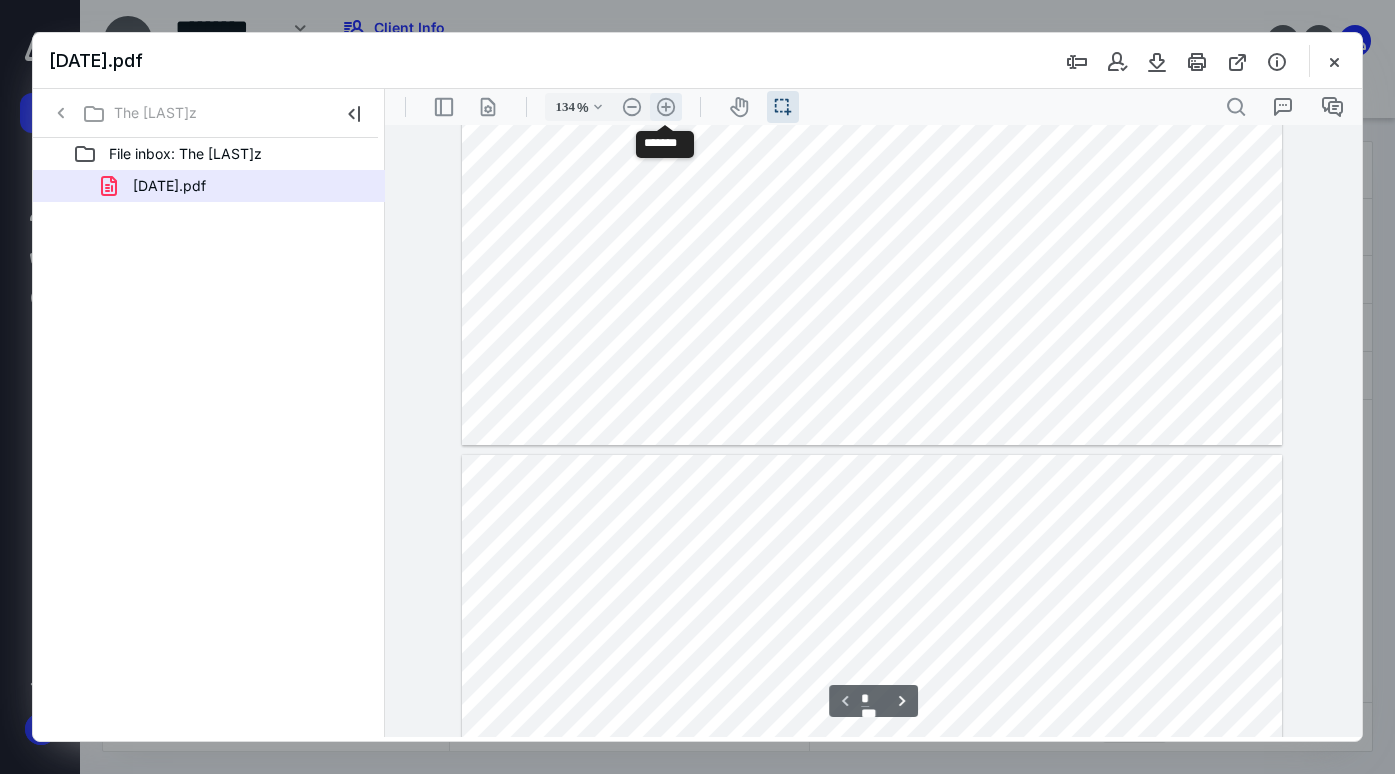 click on ".cls-1{fill:#abb0c4;} icon - header - zoom - in - line" at bounding box center (666, 107) 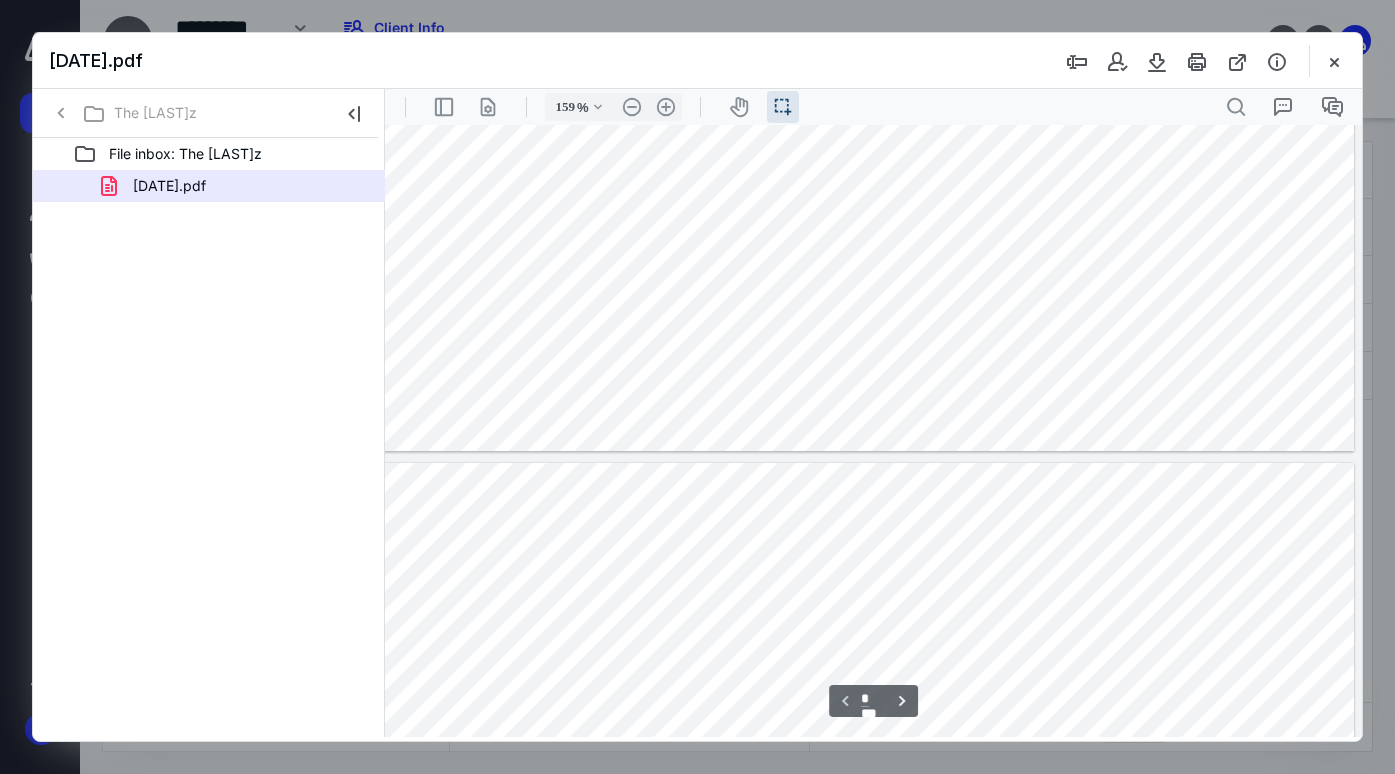 scroll, scrollTop: 963, scrollLeft: 10, axis: both 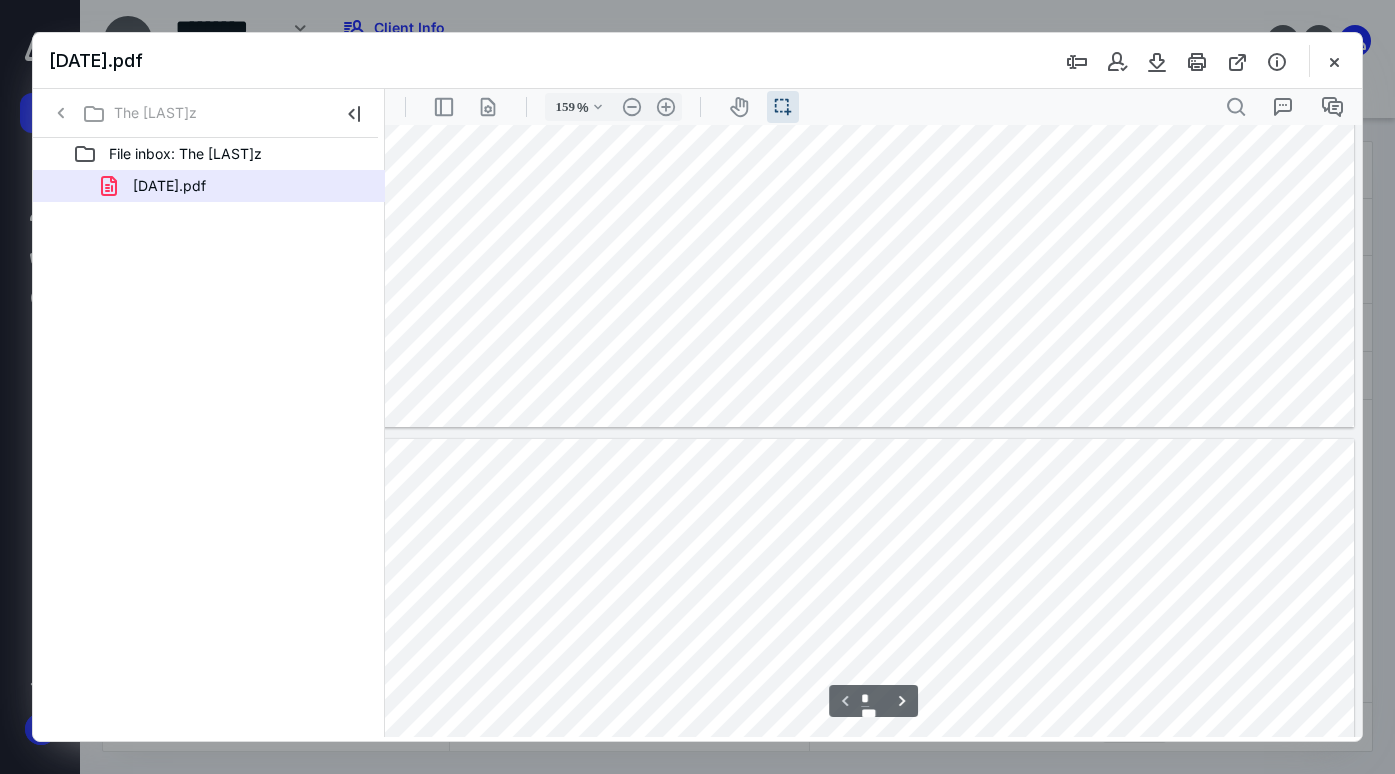 type on "*" 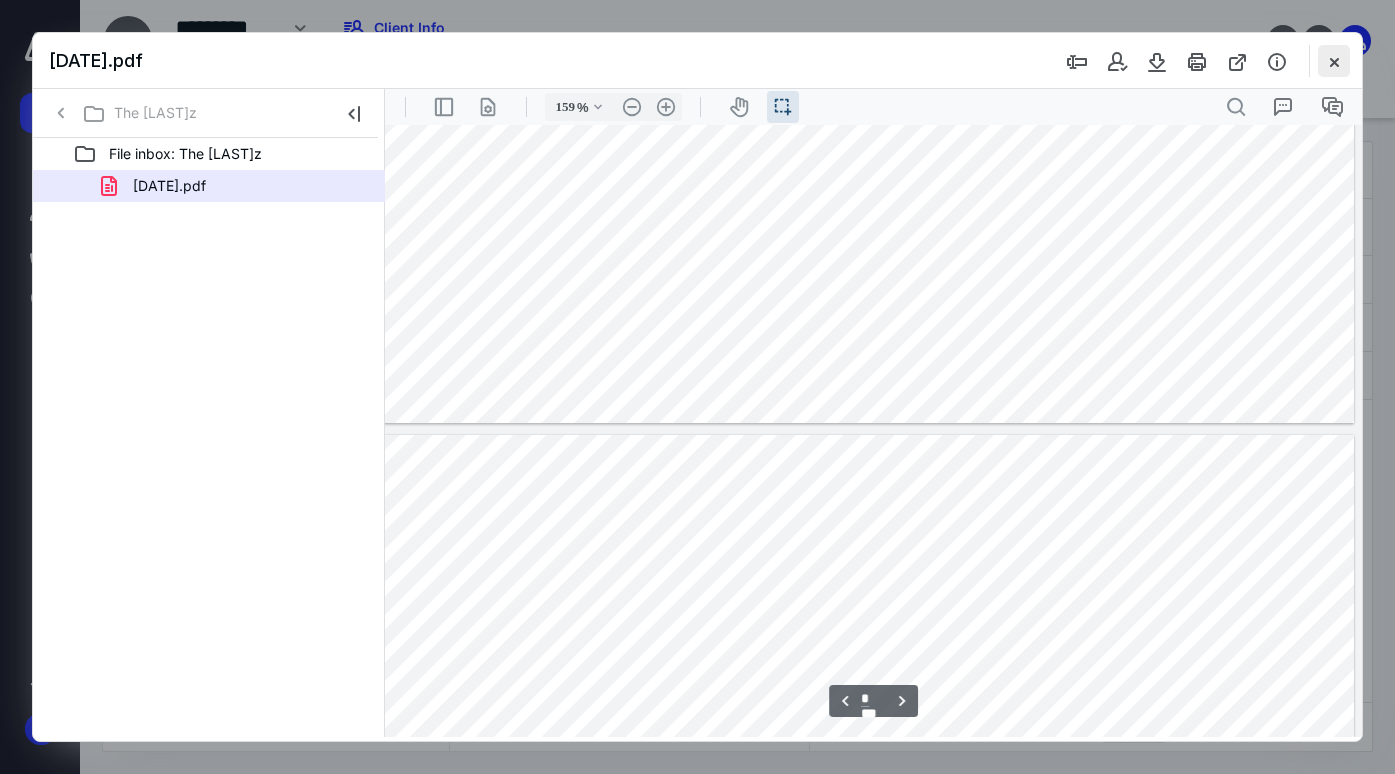 click at bounding box center (1334, 61) 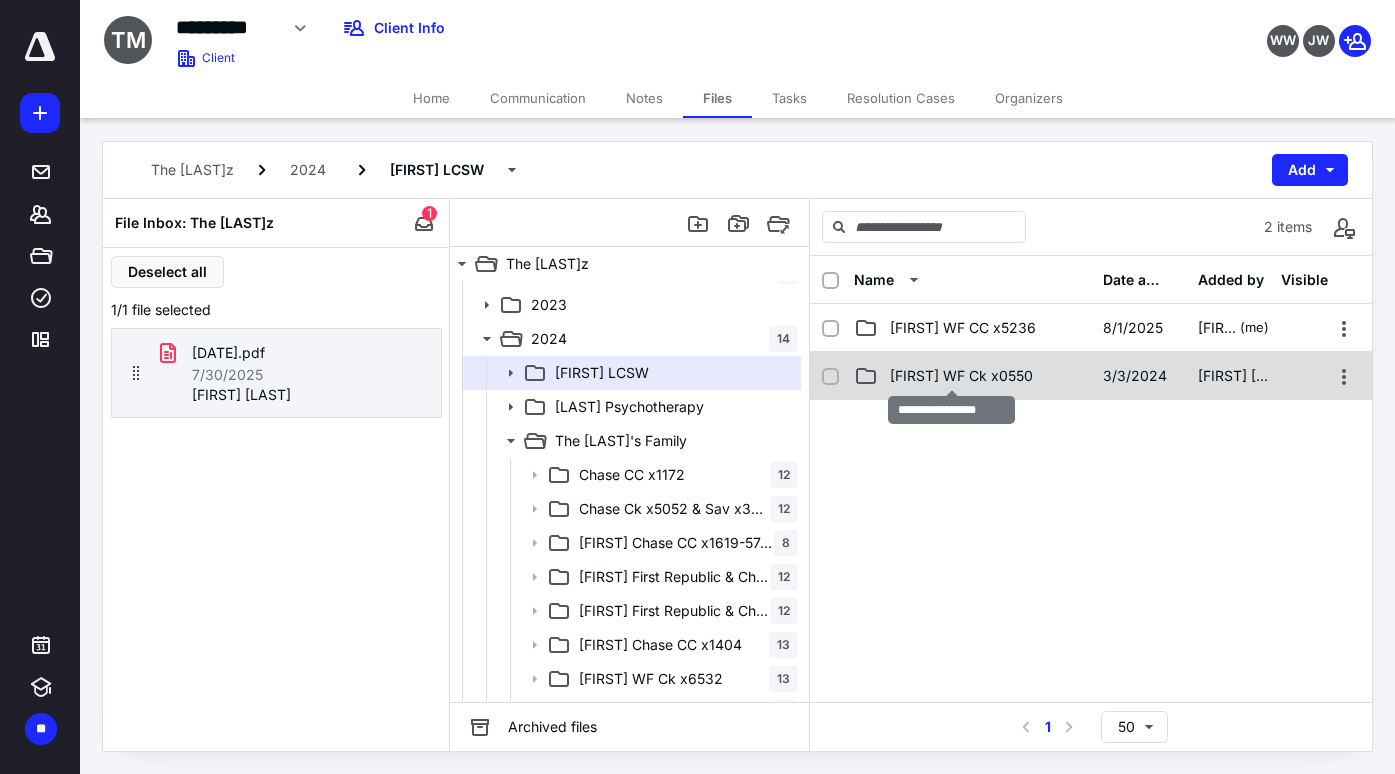 click on "[FIRST] WF Ck x0550" at bounding box center [961, 376] 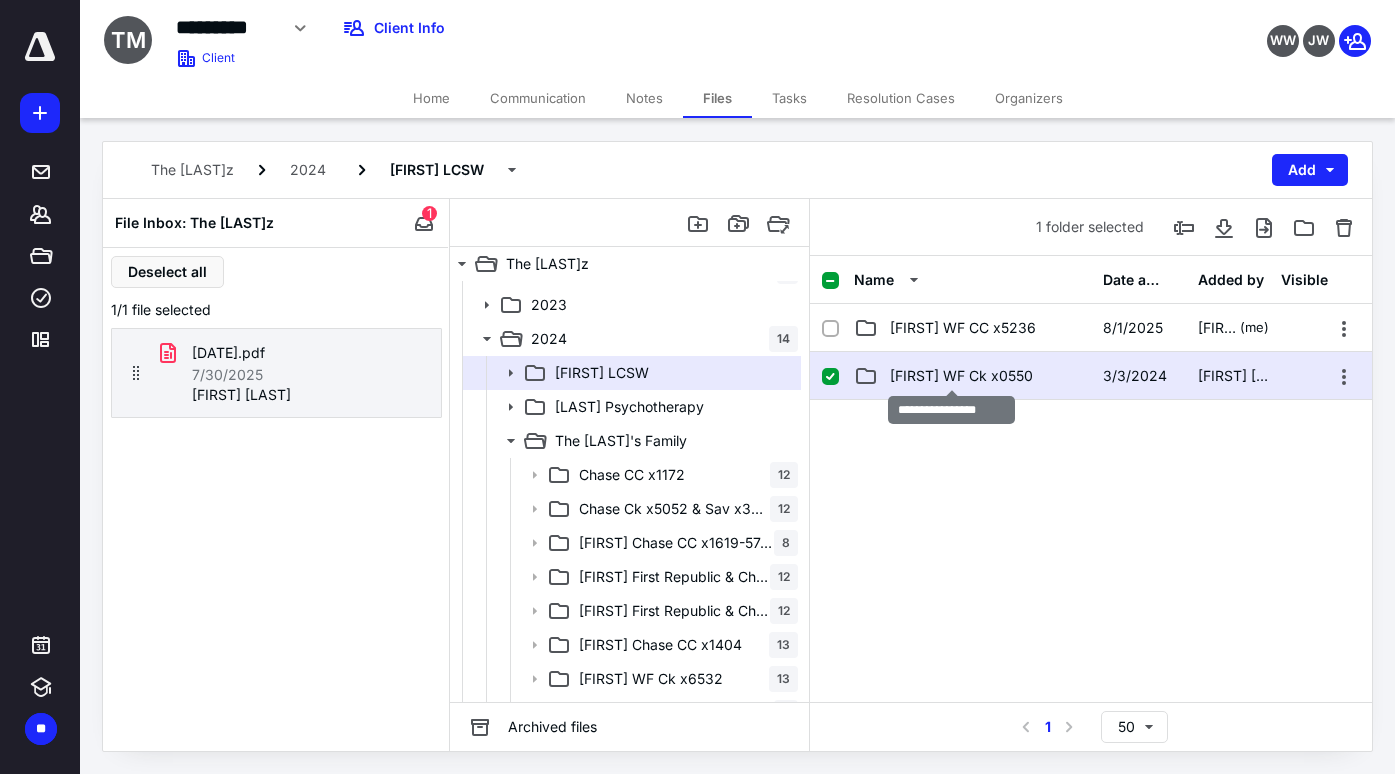 click on "[FIRST] WF Ck x0550" at bounding box center [961, 376] 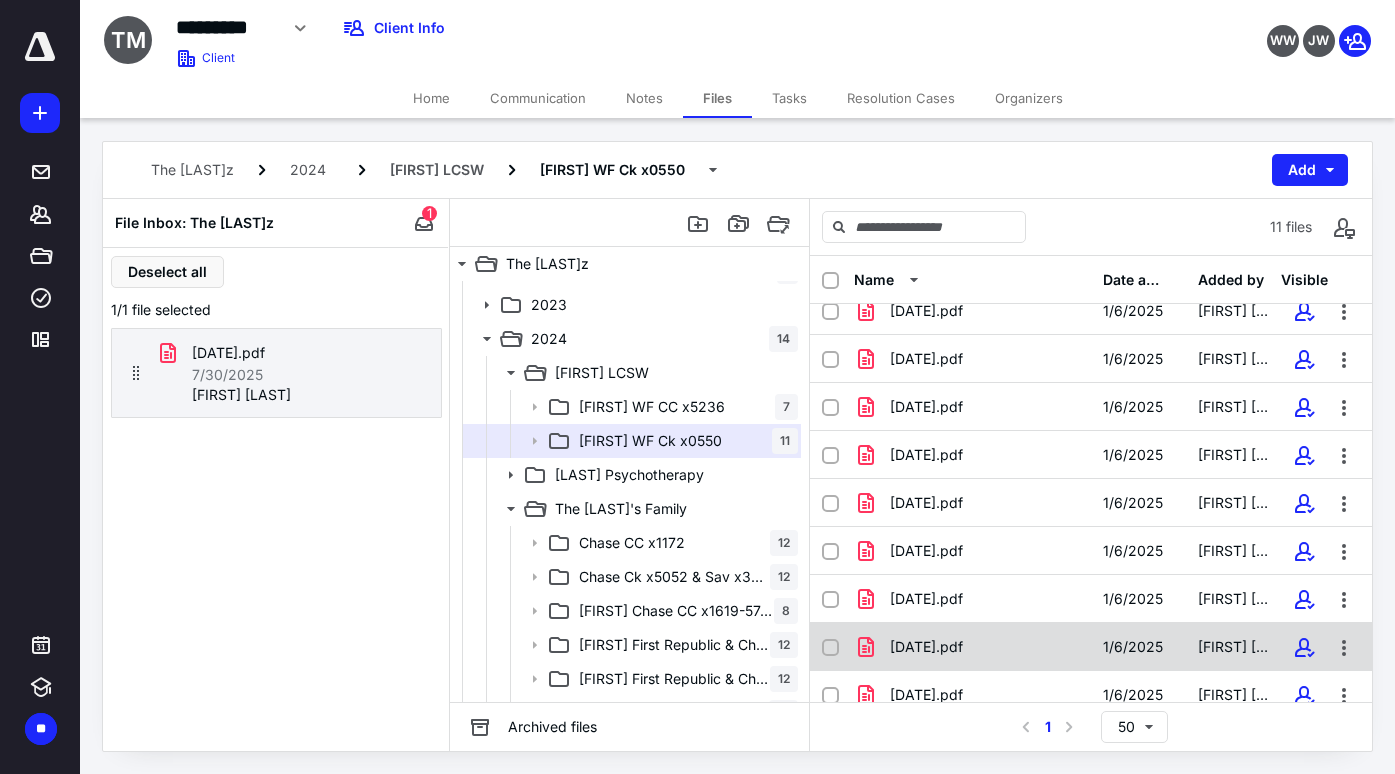 scroll, scrollTop: 130, scrollLeft: 0, axis: vertical 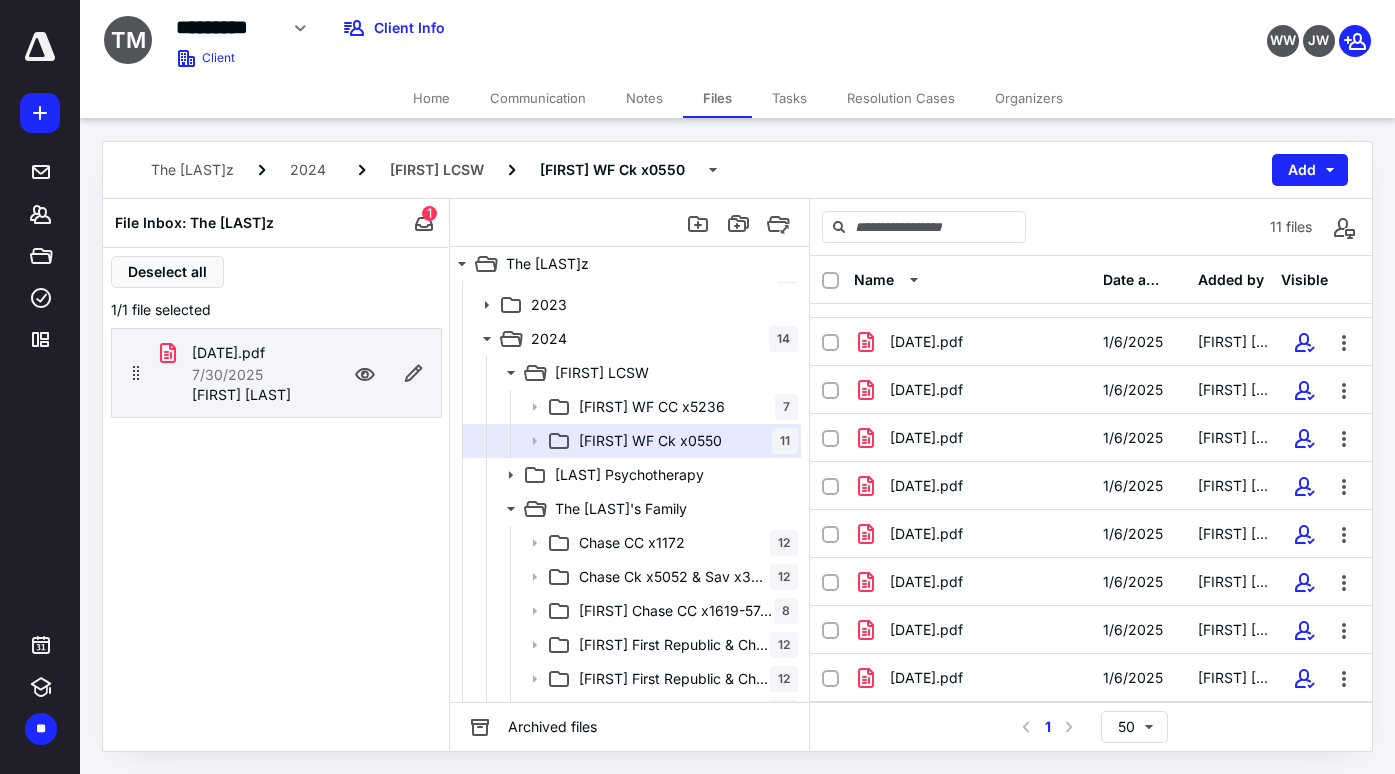 click on "7/30/2025" at bounding box center (227, 375) 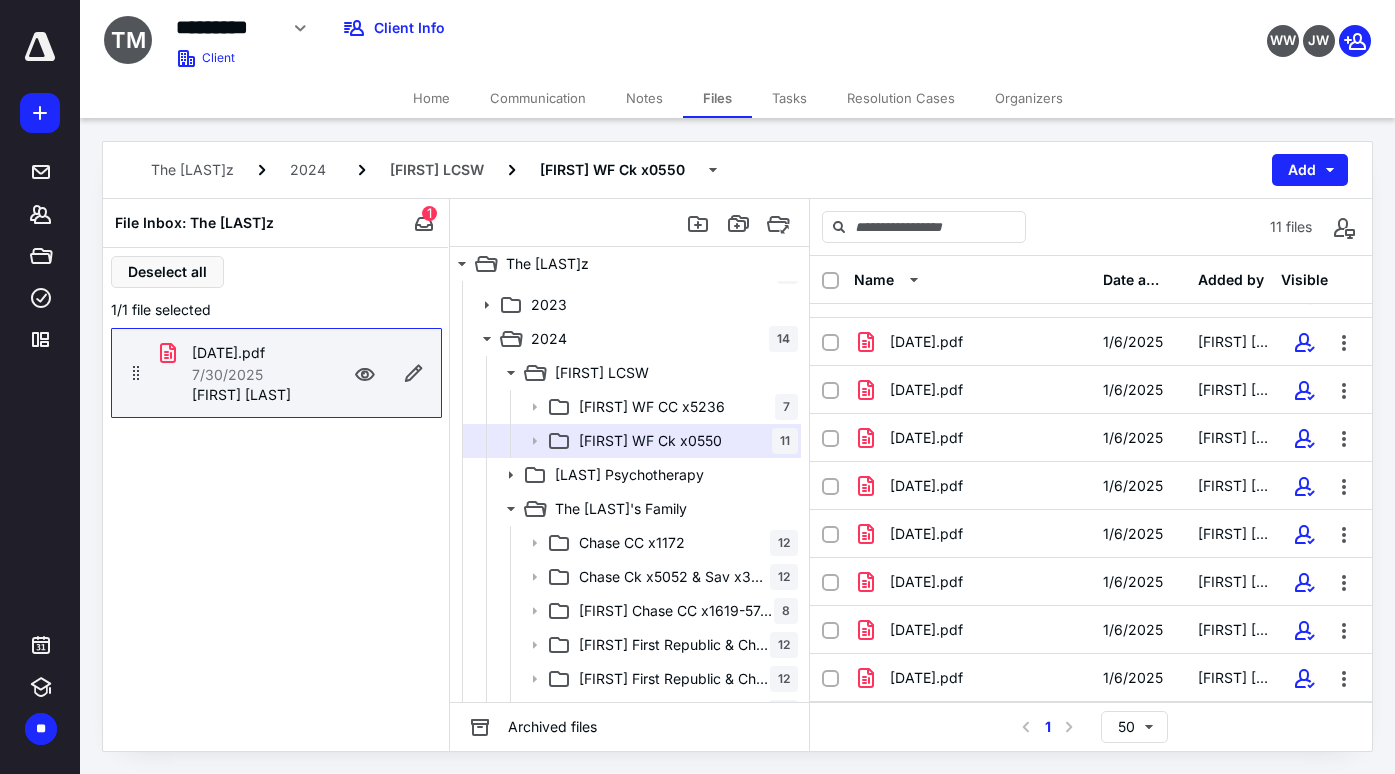 drag, startPoint x: 221, startPoint y: 365, endPoint x: 328, endPoint y: 354, distance: 107.563934 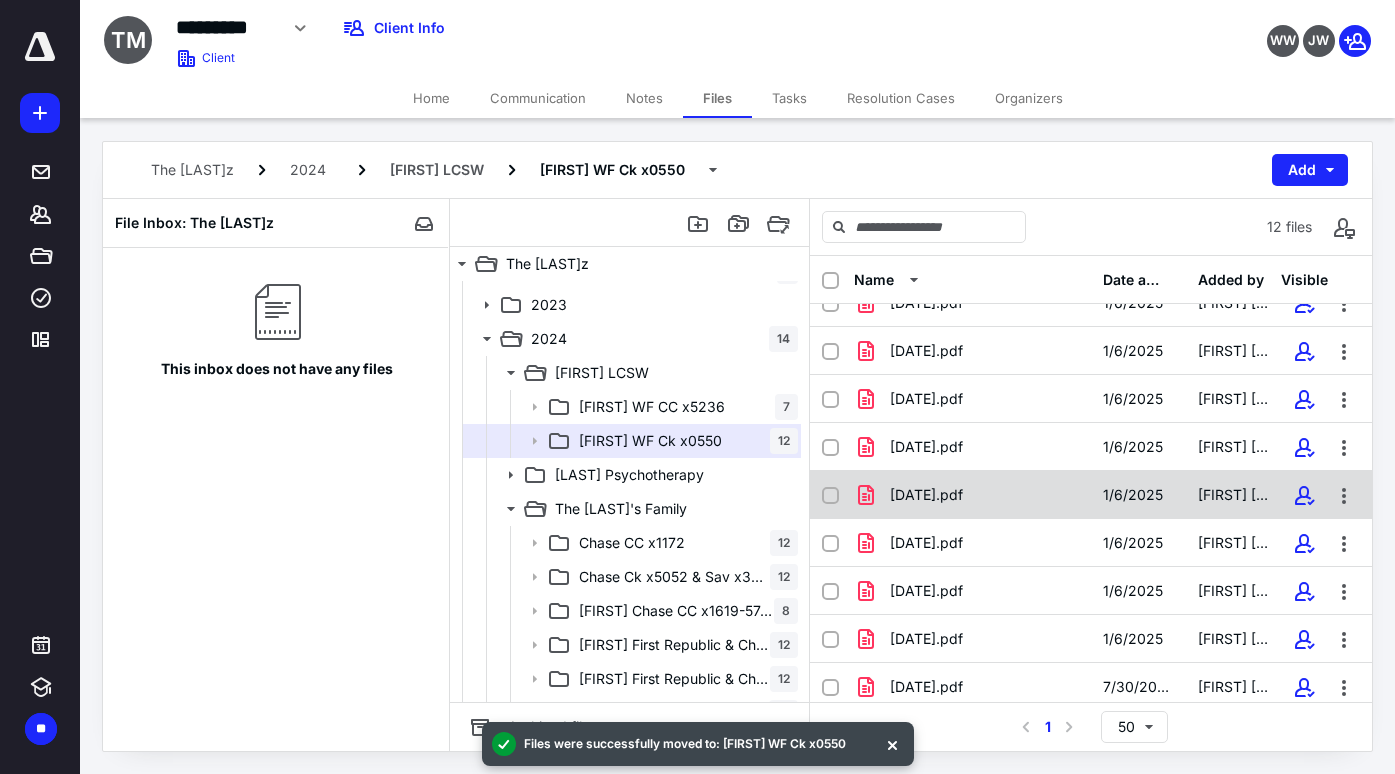 scroll, scrollTop: 178, scrollLeft: 0, axis: vertical 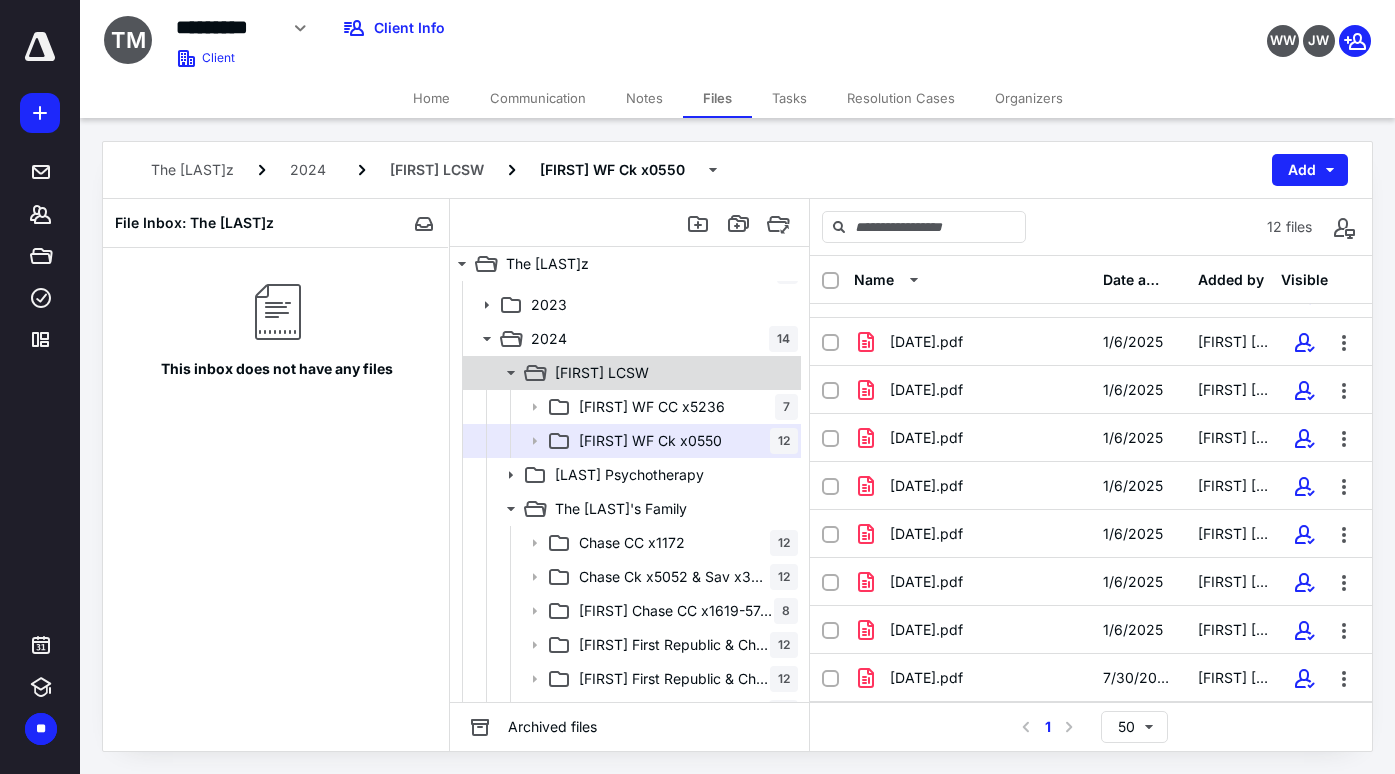 click 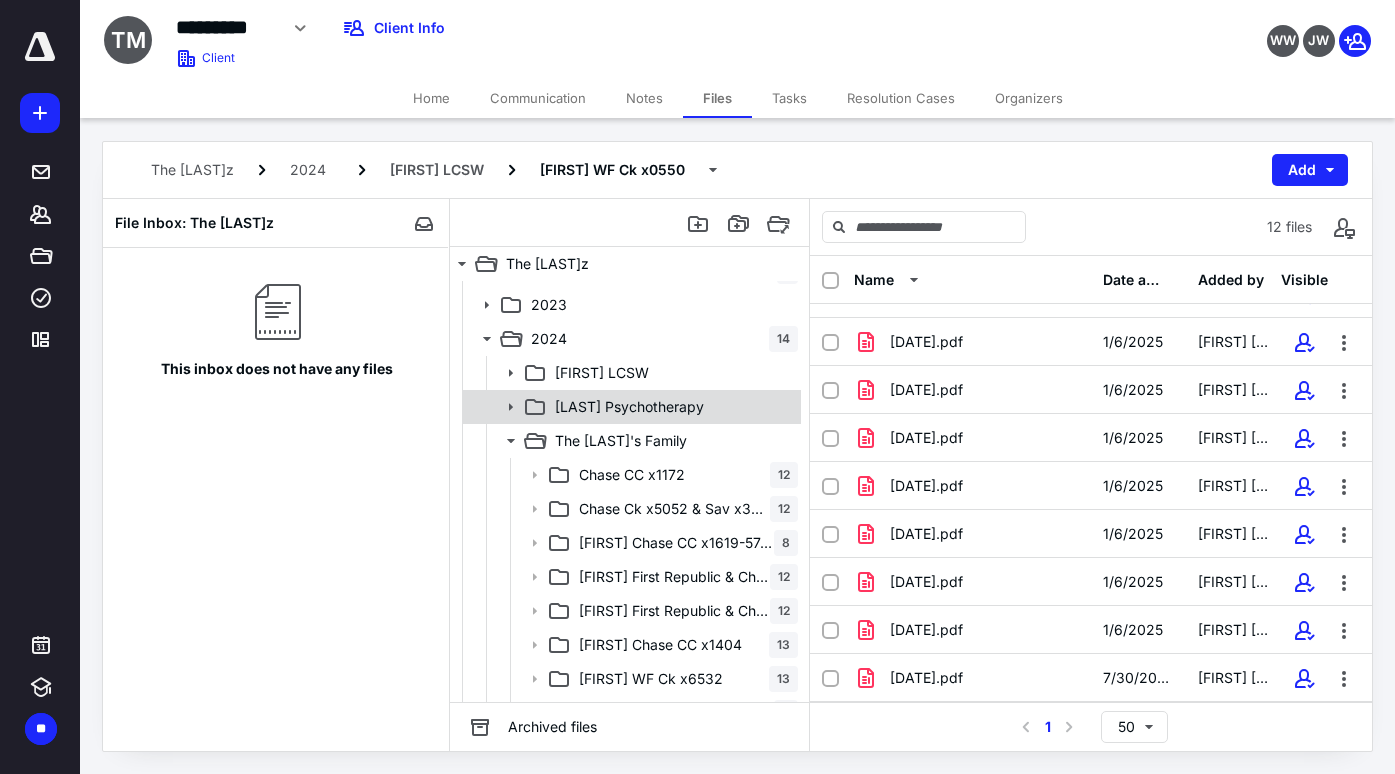 click 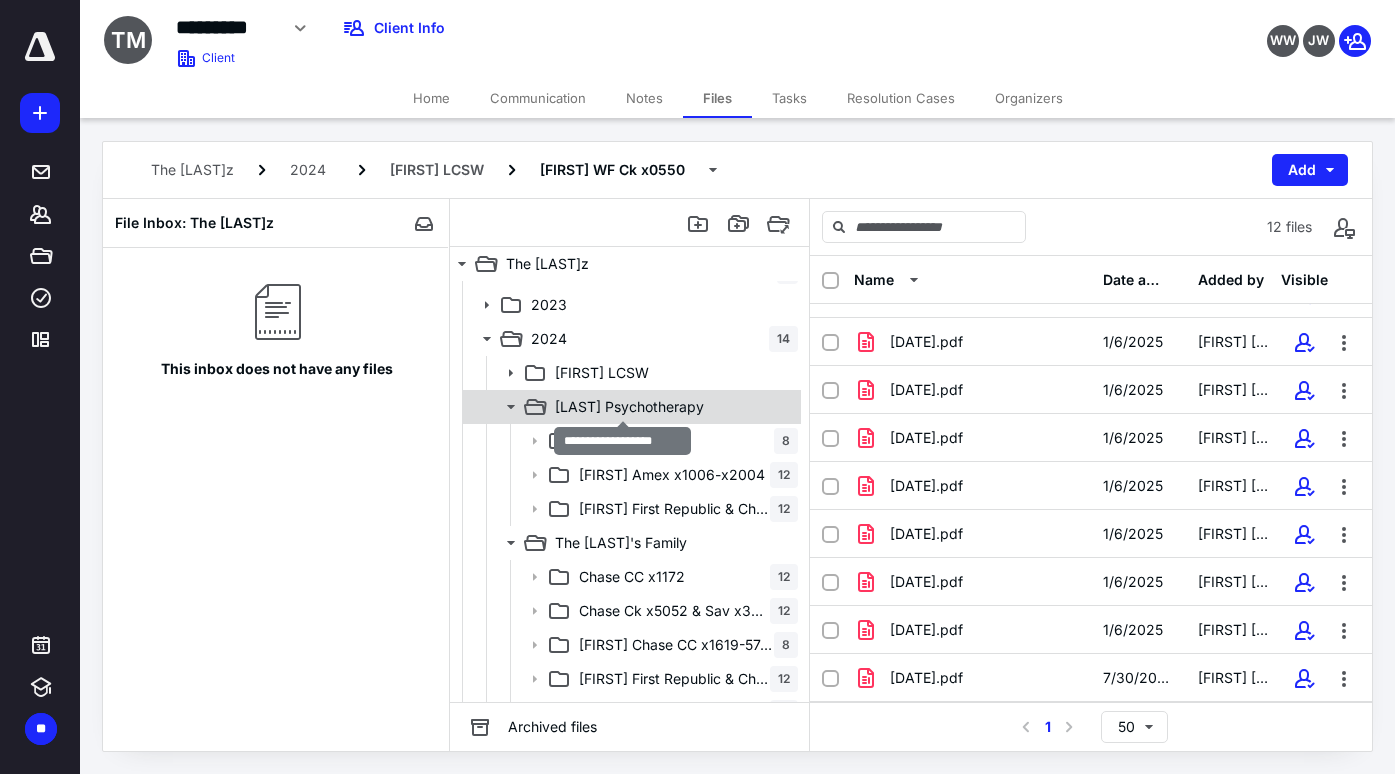 click on "[LAST] Psychotherapy" at bounding box center [629, 407] 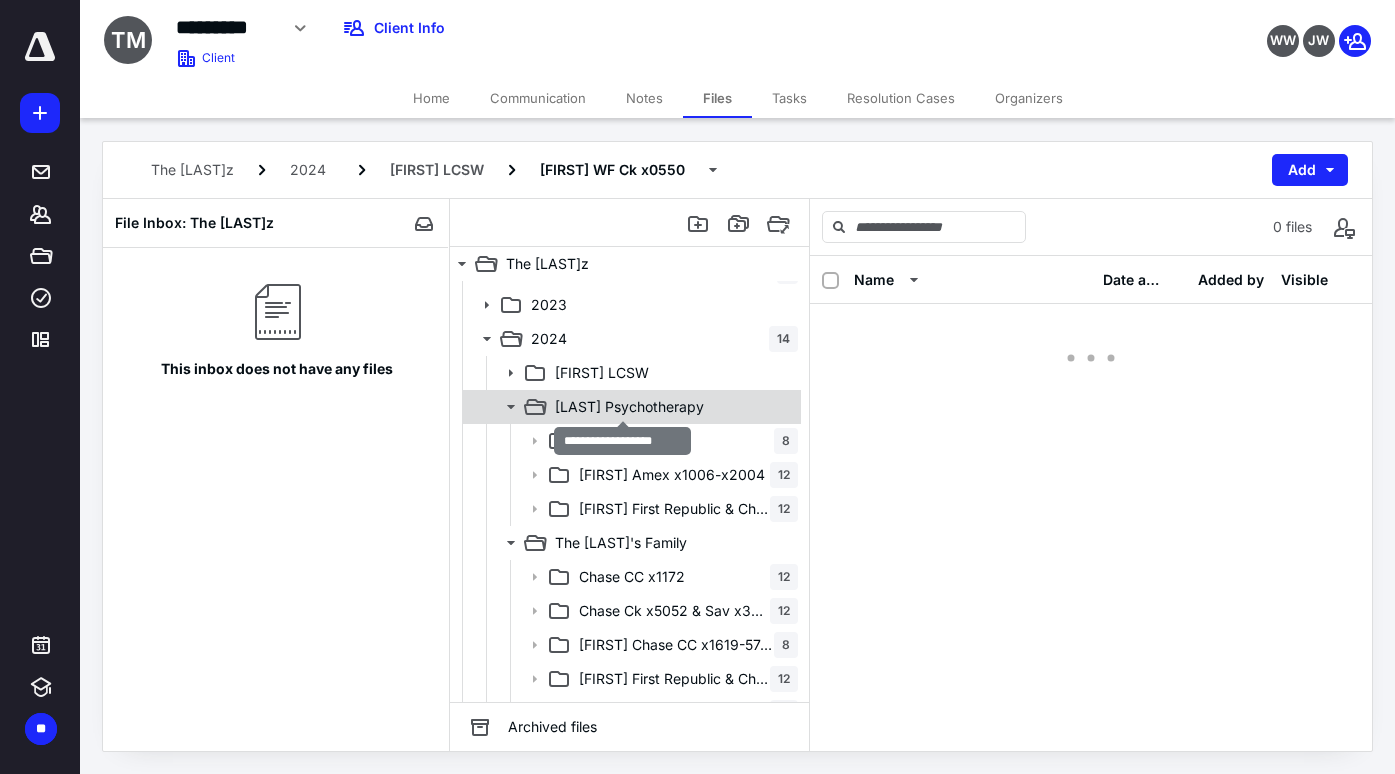 scroll, scrollTop: 0, scrollLeft: 0, axis: both 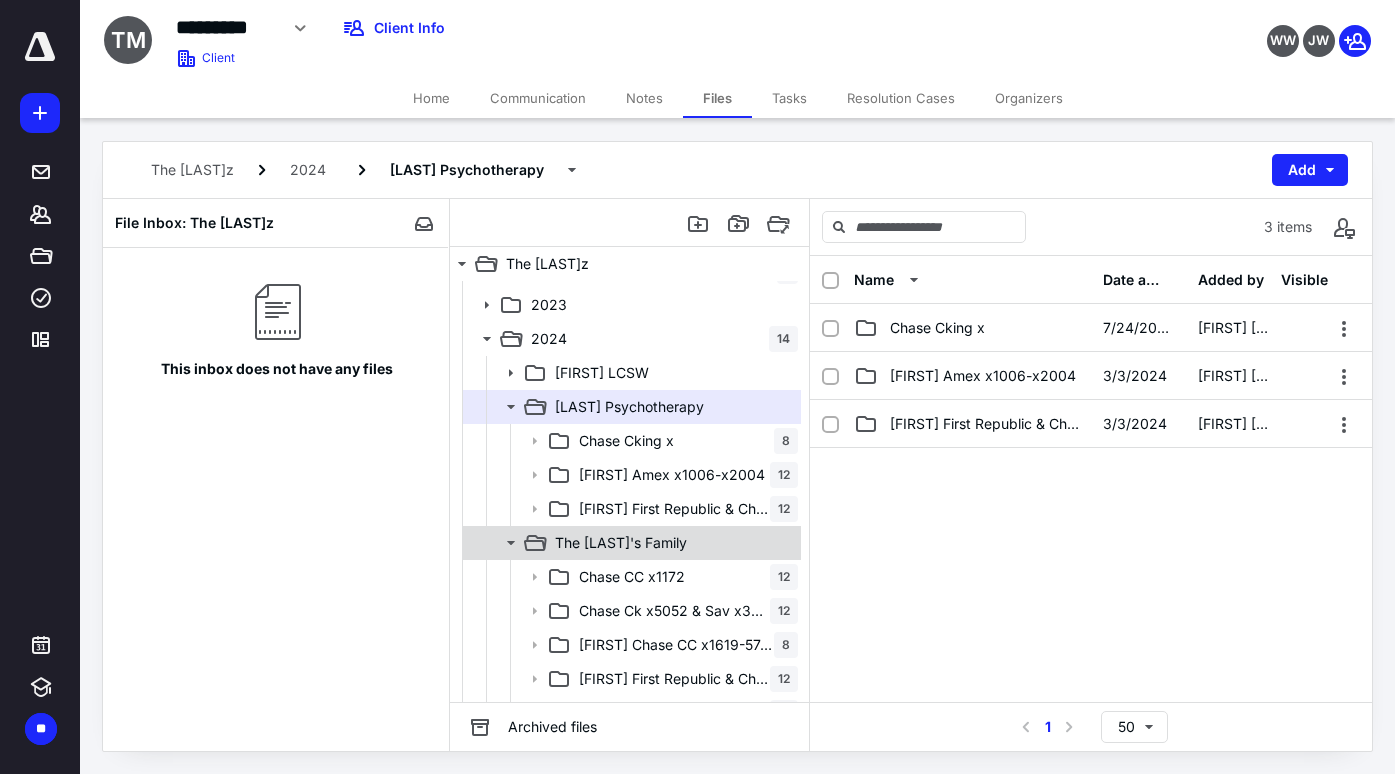 click on "The [LAST]'s Family" at bounding box center (621, 543) 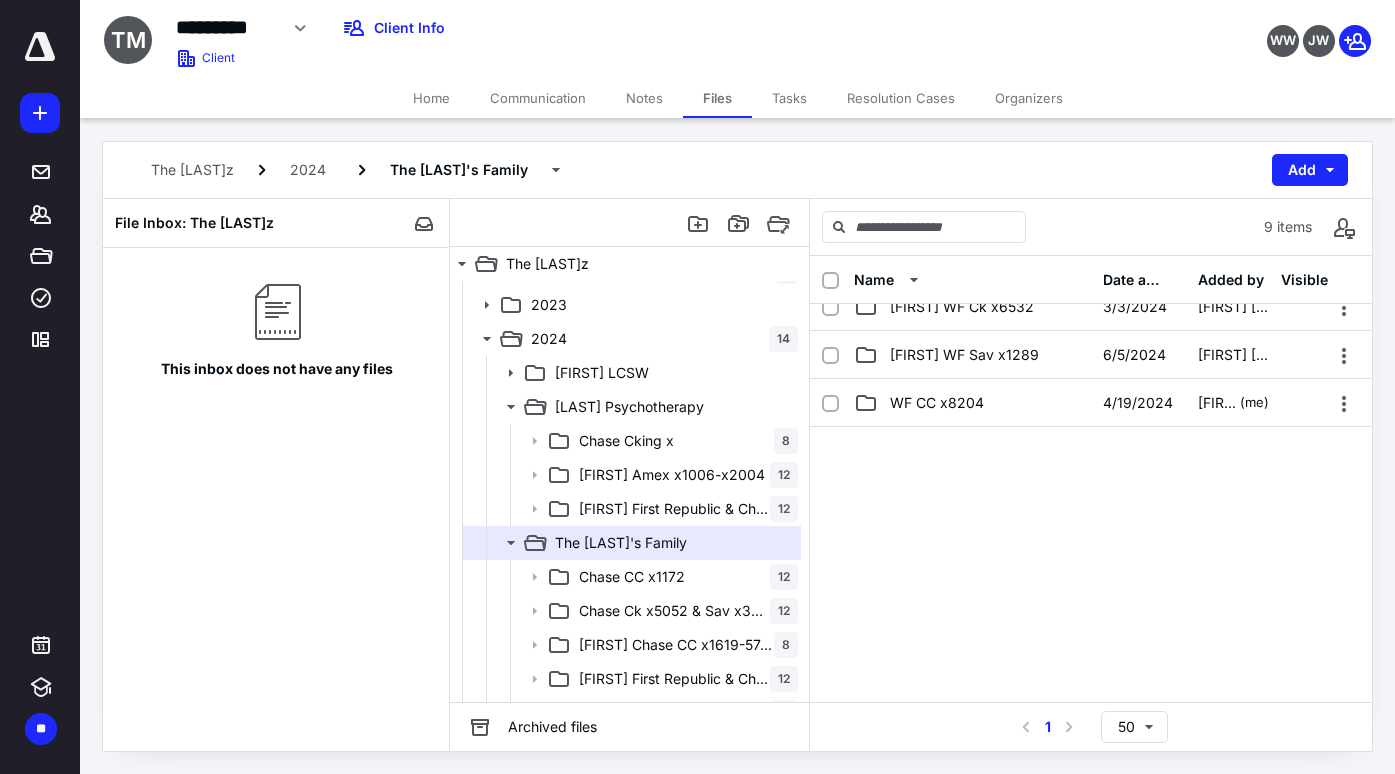 scroll, scrollTop: 334, scrollLeft: 0, axis: vertical 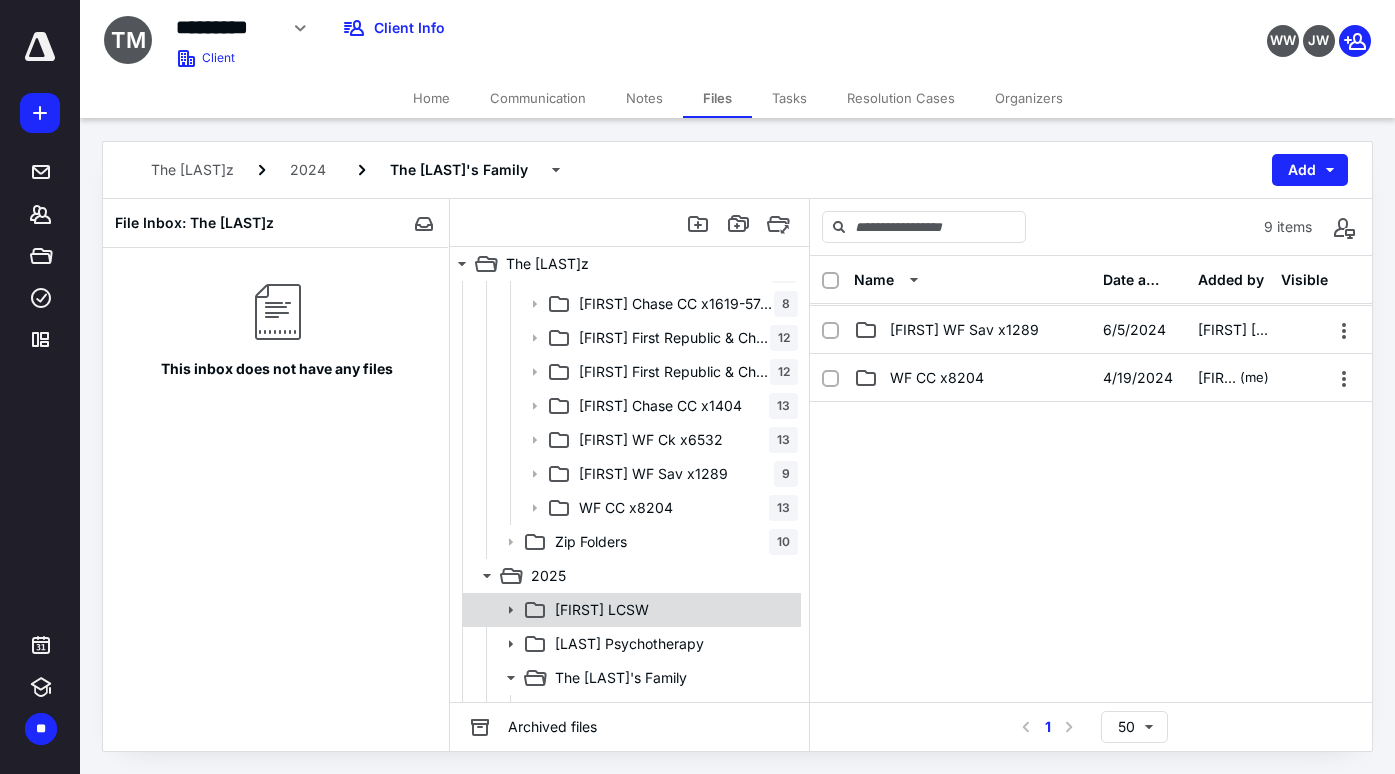 click on "[FIRST] LCSW" at bounding box center (672, 610) 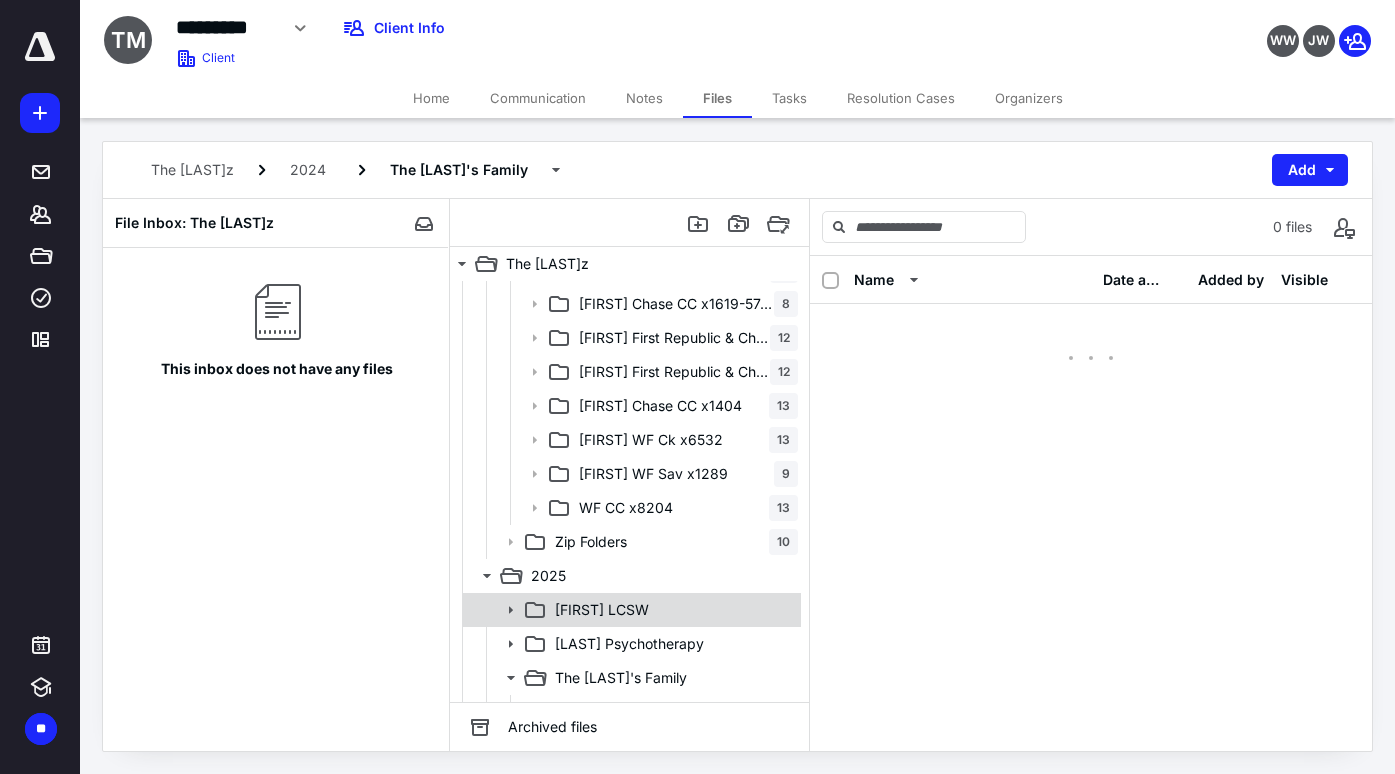 scroll, scrollTop: 0, scrollLeft: 0, axis: both 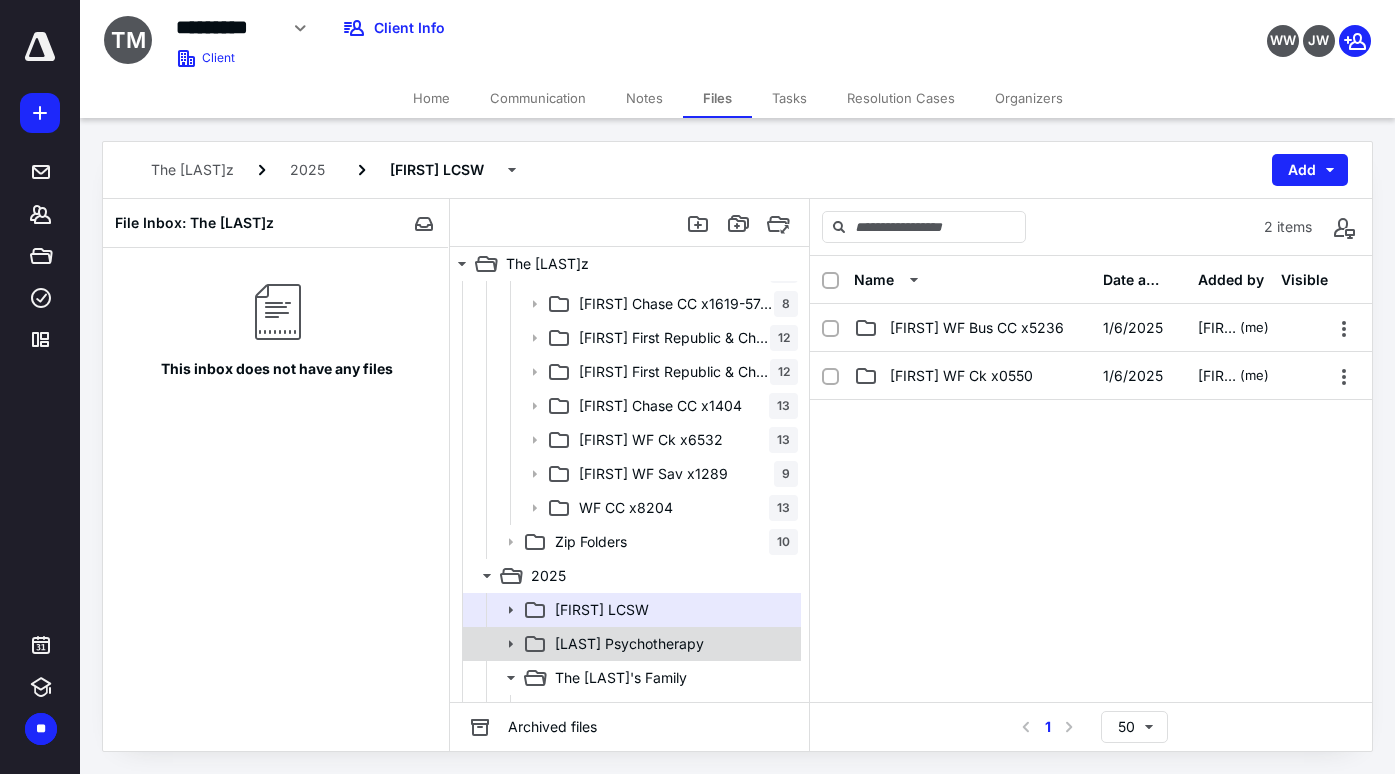 click on "[LAST] Psychotherapy" at bounding box center (629, 644) 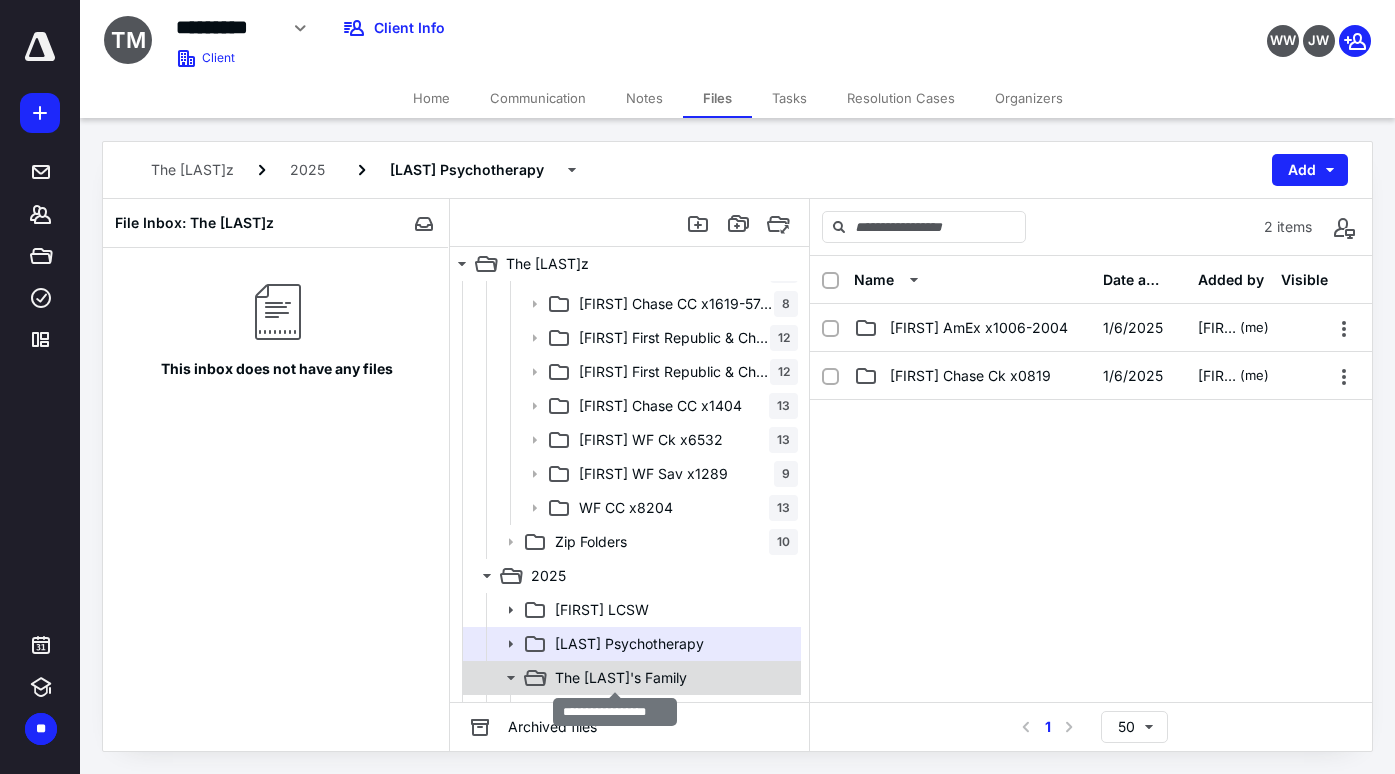 click on "The [LAST]'s Family" at bounding box center [621, 678] 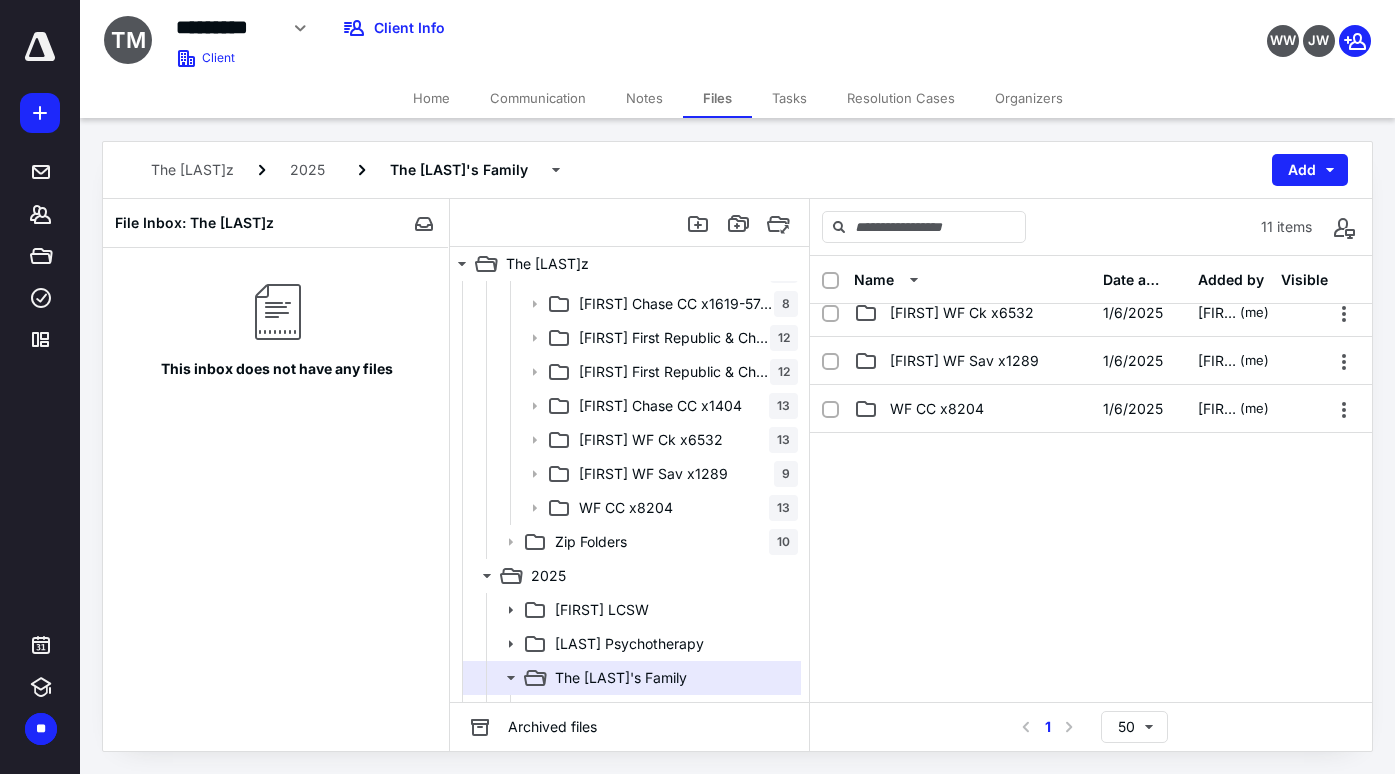 scroll, scrollTop: 430, scrollLeft: 0, axis: vertical 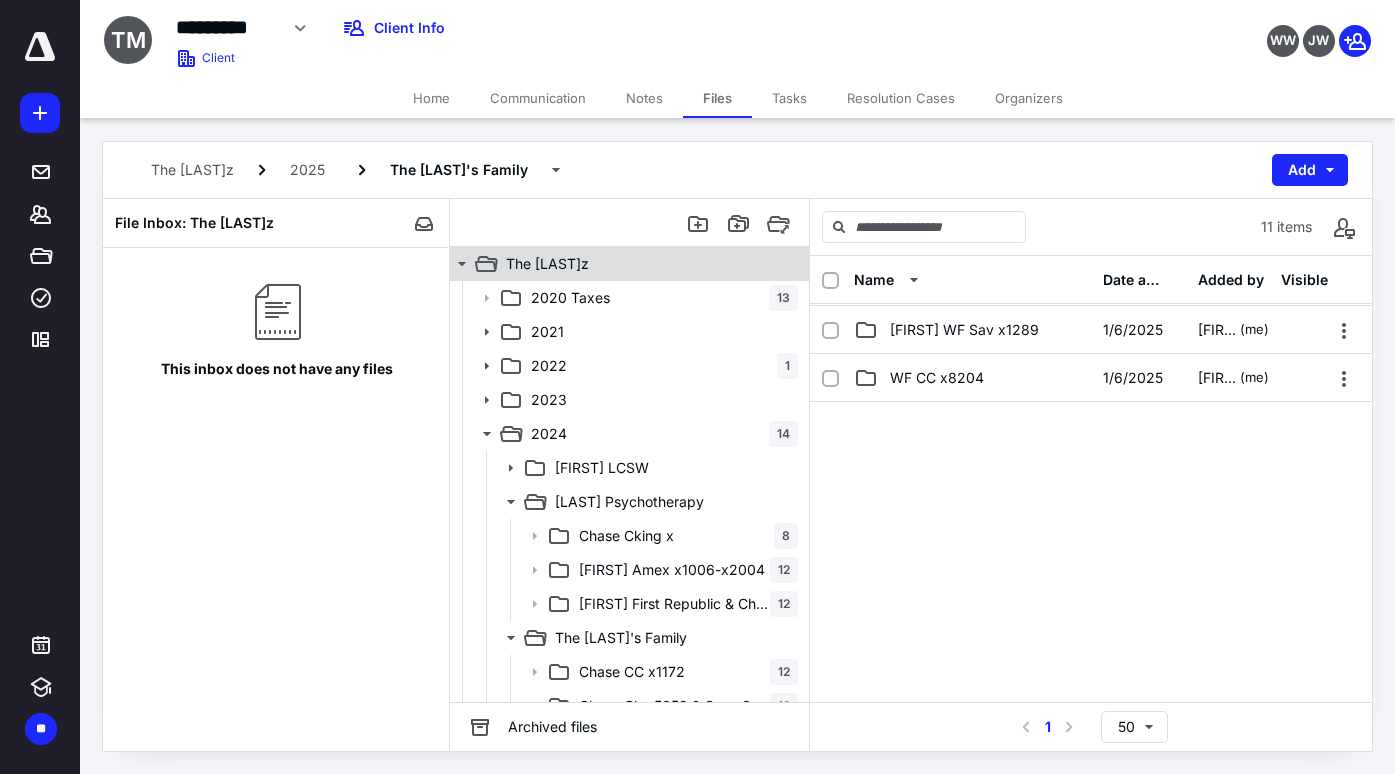 click on "The [LAST]z" at bounding box center (547, 264) 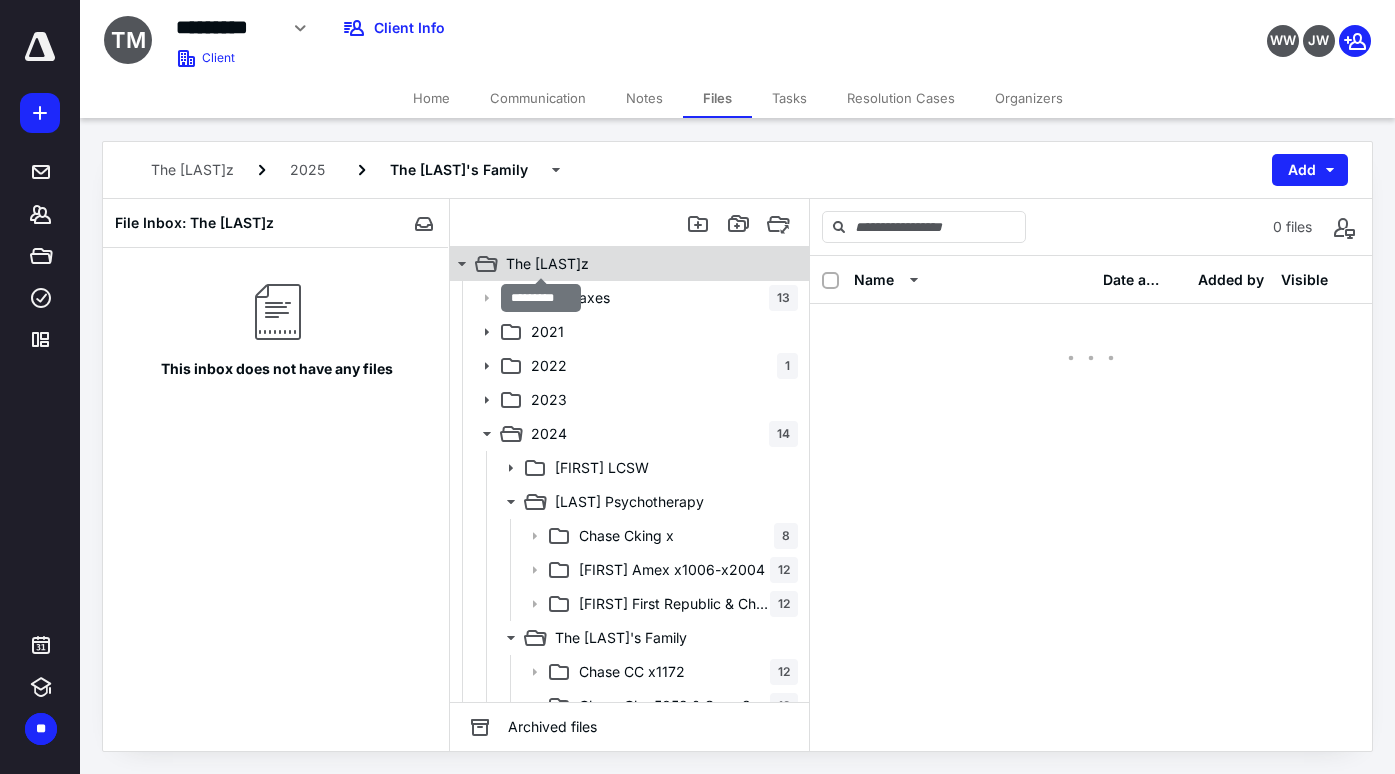 scroll, scrollTop: 0, scrollLeft: 0, axis: both 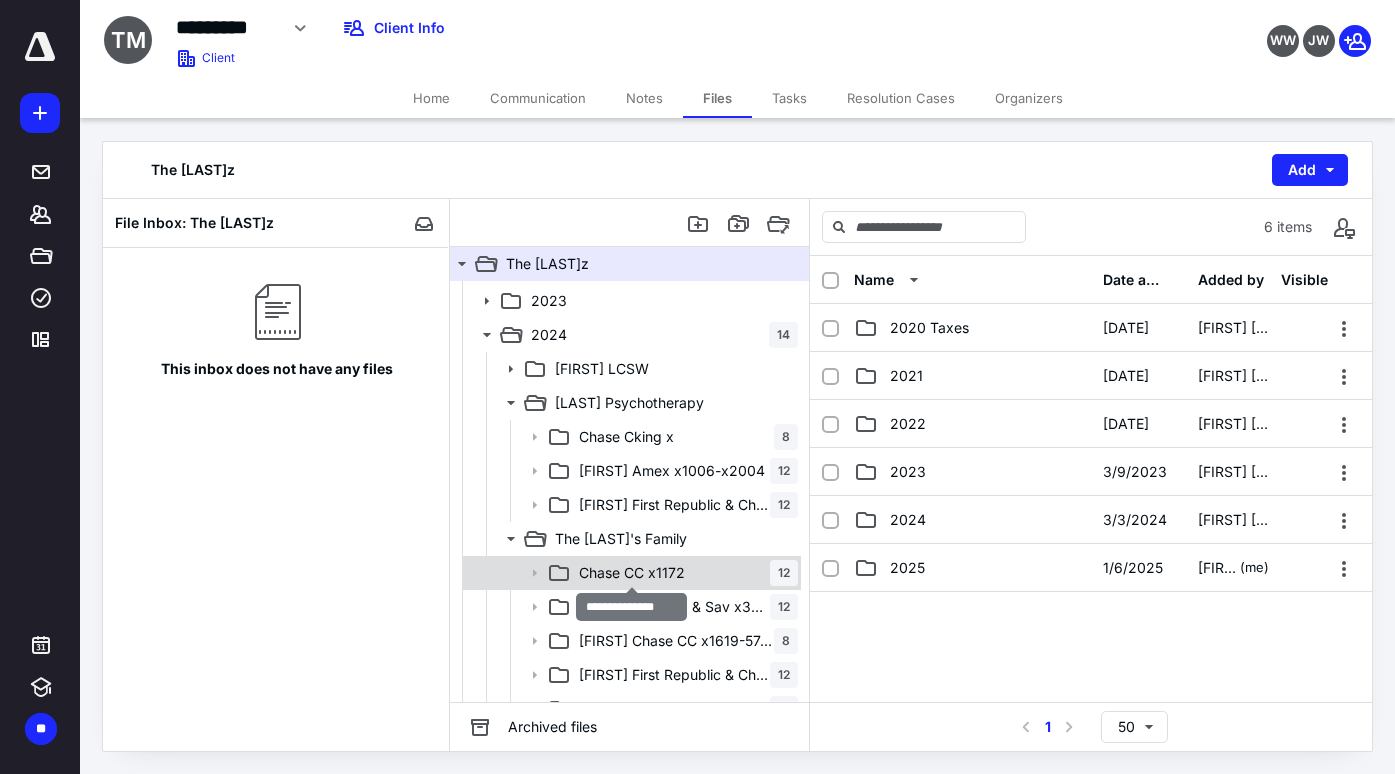 click on "Chase CC x1172" at bounding box center (632, 573) 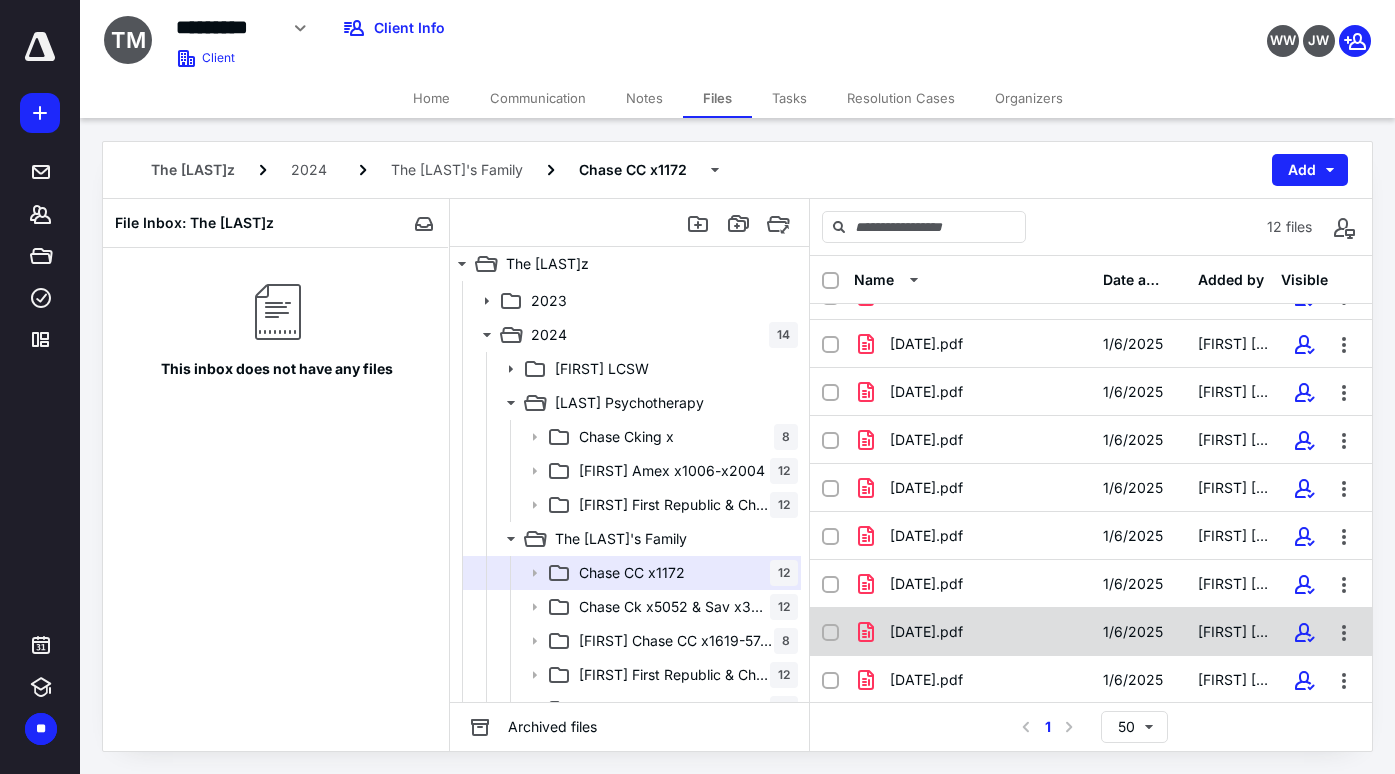 scroll, scrollTop: 178, scrollLeft: 0, axis: vertical 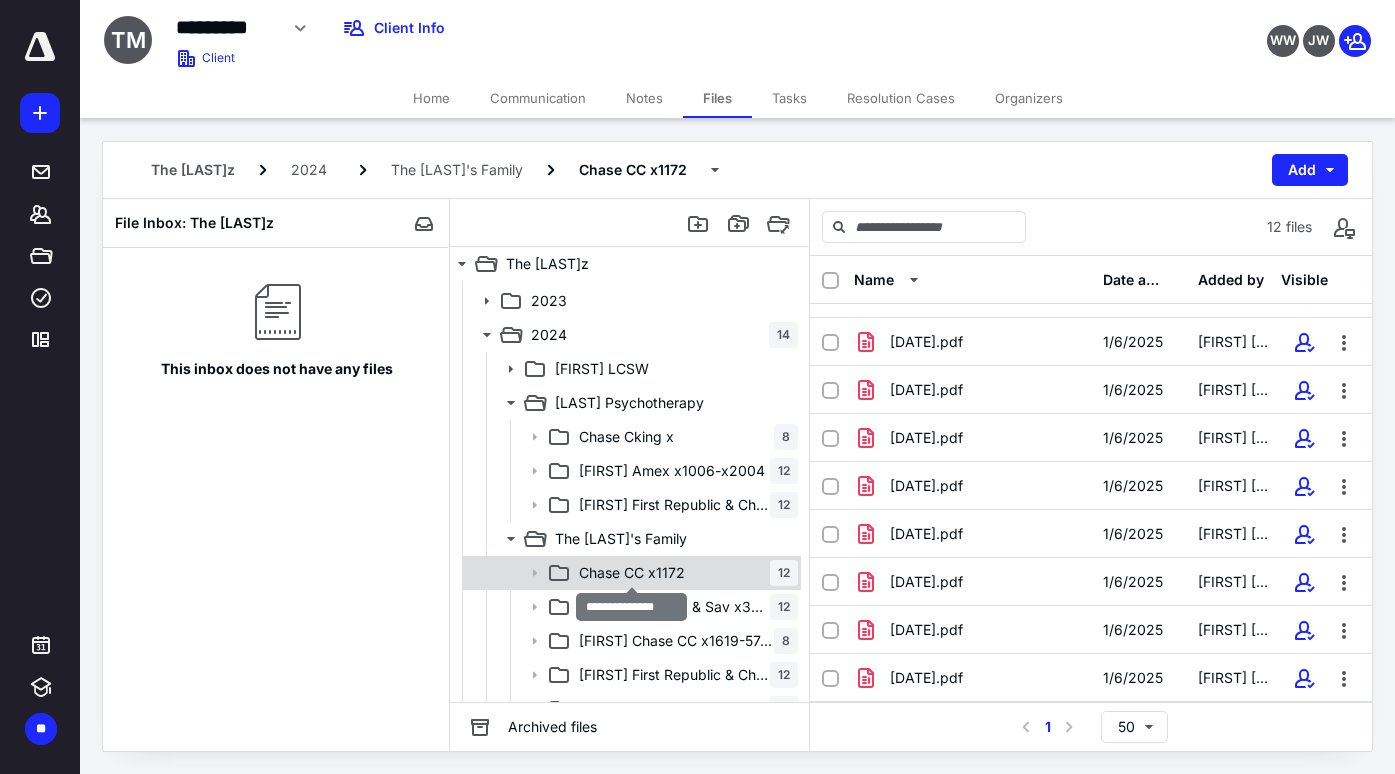 click on "Chase CC x1172" at bounding box center [632, 573] 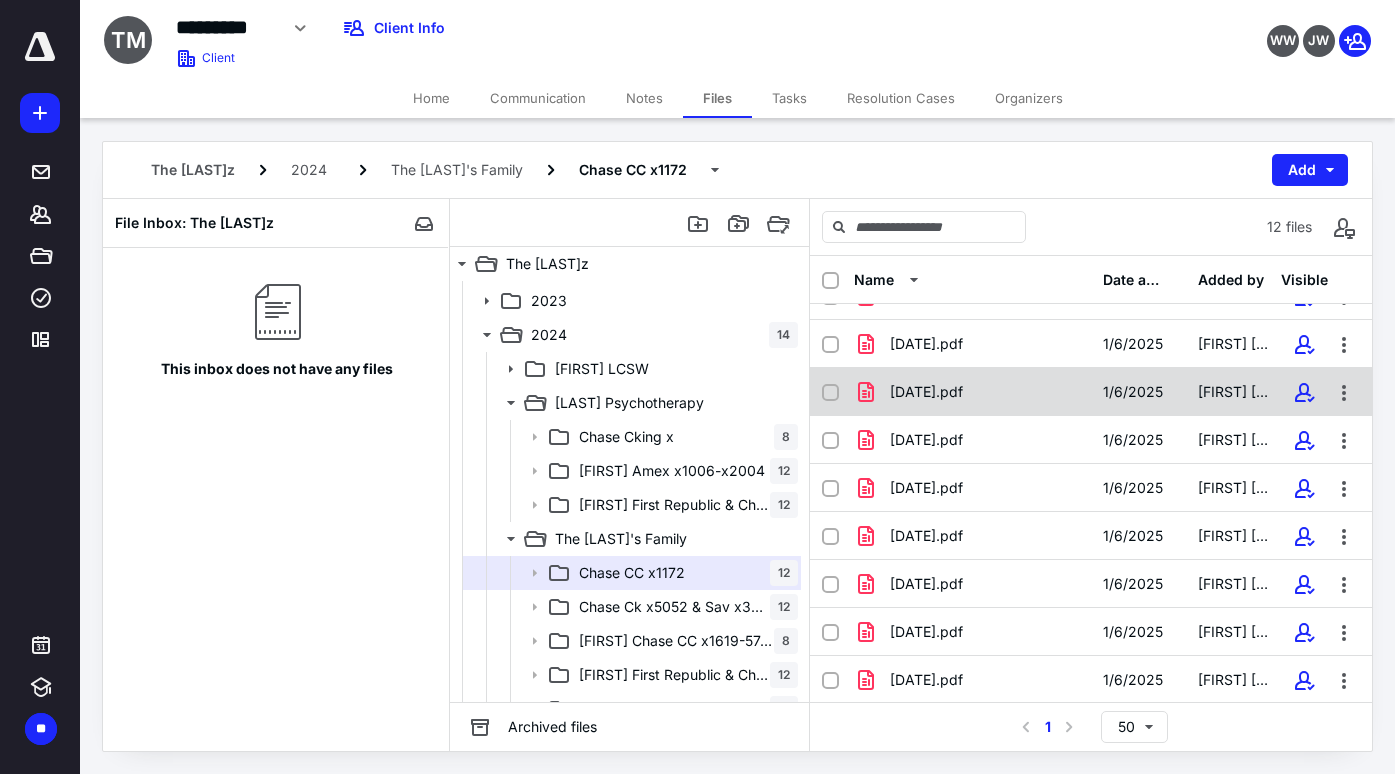 scroll, scrollTop: 178, scrollLeft: 0, axis: vertical 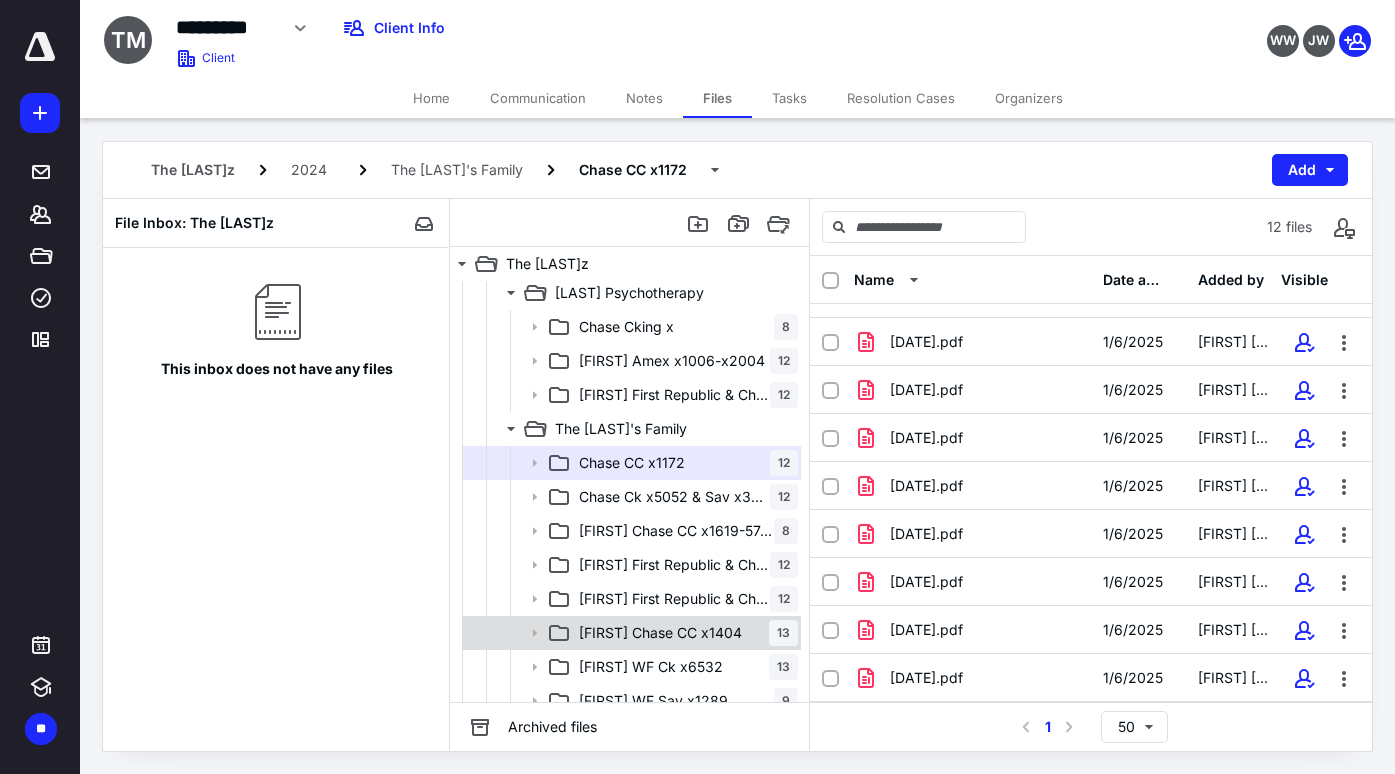 click on "[FIRST] Chase CC x1404 13" at bounding box center (630, 633) 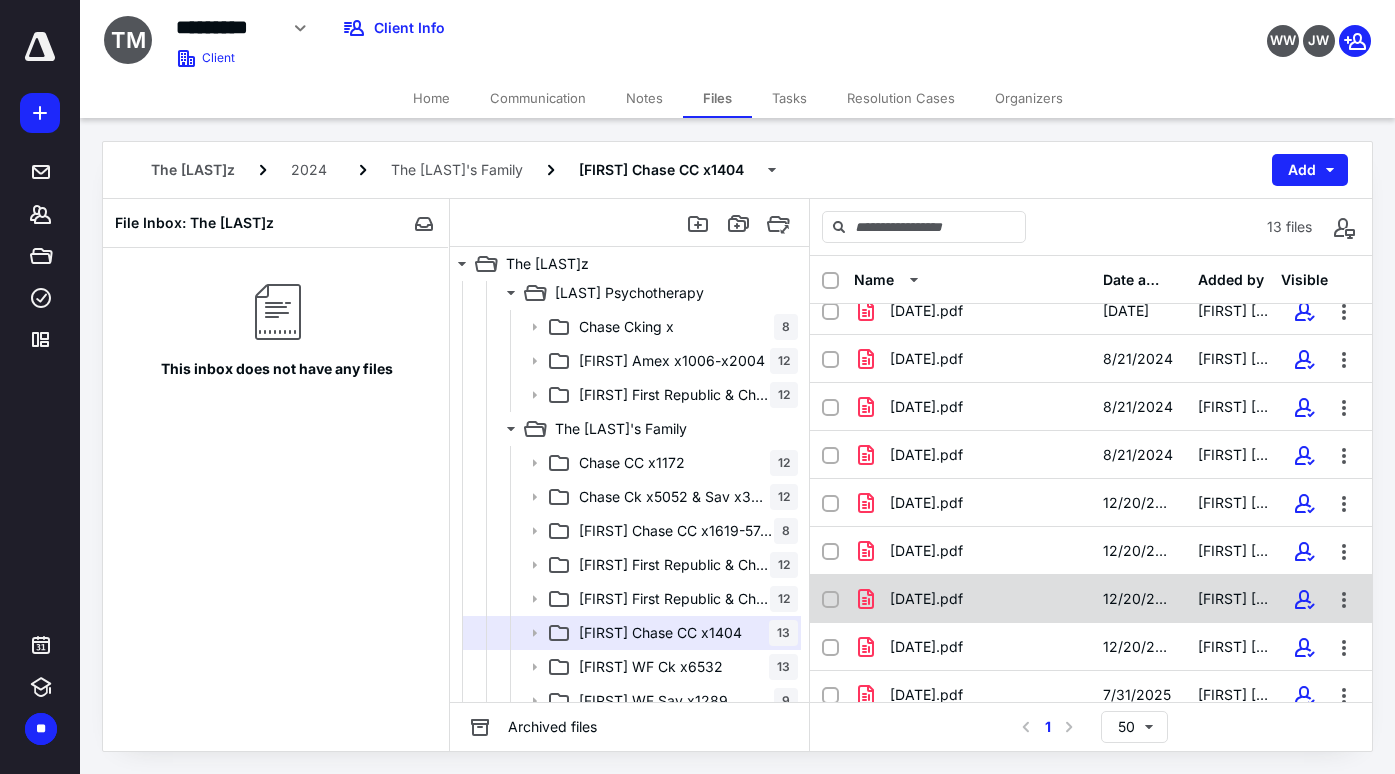 scroll, scrollTop: 226, scrollLeft: 0, axis: vertical 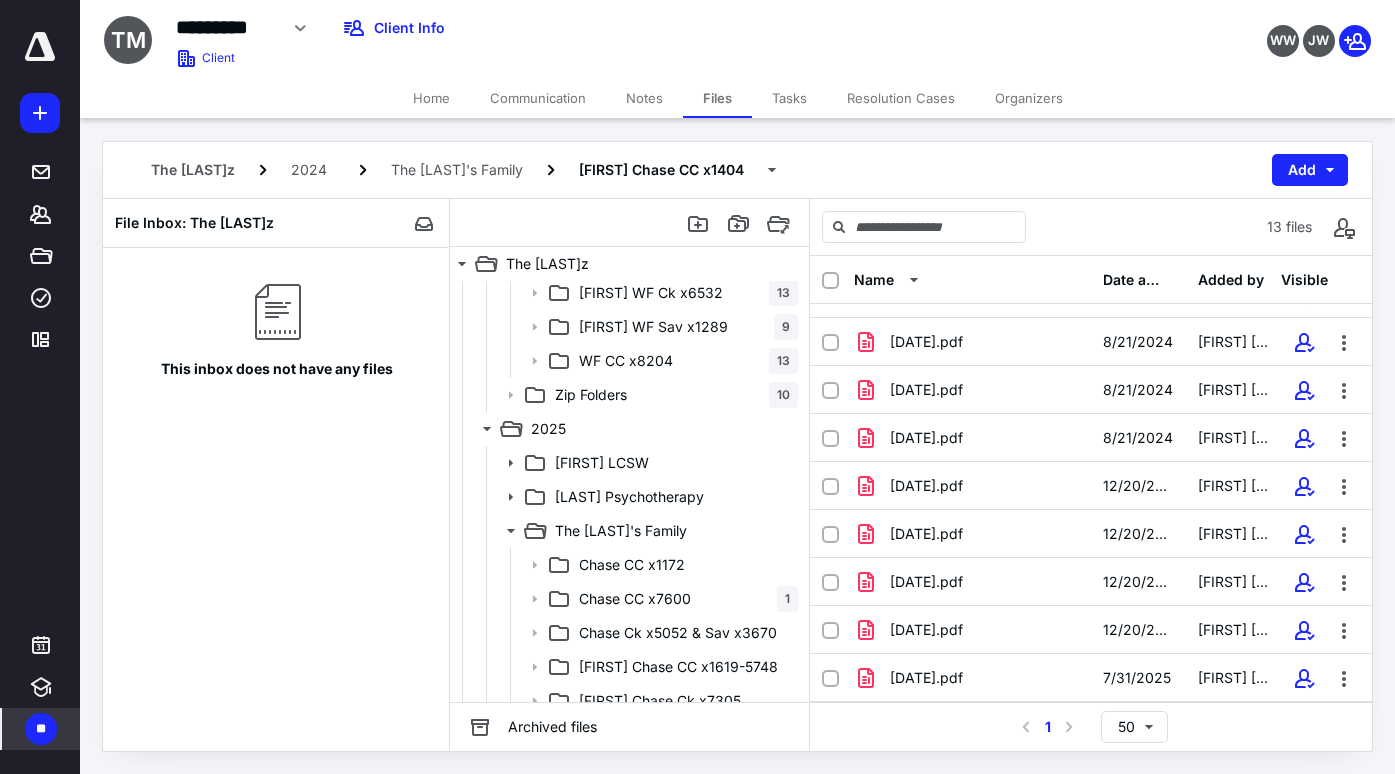 click on "**" at bounding box center (41, 729) 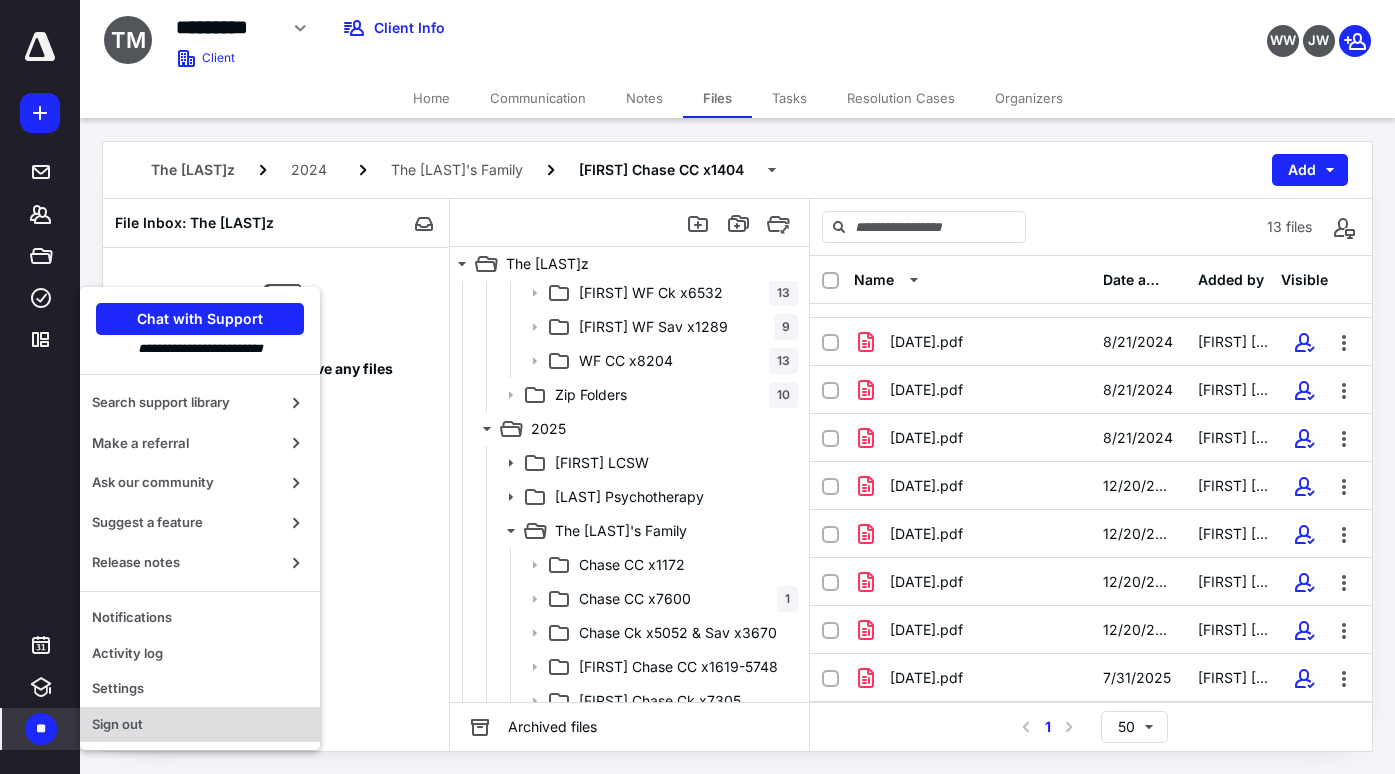 click on "Sign out" at bounding box center [200, 725] 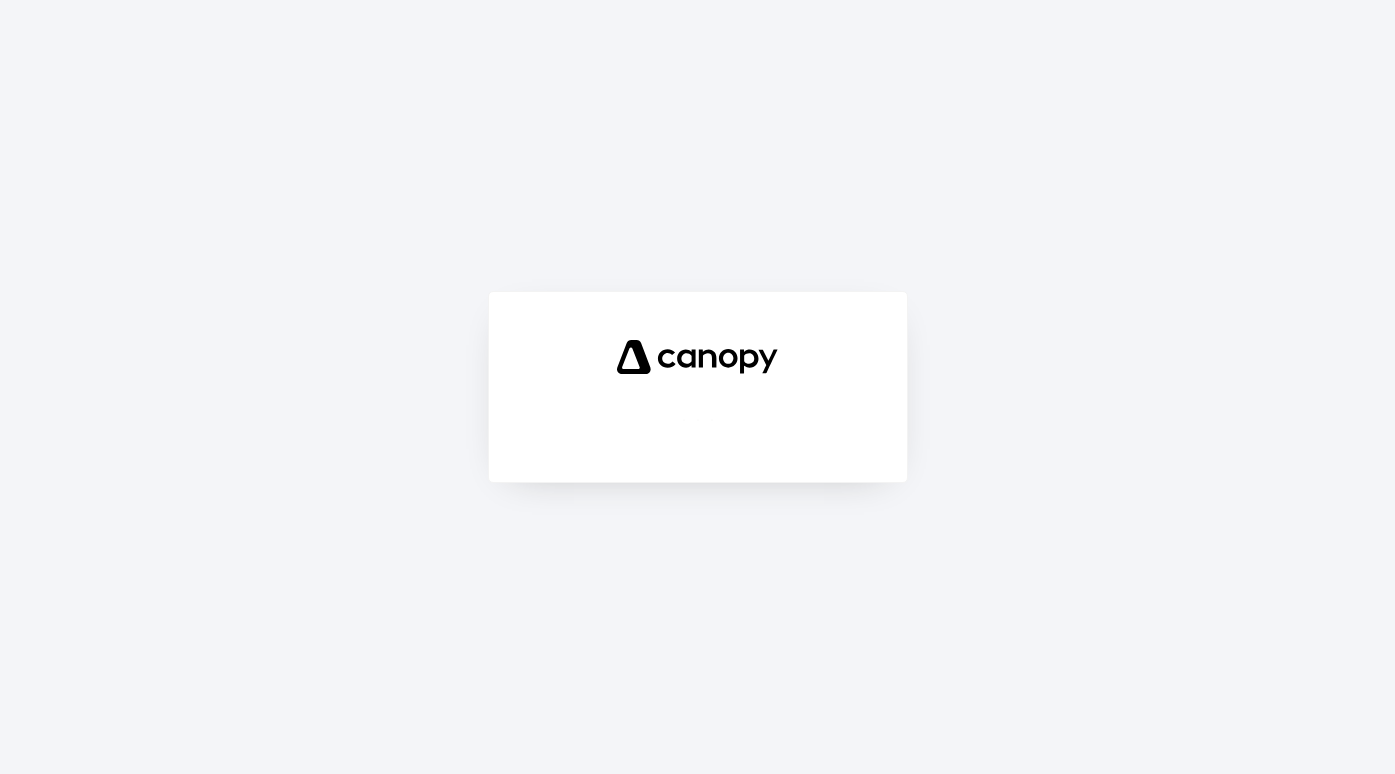 scroll, scrollTop: 0, scrollLeft: 0, axis: both 